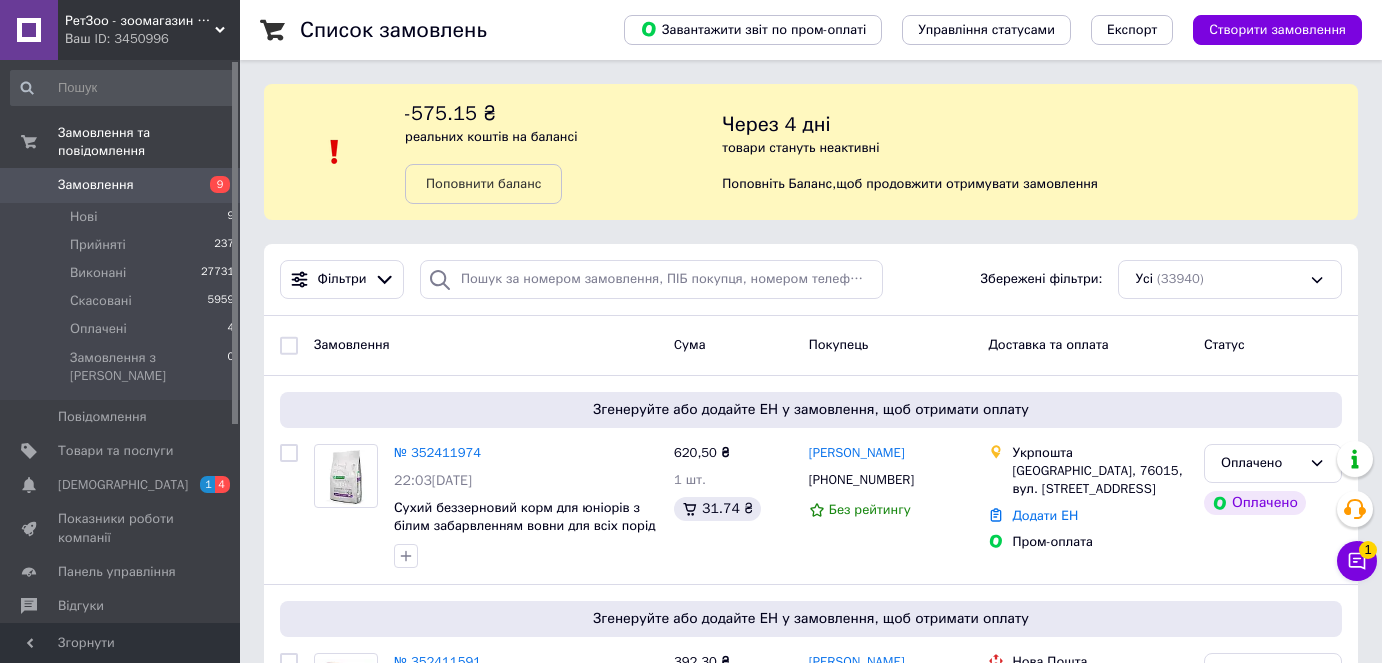 scroll, scrollTop: 0, scrollLeft: 0, axis: both 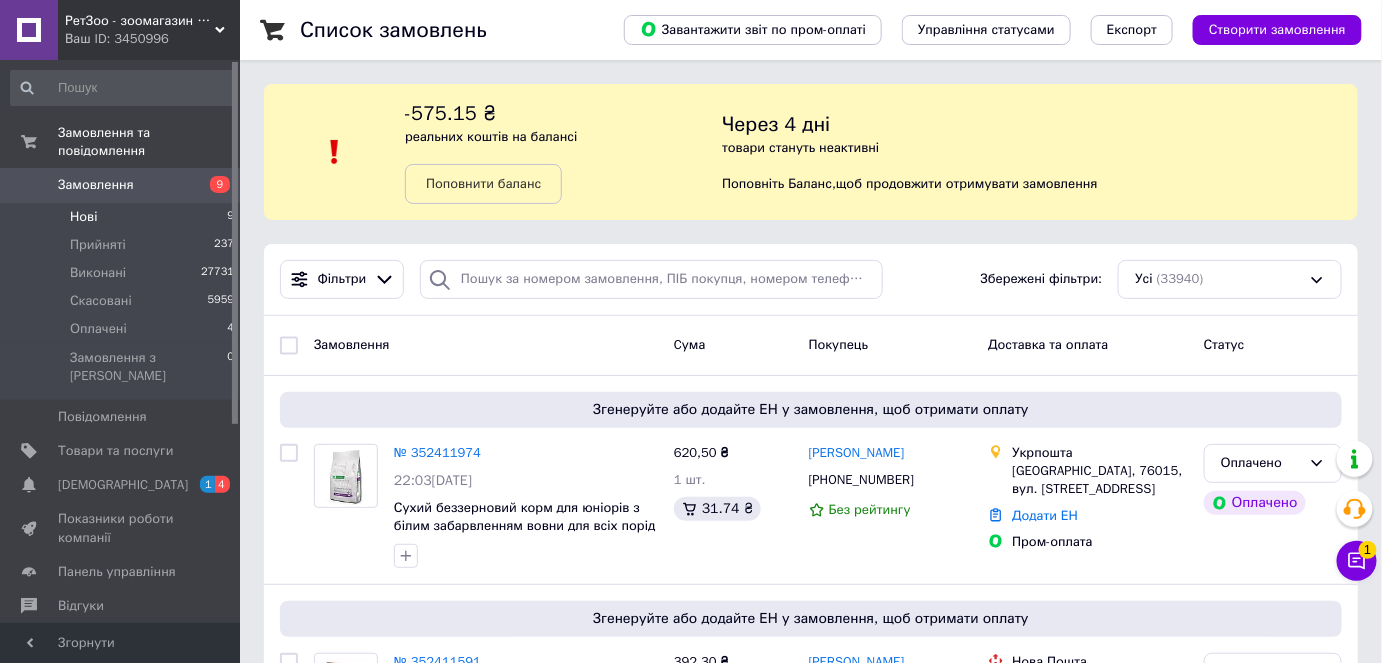 click on "Нові 9" at bounding box center [123, 217] 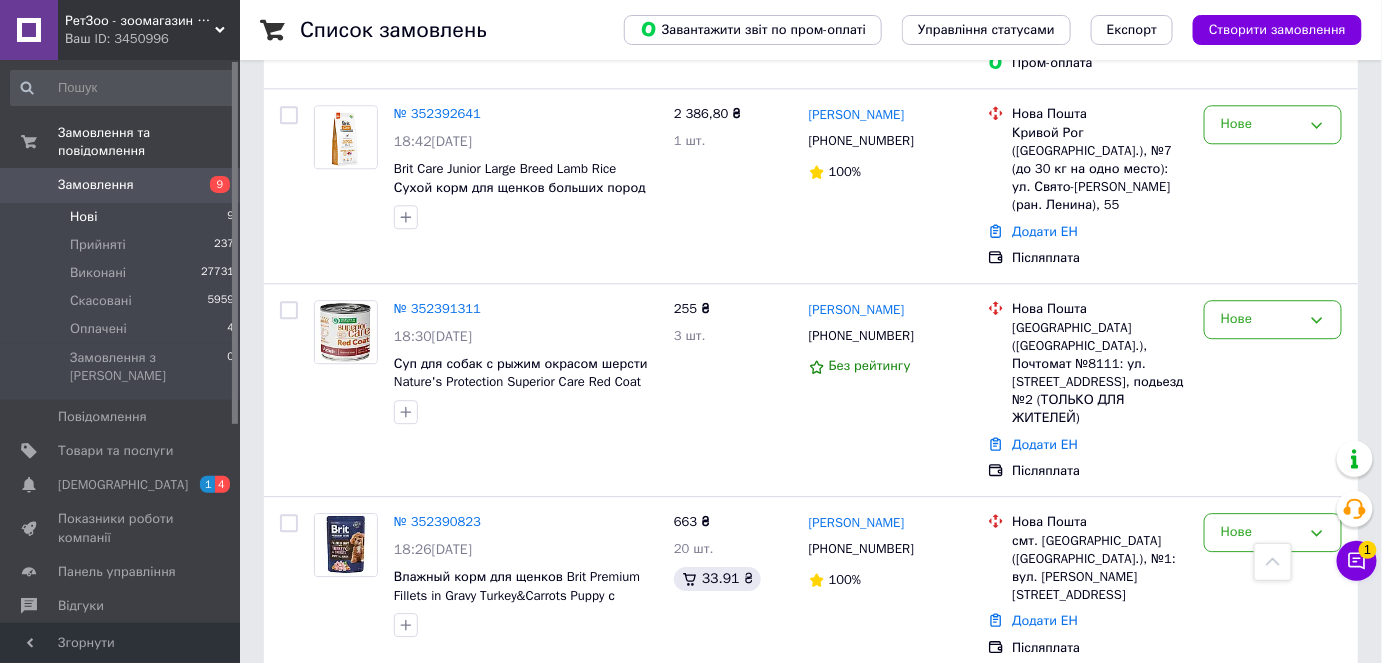 scroll, scrollTop: 1679, scrollLeft: 0, axis: vertical 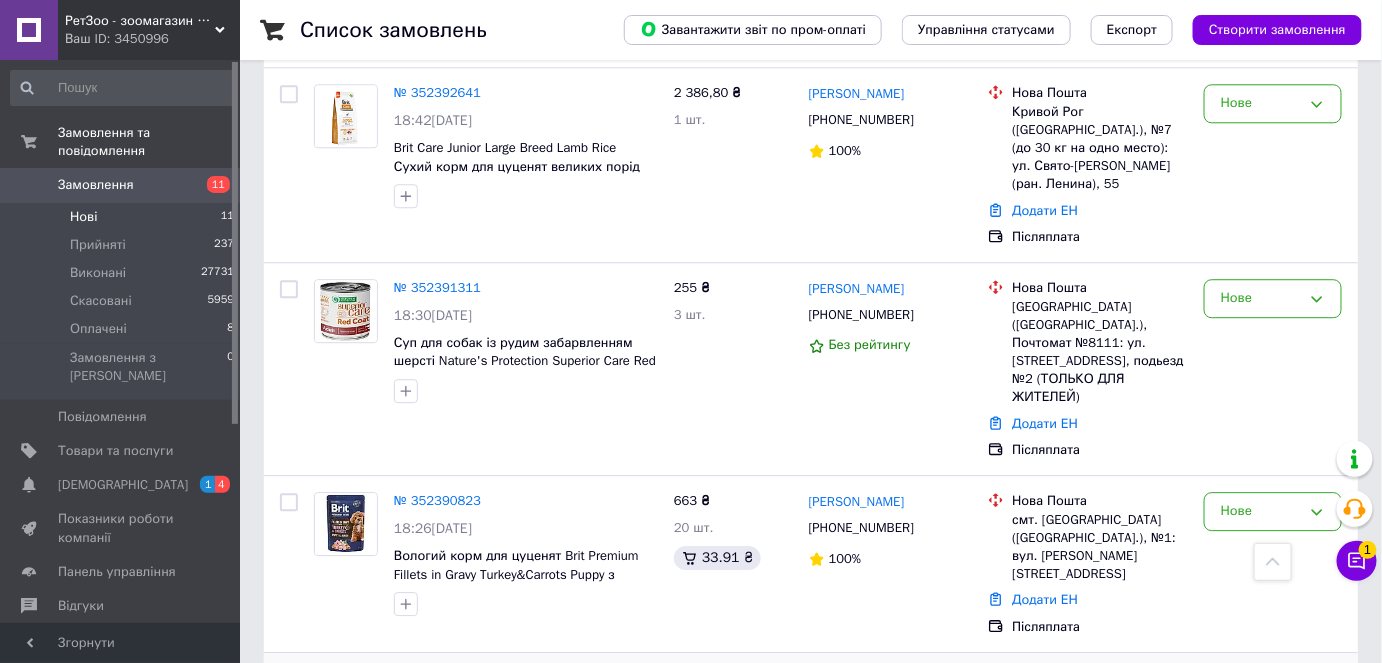 click on "№ 352369200" at bounding box center [437, 678] 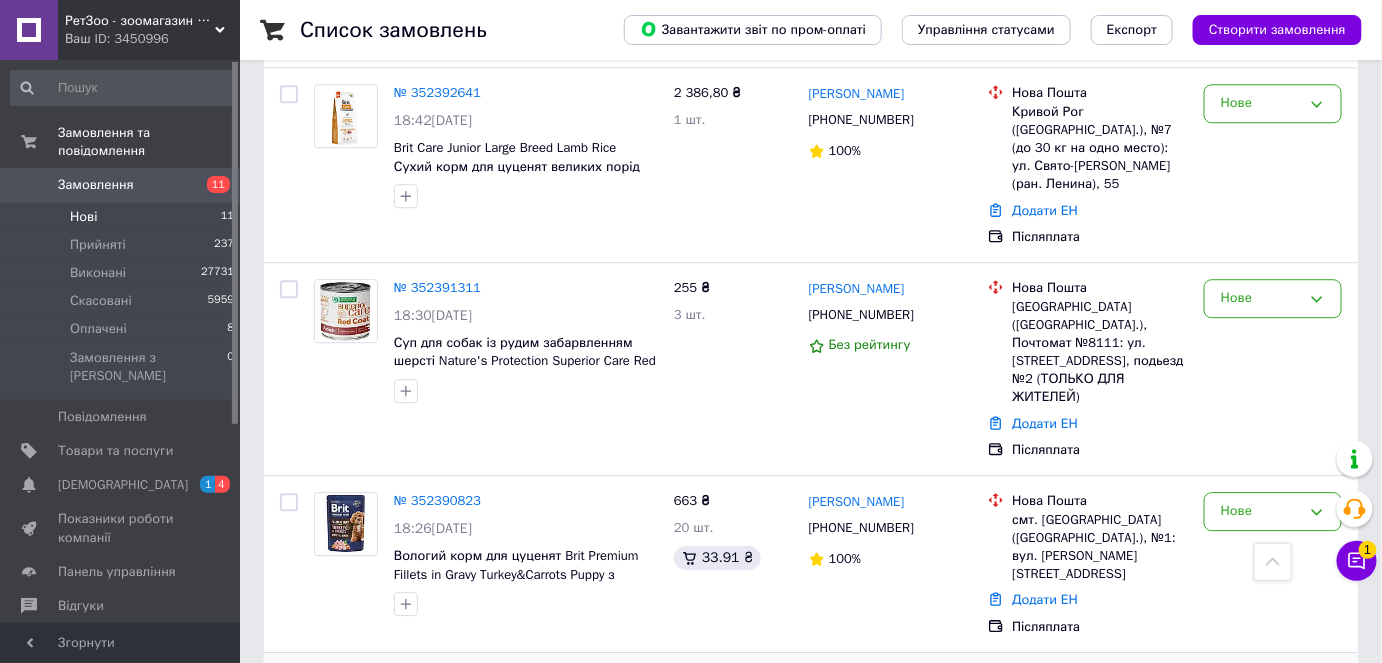 click on "№ 352369200" at bounding box center [437, 677] 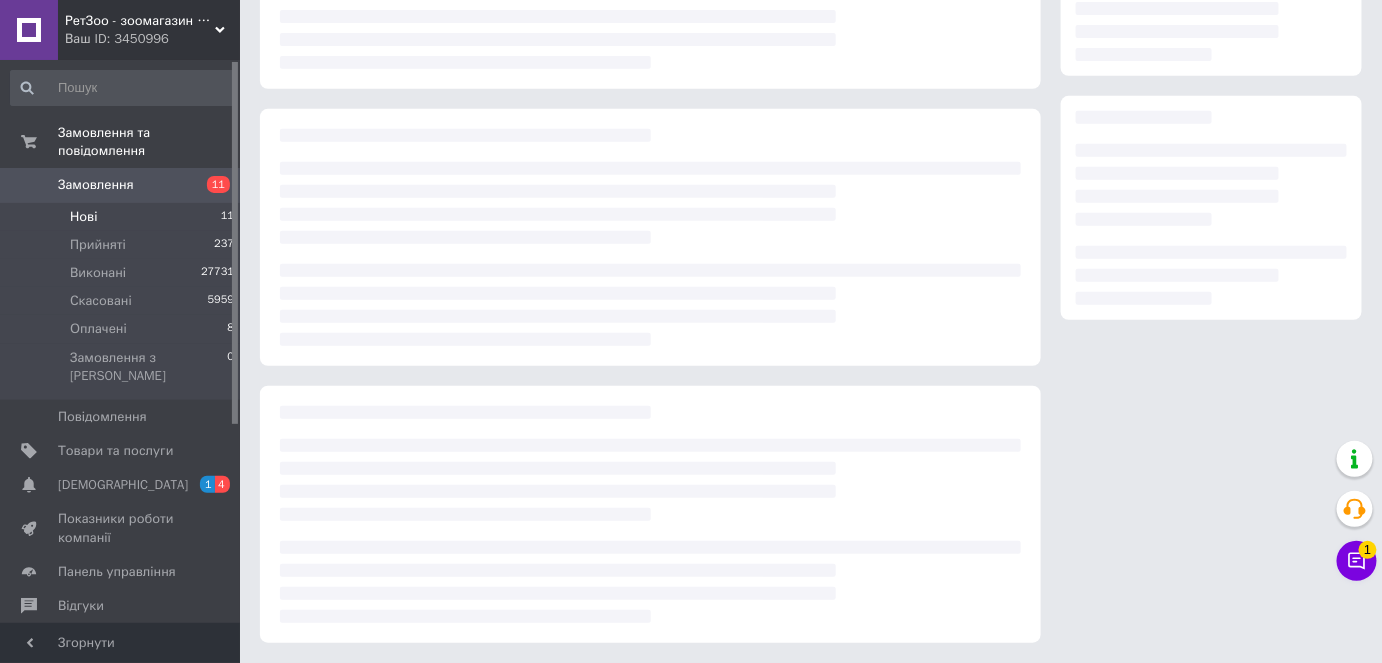 scroll, scrollTop: 0, scrollLeft: 0, axis: both 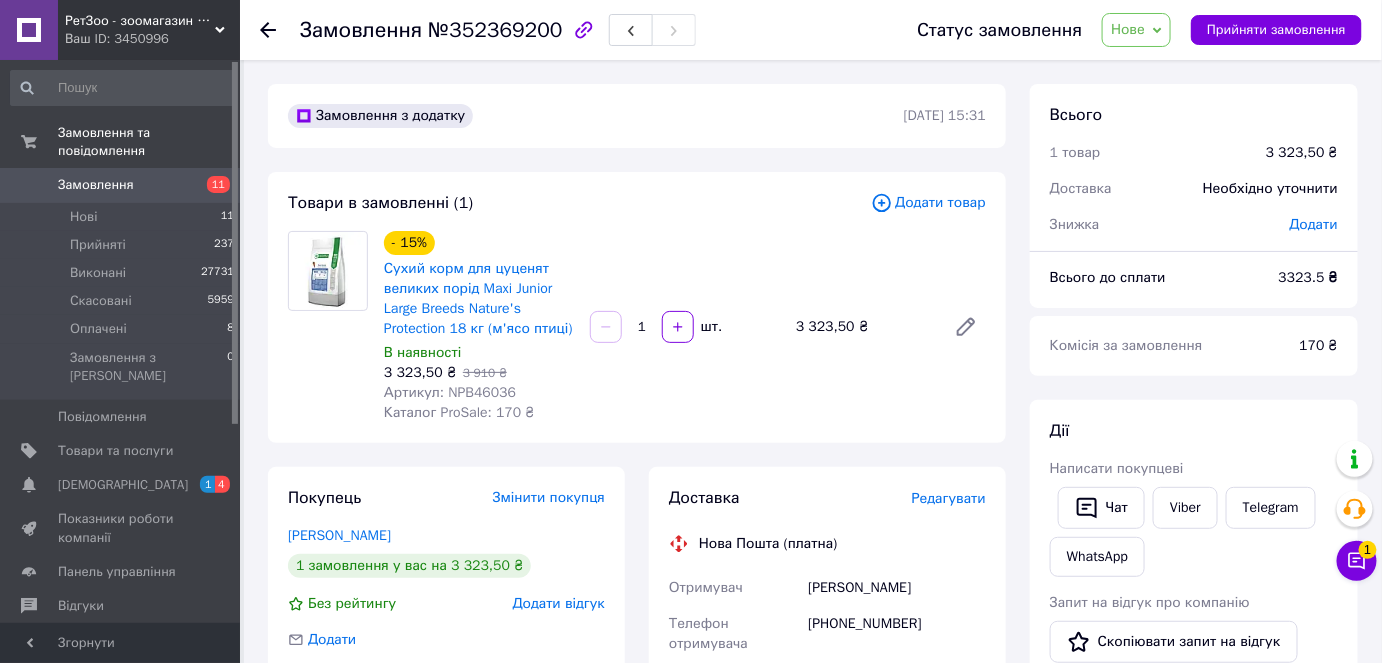click on "Нове" at bounding box center (1128, 29) 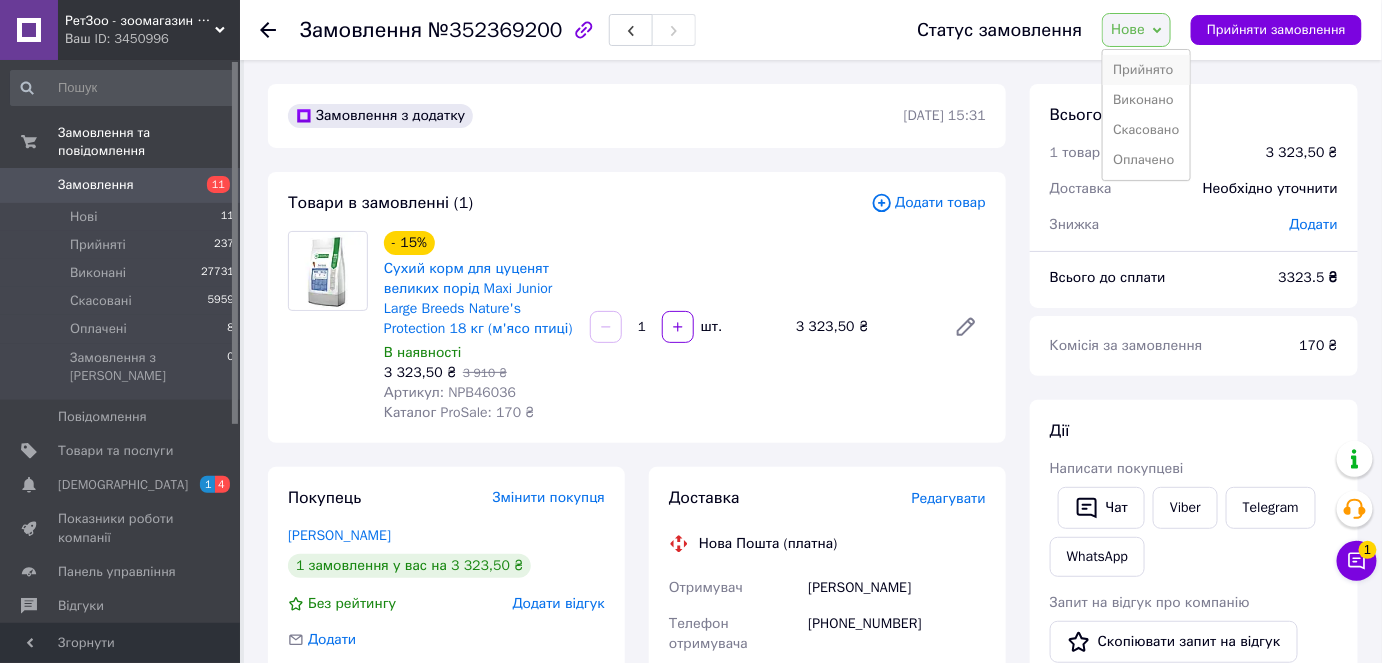 click on "Прийнято" at bounding box center (1146, 70) 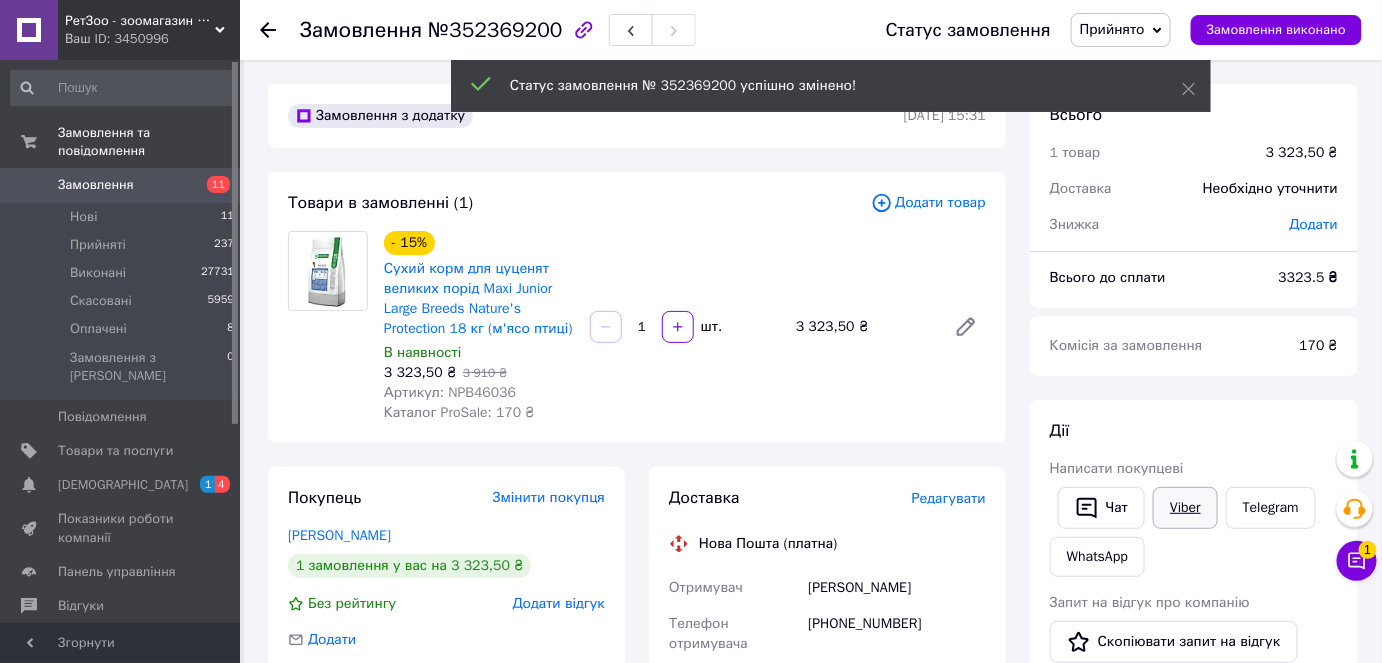 click on "Viber" at bounding box center (1185, 508) 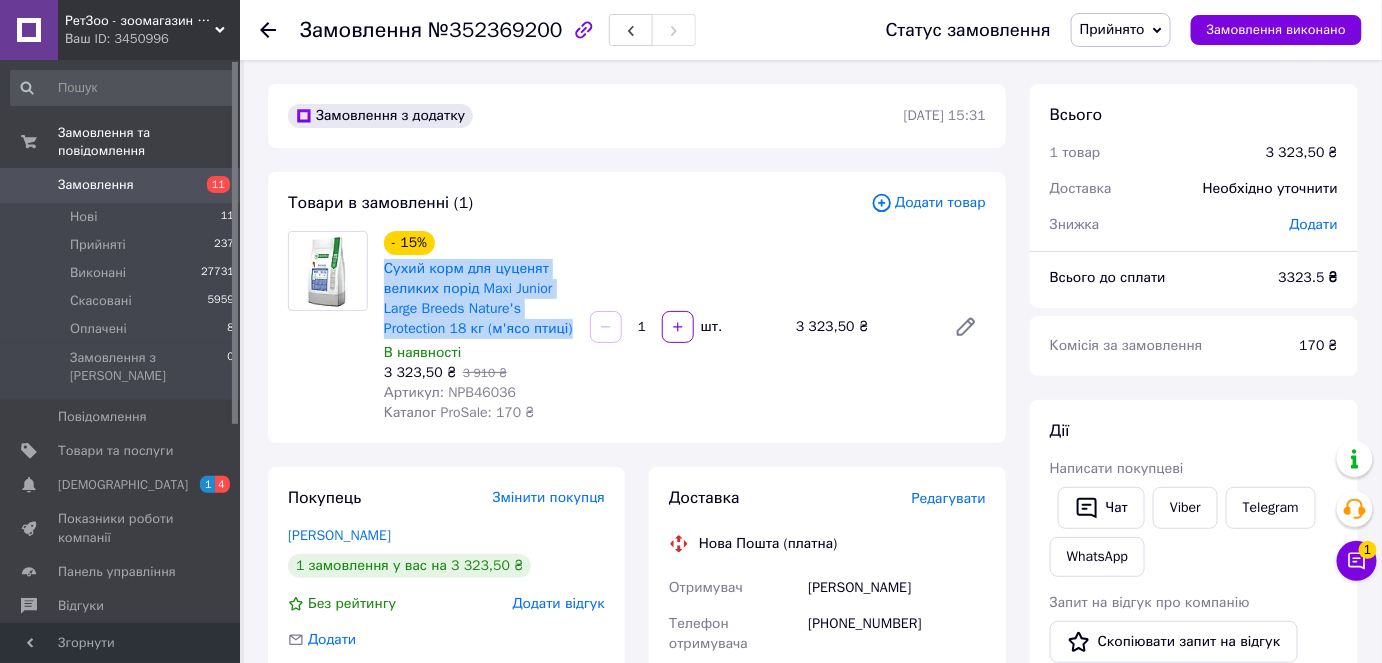 drag, startPoint x: 378, startPoint y: 269, endPoint x: 574, endPoint y: 329, distance: 204.97804 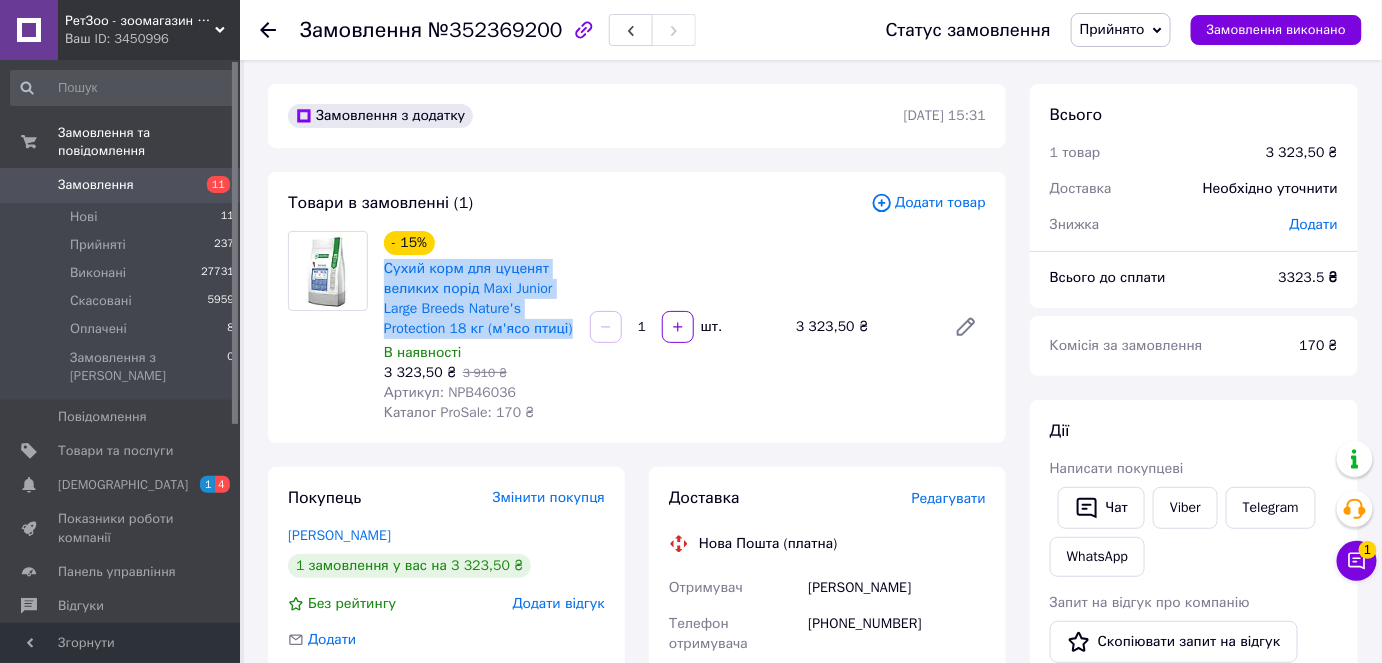 click on "- 15% Сухий корм для цуценят великих порід Maxi Junior Large Breeds Nature's Protection 18 кг (м'ясо птиці) В наявності 3 323,50 ₴   3 910 ₴ Артикул: NPB46036 Каталог ProSale: 170 ₴" at bounding box center (479, 327) 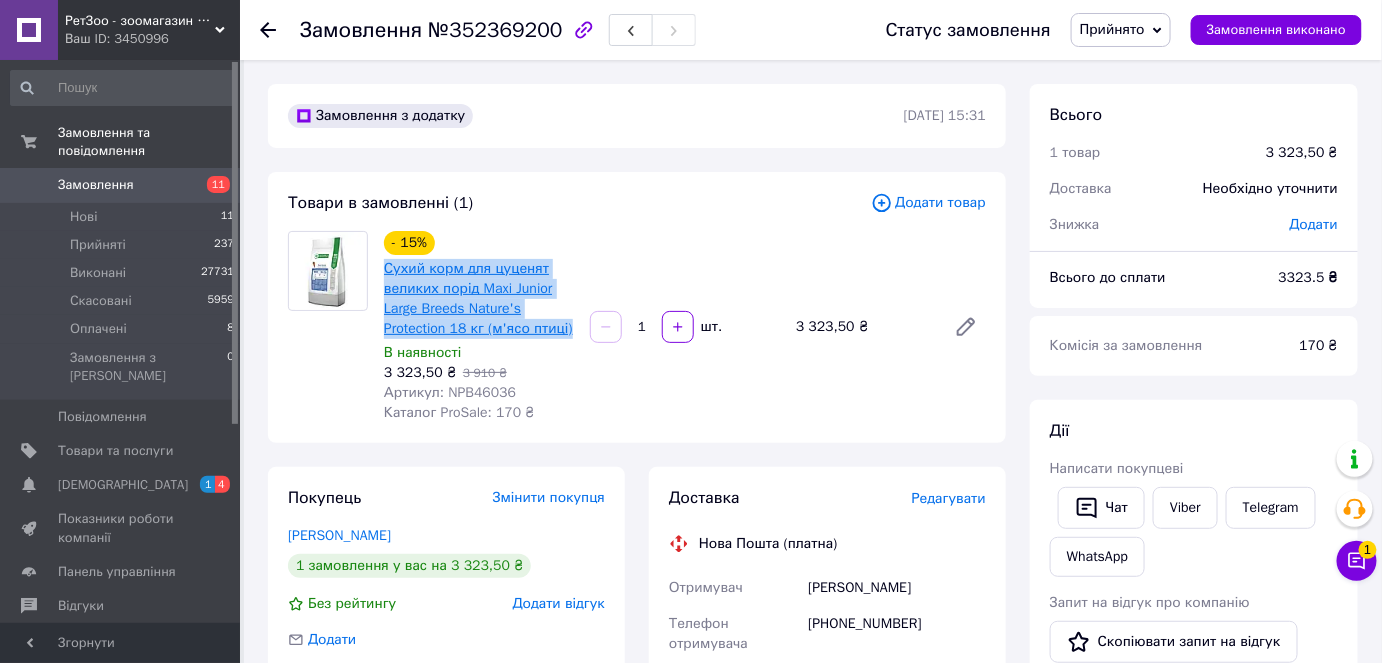 copy on "Сухий корм для цуценят великих порід Maxi Junior Large Breeds Nature's Protection 18 кг (м'ясо птиці)" 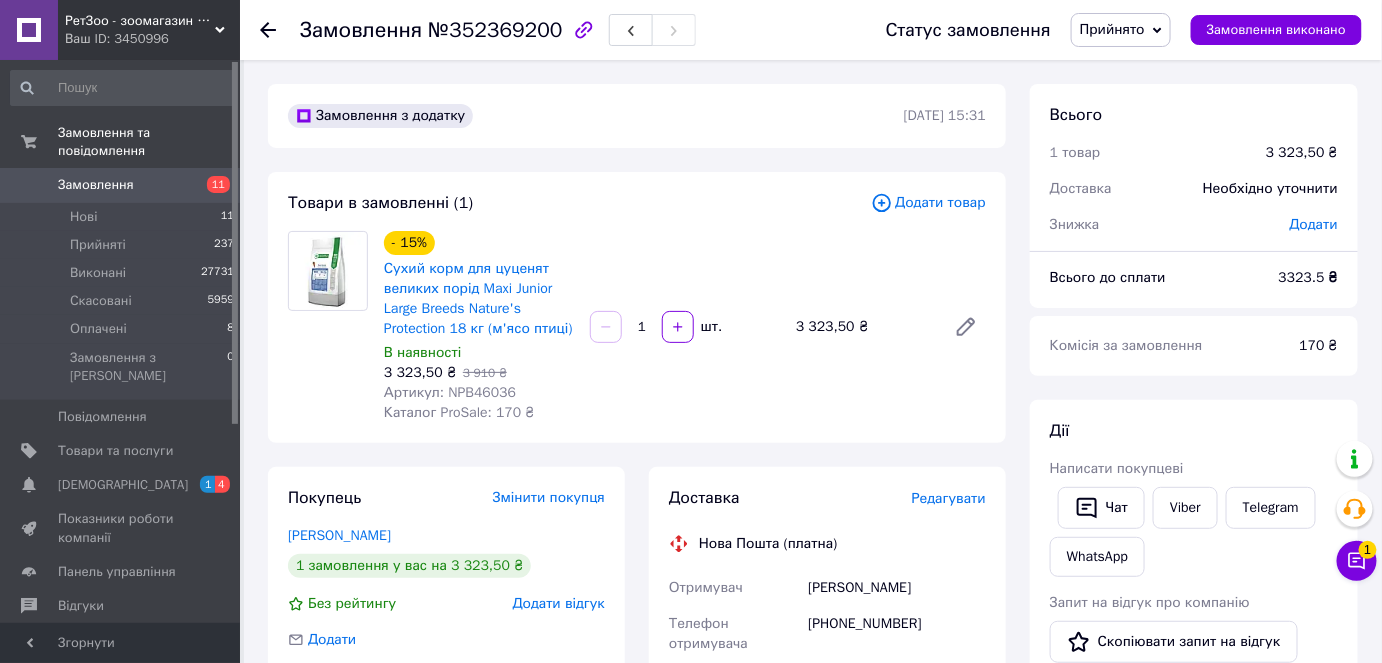click on "Замовлення №352369200 Статус замовлення Прийнято Виконано Скасовано Оплачено Замовлення виконано Замовлення з додатку 12.07.2025 | 15:31 Товари в замовленні (1) Додати товар - 15% Сухий корм для цуценят великих порід Maxi Junior Large Breeds Nature's Protection 18 кг (м'ясо птиці) В наявності 3 323,50 ₴   3 910 ₴ Артикул: NPB46036 Каталог ProSale: 170 ₴  1   шт. 3 323,50 ₴ Покупець Змінити покупця Омелюх Ярослав 1 замовлення у вас на 3 323,50 ₴ Без рейтингу   Додати відгук Додати +380971582843 Оплата Післяплата Доставка Редагувати Нова Пошта (платна) Отримувач Омелюх Ярослав Телефон отримувача +380971582843 Адреса 13.07.2025 < >" at bounding box center (813, 757) 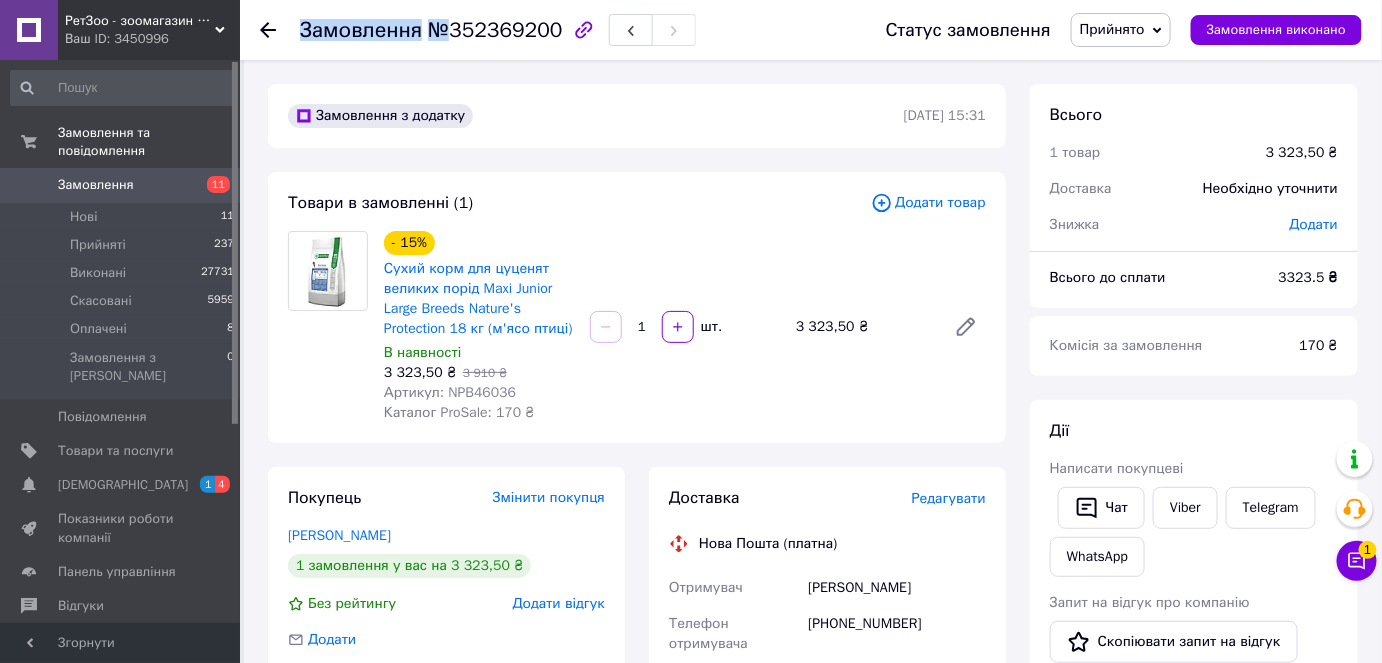 drag, startPoint x: 439, startPoint y: 35, endPoint x: 528, endPoint y: 33, distance: 89.02247 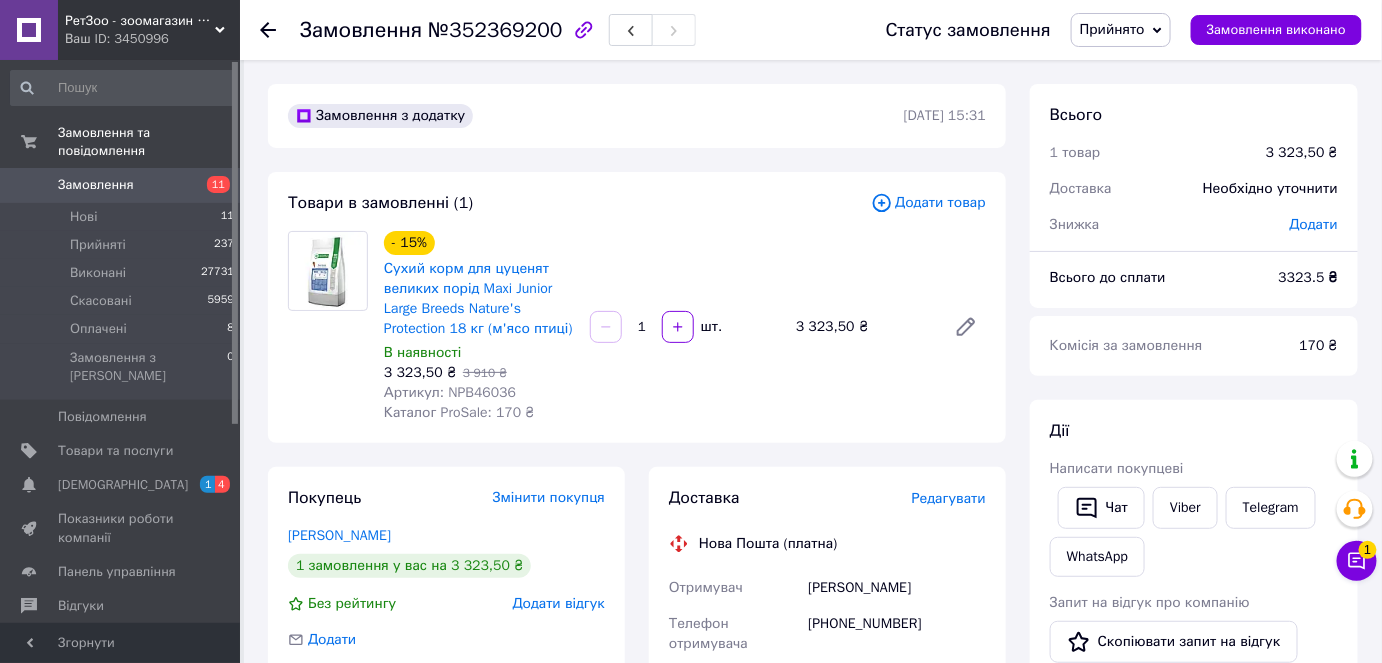 click on "№352369200" at bounding box center [495, 30] 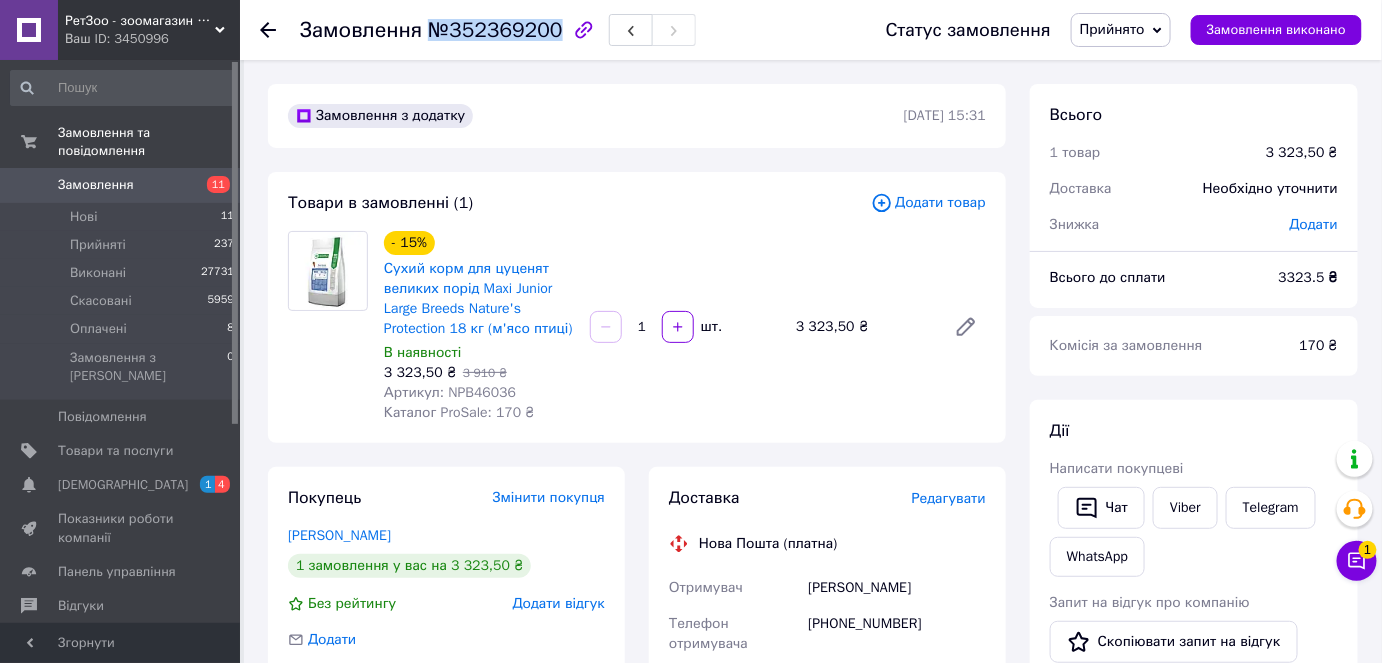 drag, startPoint x: 429, startPoint y: 37, endPoint x: 546, endPoint y: 36, distance: 117.00427 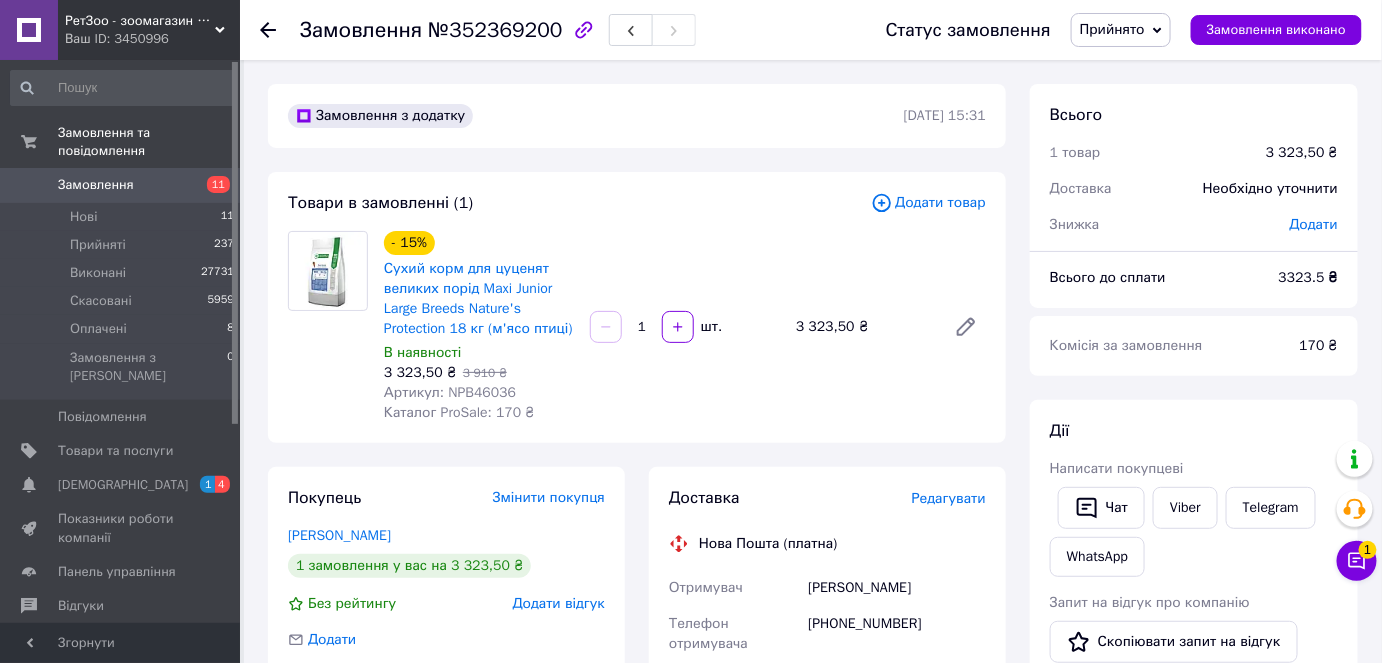 drag, startPoint x: 1260, startPoint y: 590, endPoint x: 1202, endPoint y: 577, distance: 59.439045 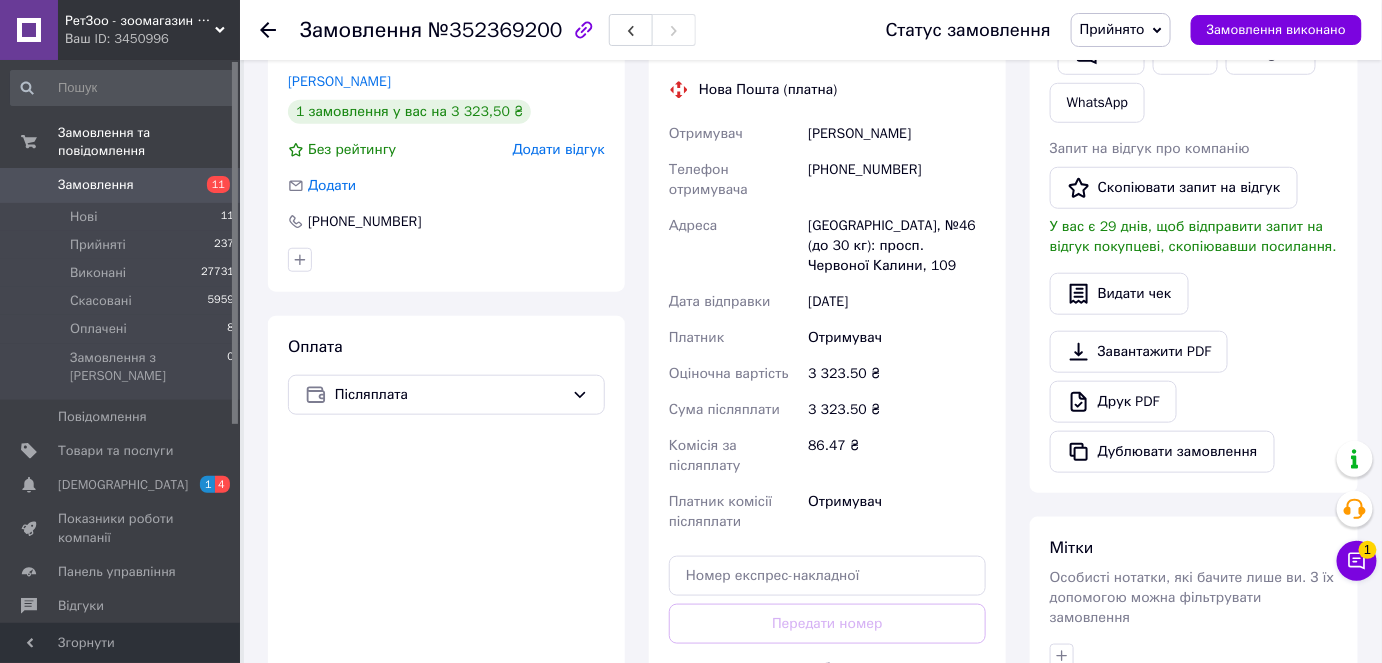 scroll, scrollTop: 767, scrollLeft: 0, axis: vertical 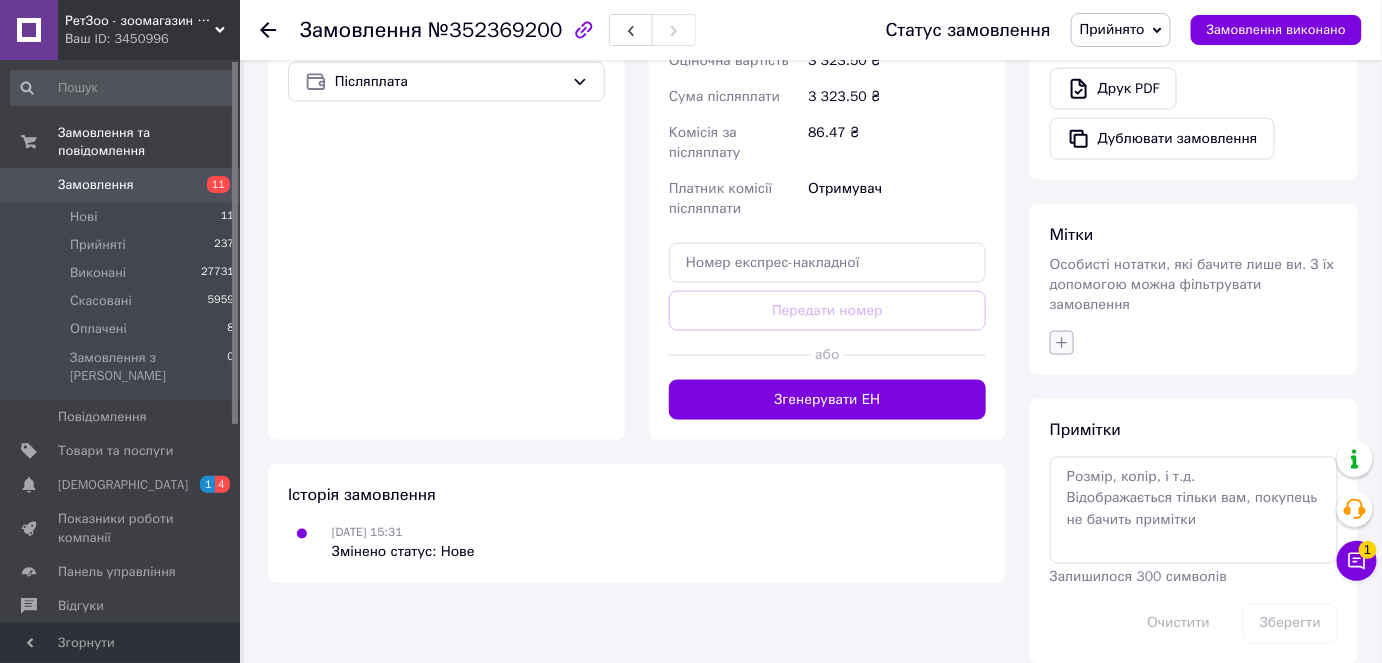 click 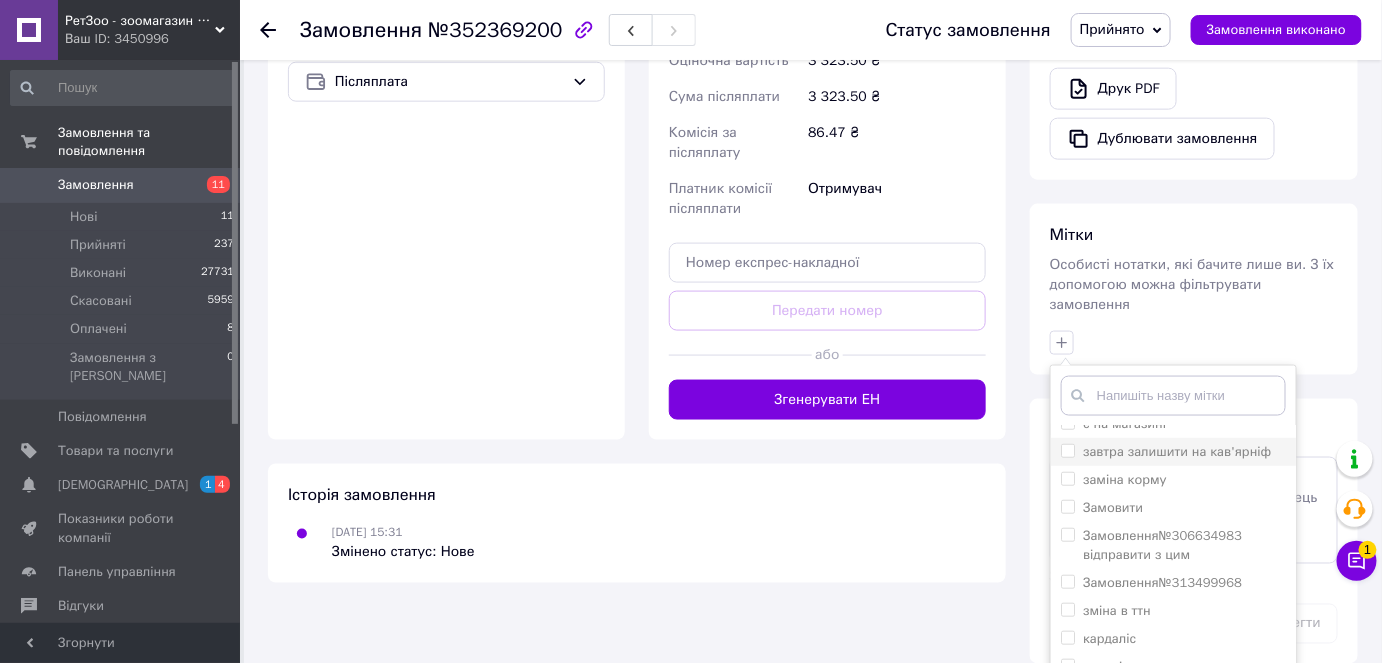 scroll, scrollTop: 909, scrollLeft: 0, axis: vertical 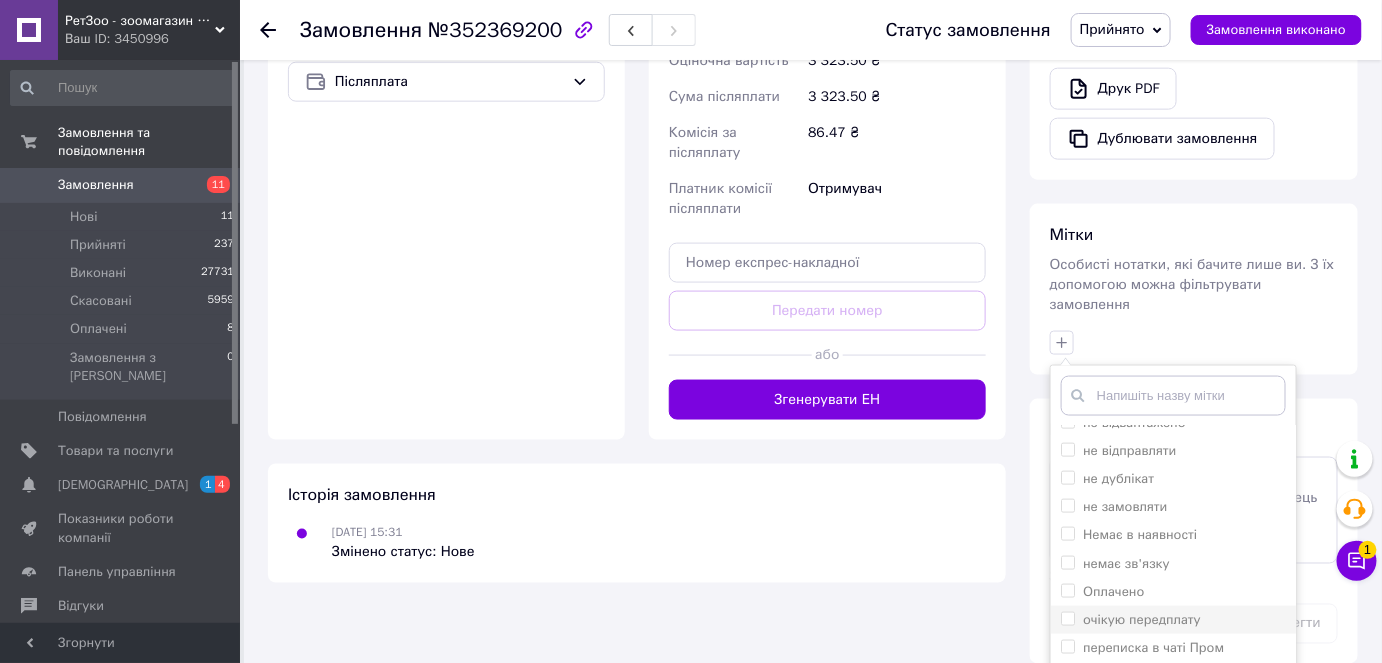 click on "очікую передплату" at bounding box center [1067, 618] 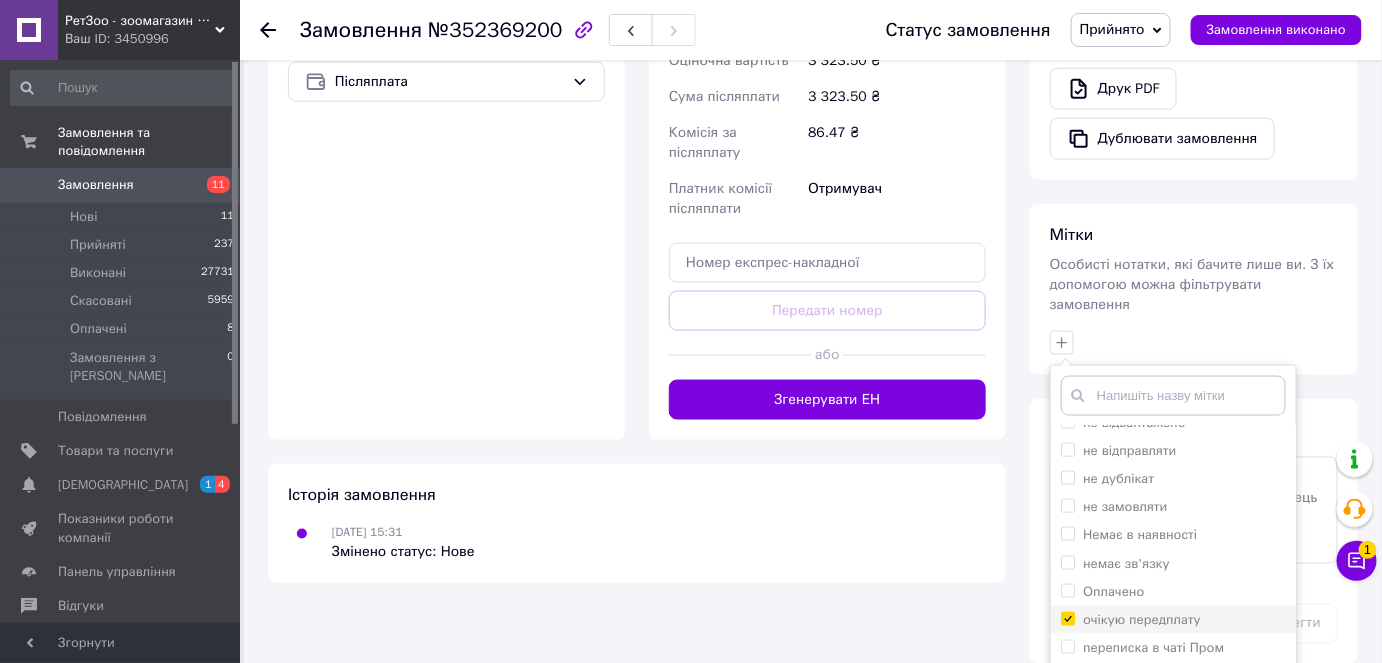 checkbox on "true" 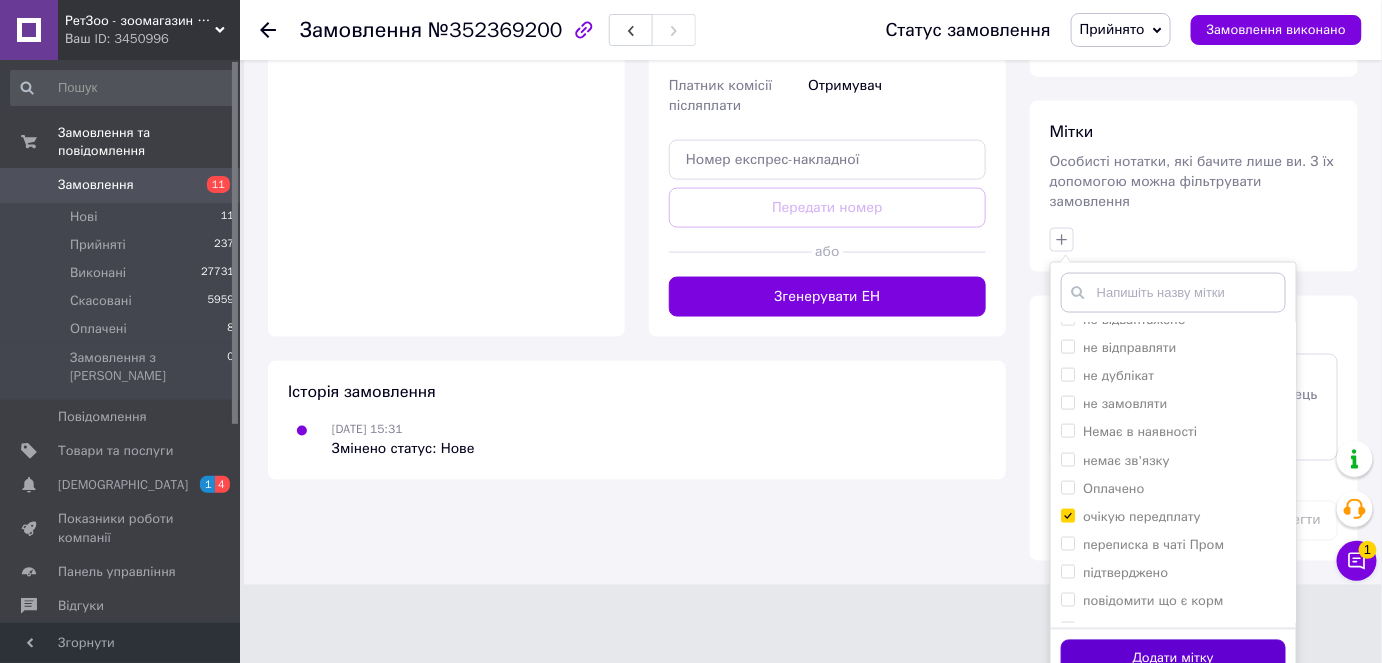 click on "Додати мітку" at bounding box center (1173, 659) 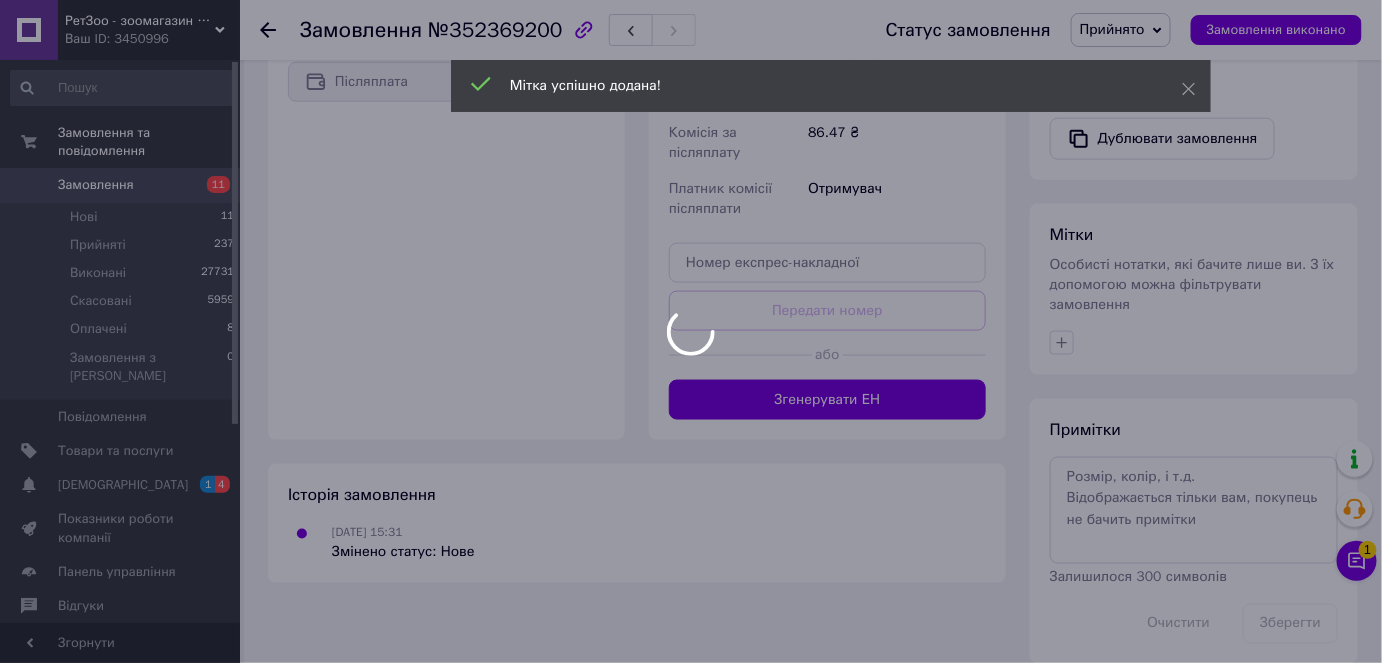 scroll, scrollTop: 805, scrollLeft: 0, axis: vertical 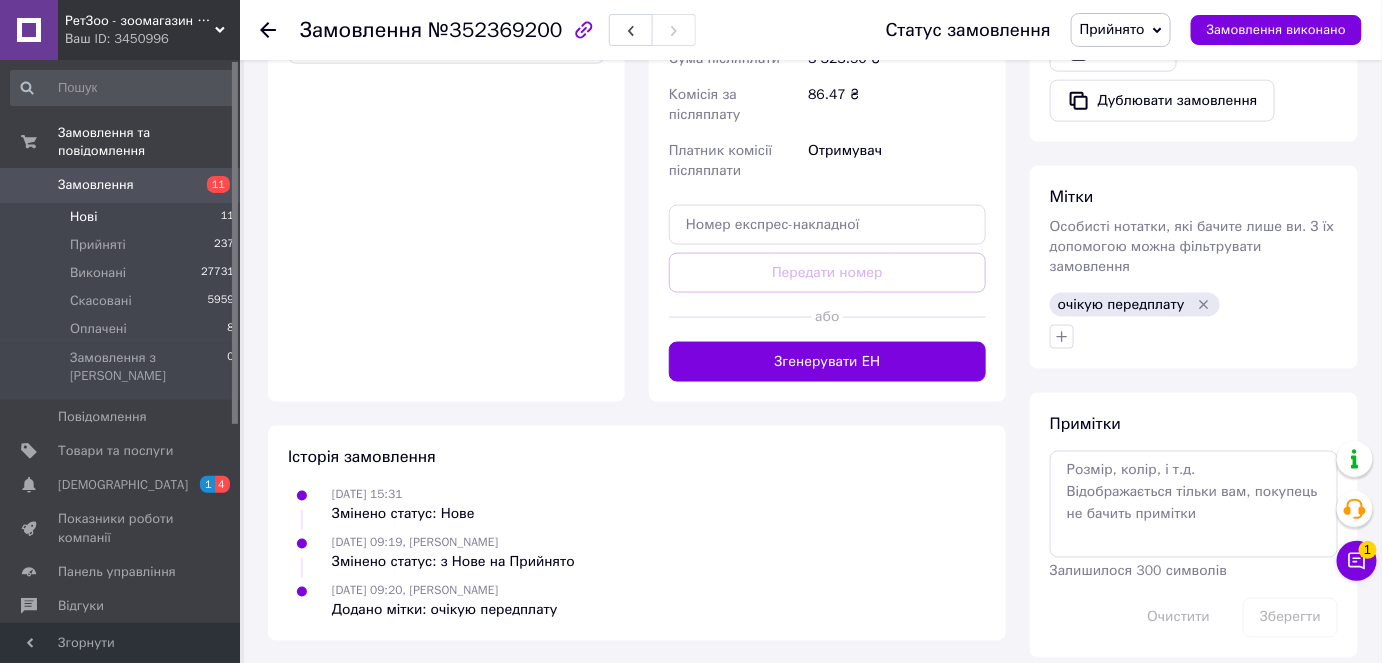 click on "Нові 11" at bounding box center [123, 217] 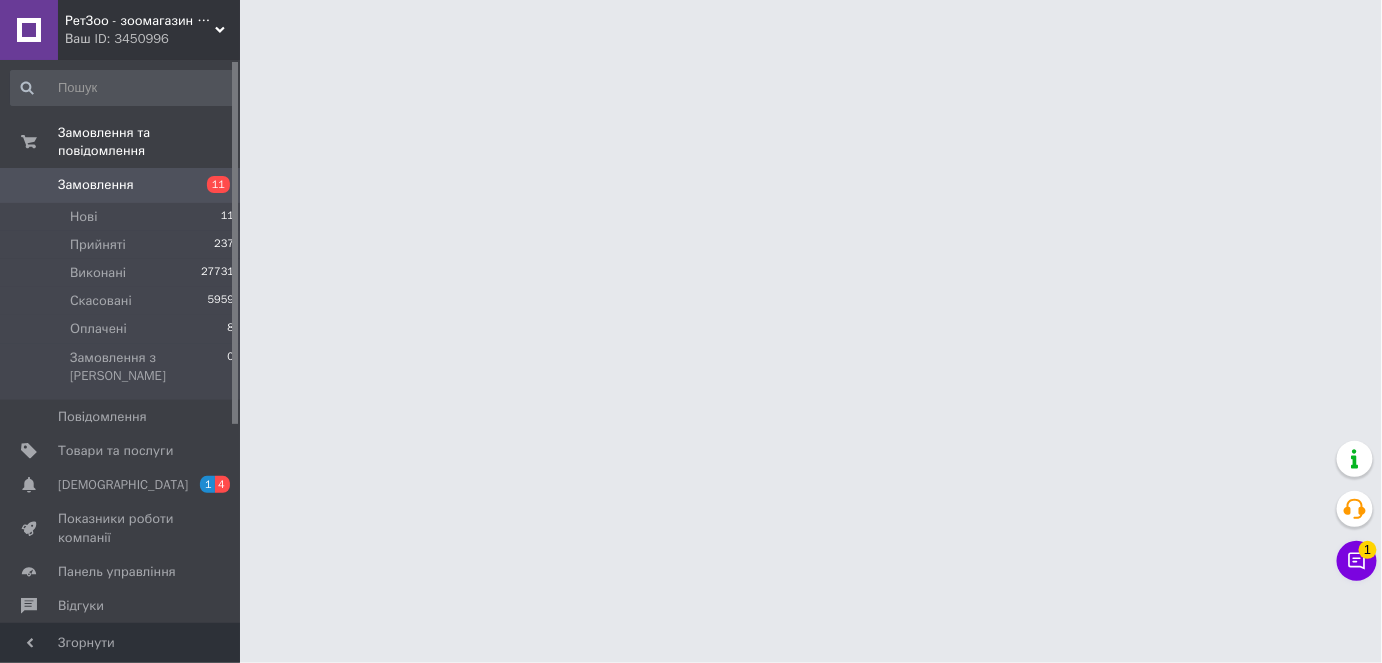 scroll, scrollTop: 0, scrollLeft: 0, axis: both 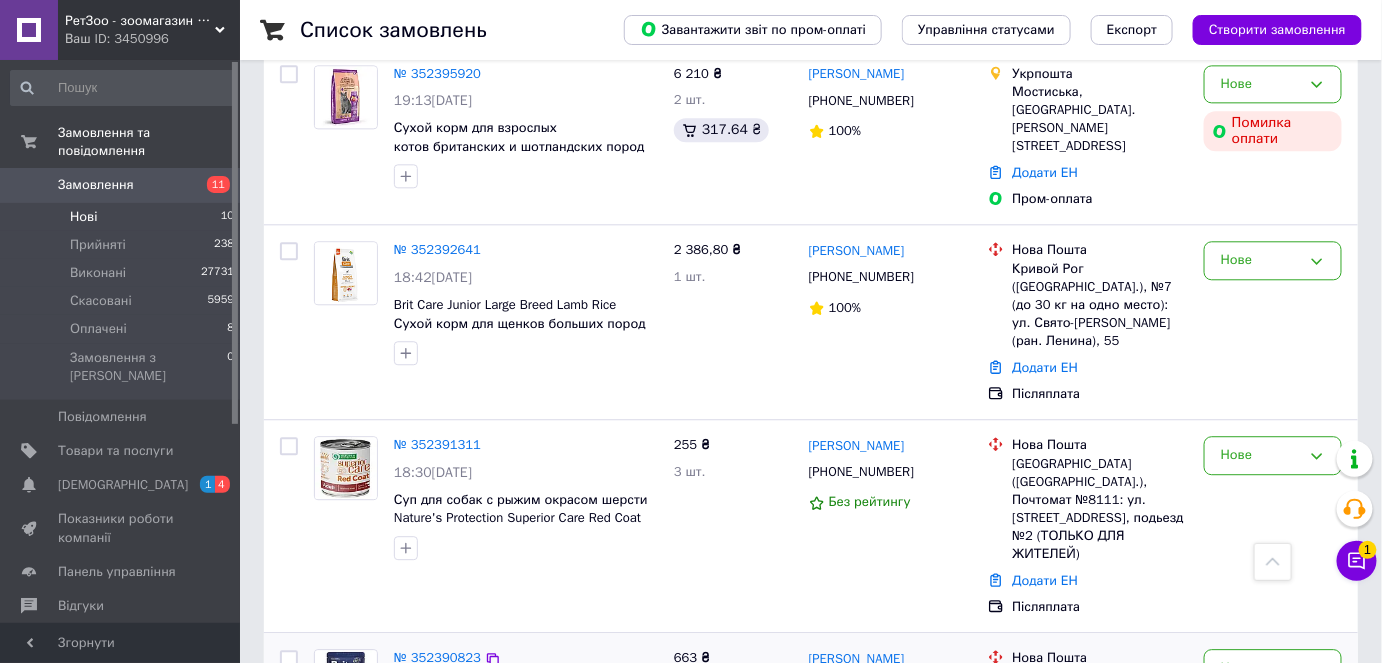 click on "№ 352390823" at bounding box center [437, 657] 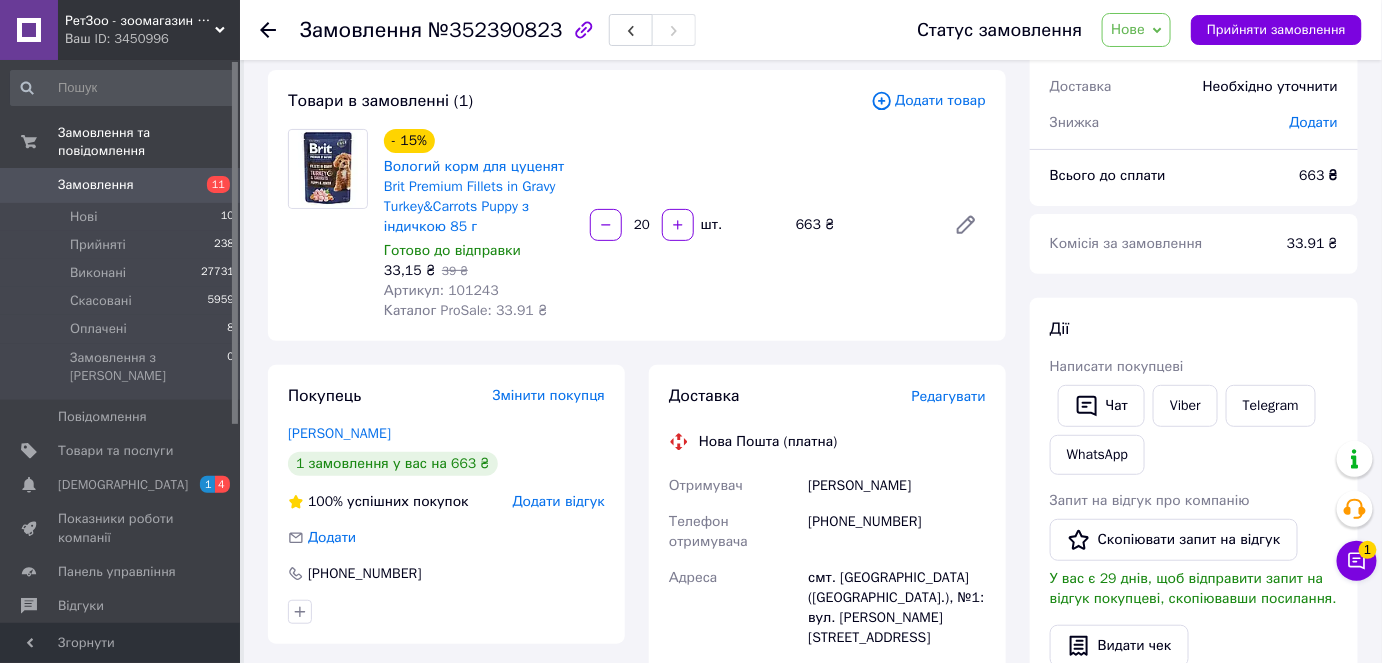 scroll, scrollTop: 95, scrollLeft: 0, axis: vertical 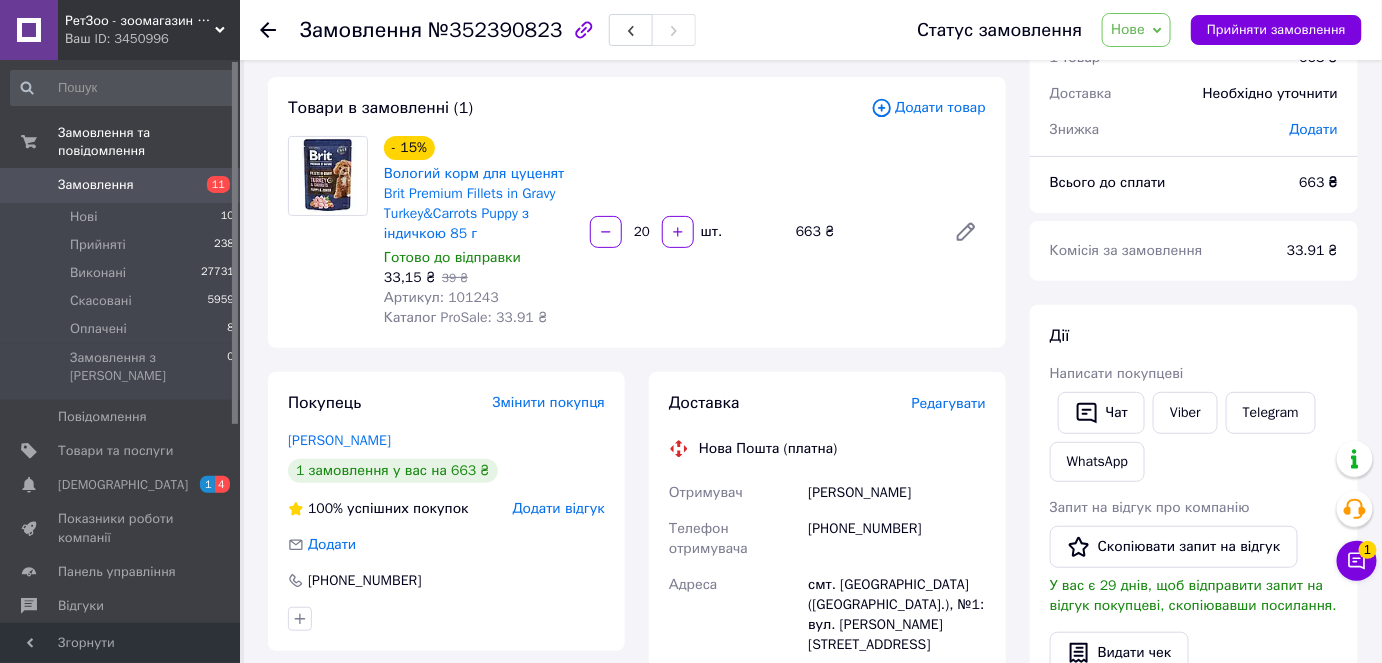 click on "Нове" at bounding box center [1136, 30] 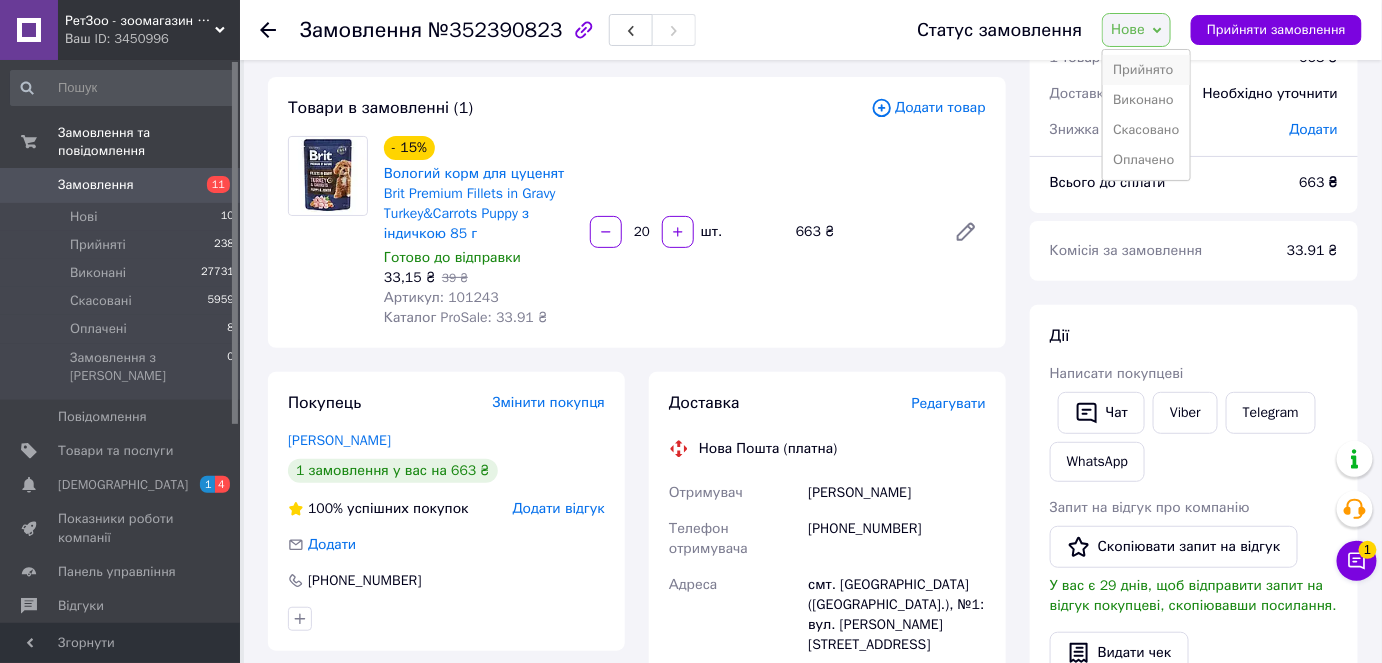 click on "Прийнято" at bounding box center (1146, 70) 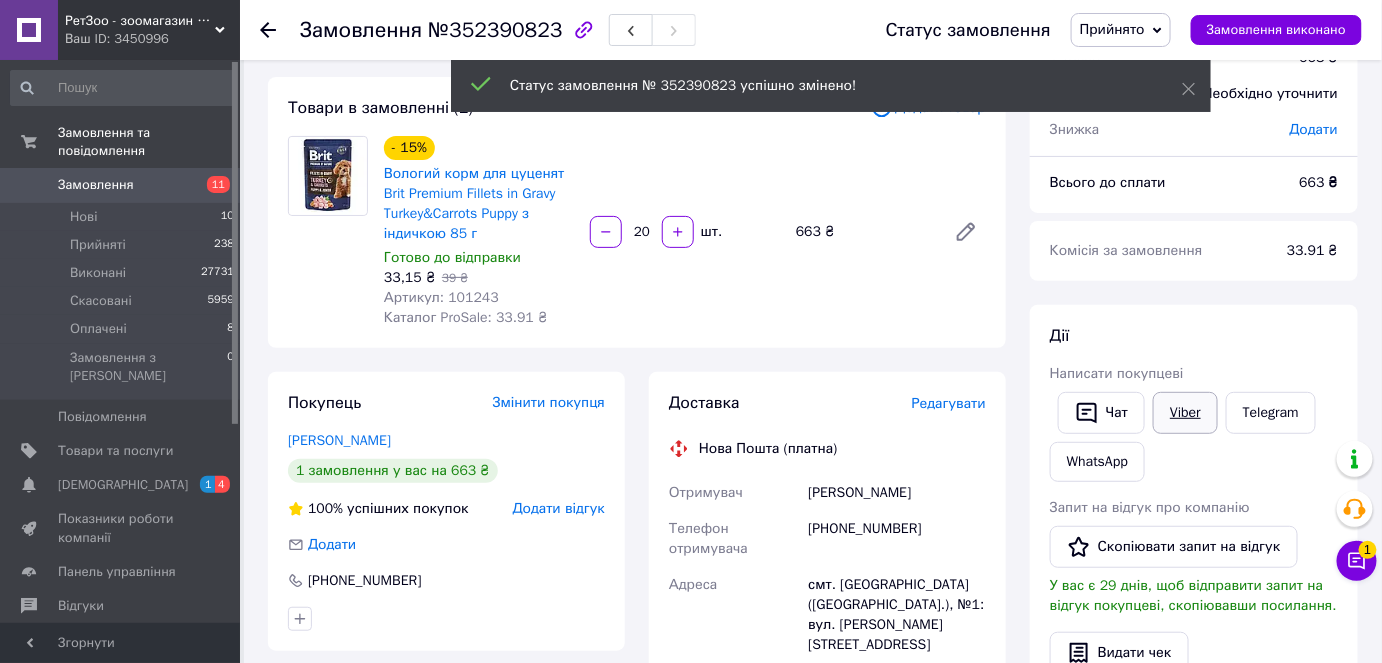 click on "Viber" at bounding box center (1185, 413) 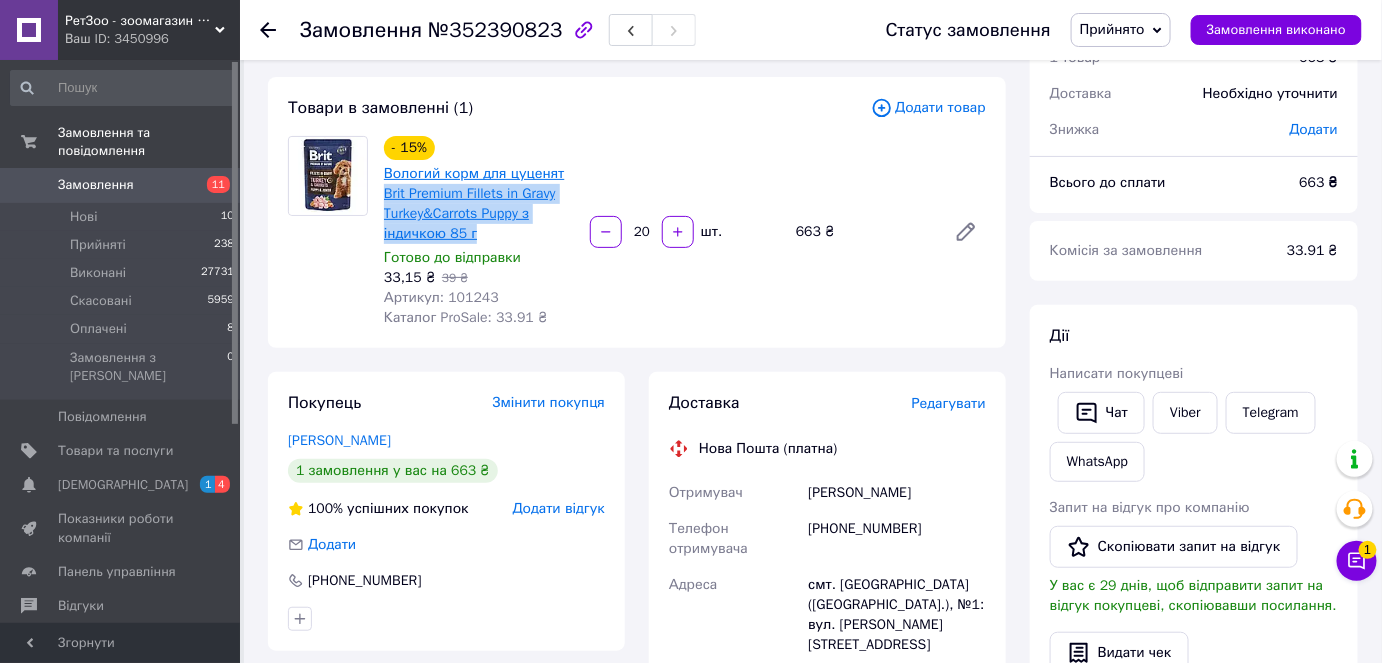 drag, startPoint x: 498, startPoint y: 231, endPoint x: 391, endPoint y: 171, distance: 122.67436 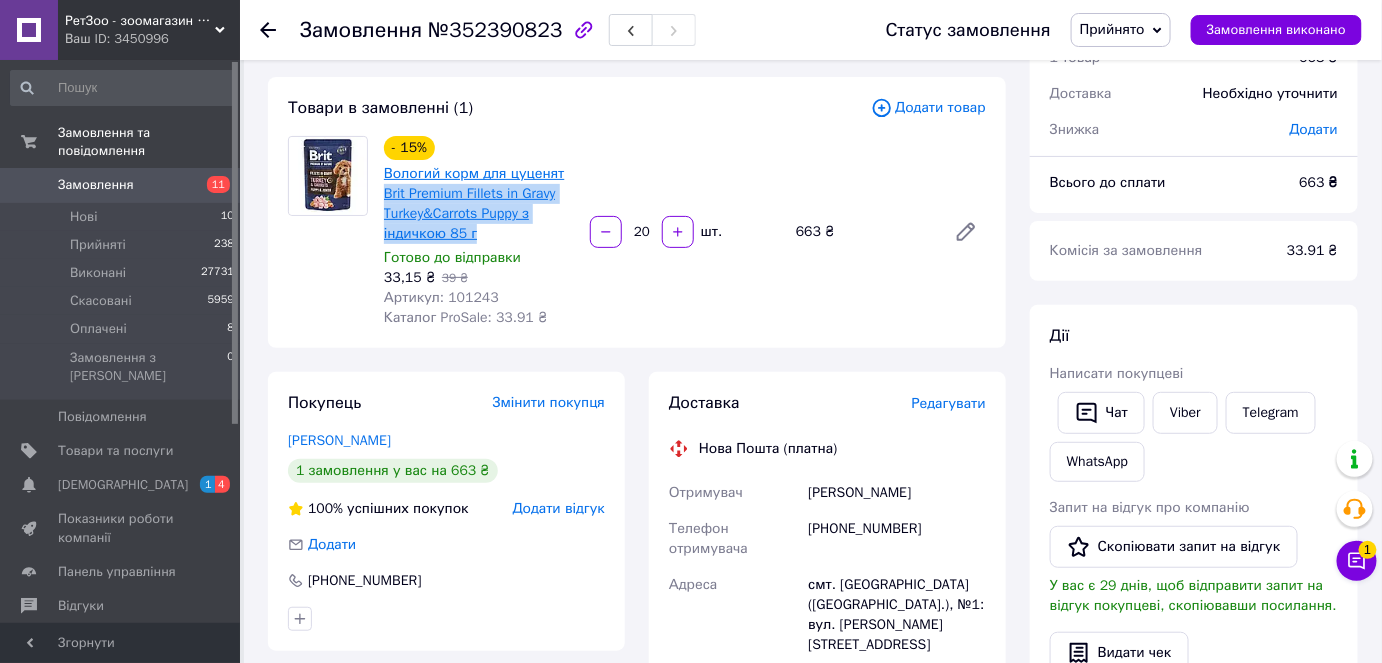 click on "Вологий корм для цуценят Brit Premium Fillets in Gravy Turkey&Carrots Puppy з індичкою 85 г" at bounding box center [479, 204] 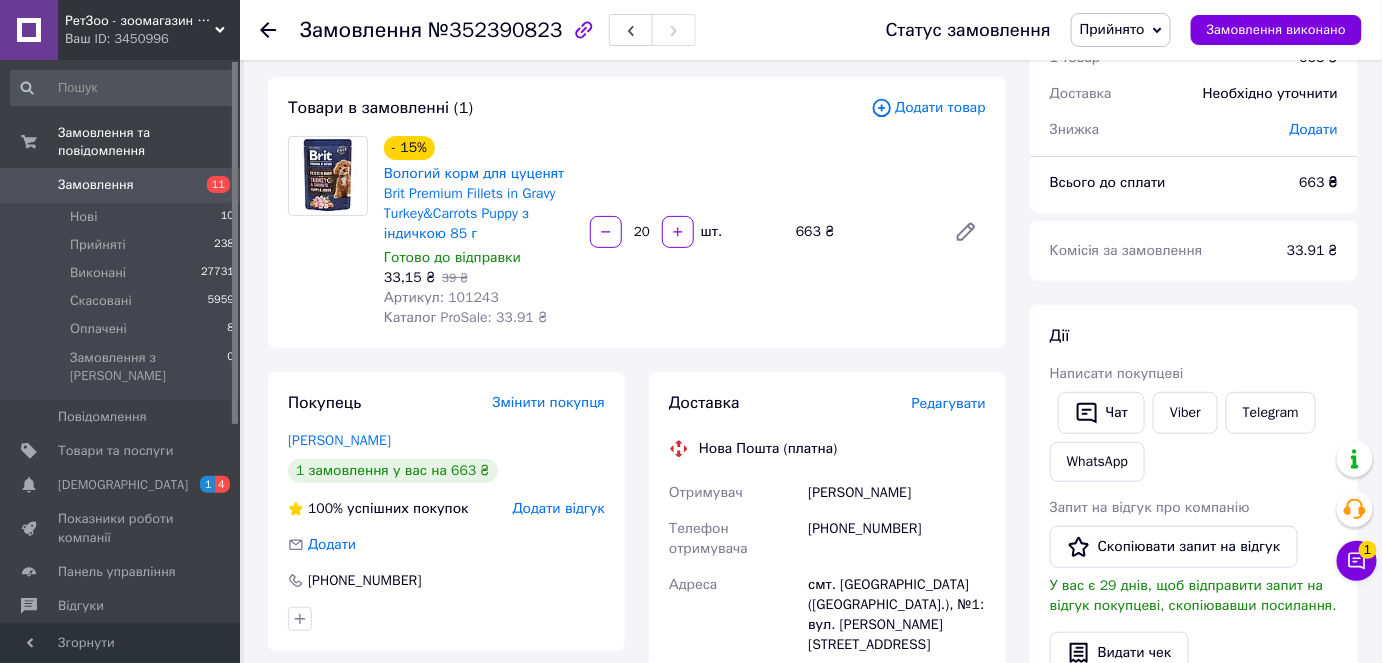 click at bounding box center [328, 232] 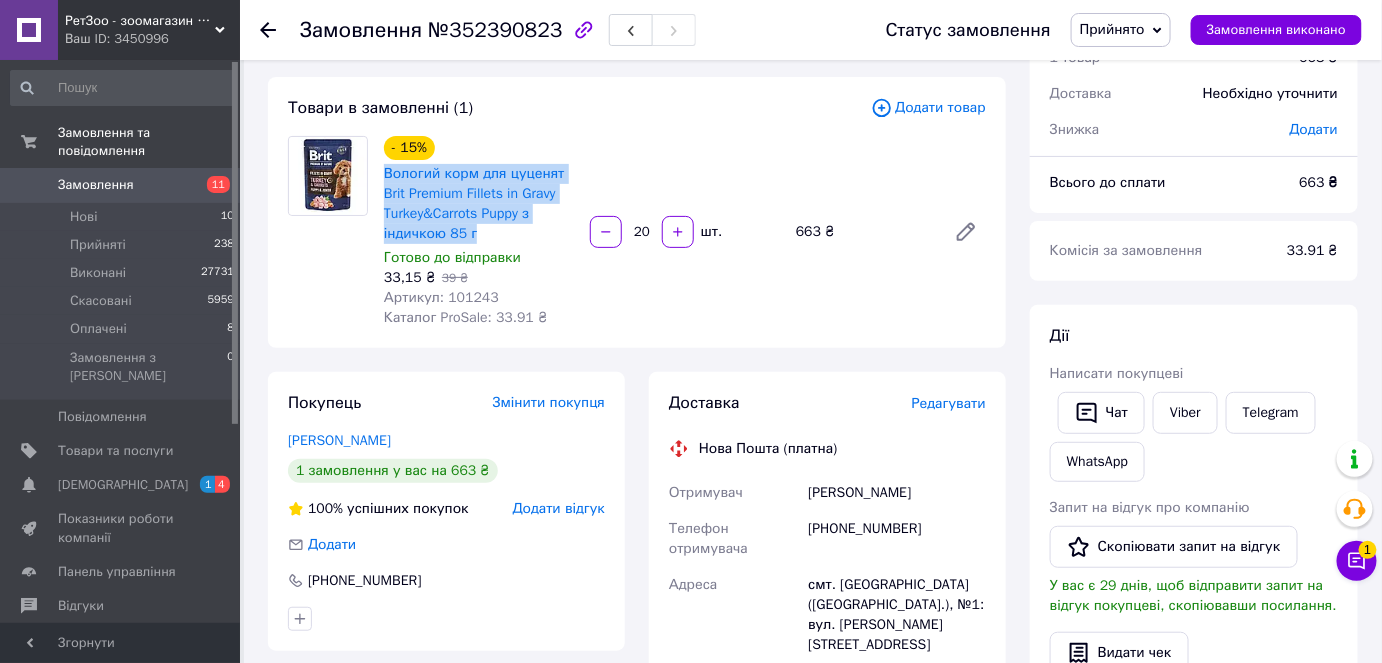 drag, startPoint x: 378, startPoint y: 170, endPoint x: 520, endPoint y: 226, distance: 152.64337 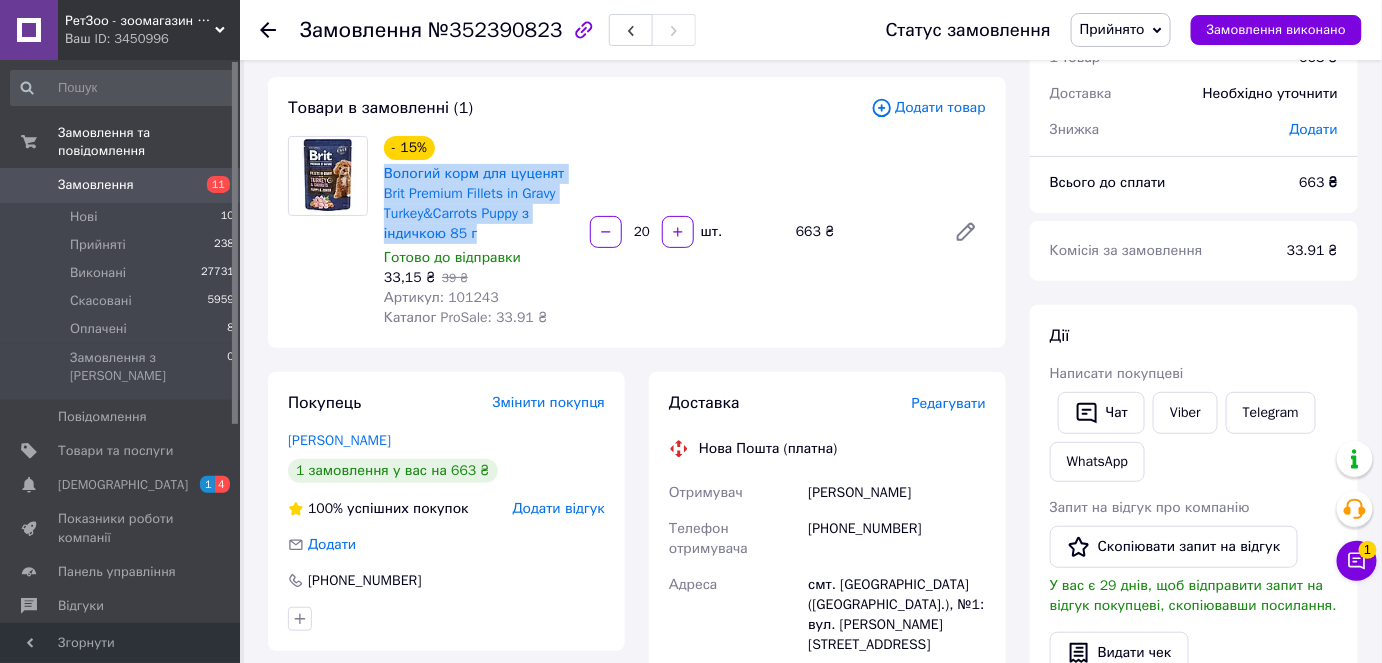 click on "- 15% Вологий корм для цуценят Brit Premium Fillets in Gravy Turkey&Carrots Puppy з індичкою 85 г Готово до відправки 33,15 ₴   39 ₴ Артикул: 101243 Каталог ProSale: 33.91 ₴" at bounding box center (479, 232) 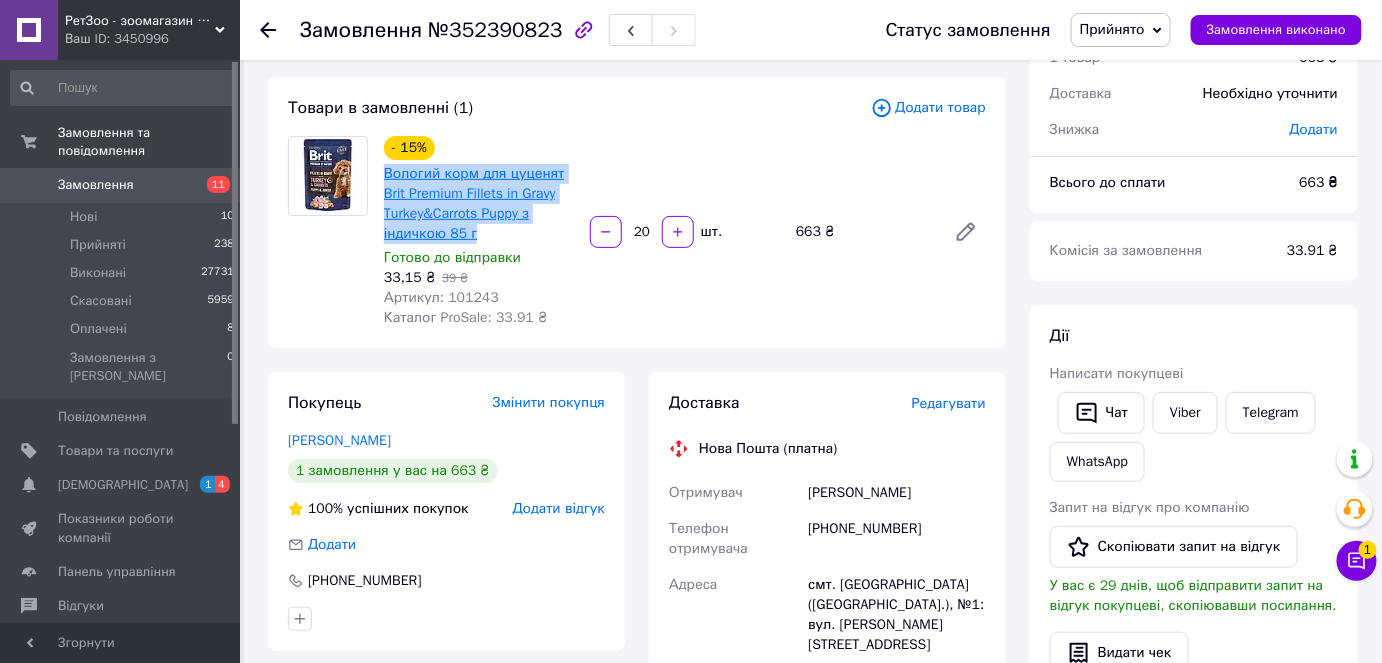 copy on "Вологий корм для цуценят Brit Premium Fillets in Gravy Turkey&Carrots Puppy з індичкою 85 г" 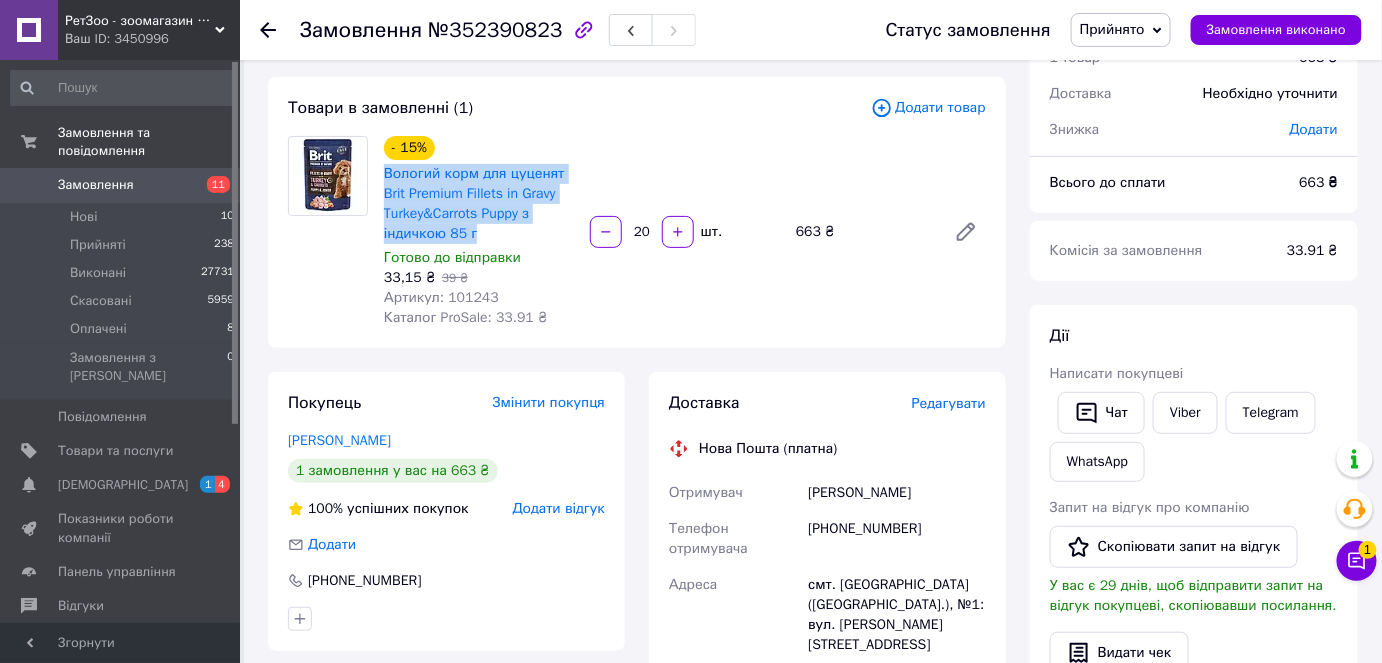 click on "Замовлення з додатку 12.07.2025 | 18:26 Товари в замовленні (1) Додати товар - 15% Вологий корм для цуценят Brit Premium Fillets in Gravy Turkey&Carrots Puppy з індичкою 85 г Готово до відправки 33,15 ₴   39 ₴ Артикул: 101243 Каталог ProSale: 33.91 ₴  20   шт. 663 ₴ Покупець Змінити покупця Єрмоленко Андрій 1 замовлення у вас на 663 ₴ 100%   успішних покупок Додати відгук Додати +380977808486 Оплата Післяплата Доставка Редагувати Нова Пошта (платна) Отримувач Єрмоленко Андрій Телефон отримувача +380977808486 Адреса смт. Смоліне (Кіровоградська обл.), №1: вул. Козакова, 41 Дата відправки 13.07.2025 Платник Отримувач 663 ₴ 663 ₴ або" at bounding box center [637, 662] 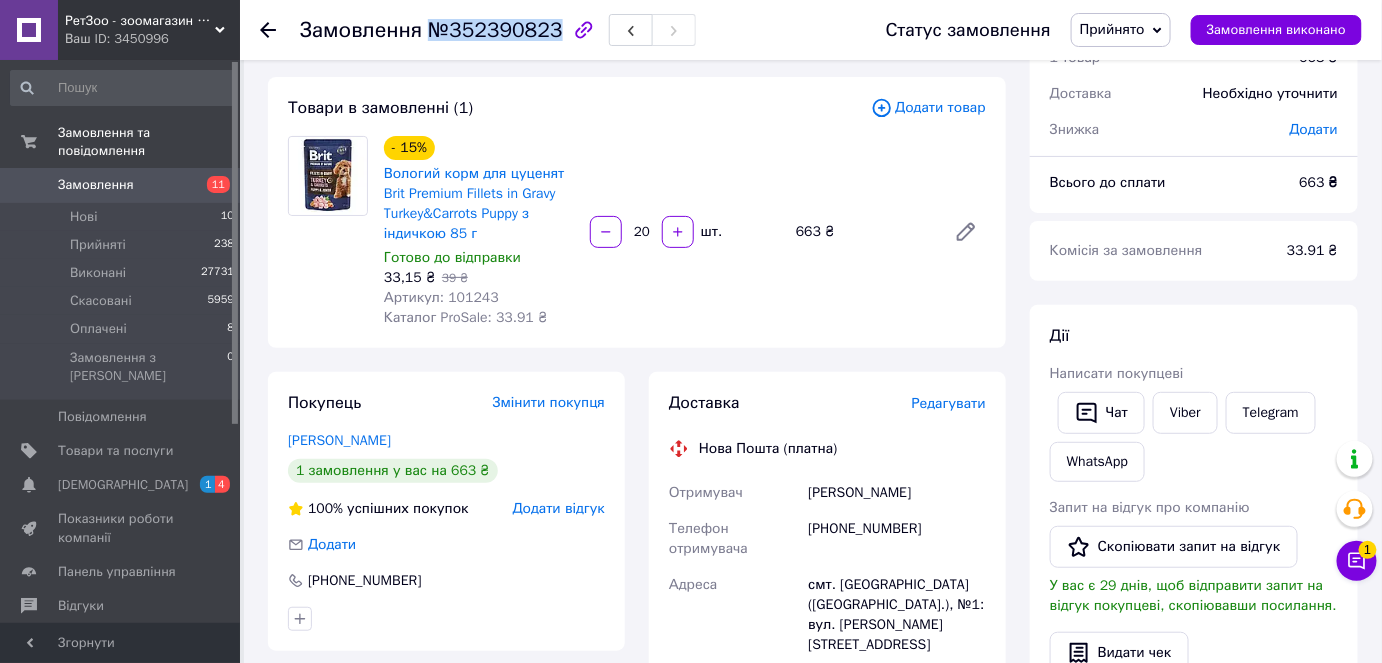 drag, startPoint x: 430, startPoint y: 35, endPoint x: 544, endPoint y: 34, distance: 114.00439 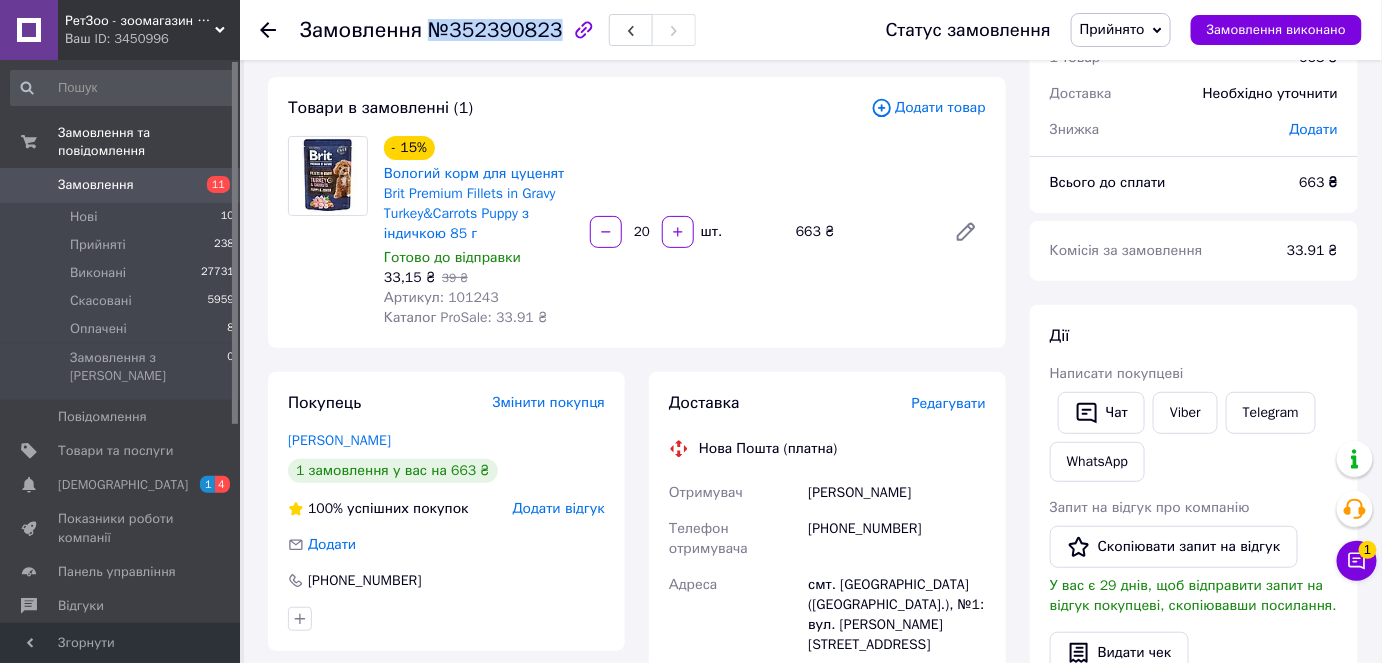 click on "№352390823" at bounding box center (495, 30) 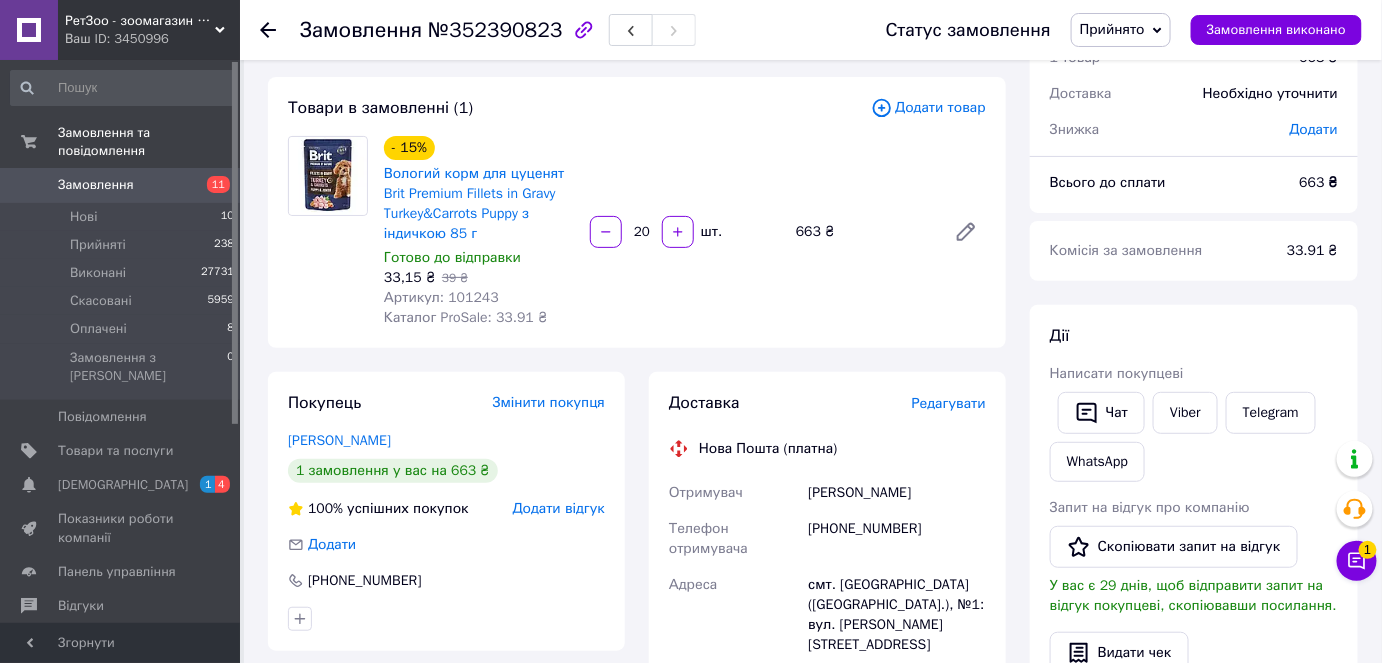click on "Адреса" at bounding box center (734, 615) 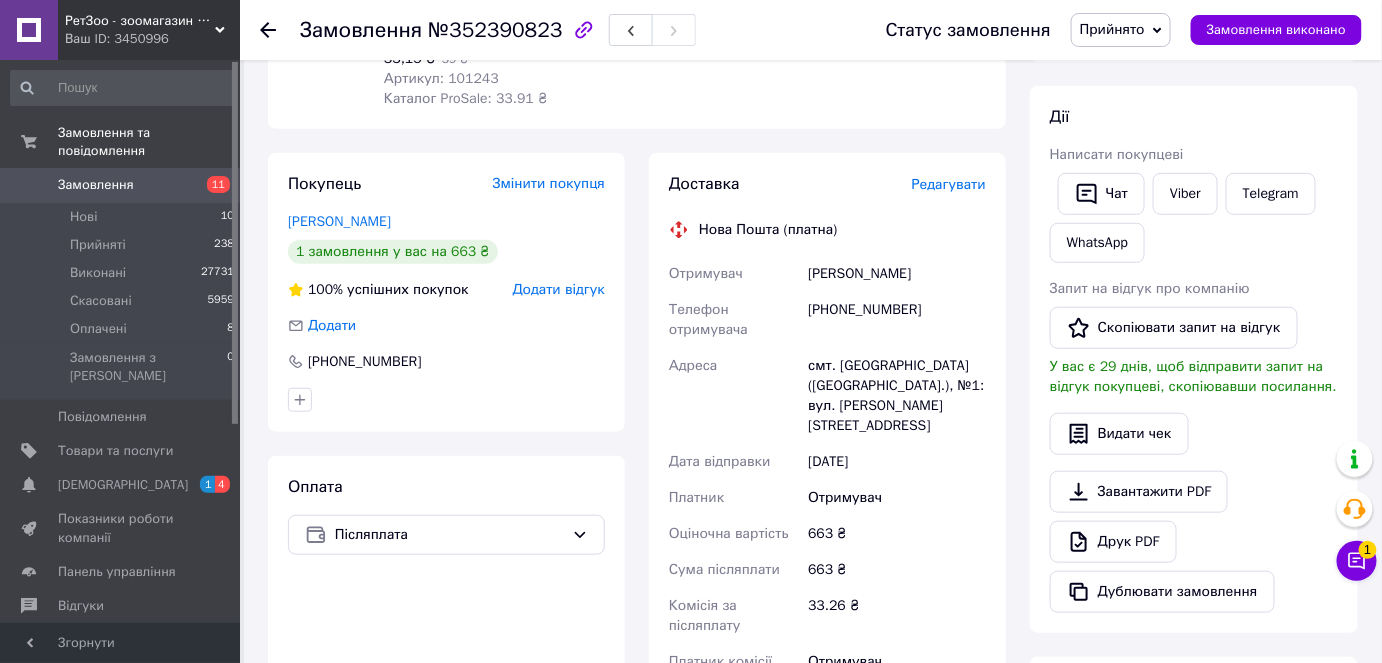 scroll, scrollTop: 549, scrollLeft: 0, axis: vertical 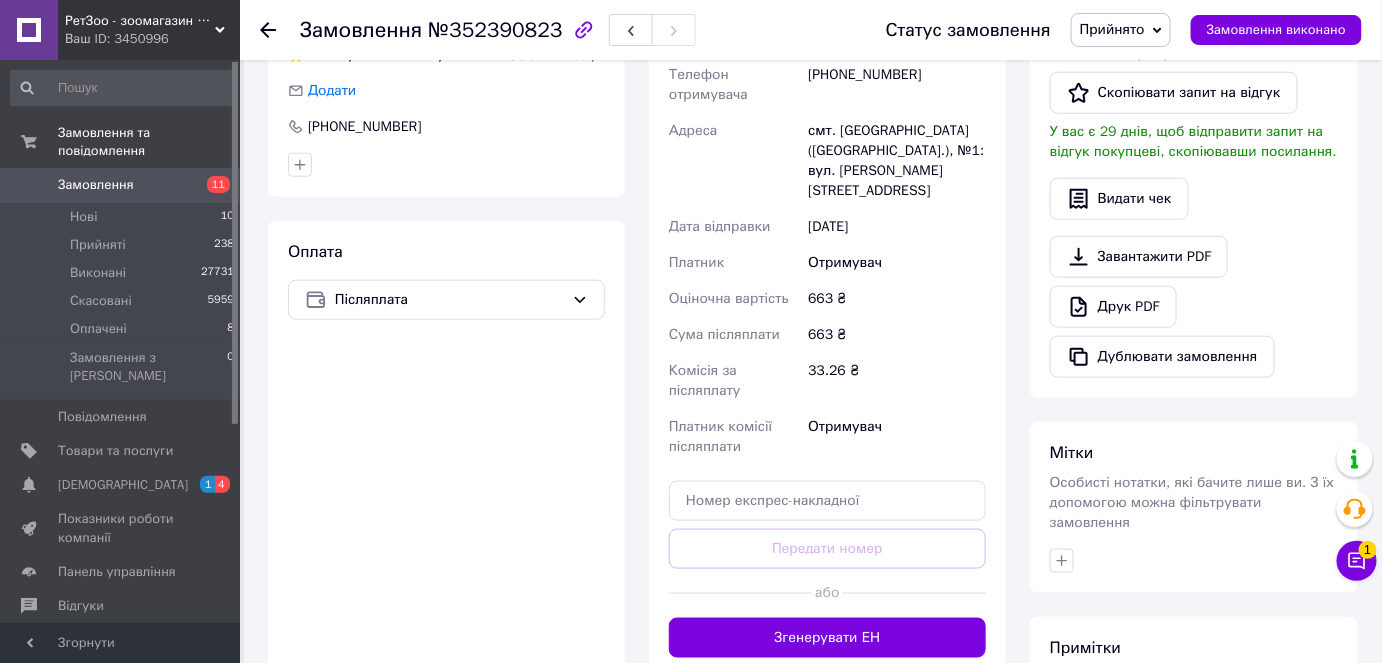 drag, startPoint x: 1070, startPoint y: 526, endPoint x: 1074, endPoint y: 489, distance: 37.215588 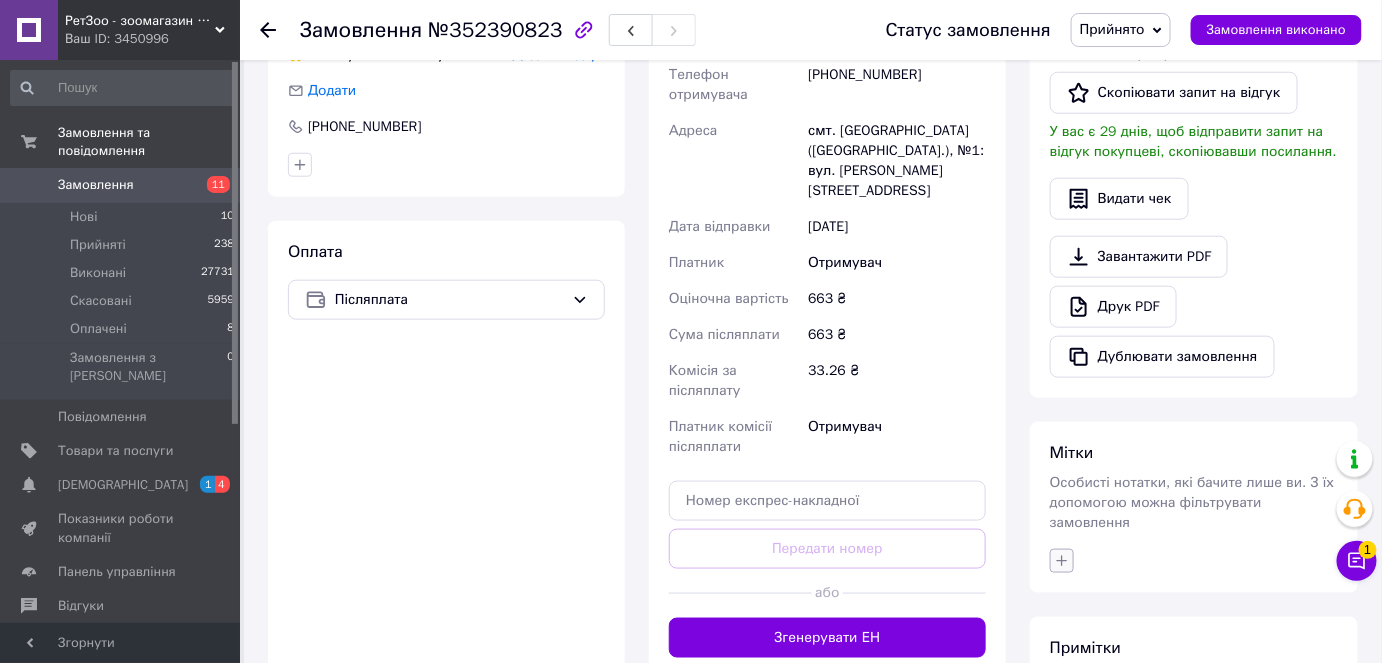 drag, startPoint x: 1061, startPoint y: 539, endPoint x: 1060, endPoint y: 526, distance: 13.038404 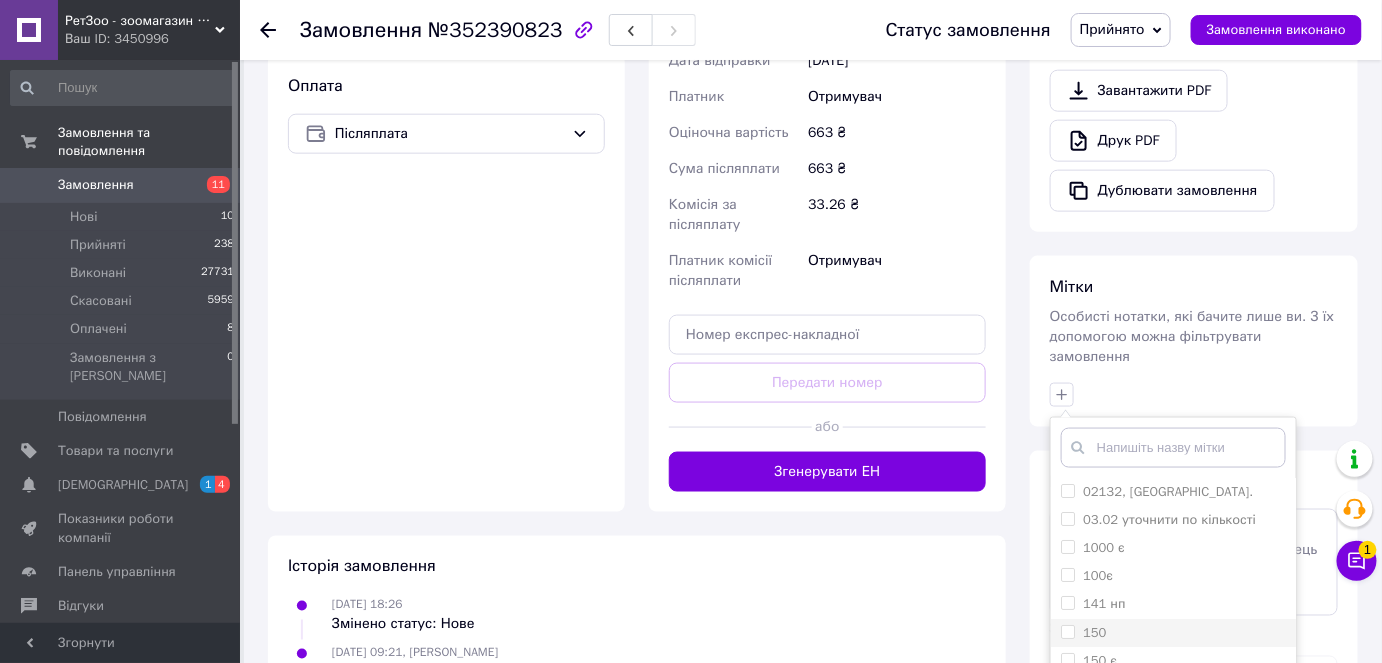 scroll, scrollTop: 870, scrollLeft: 0, axis: vertical 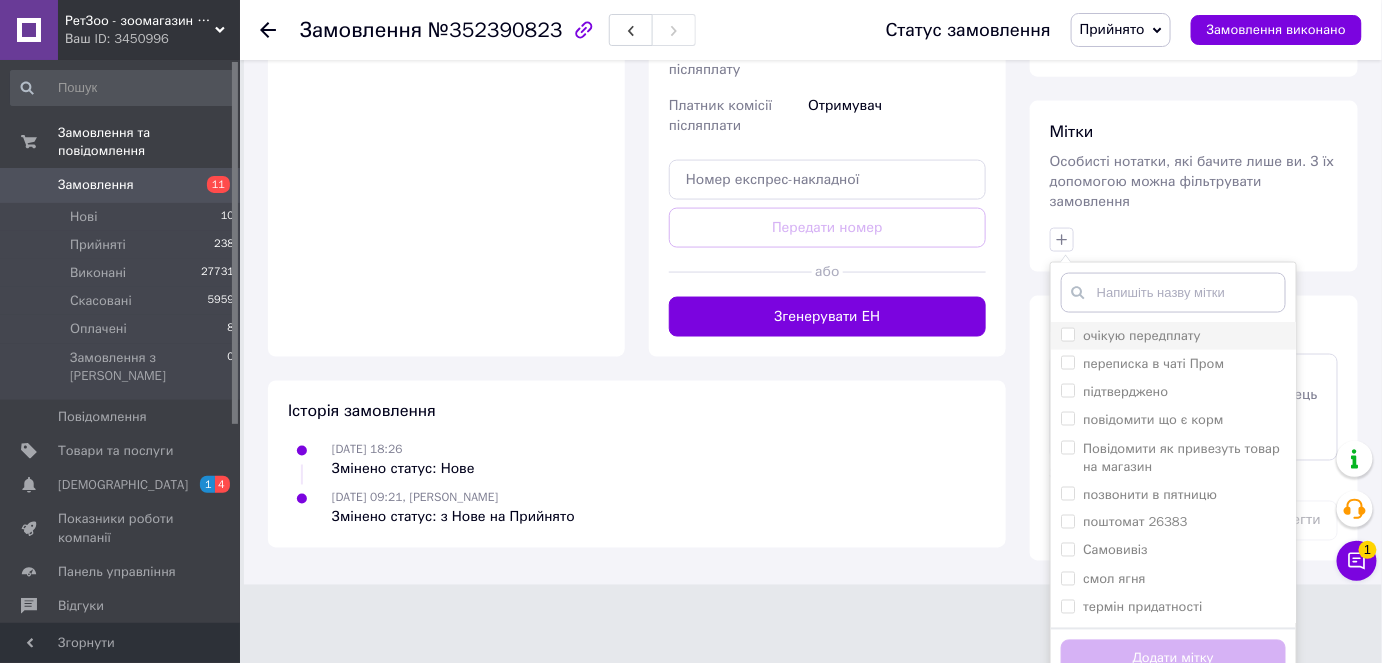 click on "очікую передплату" at bounding box center (1067, 334) 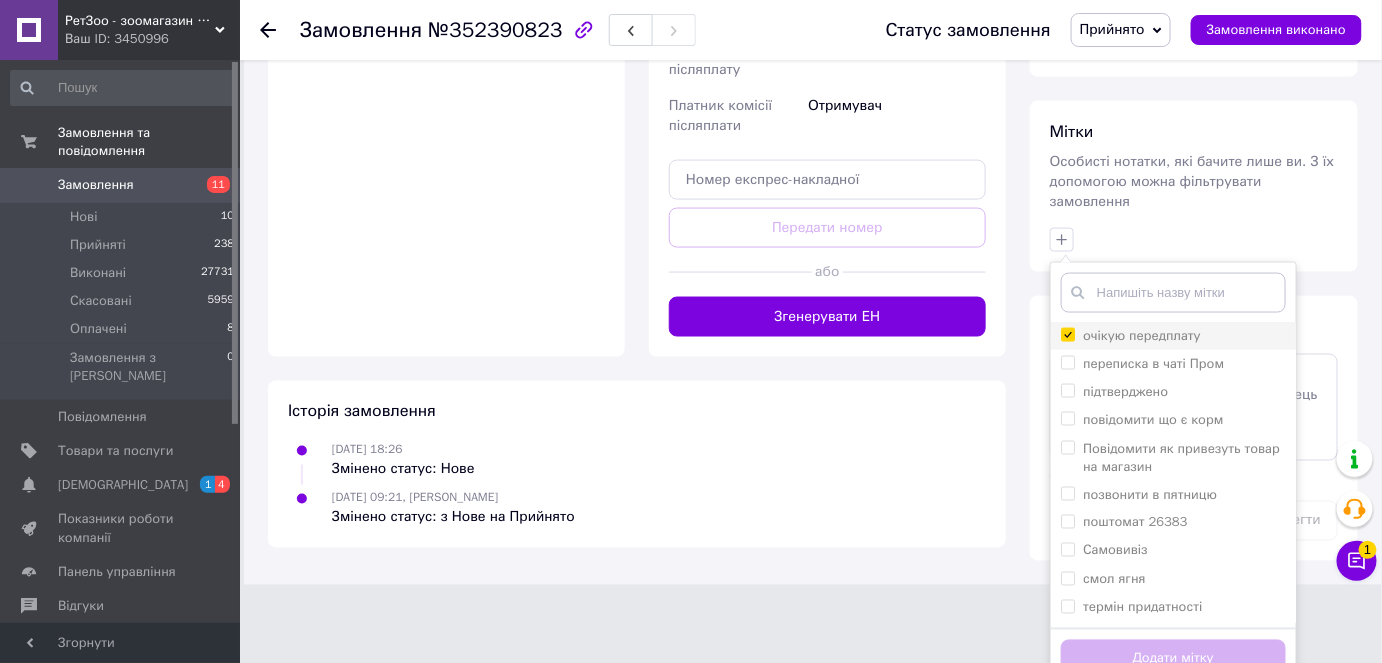 checkbox on "true" 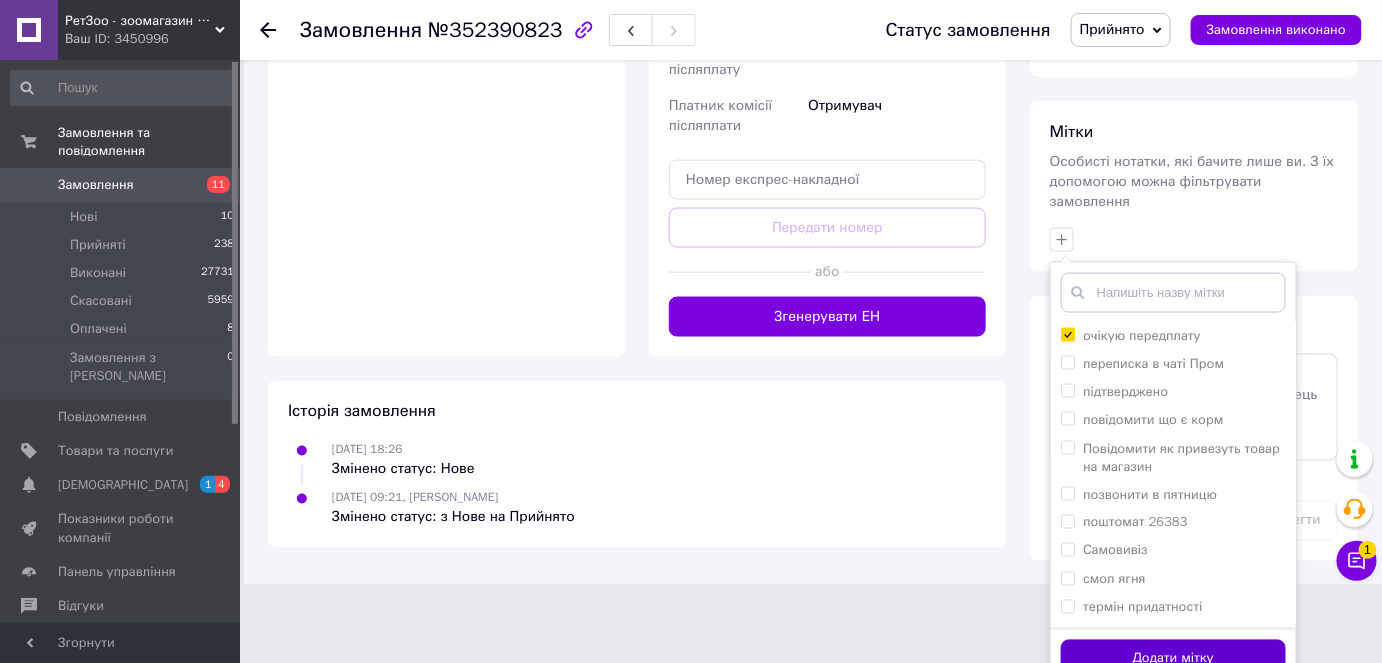 click on "Додати мітку" at bounding box center (1173, 659) 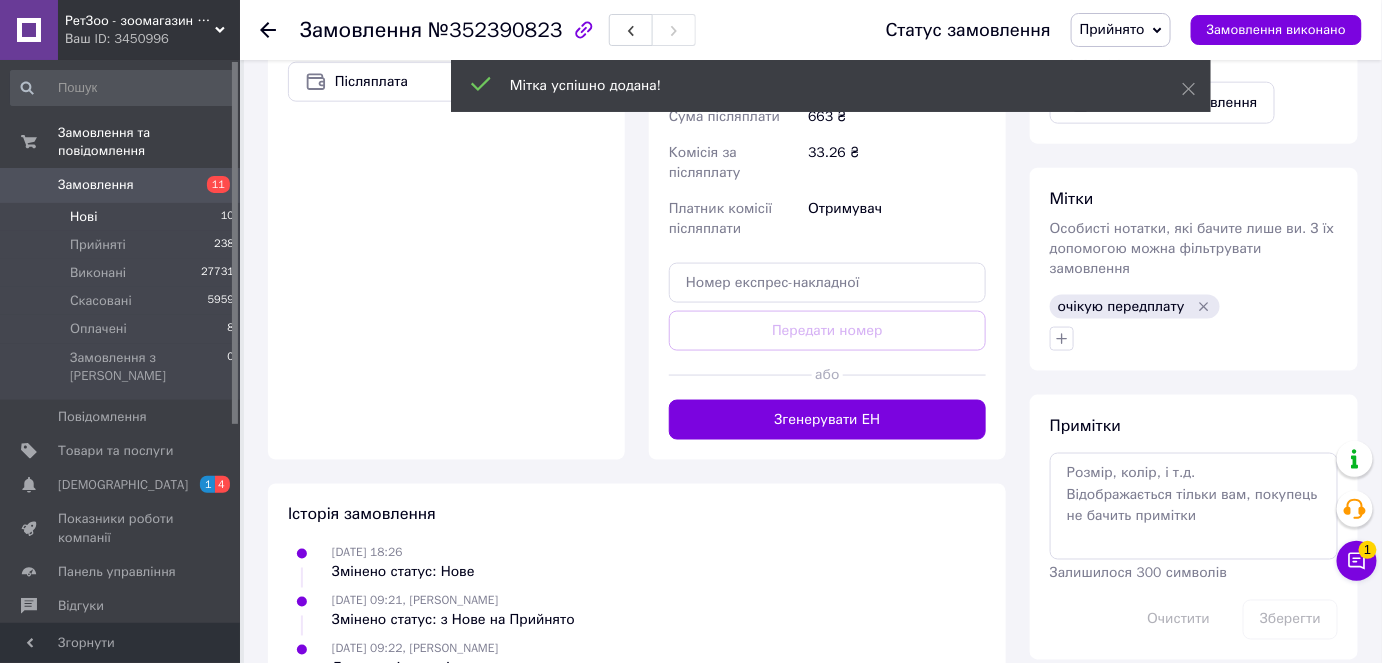 scroll, scrollTop: 805, scrollLeft: 0, axis: vertical 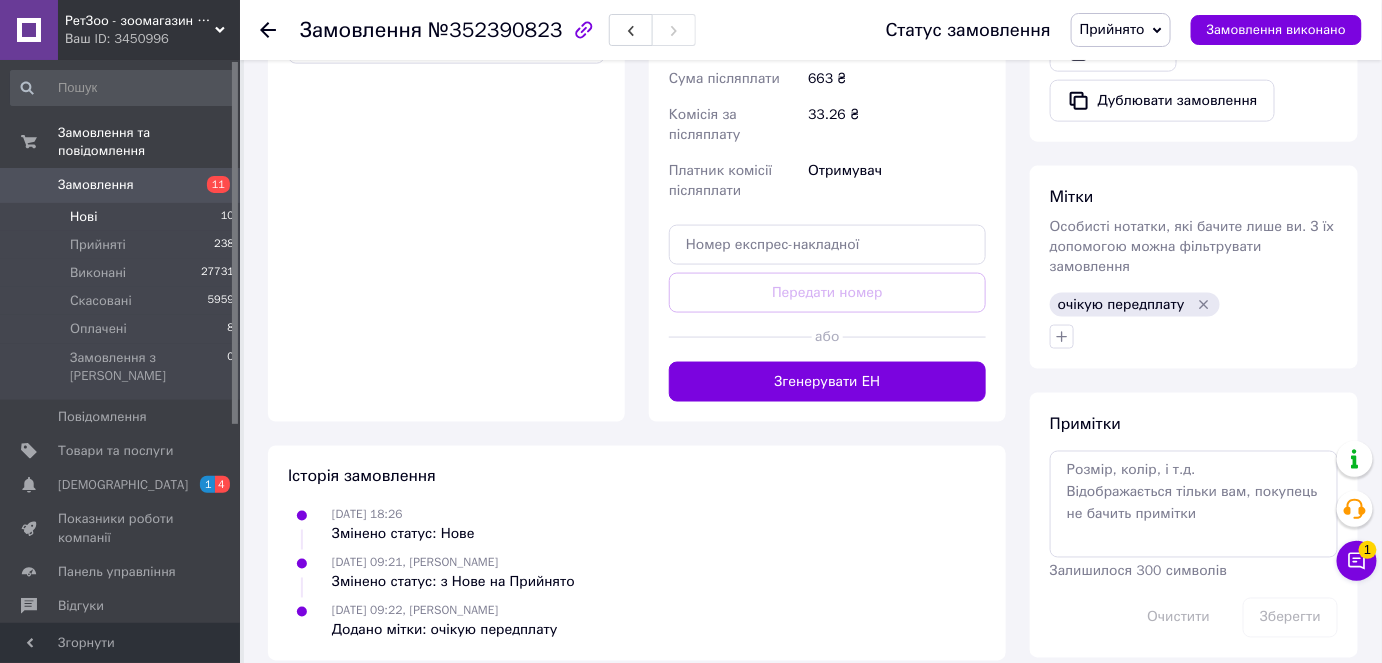 click on "Нові 10" at bounding box center [123, 217] 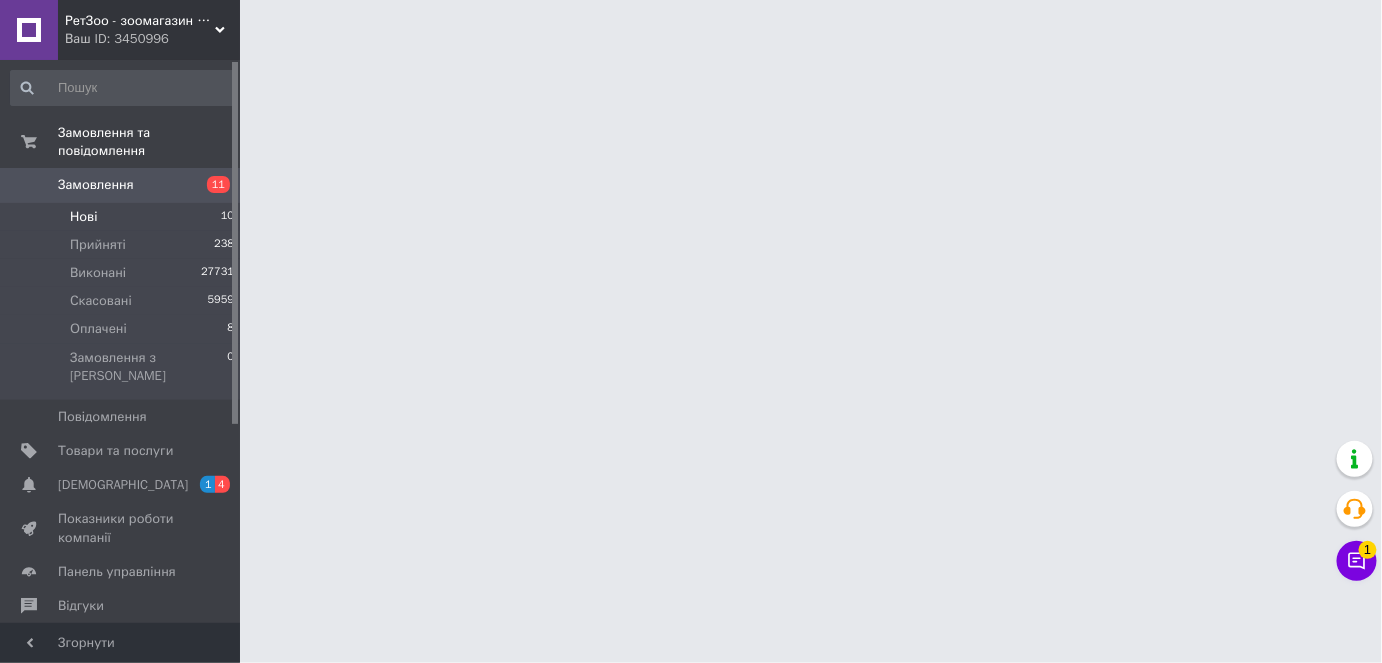 scroll, scrollTop: 0, scrollLeft: 0, axis: both 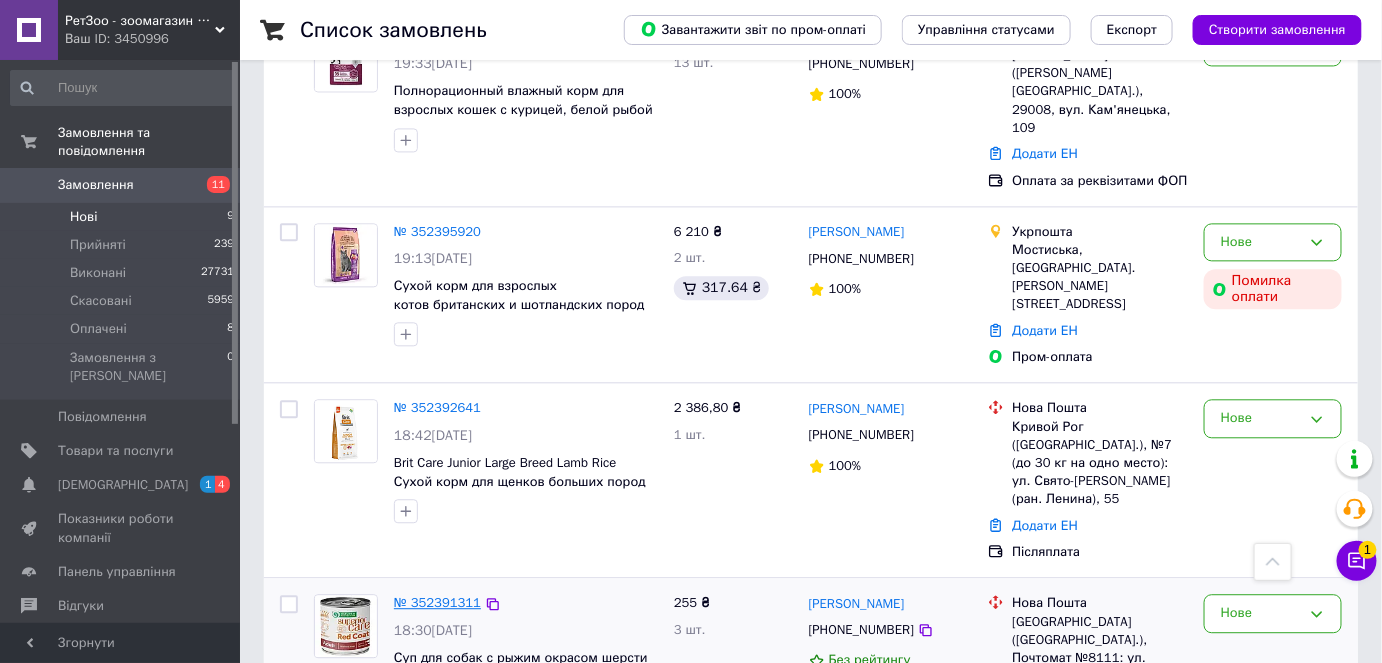 click on "№ 352391311" at bounding box center (437, 602) 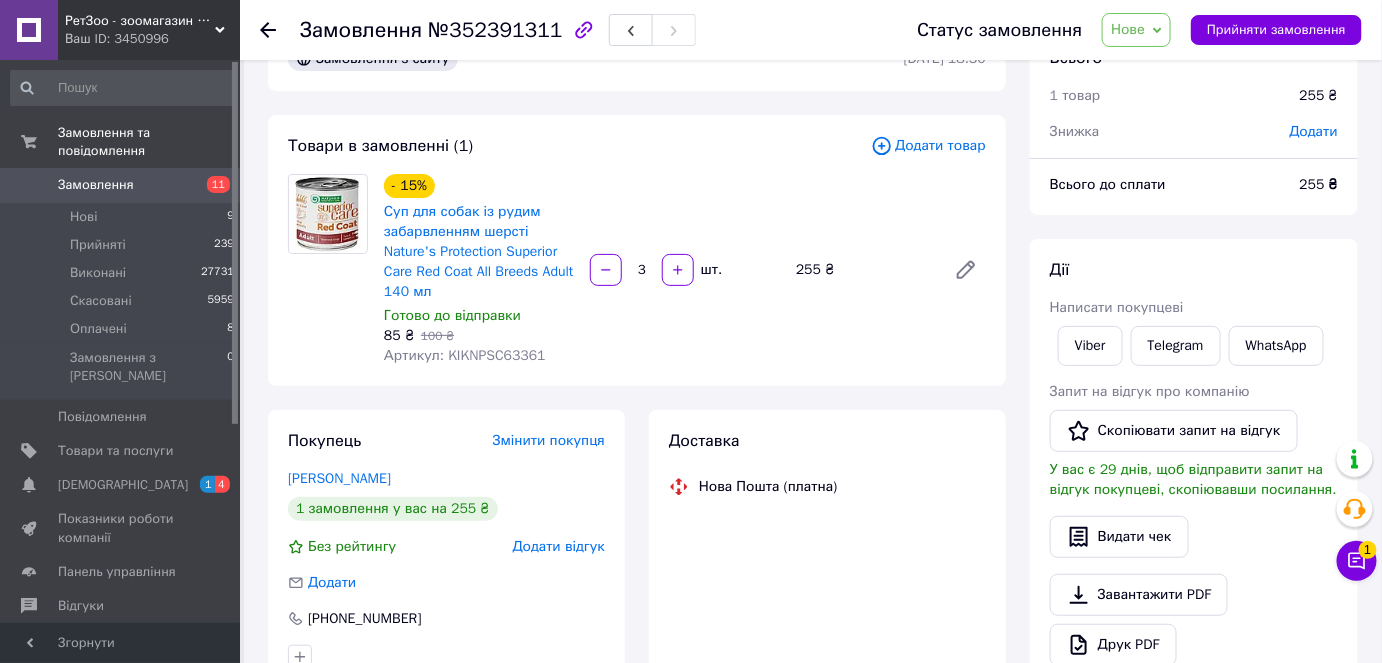 scroll, scrollTop: 0, scrollLeft: 0, axis: both 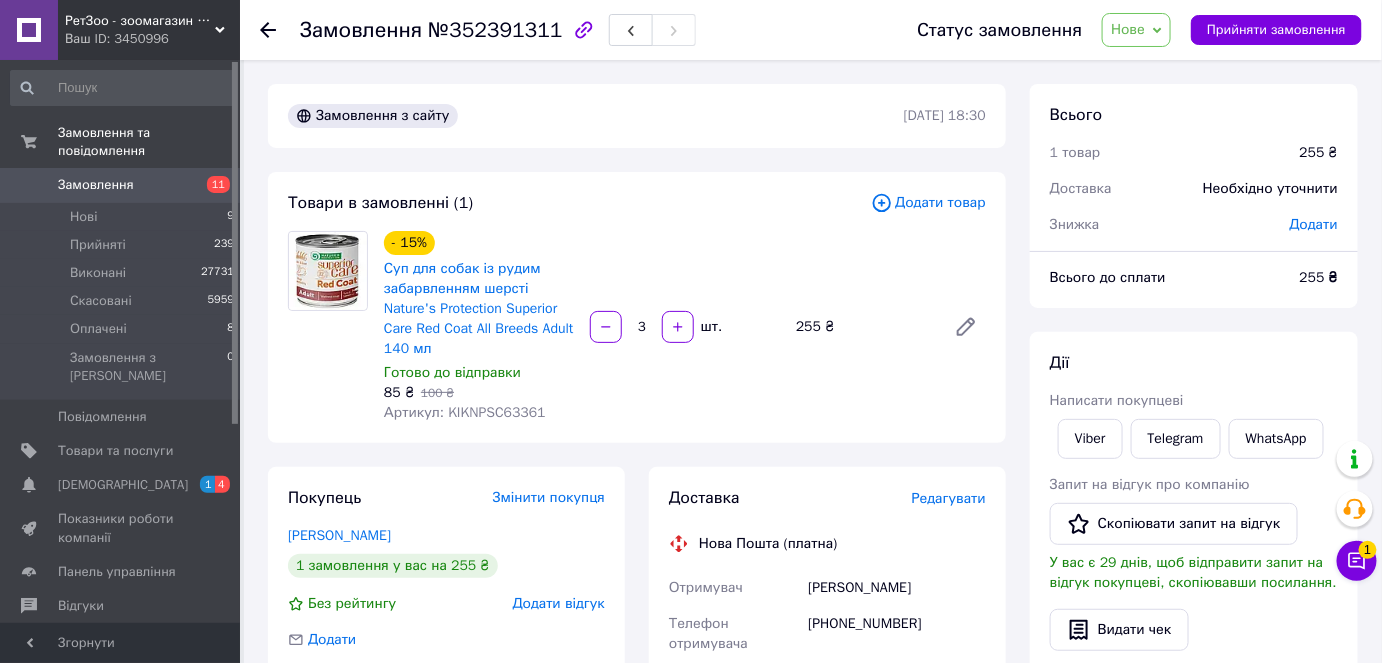 click on "Нове" at bounding box center [1128, 29] 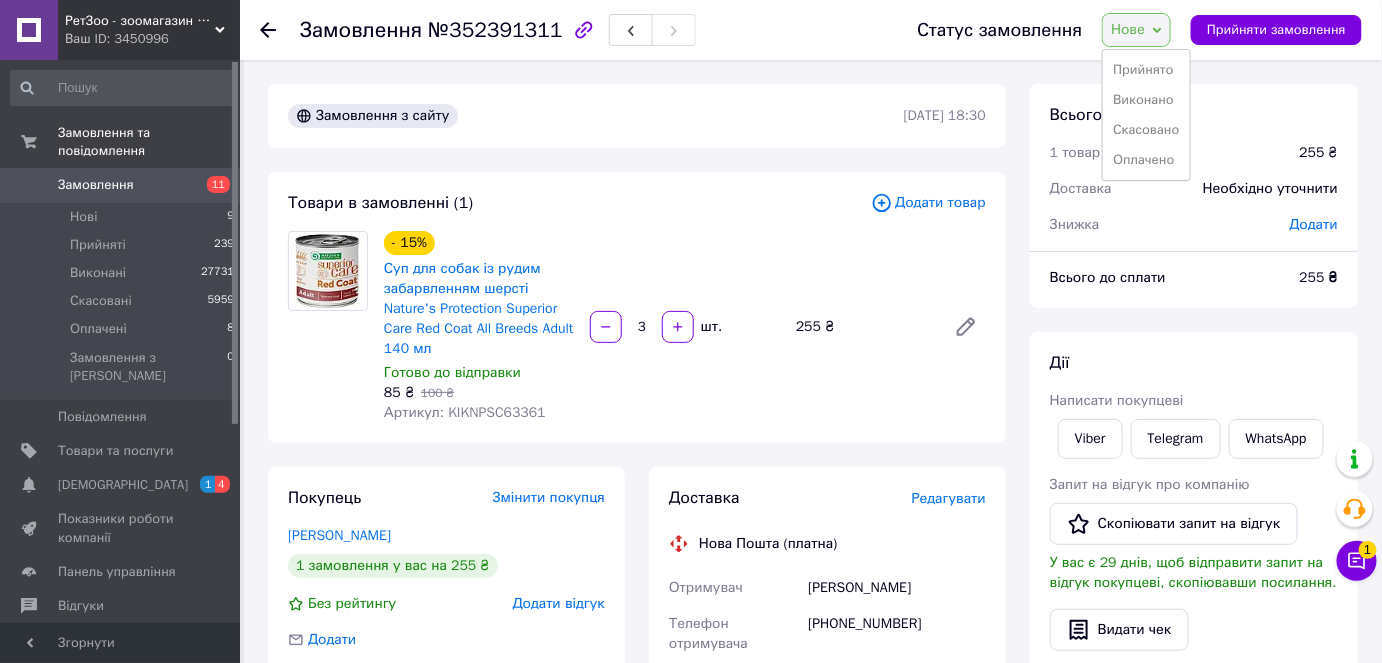 drag, startPoint x: 1138, startPoint y: 68, endPoint x: 1138, endPoint y: 125, distance: 57 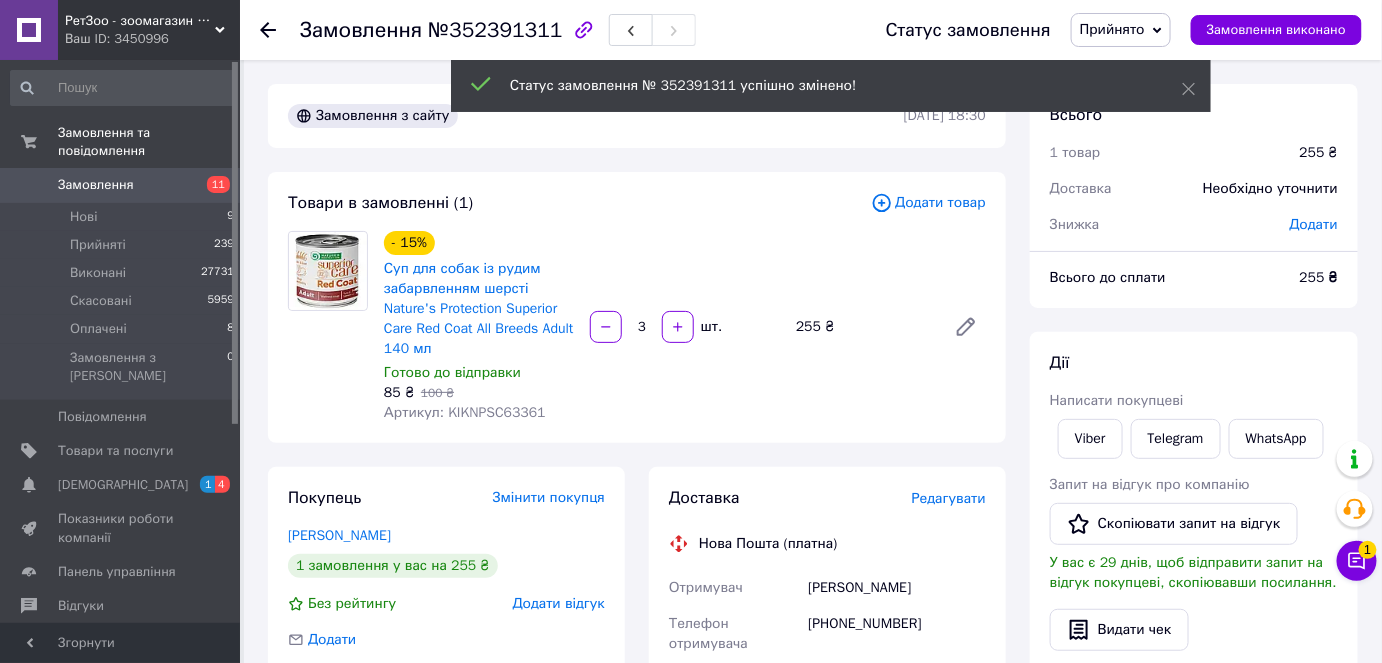 click on "Написати покупцеві" at bounding box center [1117, 400] 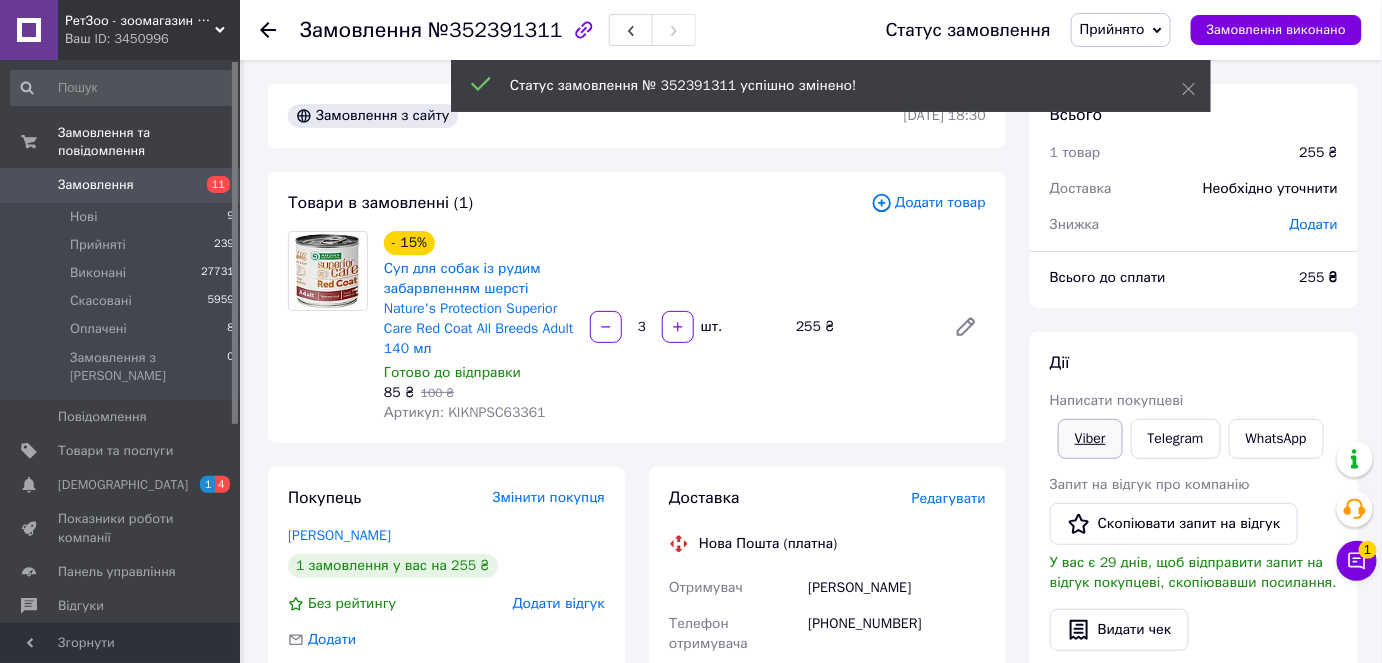 click on "Viber" at bounding box center [1090, 439] 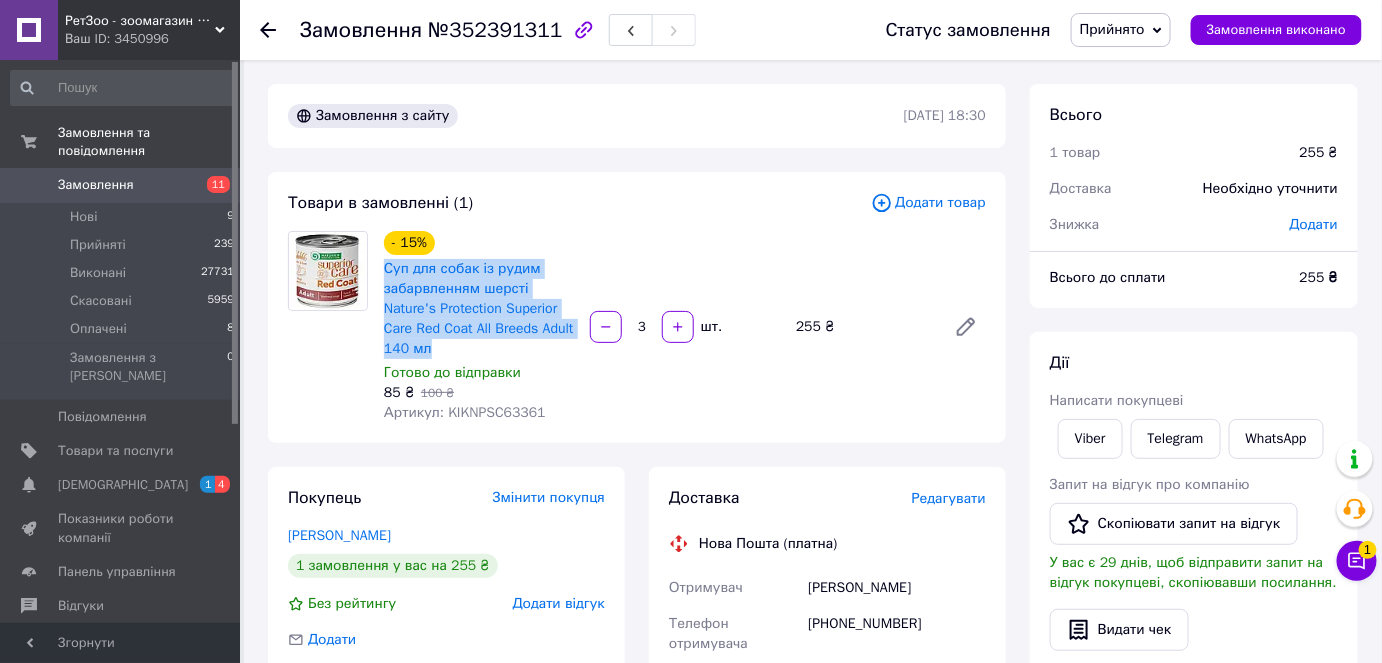 drag, startPoint x: 378, startPoint y: 266, endPoint x: 538, endPoint y: 344, distance: 178 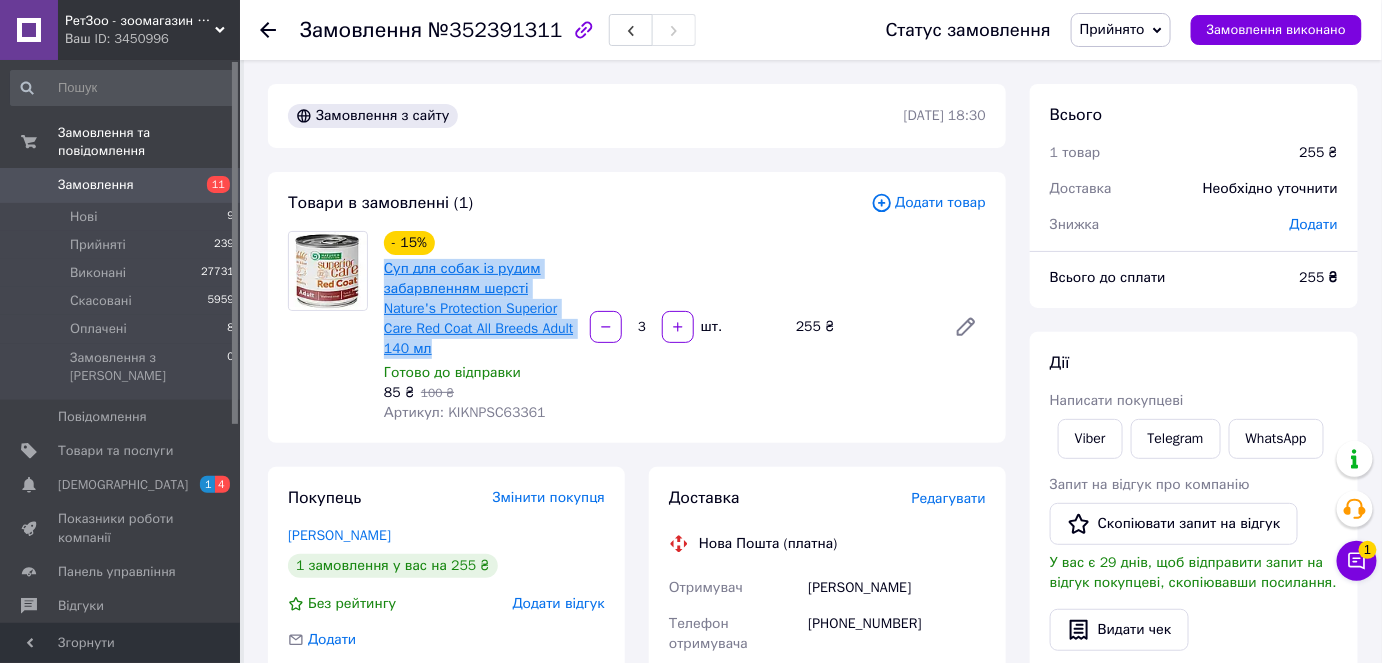 copy on "Суп для собак із рудим забарвленням шерсті Nature's Protection Superior Care Red Coat All Breeds Adult 140 мл" 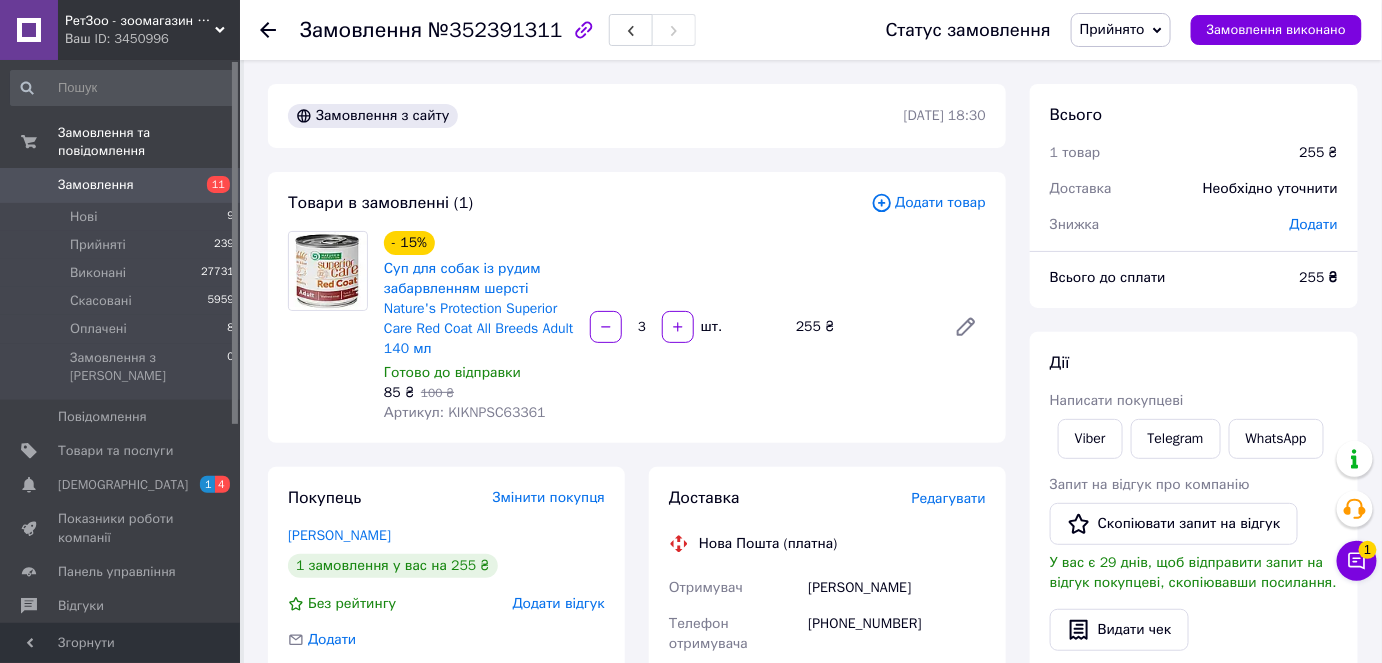 drag, startPoint x: 397, startPoint y: 35, endPoint x: 406, endPoint y: 30, distance: 10.29563 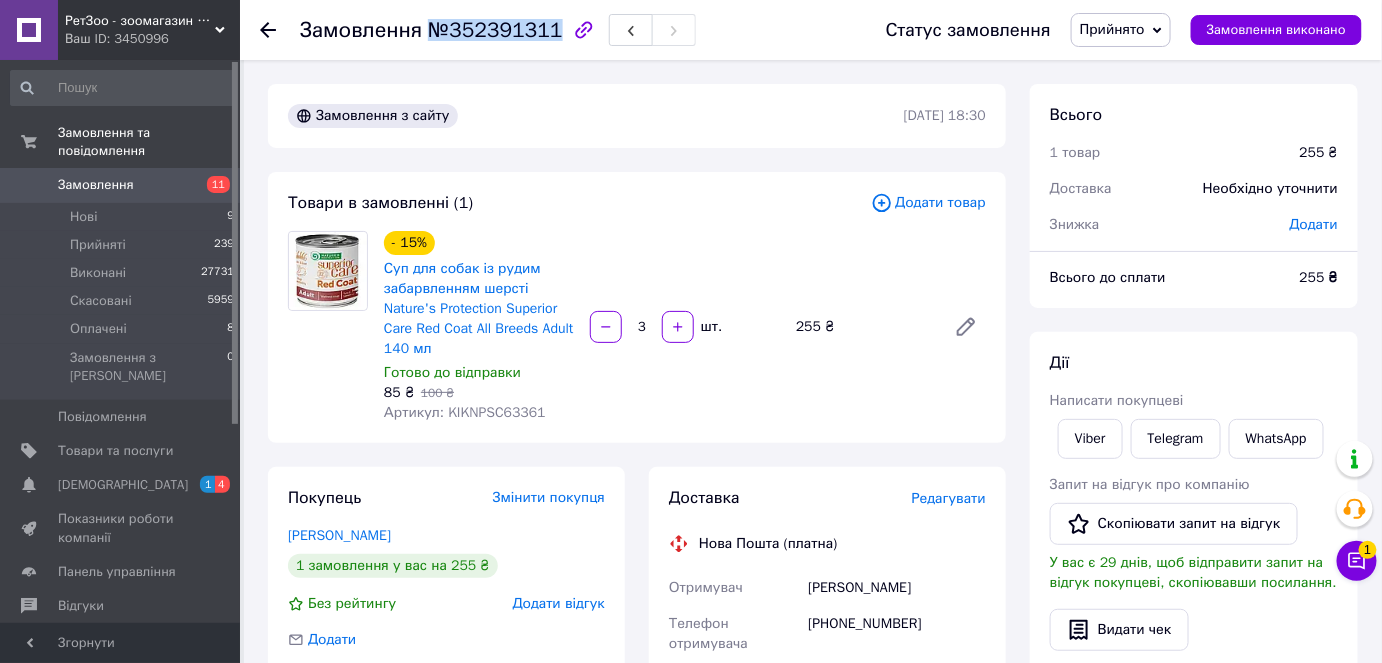 drag, startPoint x: 466, startPoint y: 39, endPoint x: 546, endPoint y: 35, distance: 80.09994 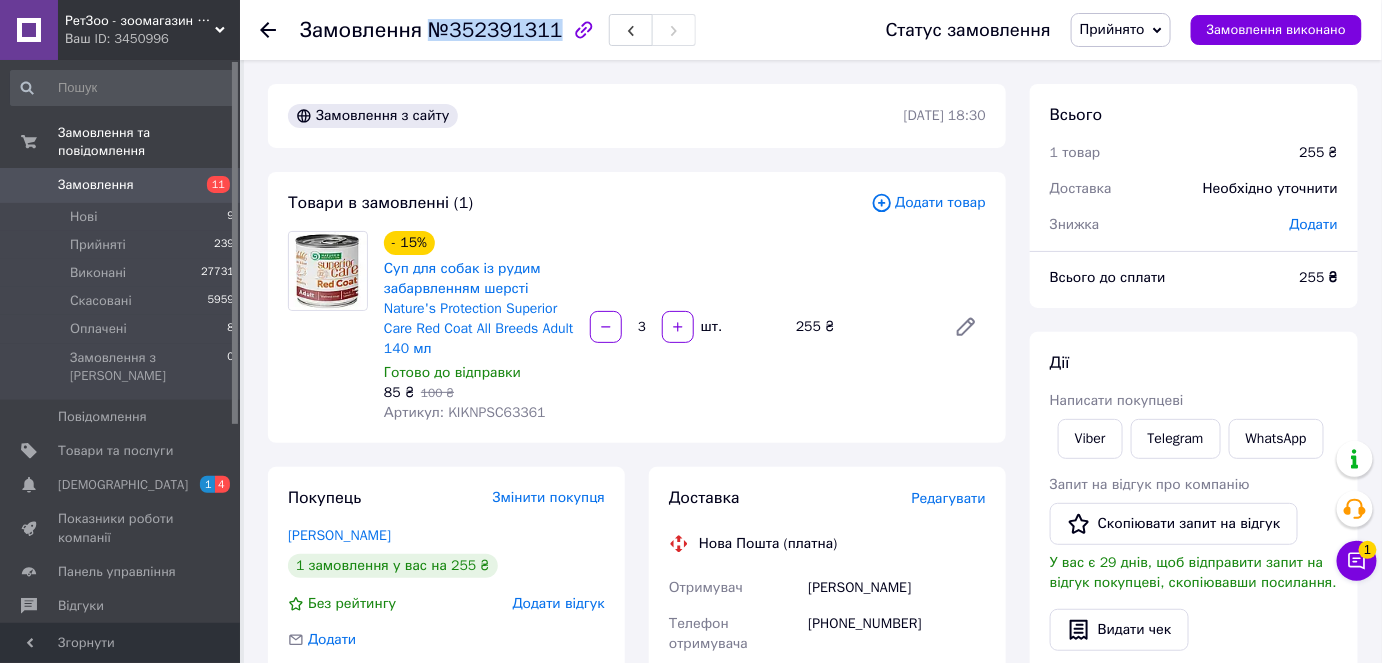click on "№352391311" at bounding box center [495, 30] 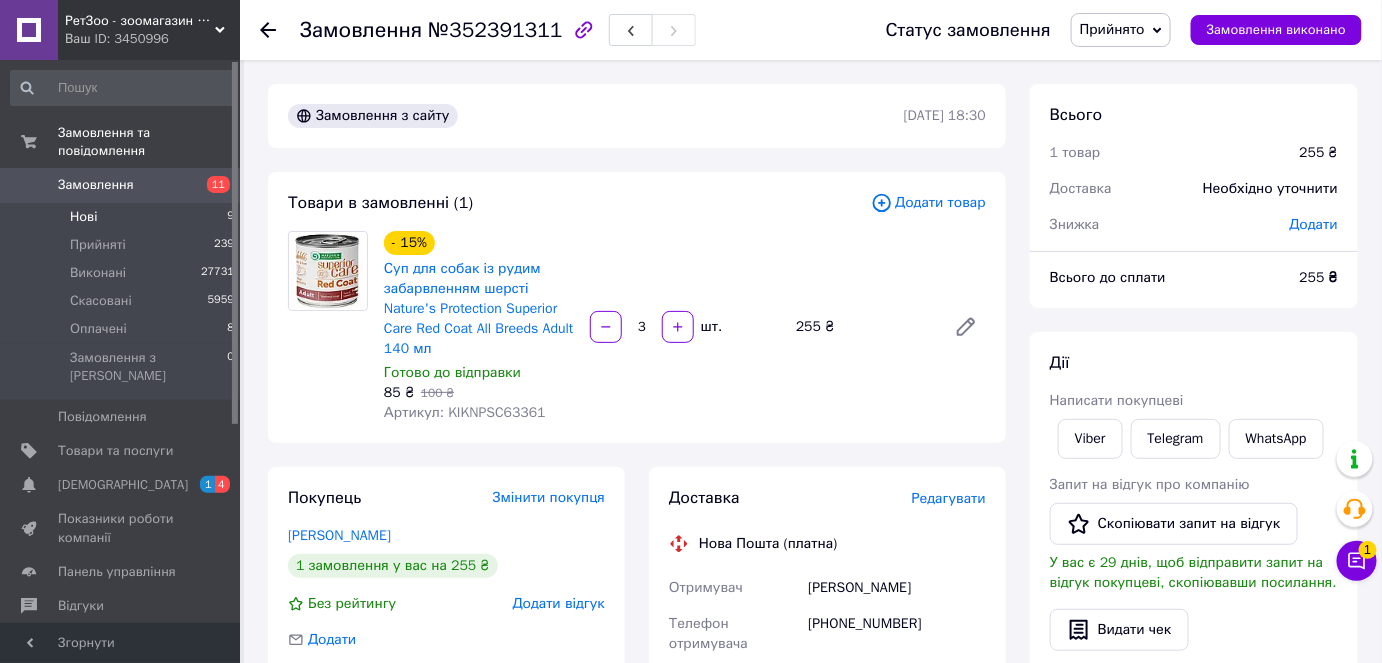 click on "Нові 9" at bounding box center [123, 217] 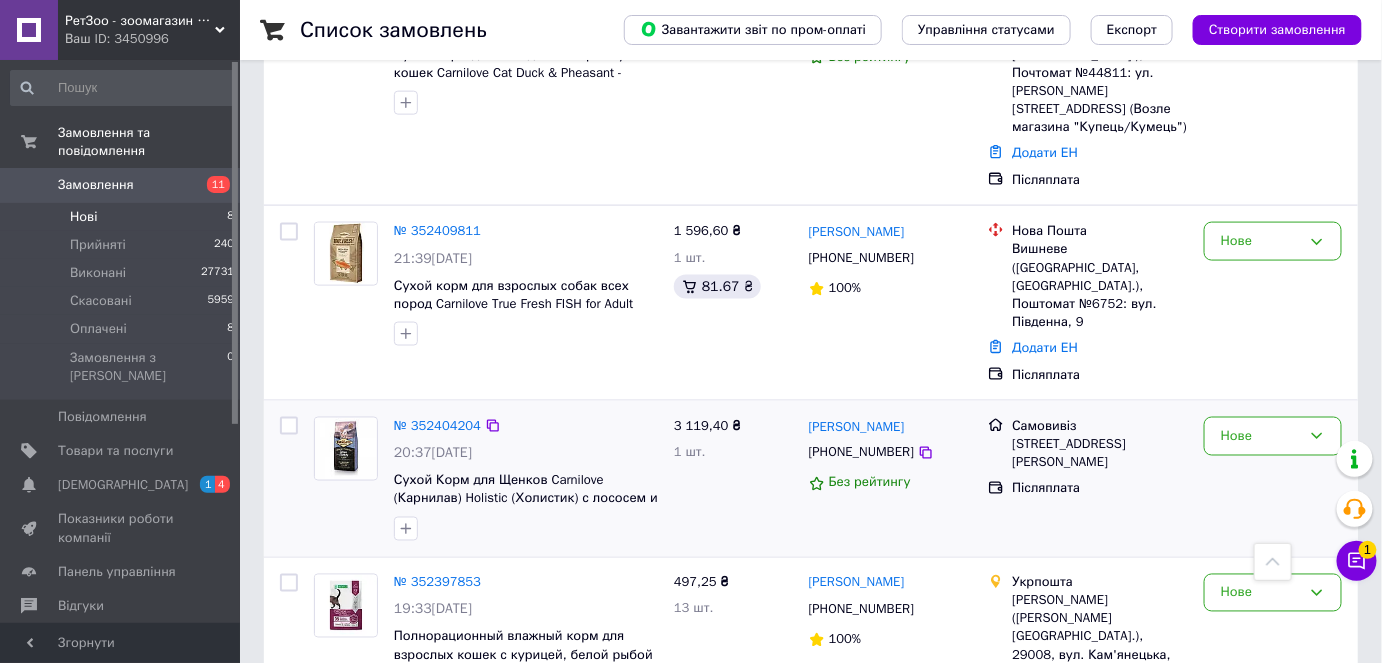 scroll, scrollTop: 1169, scrollLeft: 0, axis: vertical 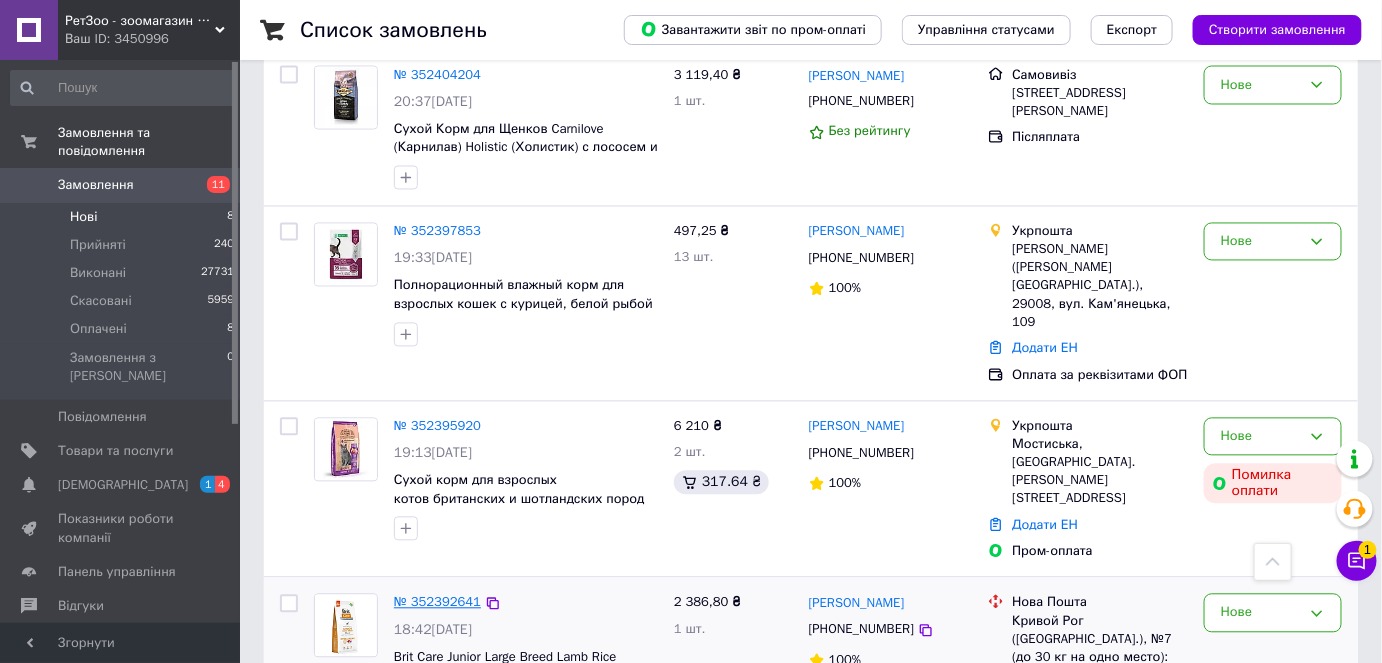 click on "№ 352392641" at bounding box center [437, 602] 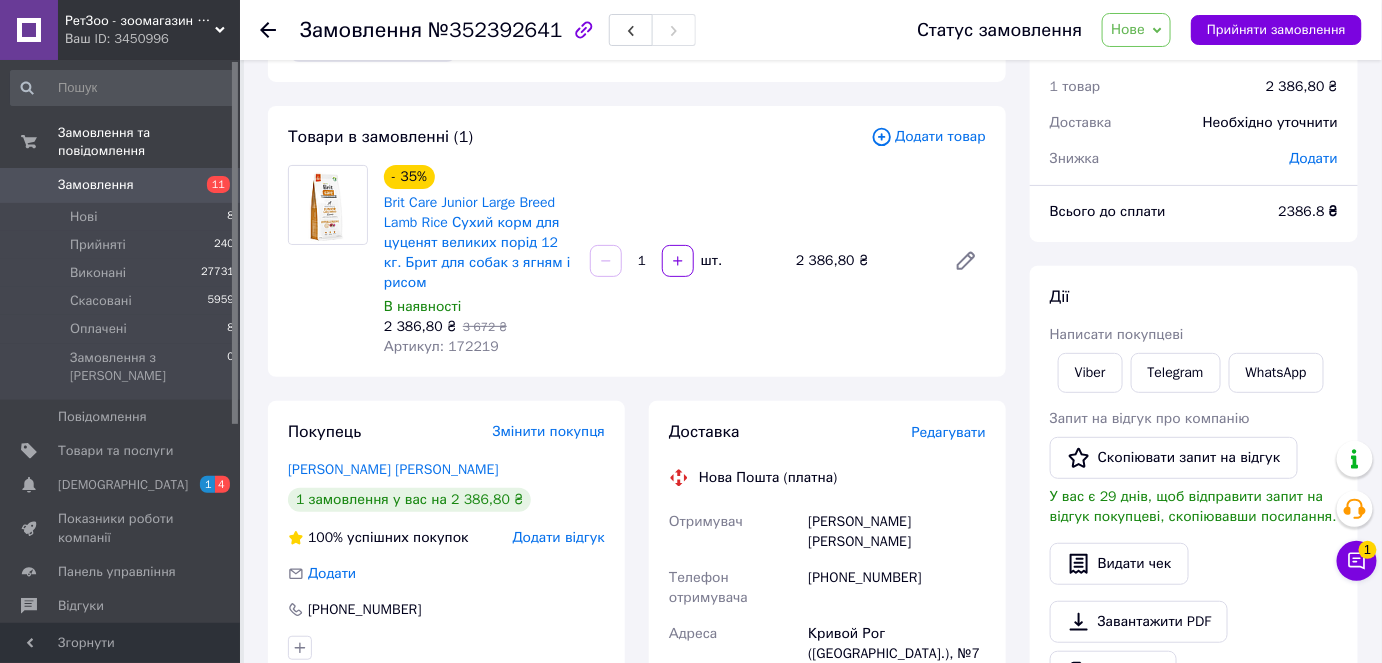 scroll, scrollTop: 0, scrollLeft: 0, axis: both 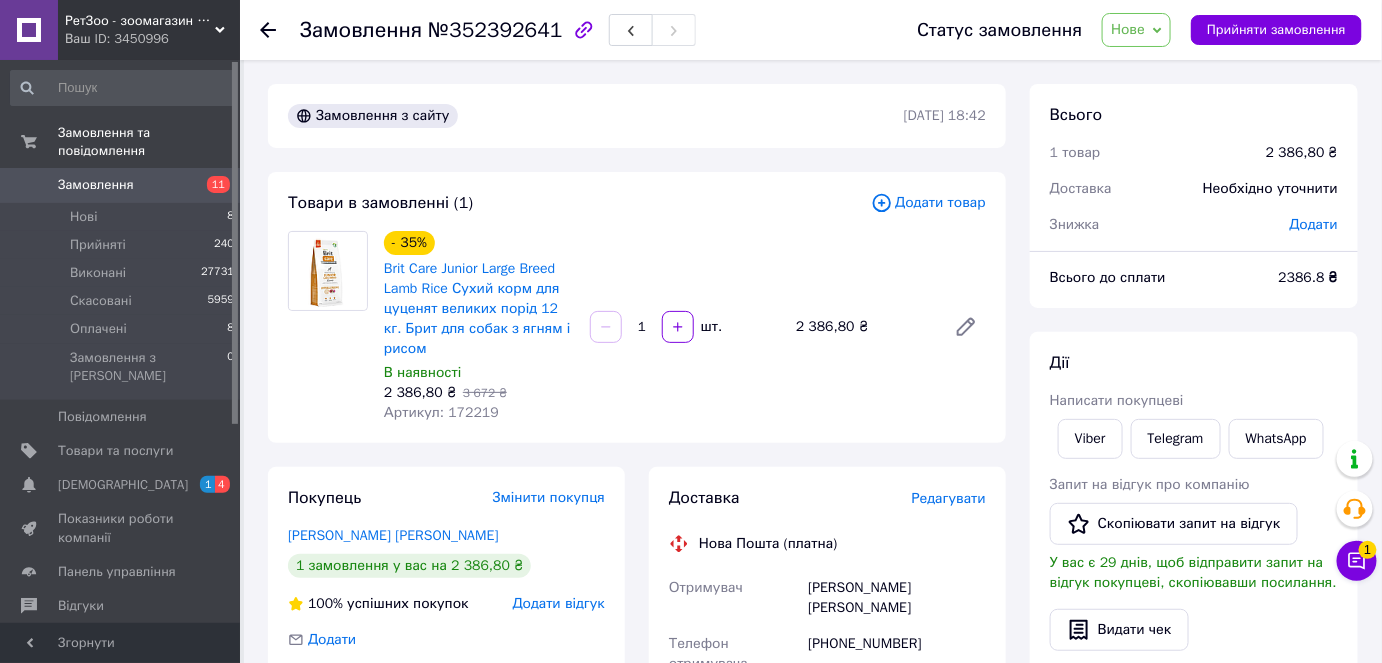 click on "Нове" at bounding box center (1128, 29) 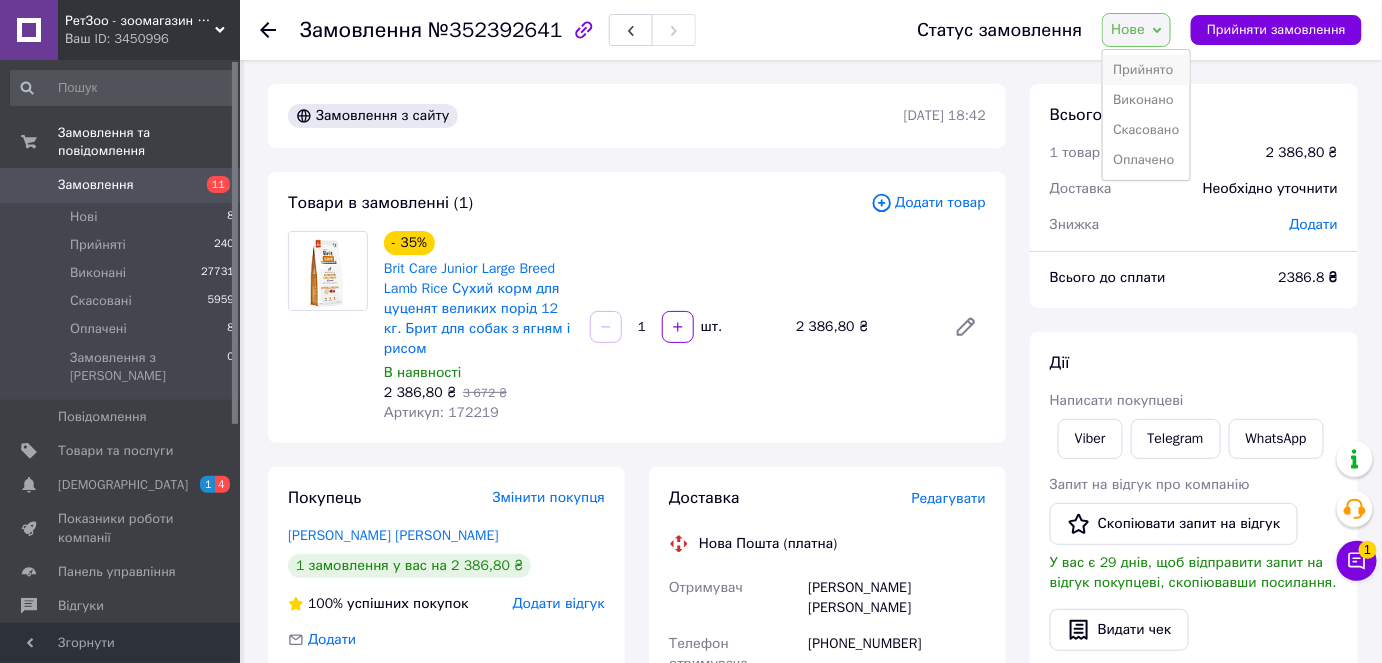 click on "Прийнято" at bounding box center (1146, 70) 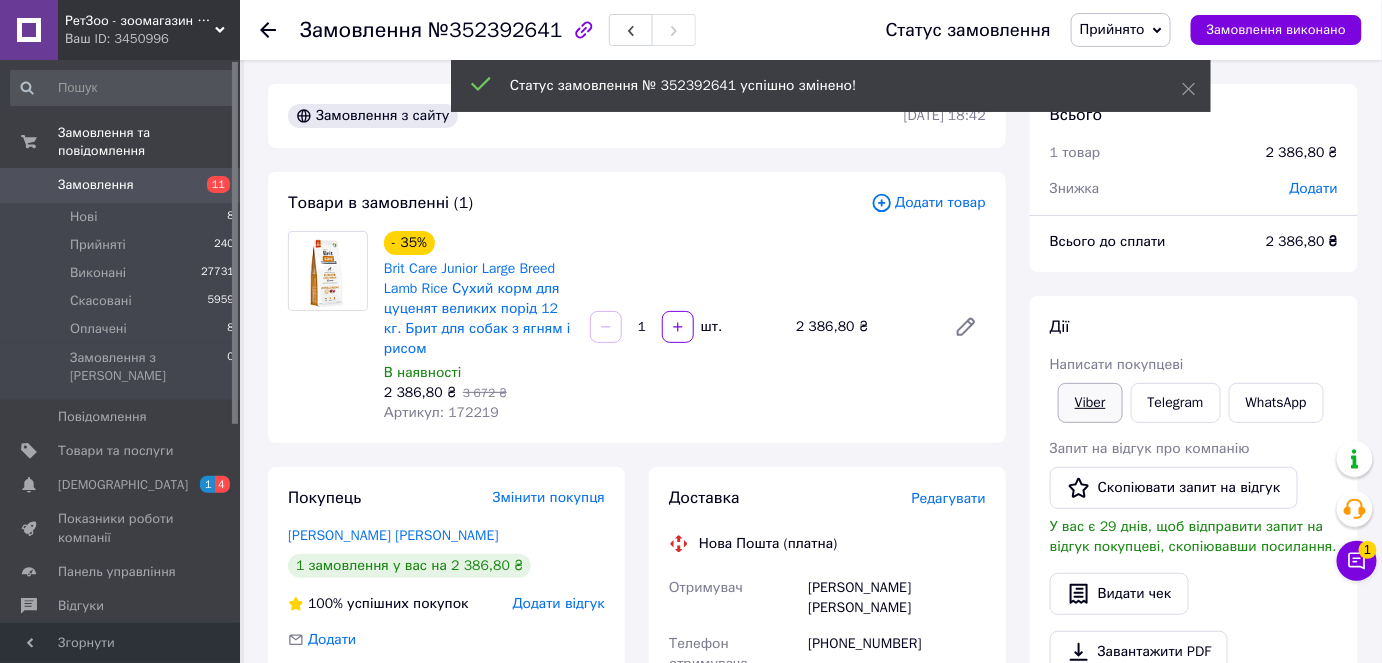 click on "Написати покупцеві" at bounding box center [1117, 364] 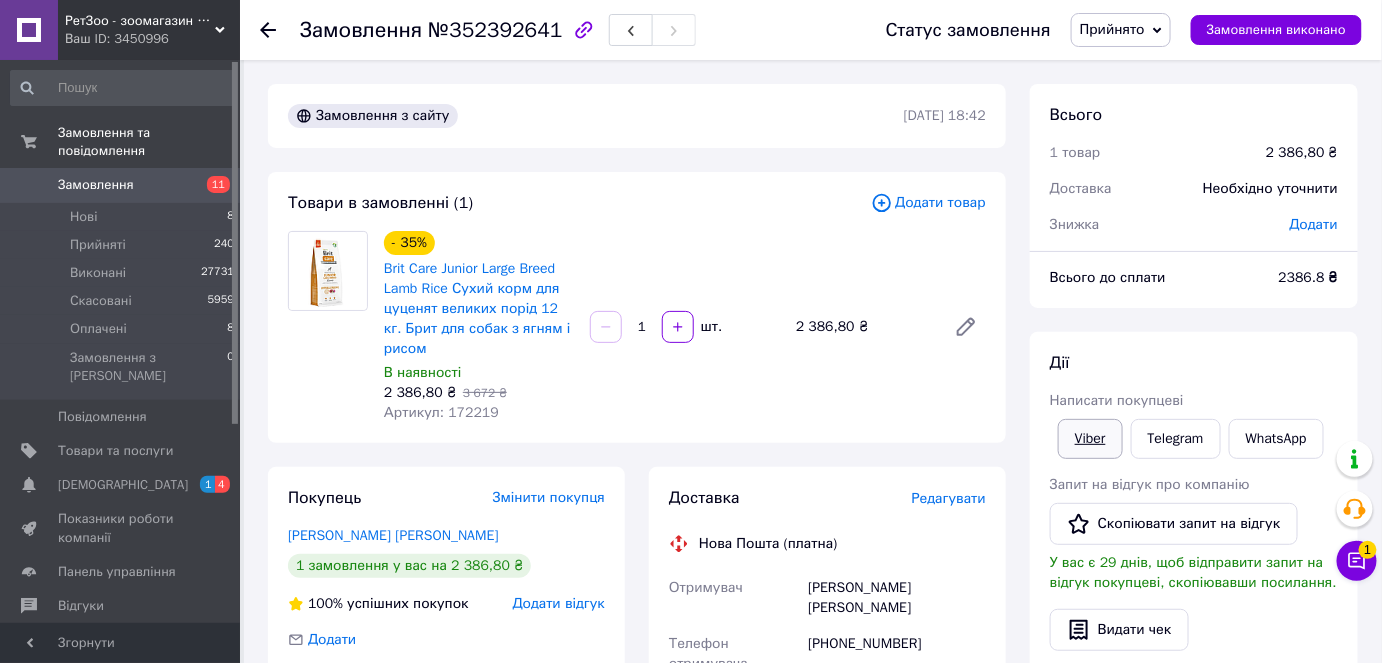 click on "Viber" at bounding box center (1090, 439) 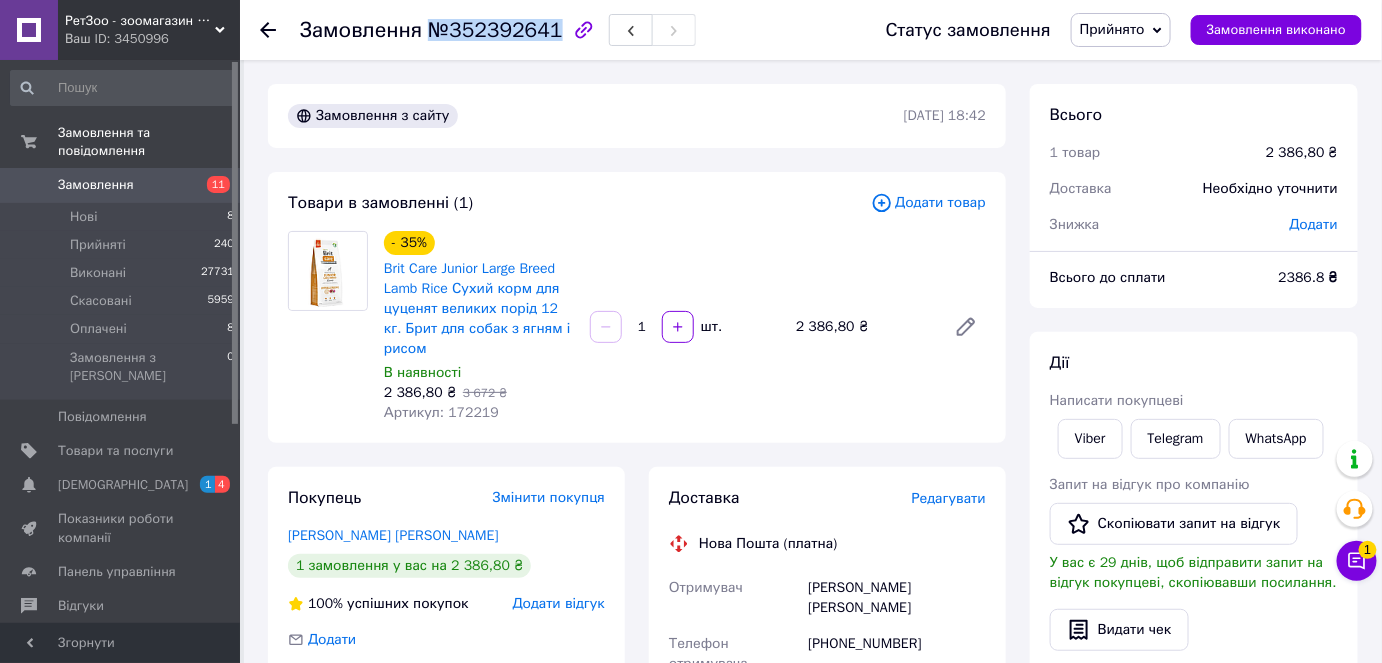 drag, startPoint x: 430, startPoint y: 31, endPoint x: 546, endPoint y: 31, distance: 116 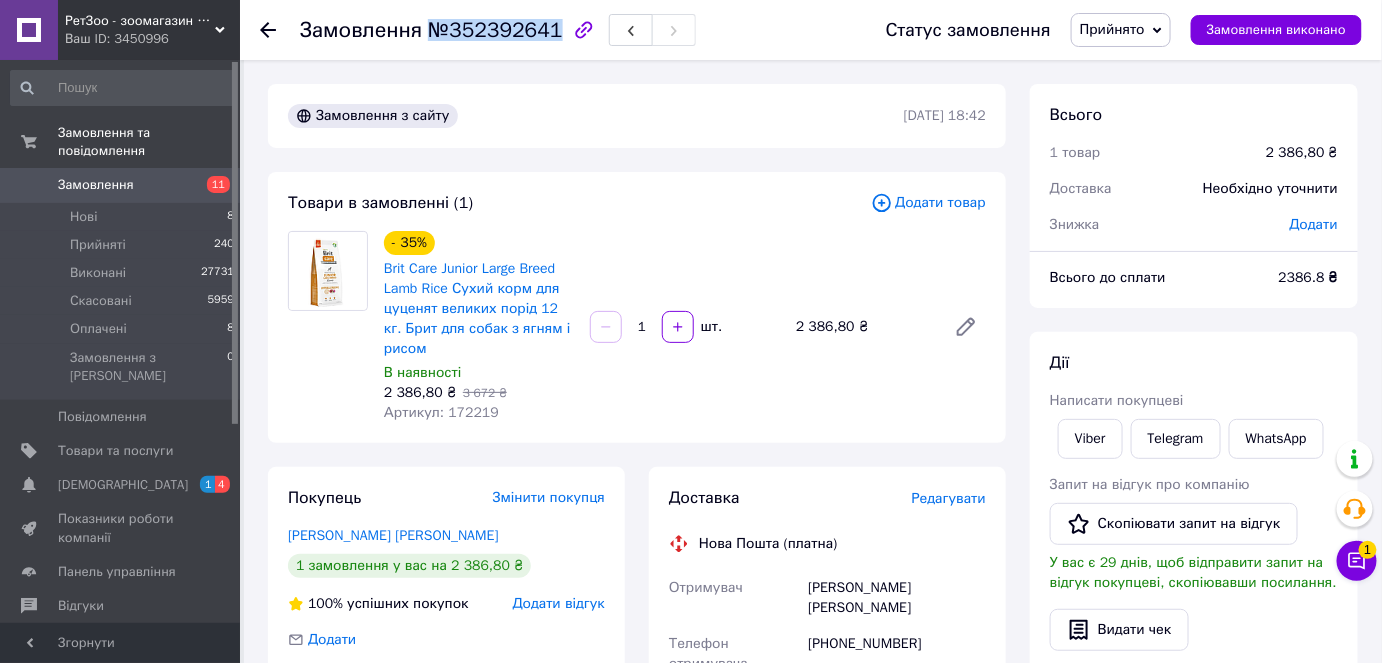 click on "Замовлення №352392641" at bounding box center (431, 30) 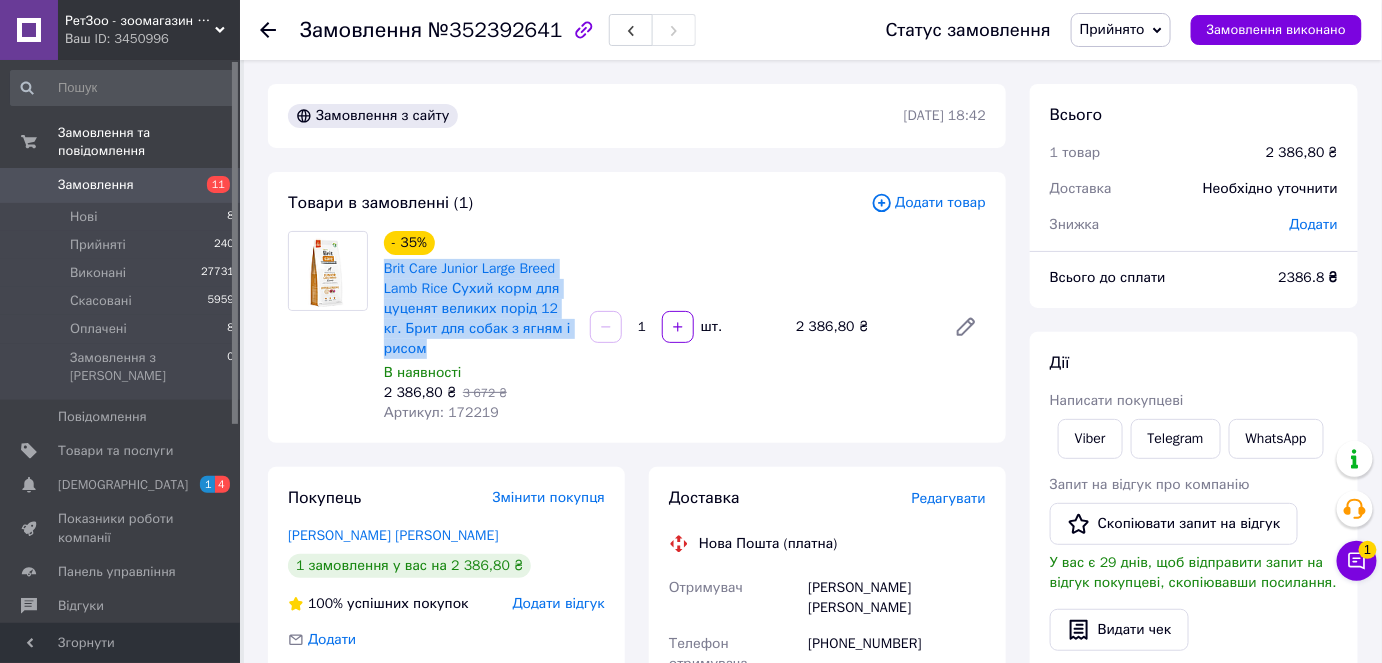 drag, startPoint x: 378, startPoint y: 268, endPoint x: 499, endPoint y: 348, distance: 145.05516 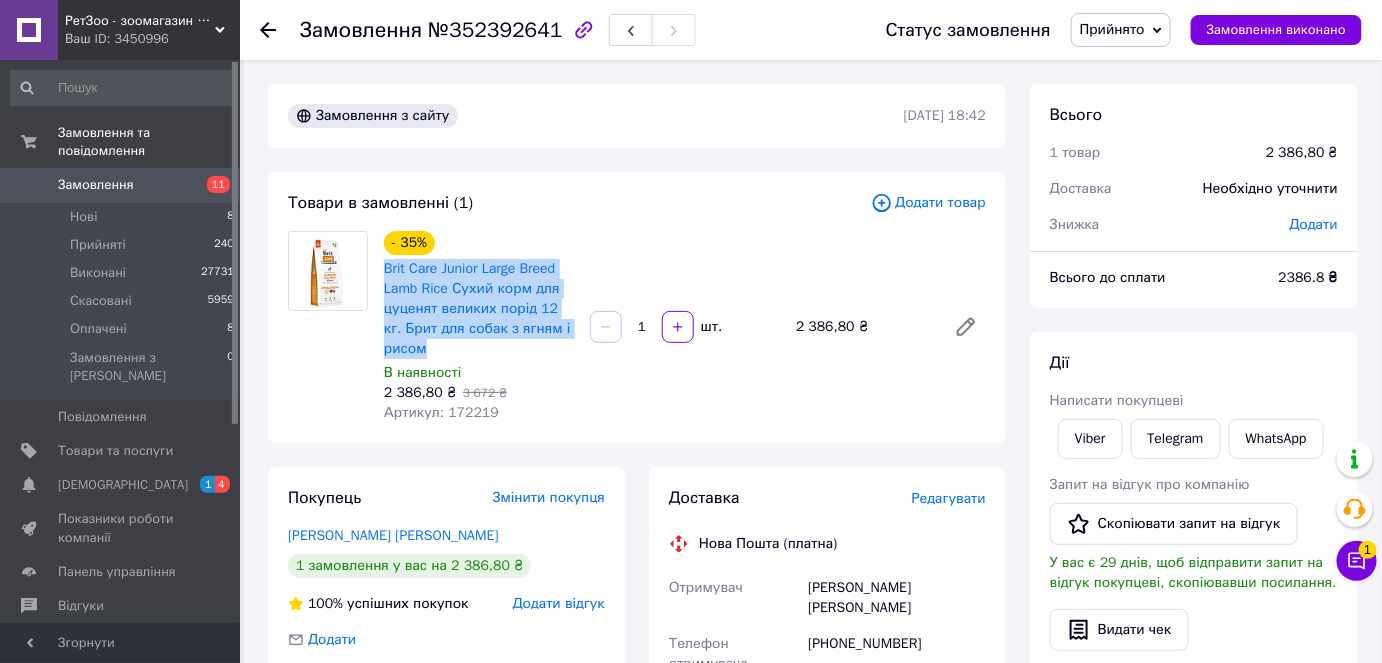 click on "- 35% Brit Care Junior Large Breed Lamb Rice Сухий корм для цуценят великих порід 12 кг. Брит для собак з ягням і рисом В наявності 2 386,80 ₴   3 672 ₴ Артикул: 172219" at bounding box center (479, 327) 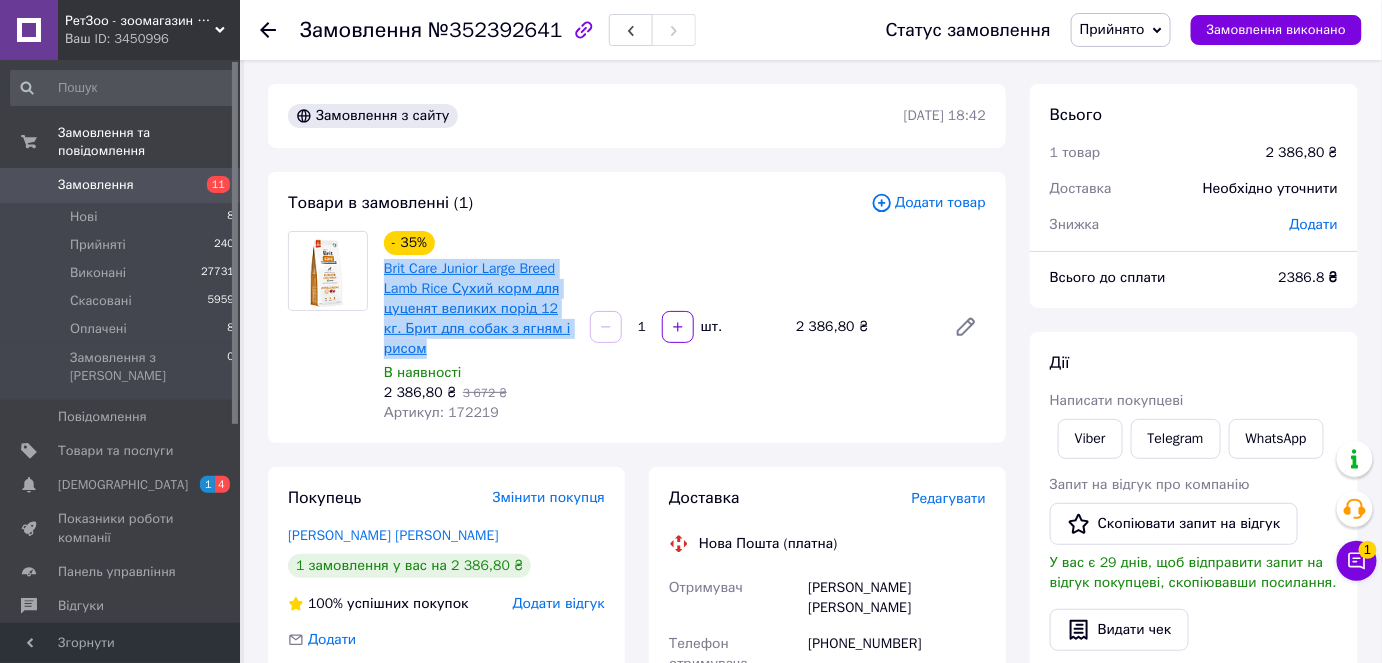 copy on "Brit Care Junior Large Breed Lamb Rice Сухий корм для цуценят великих порід 12 кг. Брит для собак з ягням і рисом" 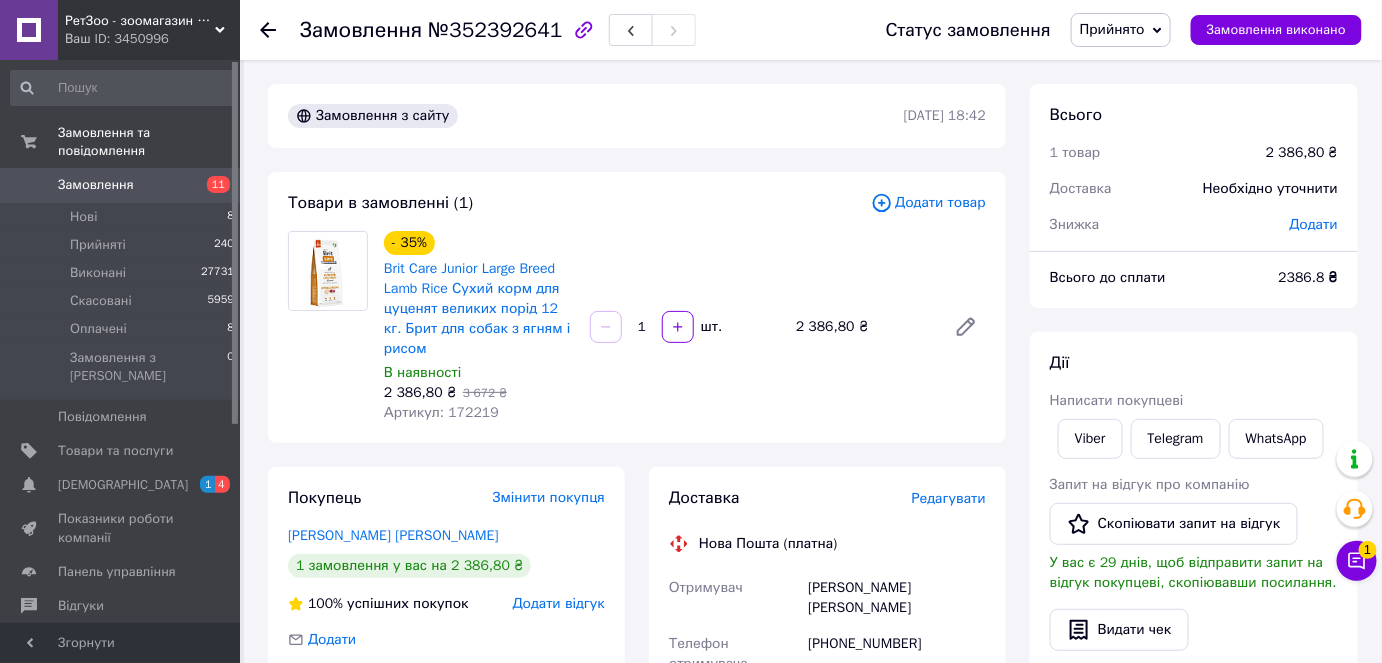 drag, startPoint x: 410, startPoint y: 47, endPoint x: 419, endPoint y: 40, distance: 11.401754 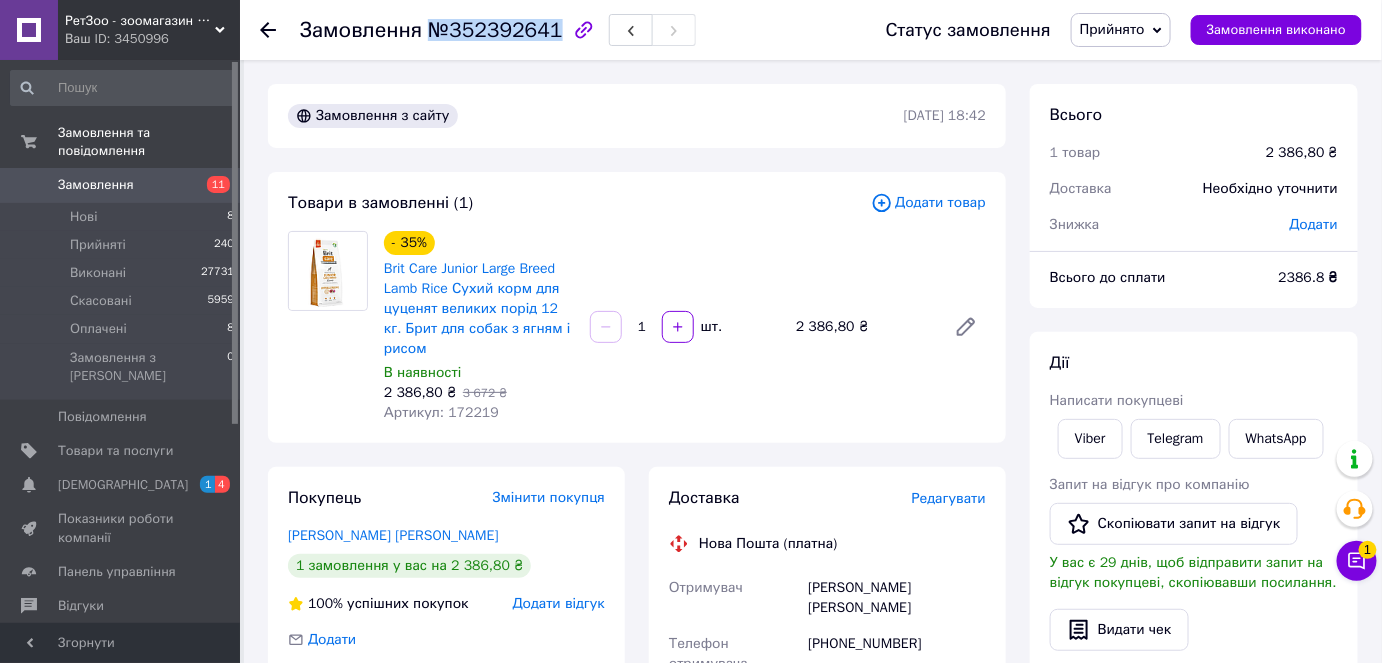 drag, startPoint x: 434, startPoint y: 40, endPoint x: 538, endPoint y: 46, distance: 104.172935 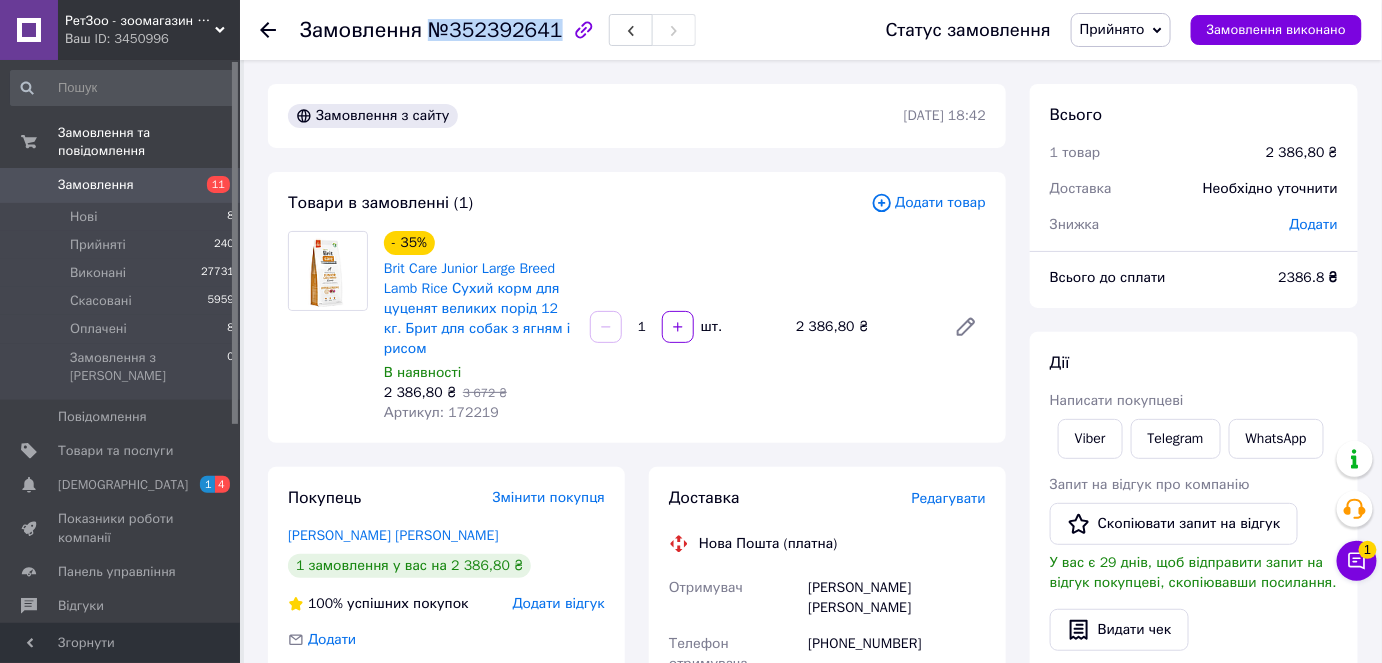 click on "Замовлення №352392641" at bounding box center [573, 30] 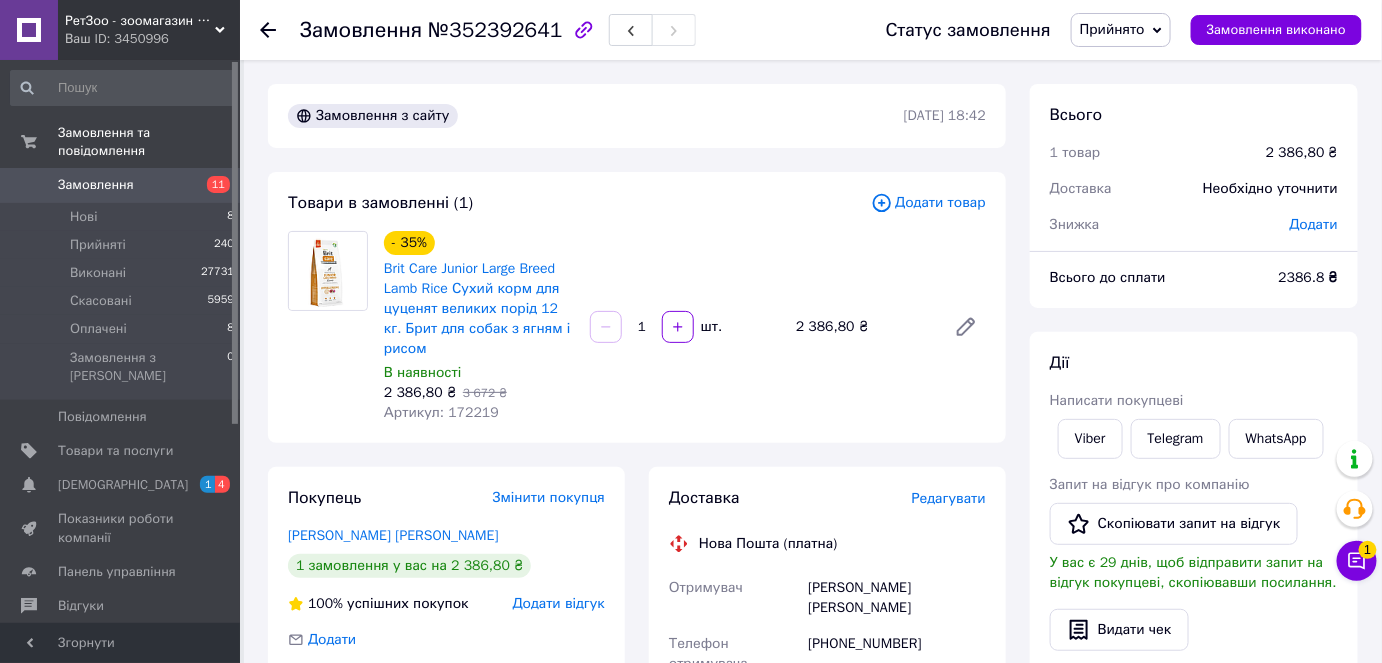 drag, startPoint x: 896, startPoint y: 635, endPoint x: 912, endPoint y: 597, distance: 41.231056 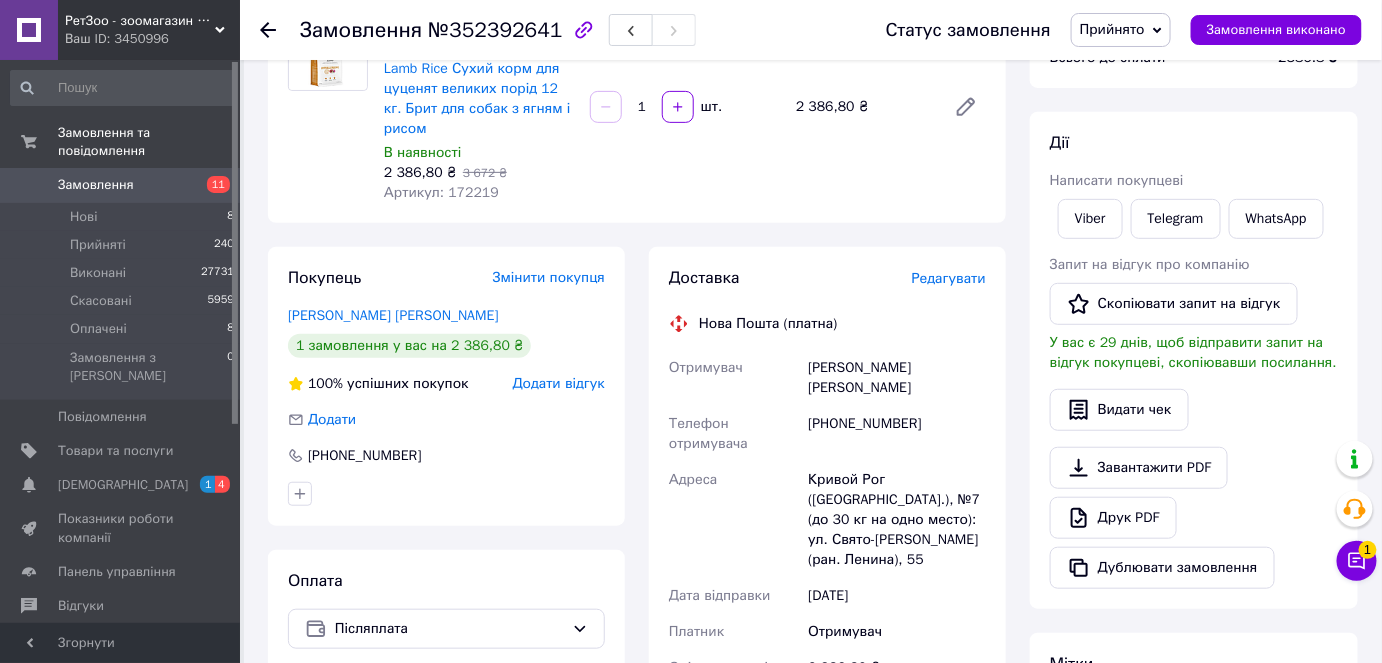 scroll, scrollTop: 454, scrollLeft: 0, axis: vertical 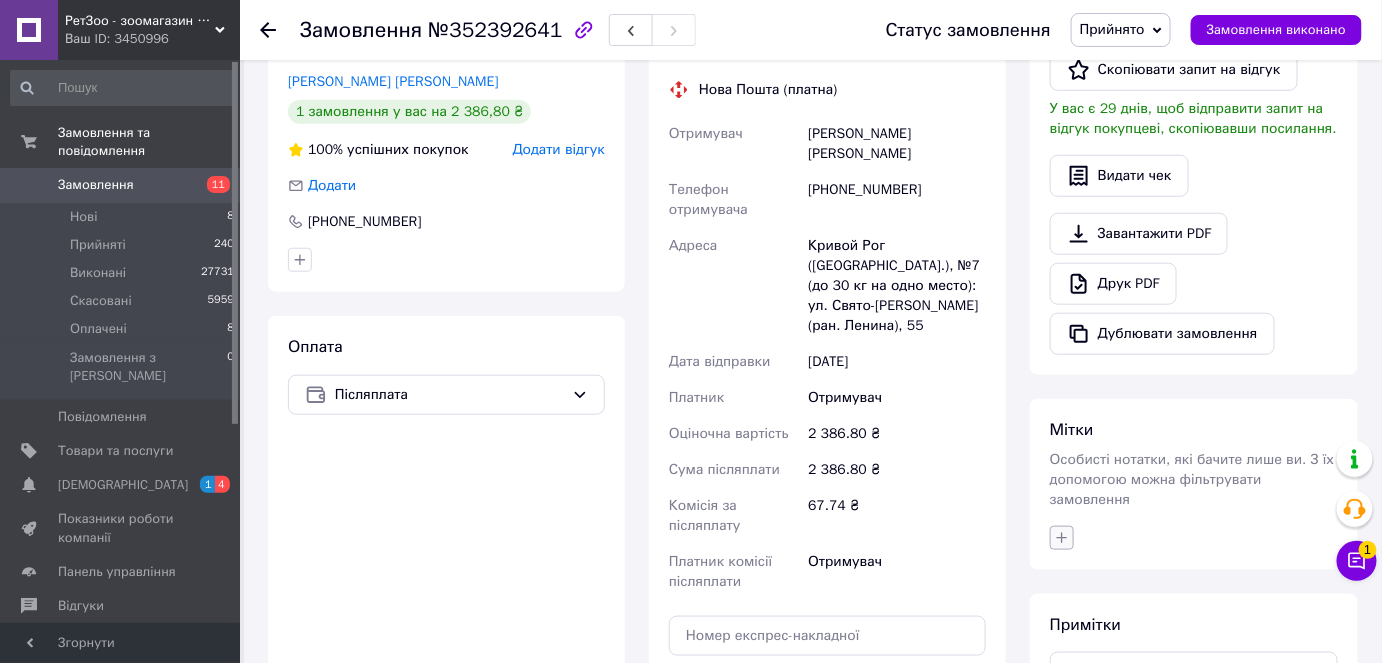 click 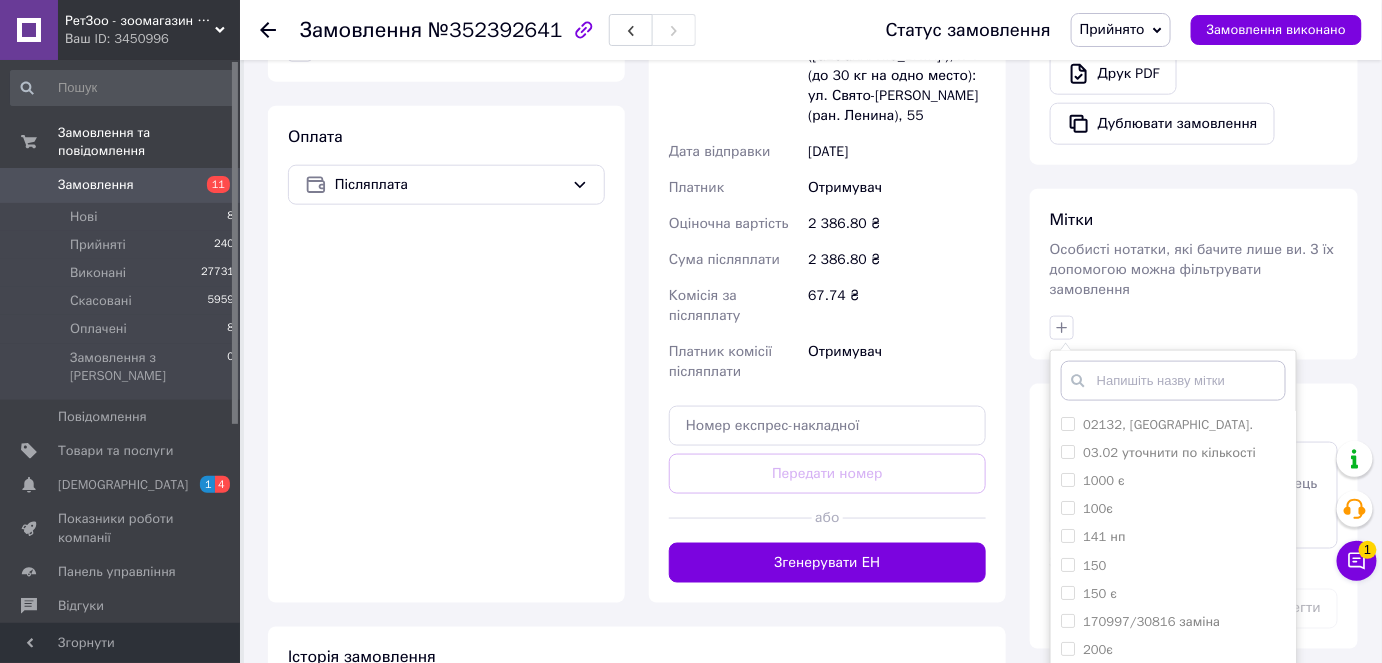 scroll, scrollTop: 816, scrollLeft: 0, axis: vertical 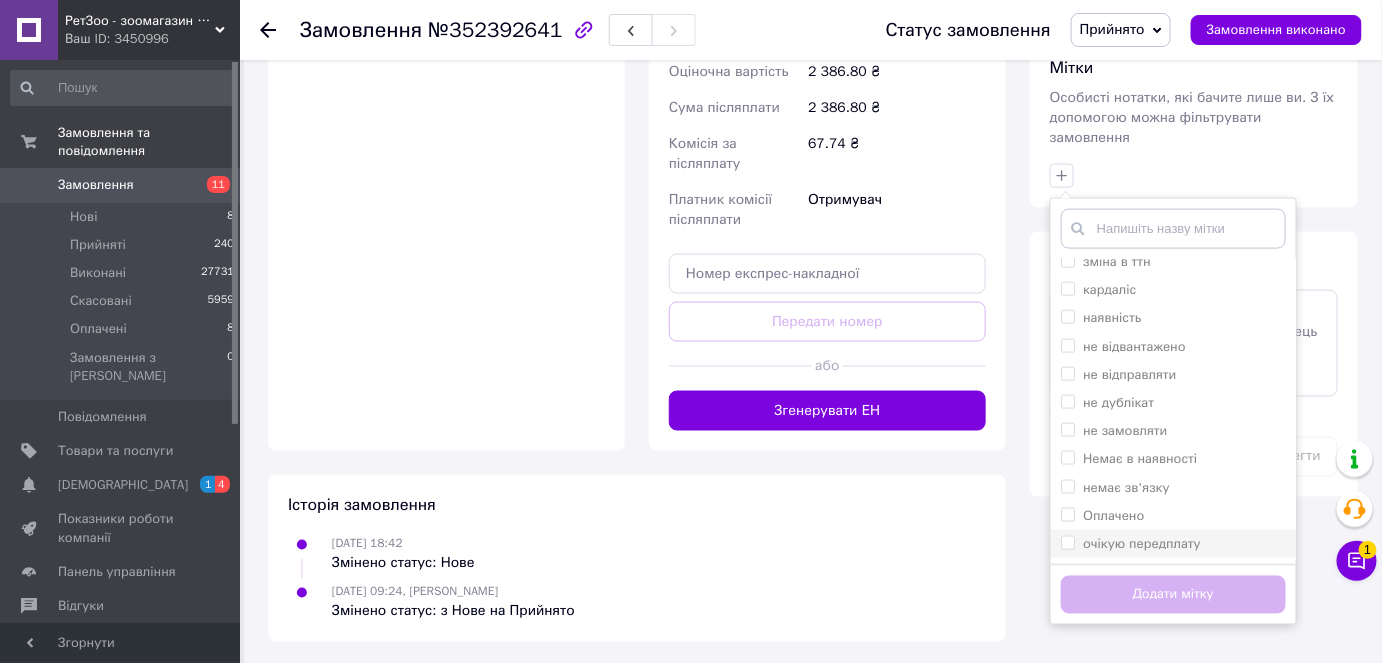 click at bounding box center (1068, 543) 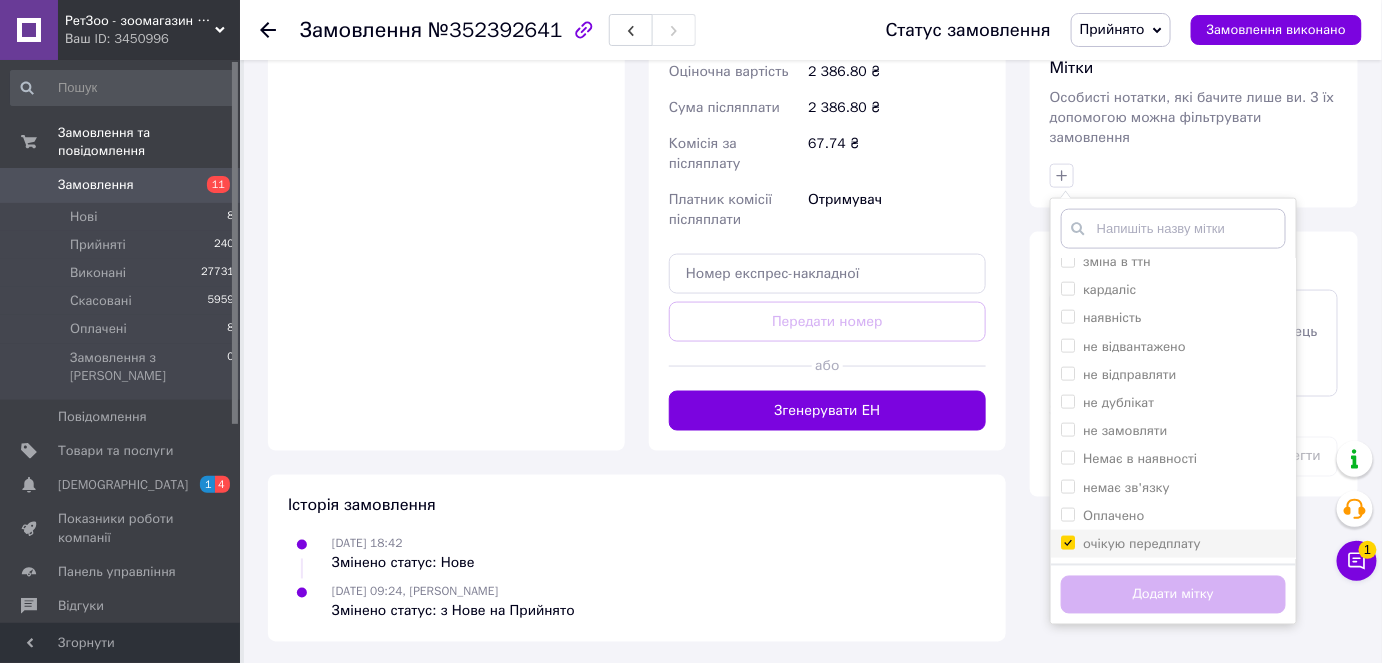click on "очікую передплату" at bounding box center [1067, 542] 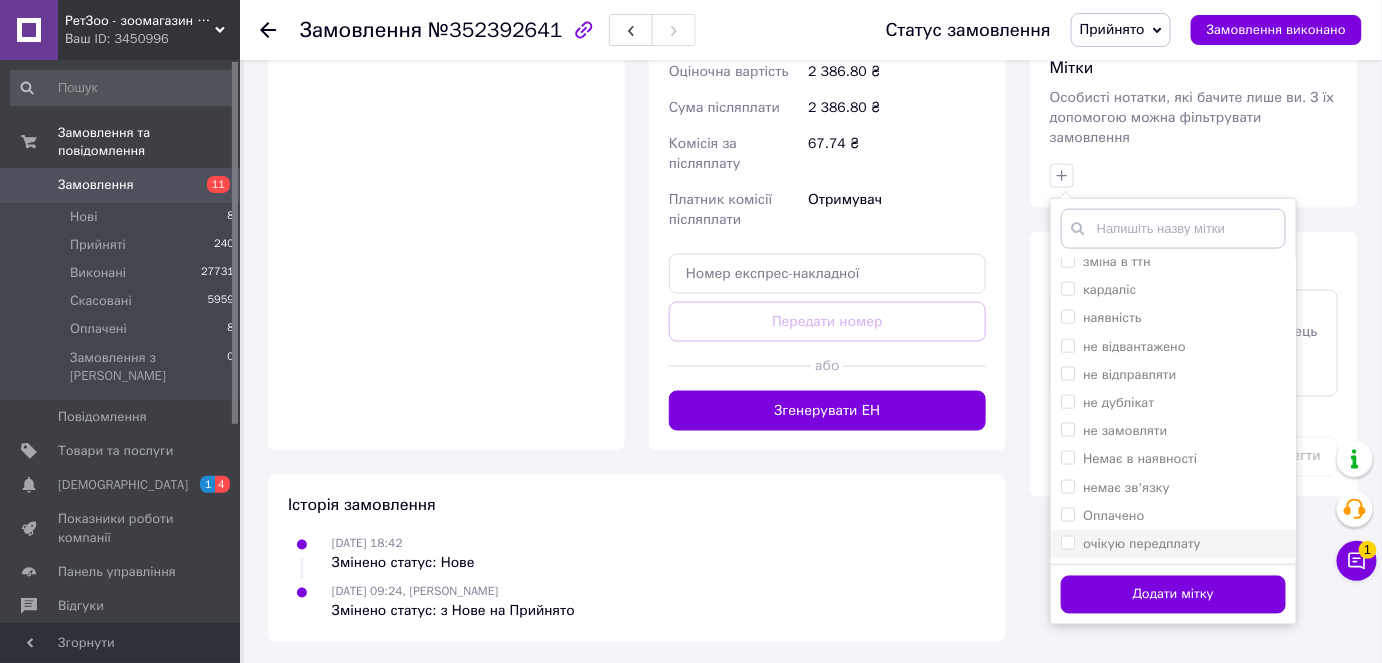 click on "очікую передплату" at bounding box center (1067, 542) 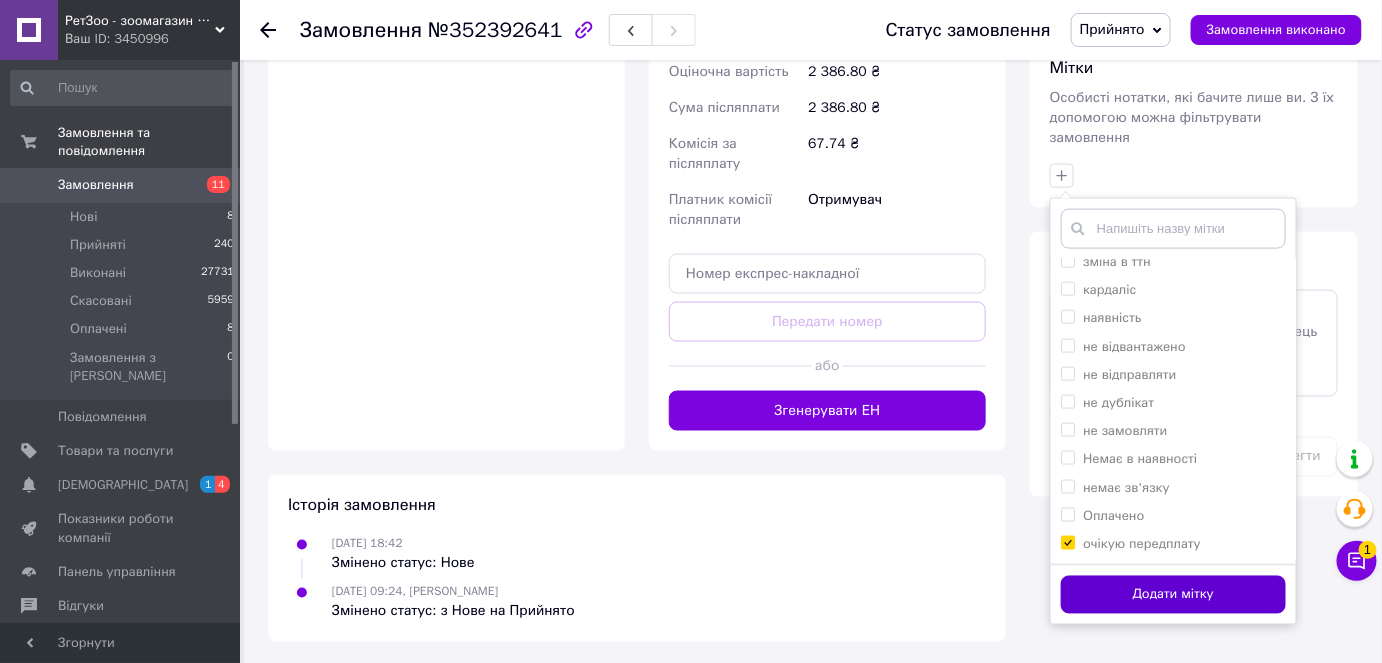 click on "Додати мітку" at bounding box center [1173, 595] 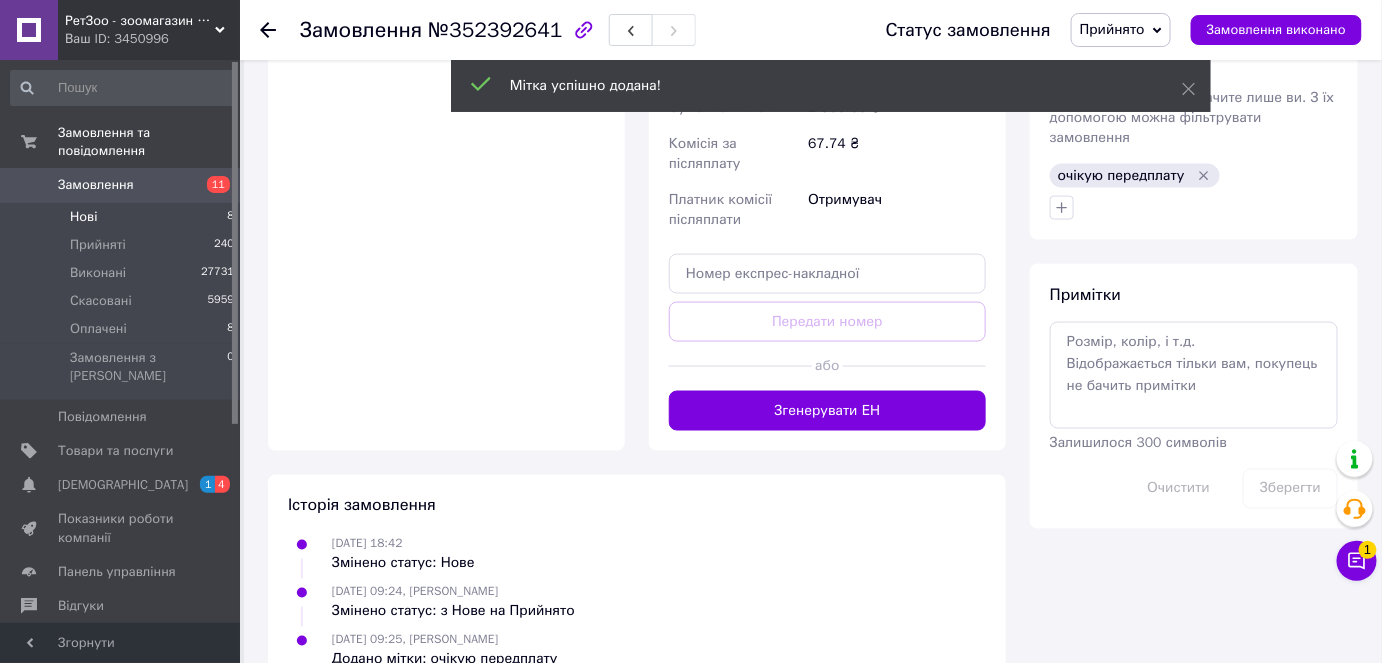 click on "Нові 8" at bounding box center (123, 217) 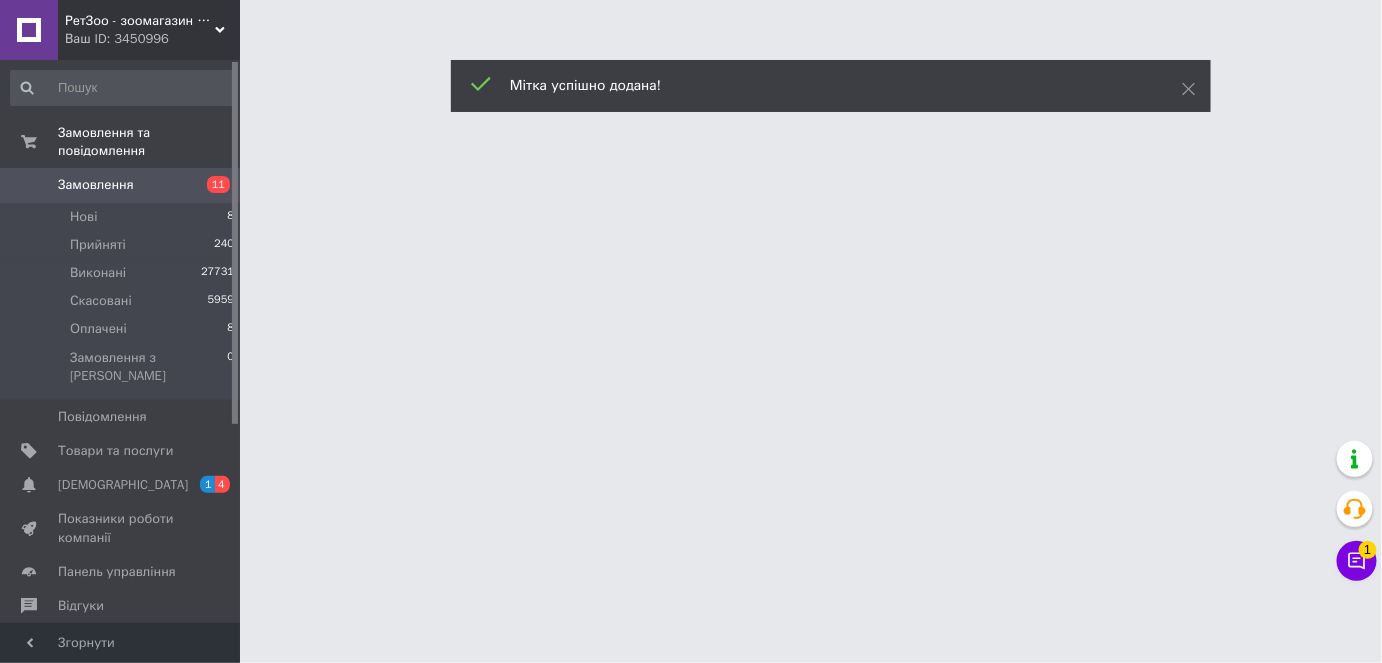 scroll, scrollTop: 0, scrollLeft: 0, axis: both 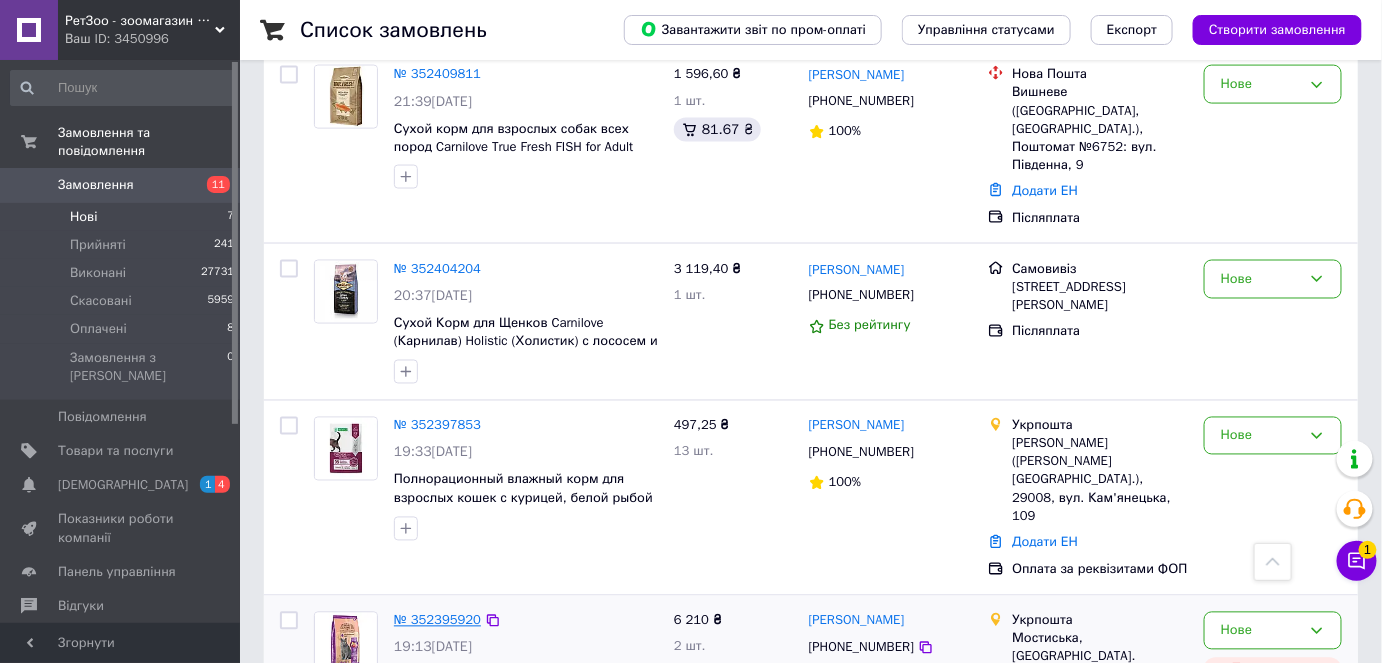 click on "№ 352395920" at bounding box center [437, 620] 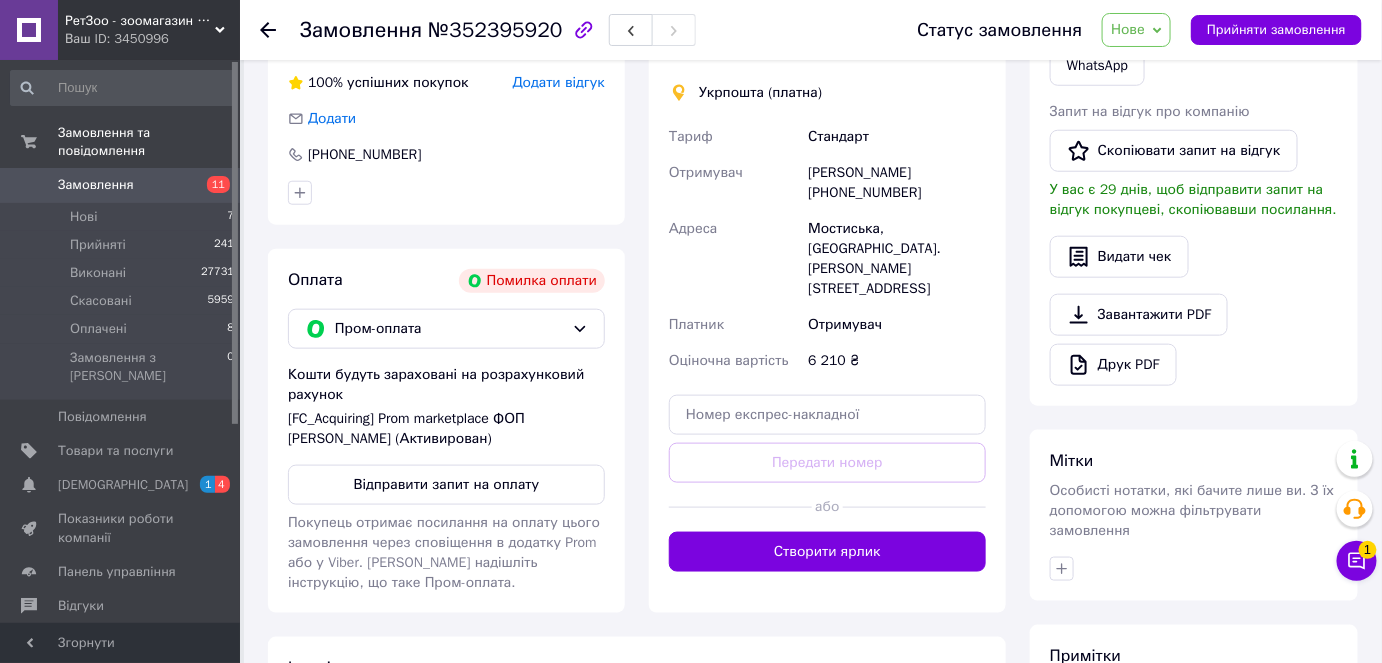 scroll, scrollTop: 767, scrollLeft: 0, axis: vertical 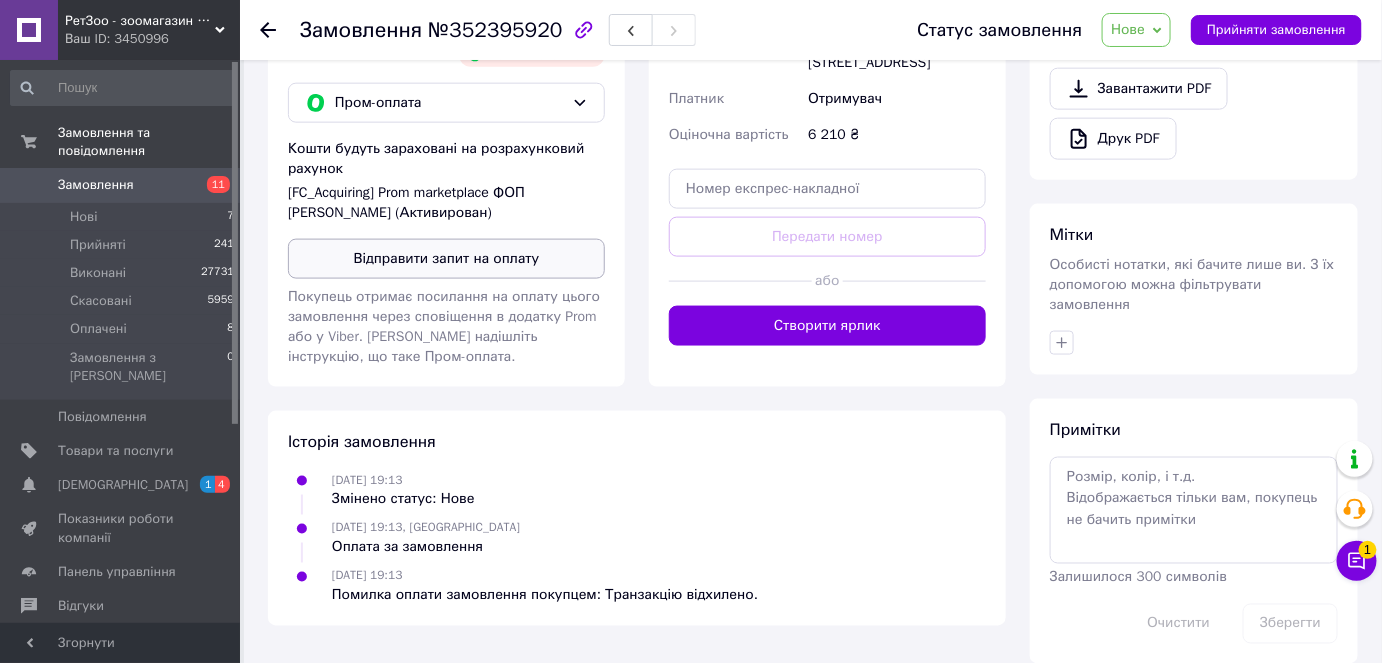 click on "Відправити запит на оплату" at bounding box center (446, 259) 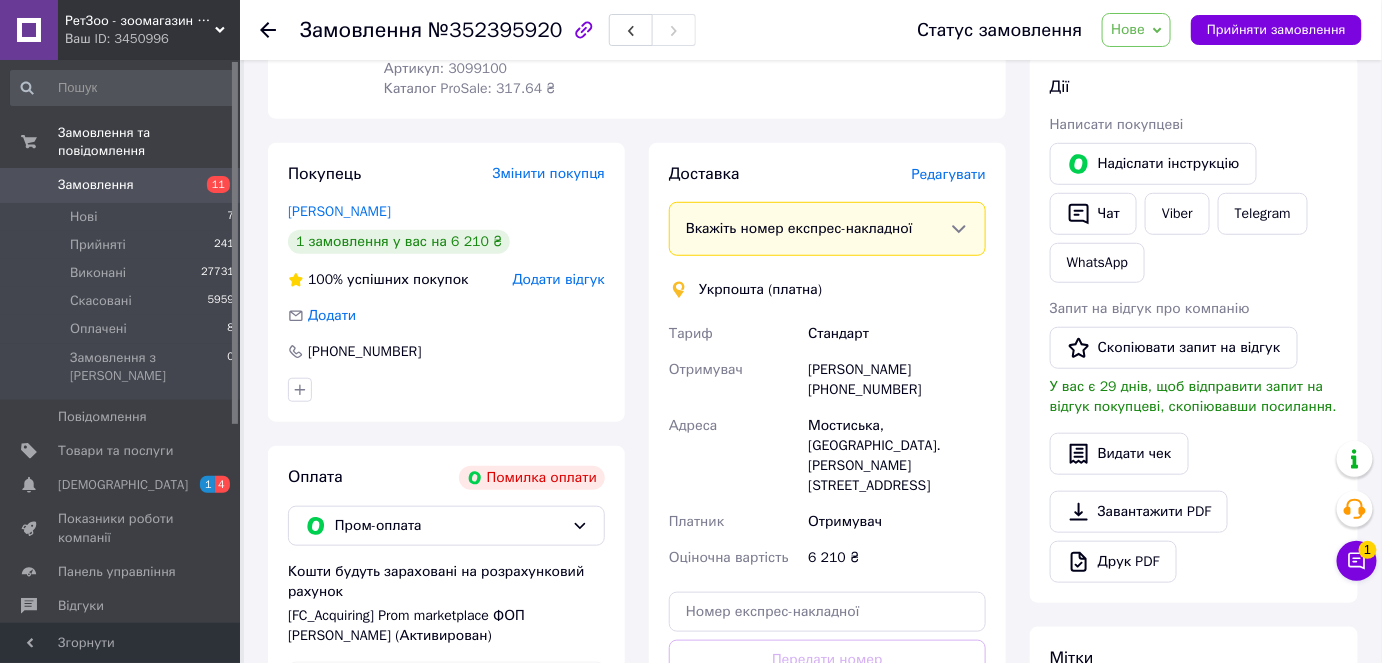 scroll, scrollTop: 312, scrollLeft: 0, axis: vertical 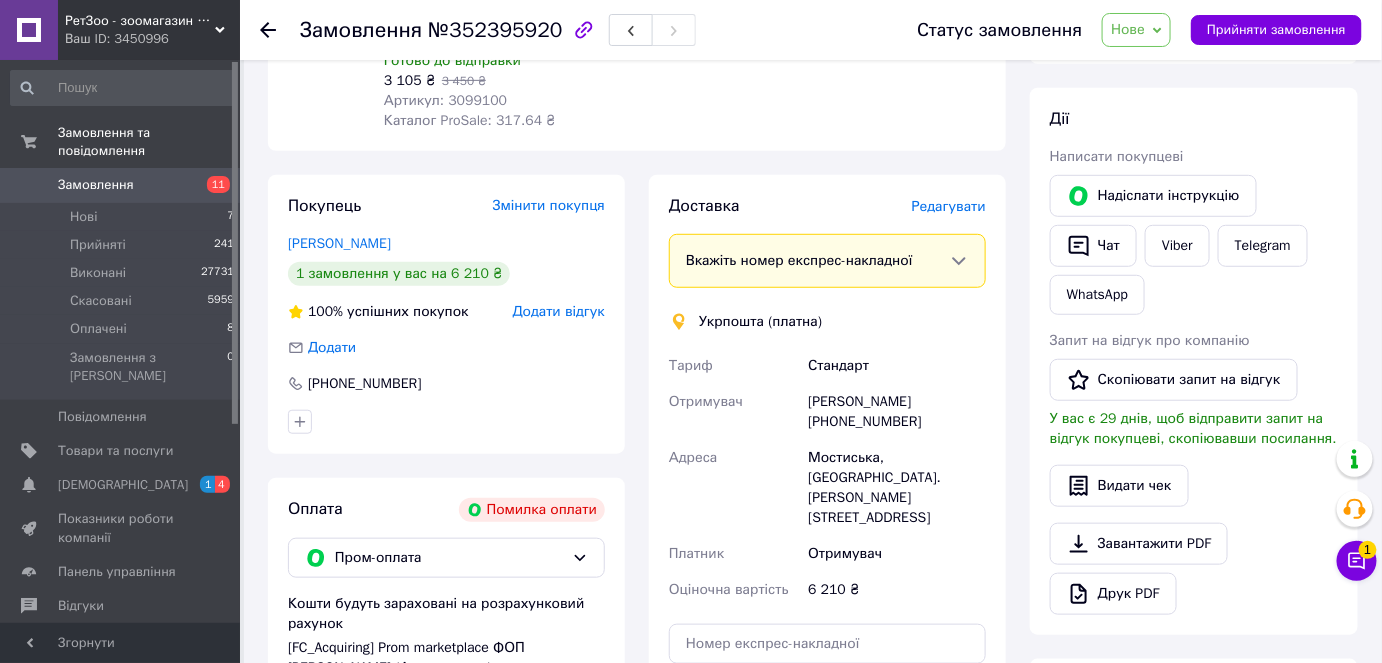 click on "Нове" at bounding box center (1136, 30) 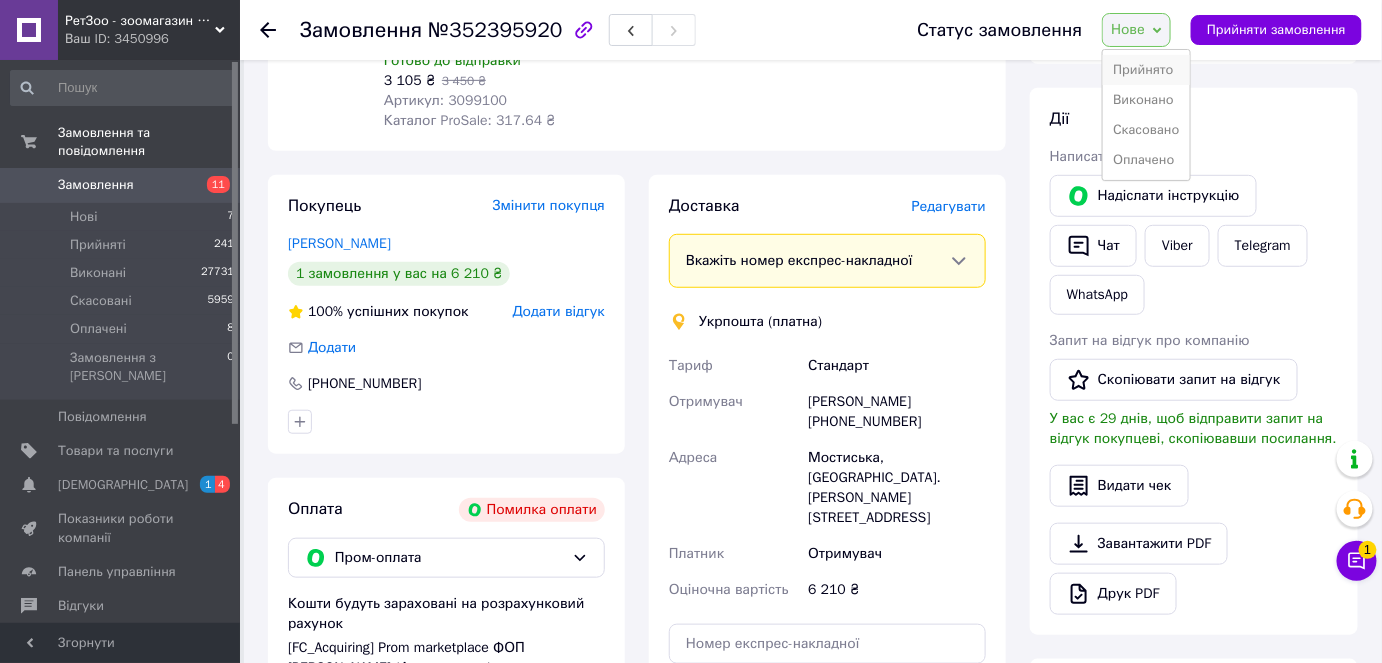 click on "Прийнято" at bounding box center (1146, 70) 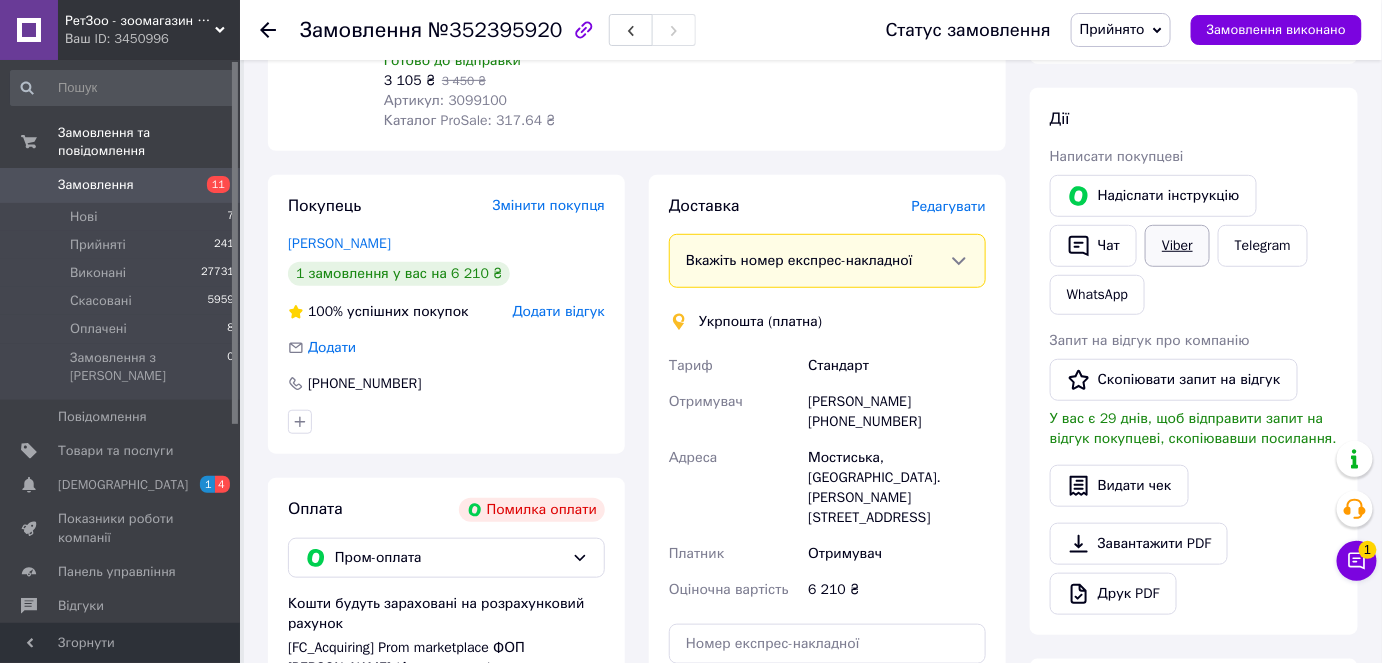 click on "Viber" at bounding box center [1177, 246] 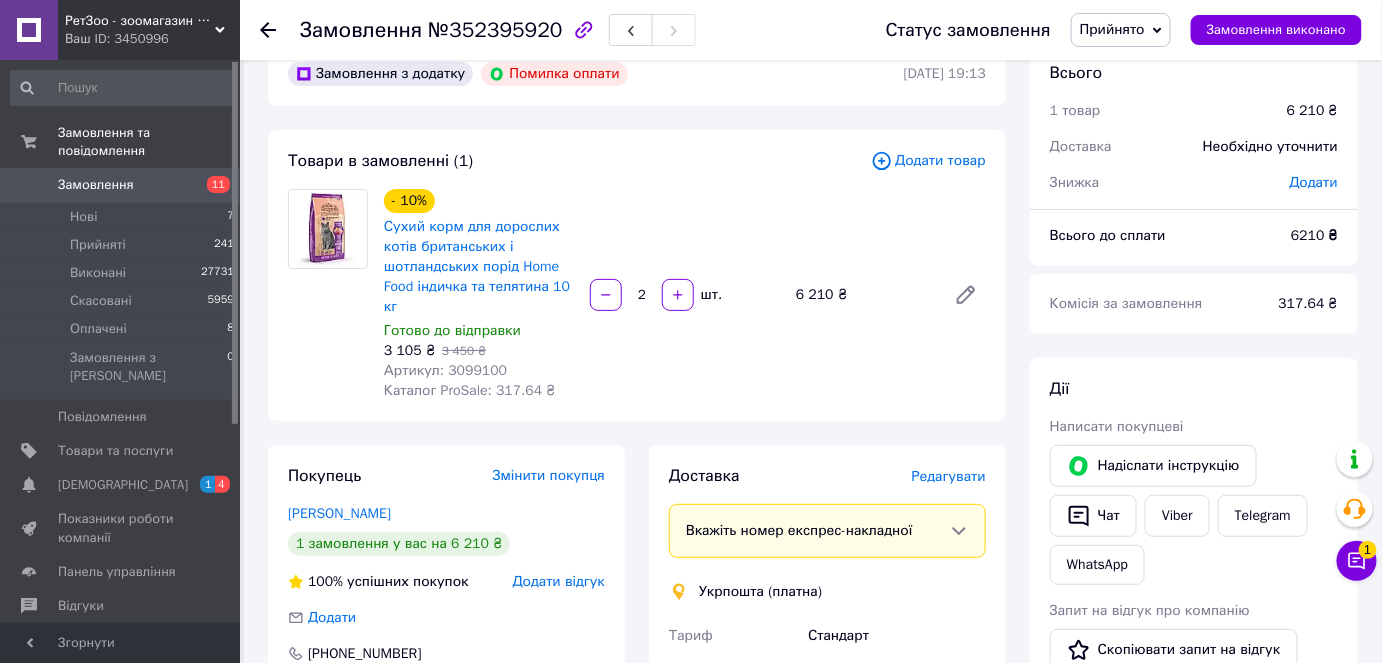 scroll, scrollTop: 40, scrollLeft: 0, axis: vertical 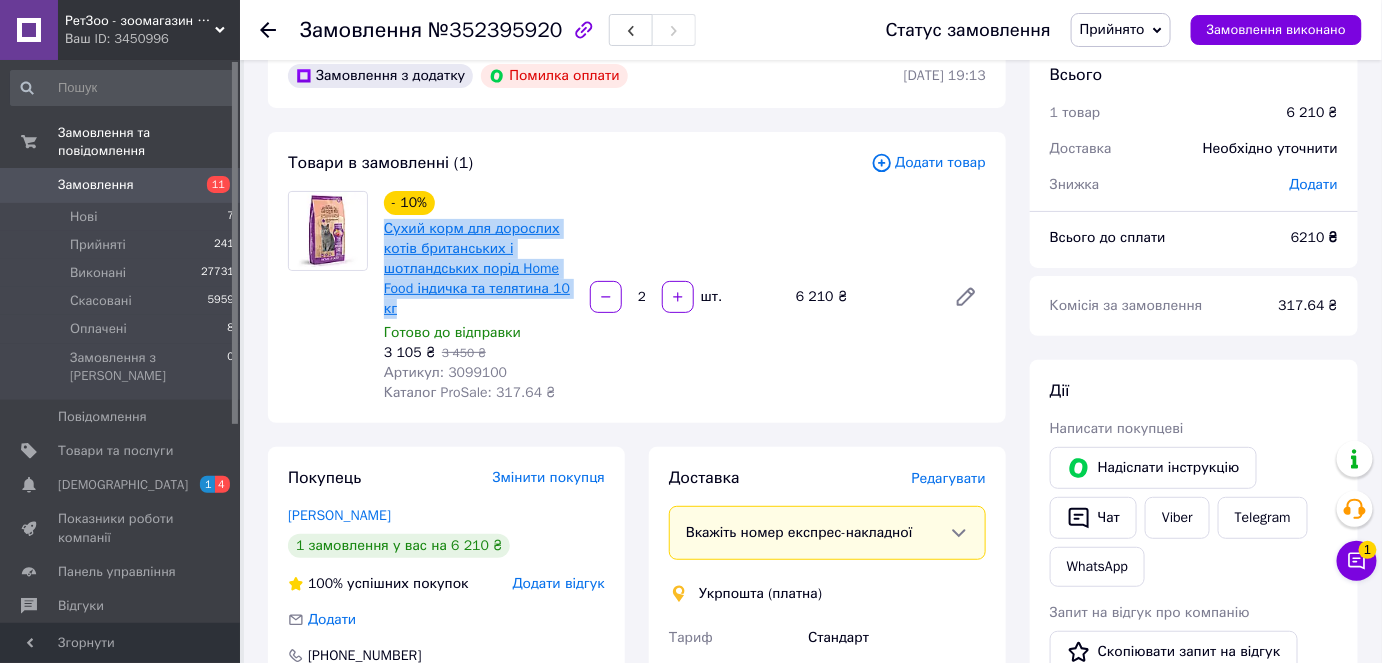 drag, startPoint x: 389, startPoint y: 237, endPoint x: 422, endPoint y: 293, distance: 65 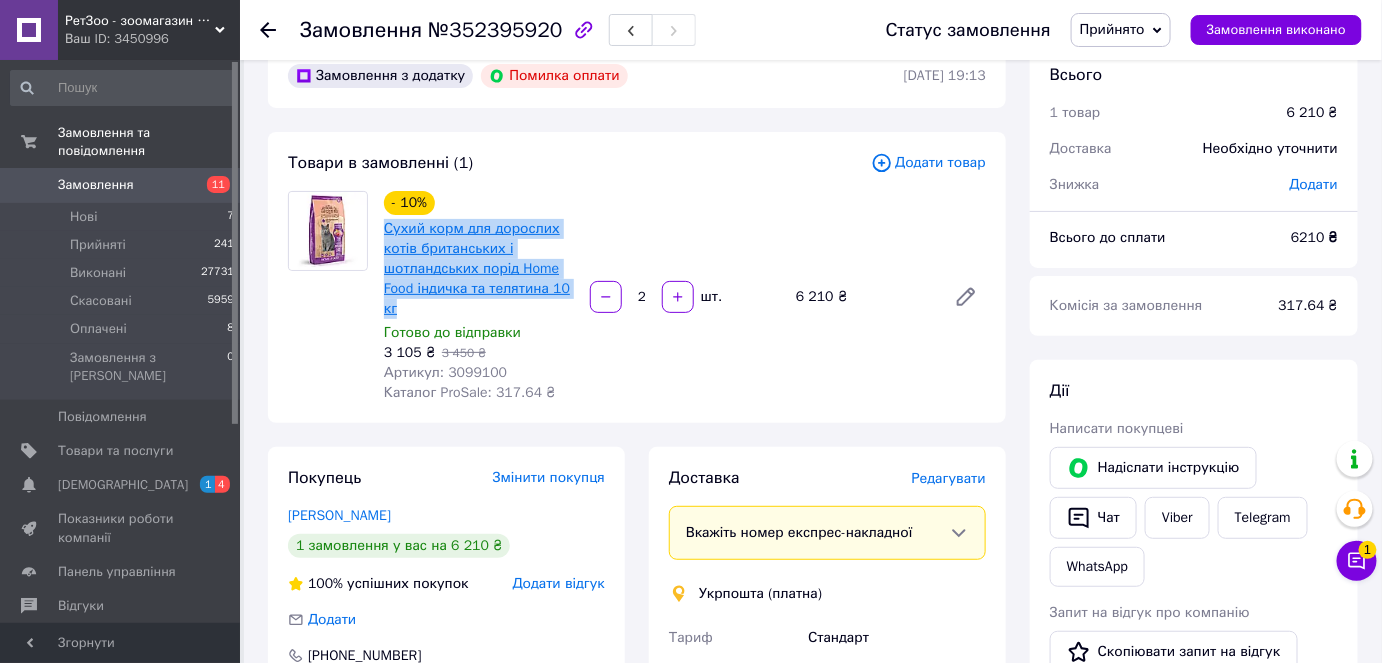 click on "Сухий корм для дорослих котів британських і шотландських порід Home Food індичка та телятина 10 кг" at bounding box center [479, 269] 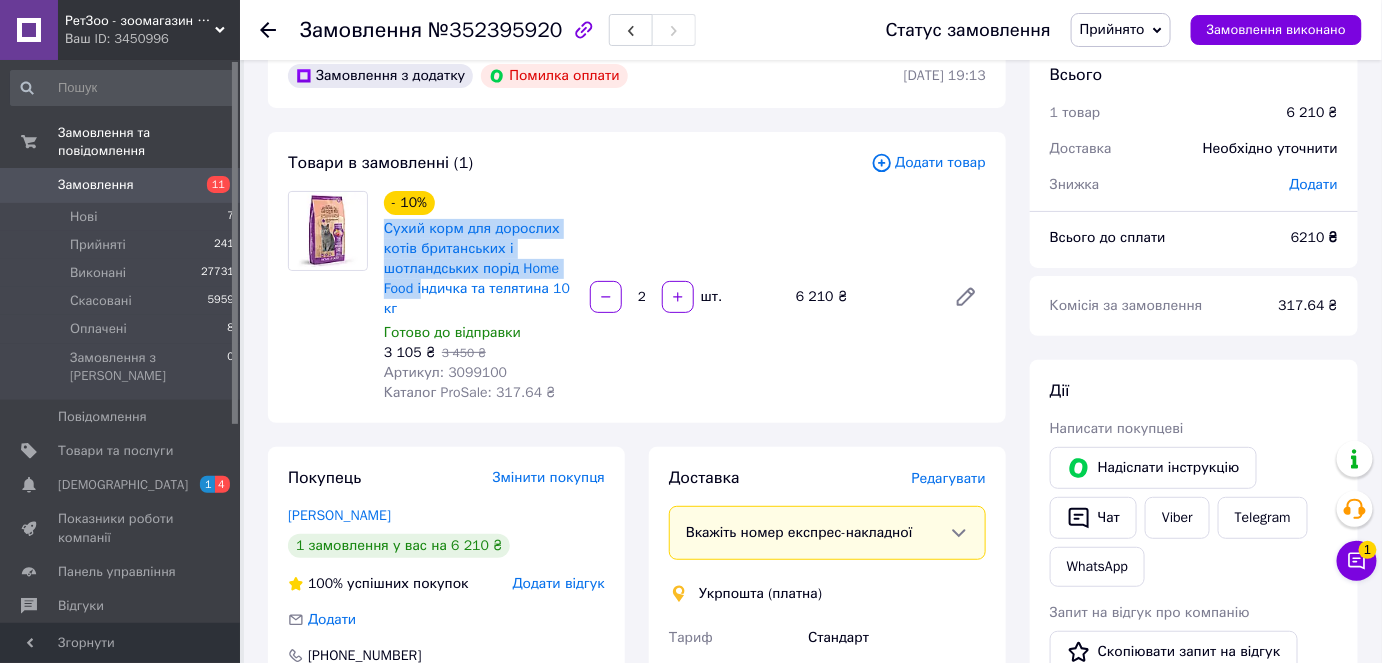 drag, startPoint x: 421, startPoint y: 275, endPoint x: 399, endPoint y: 299, distance: 32.55764 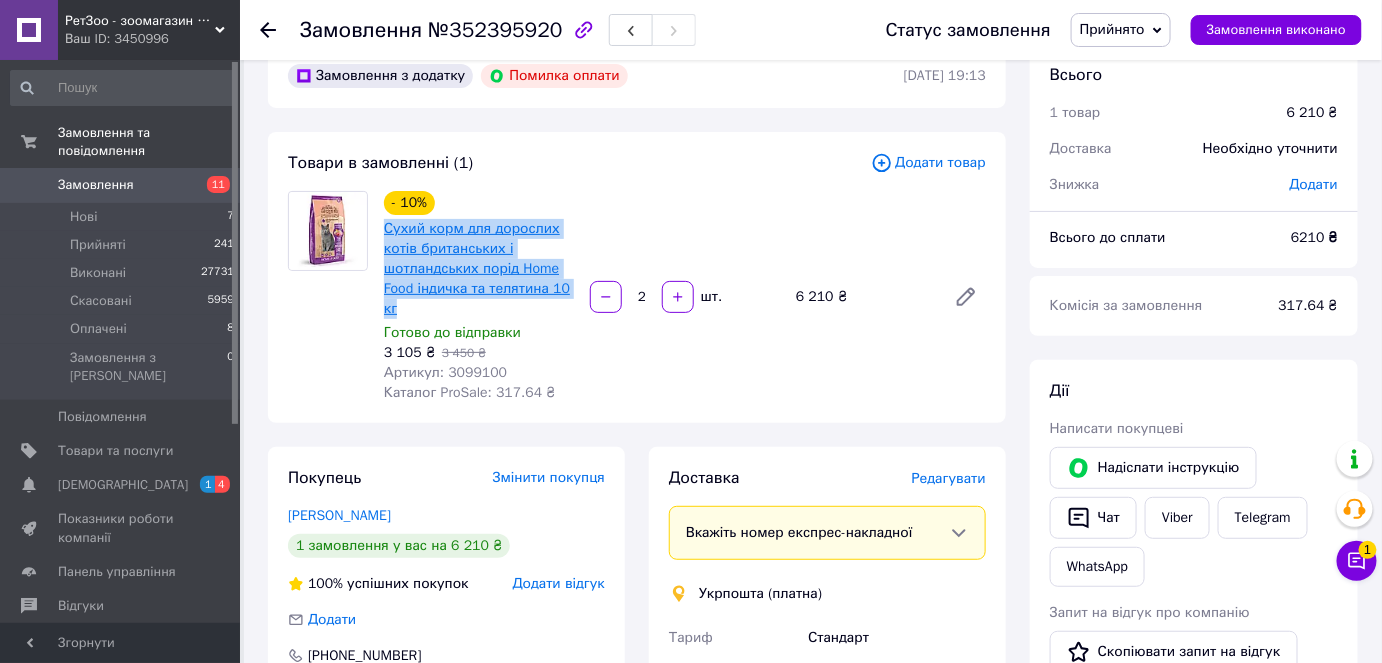 drag, startPoint x: 408, startPoint y: 308, endPoint x: 384, endPoint y: 233, distance: 78.74643 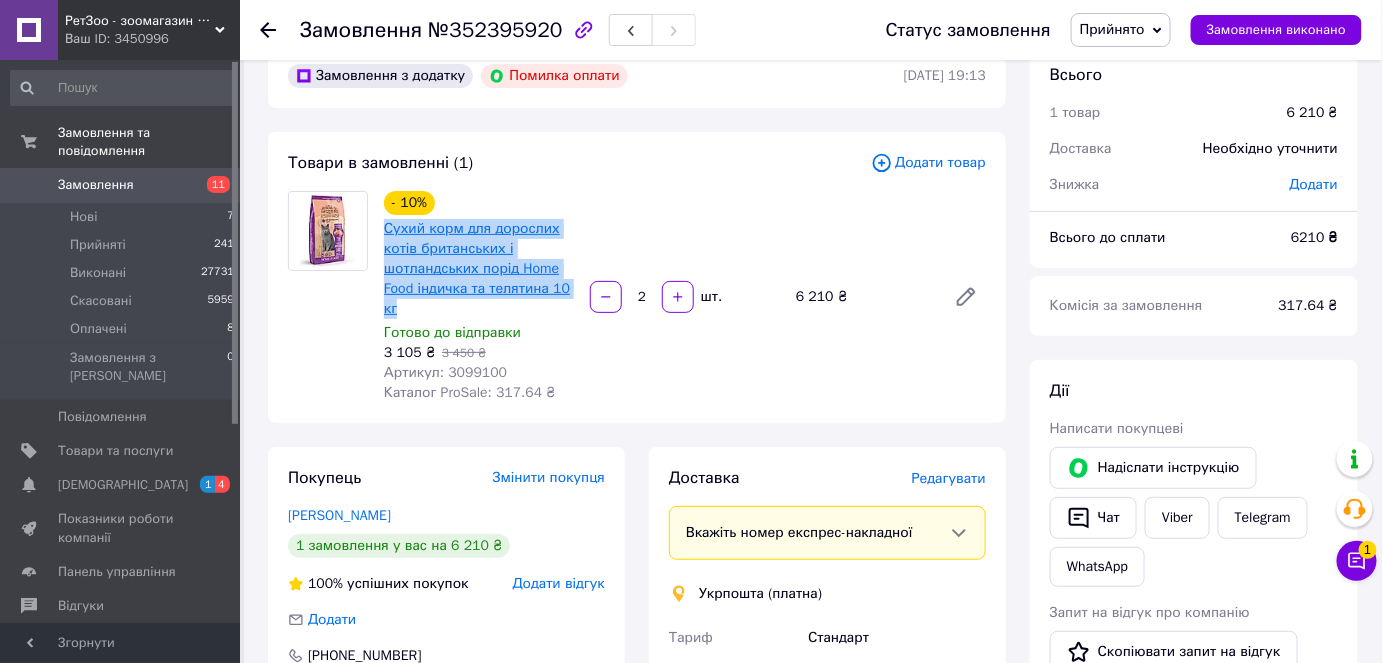 click on "Сухий корм для дорослих котів британських і шотландських порід Home Food індичка та телятина 10 кг" at bounding box center [479, 269] 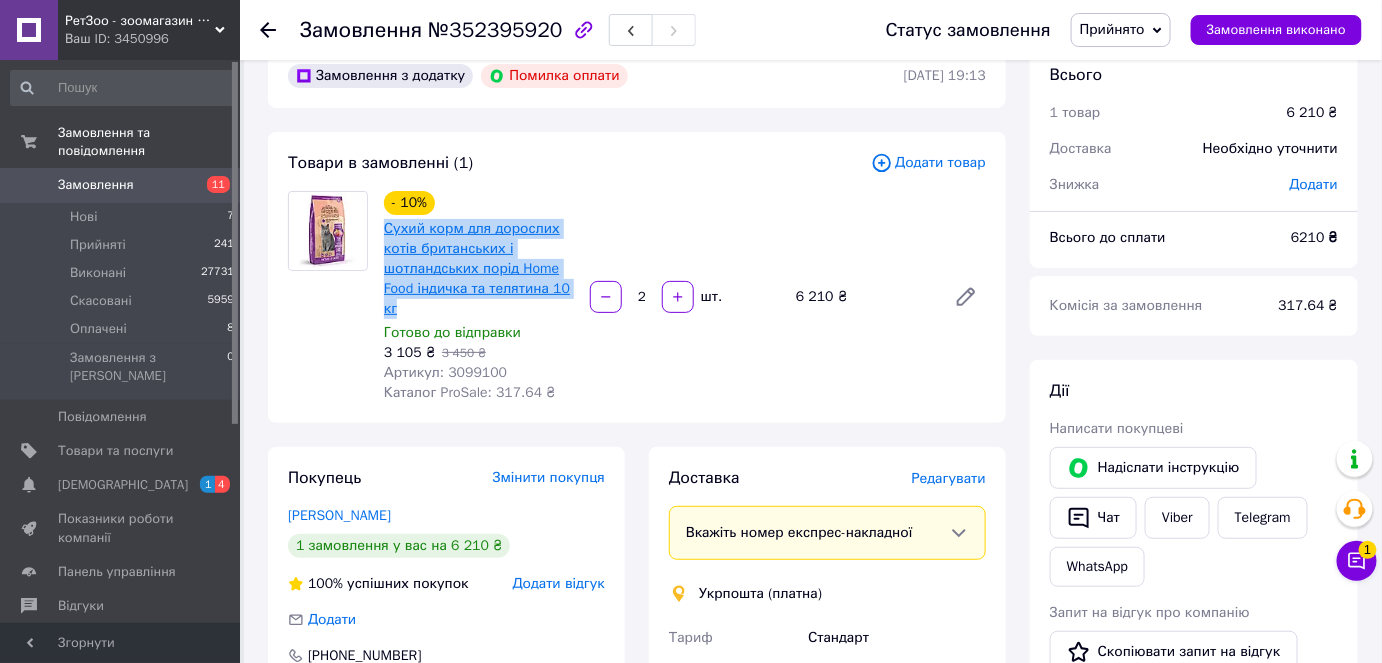 copy on "Сухий корм для дорослих котів британських і шотландських порід Home Food індичка та телятина 10 кг" 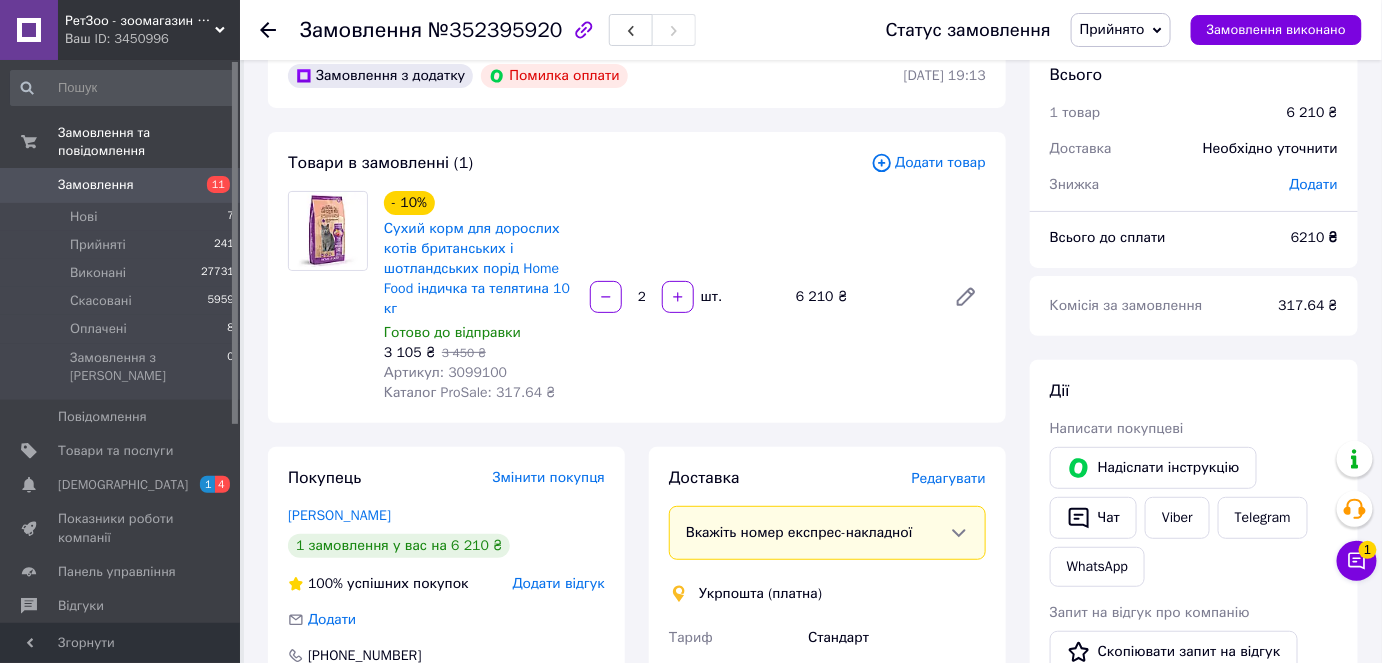 click on "Замовлення №352395920" at bounding box center [431, 30] 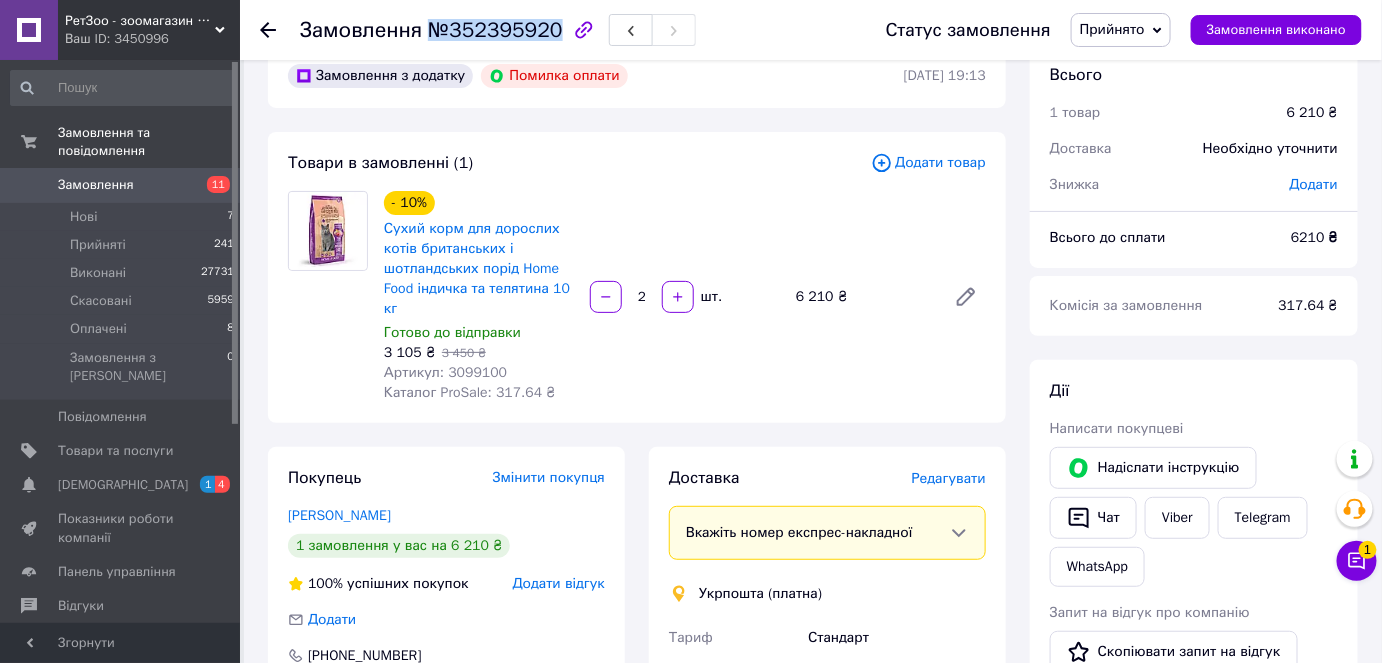 drag, startPoint x: 432, startPoint y: 34, endPoint x: 541, endPoint y: 30, distance: 109.07337 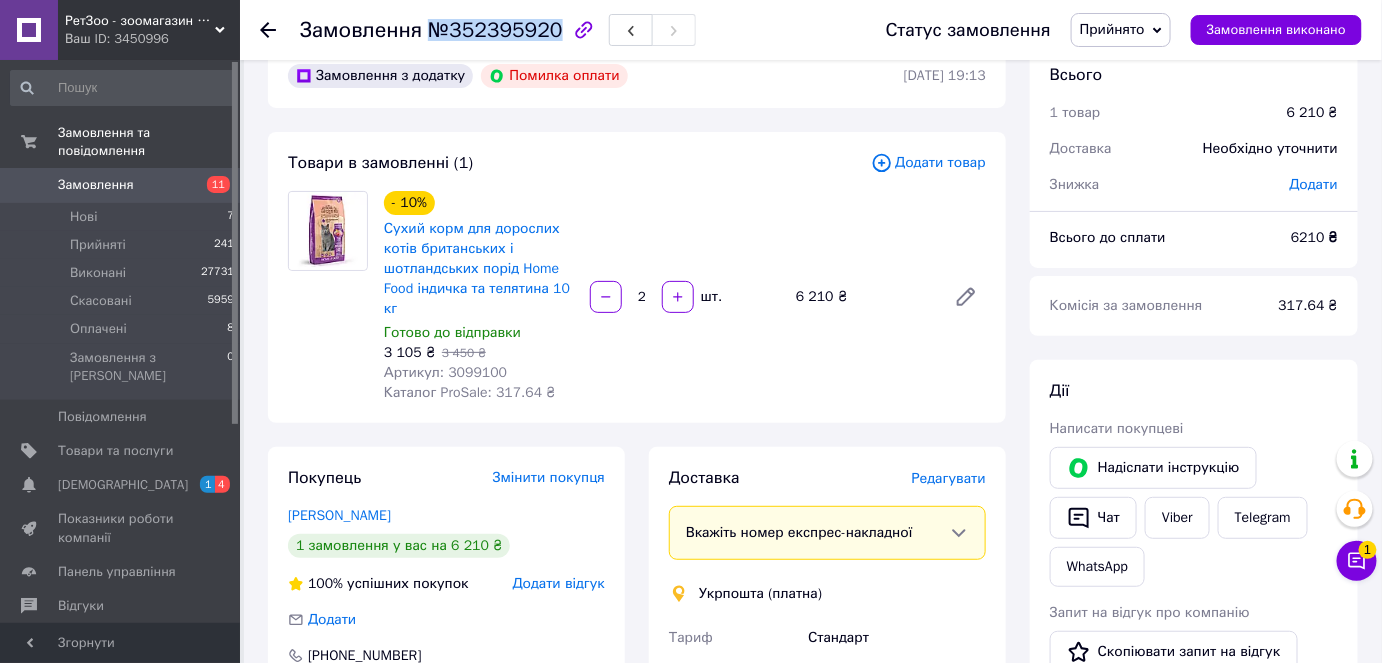 click on "№352395920" at bounding box center (495, 30) 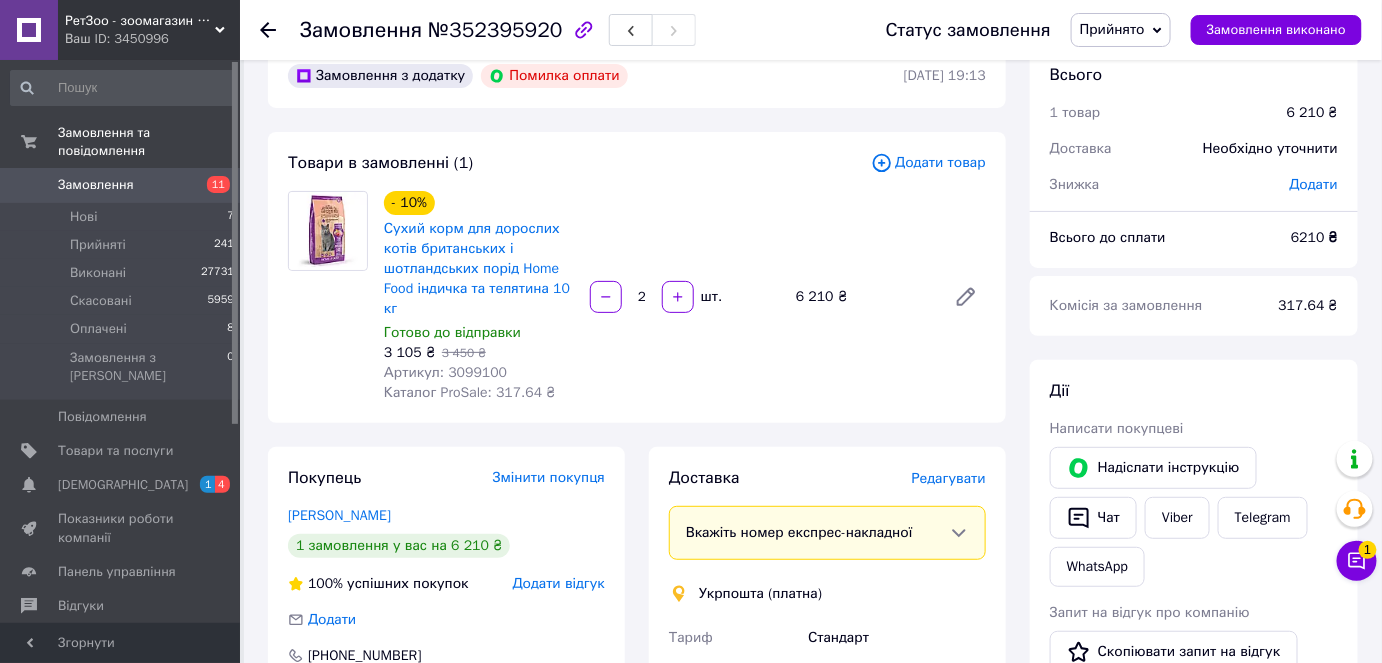 scroll, scrollTop: 0, scrollLeft: 0, axis: both 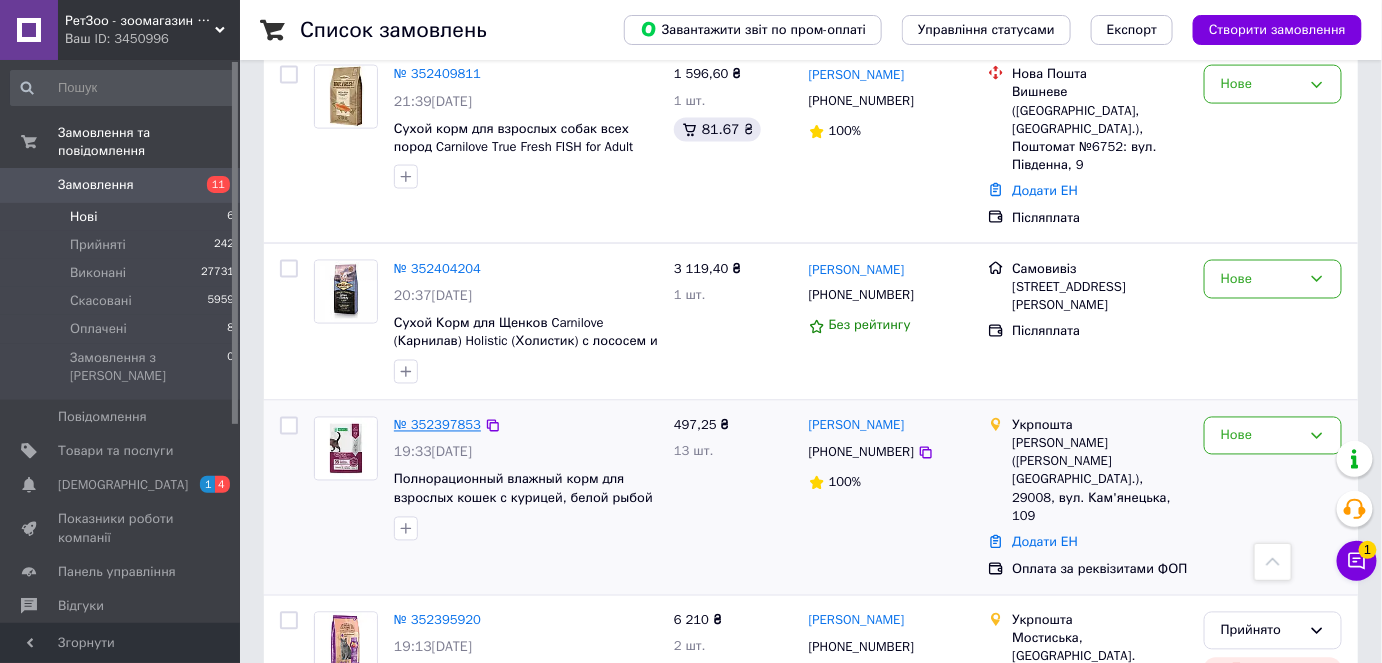 click on "№ 352397853" at bounding box center (437, 425) 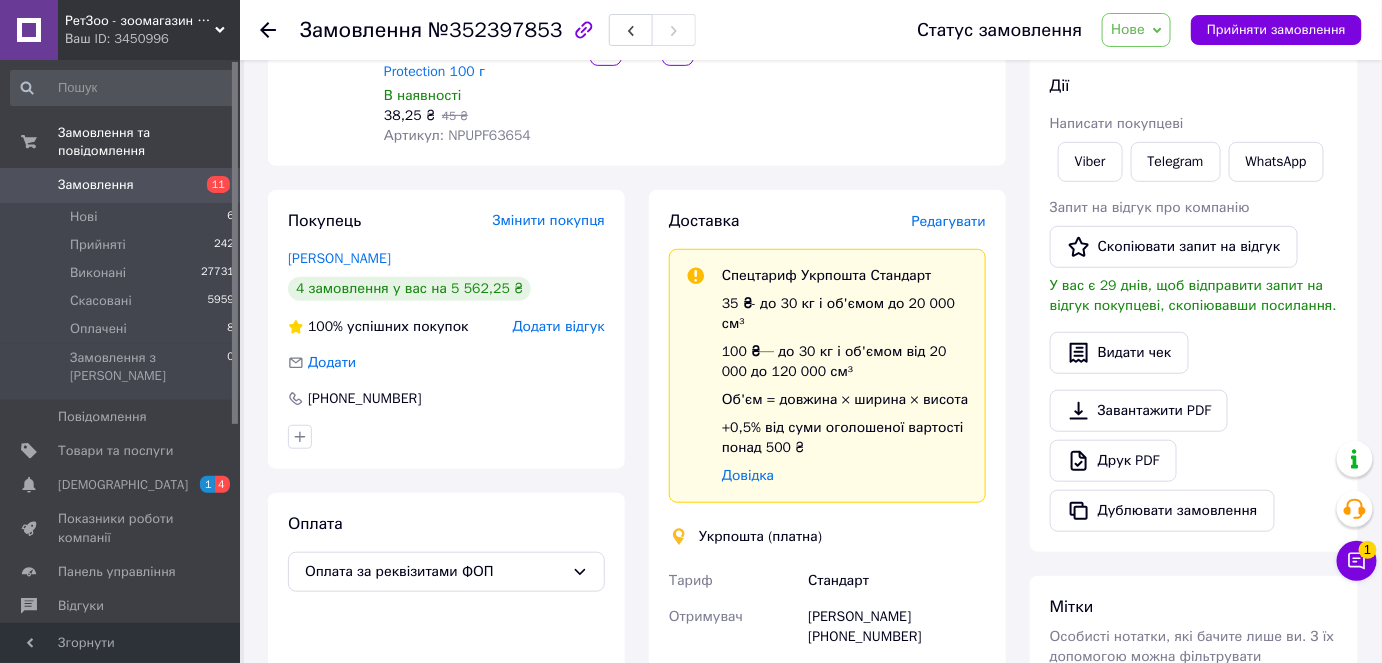 scroll, scrollTop: 774, scrollLeft: 0, axis: vertical 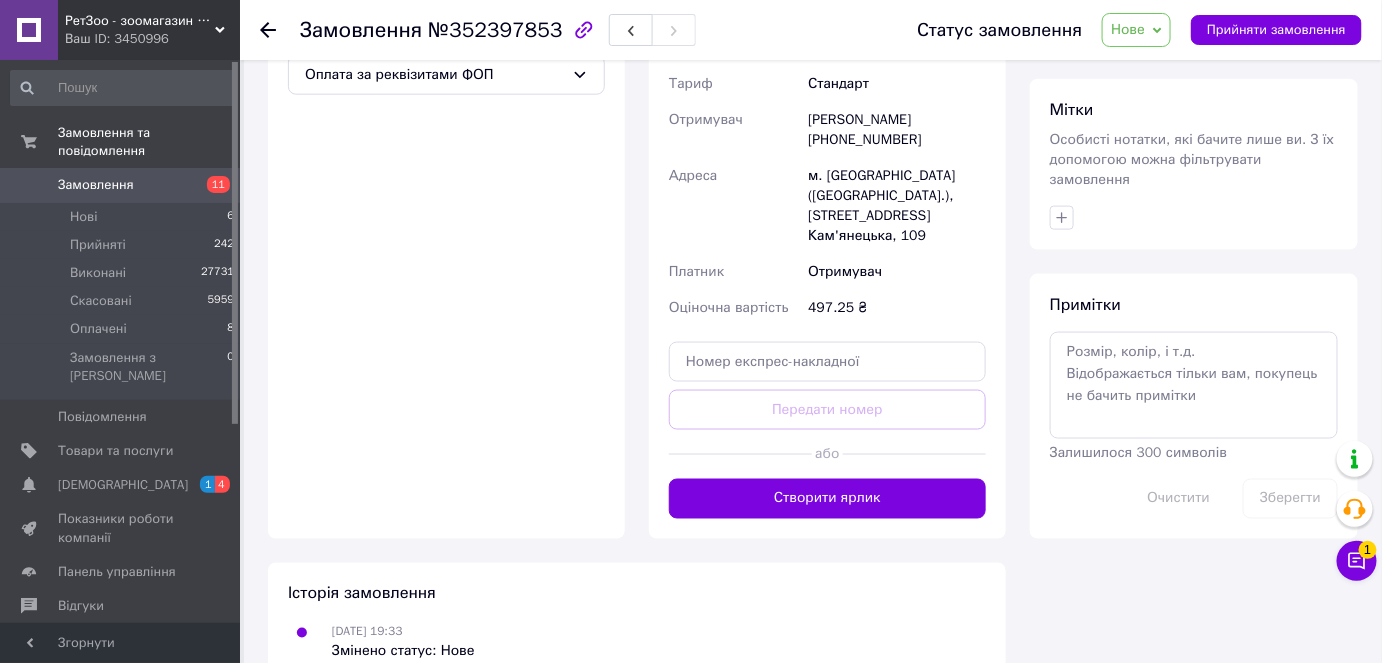 click on "Нове" at bounding box center [1136, 30] 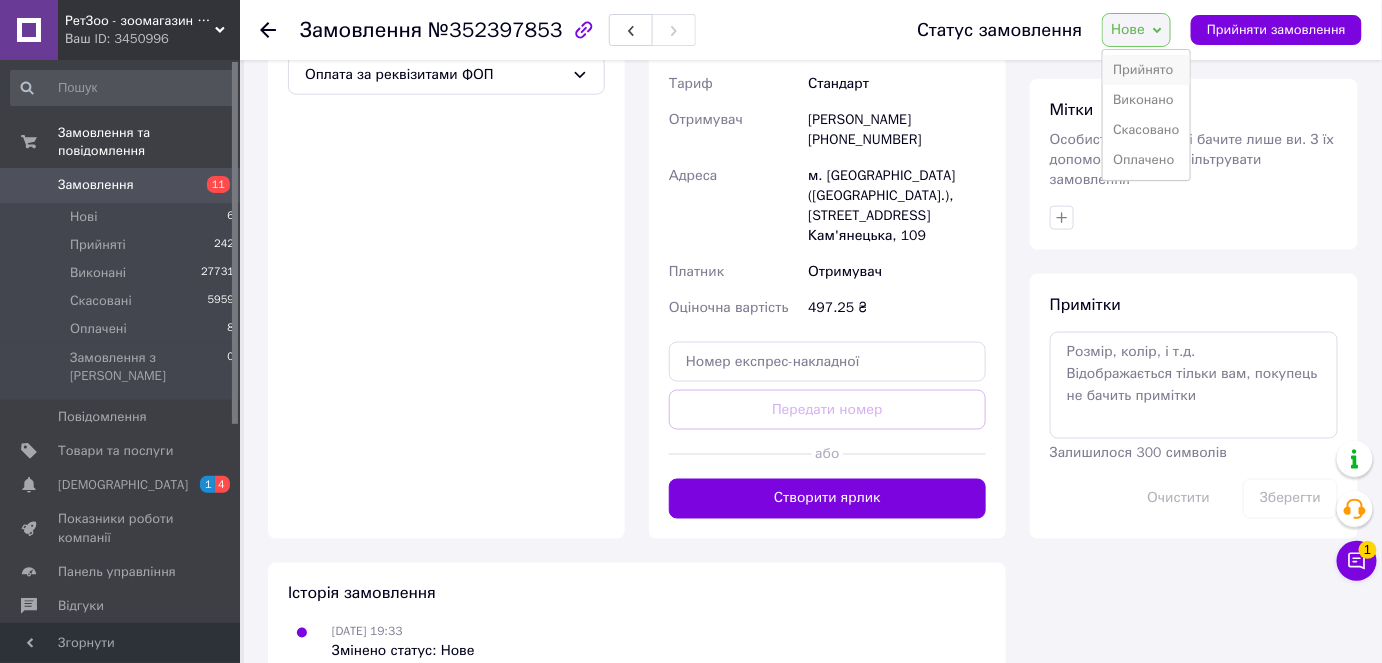 click on "Прийнято" at bounding box center [1146, 70] 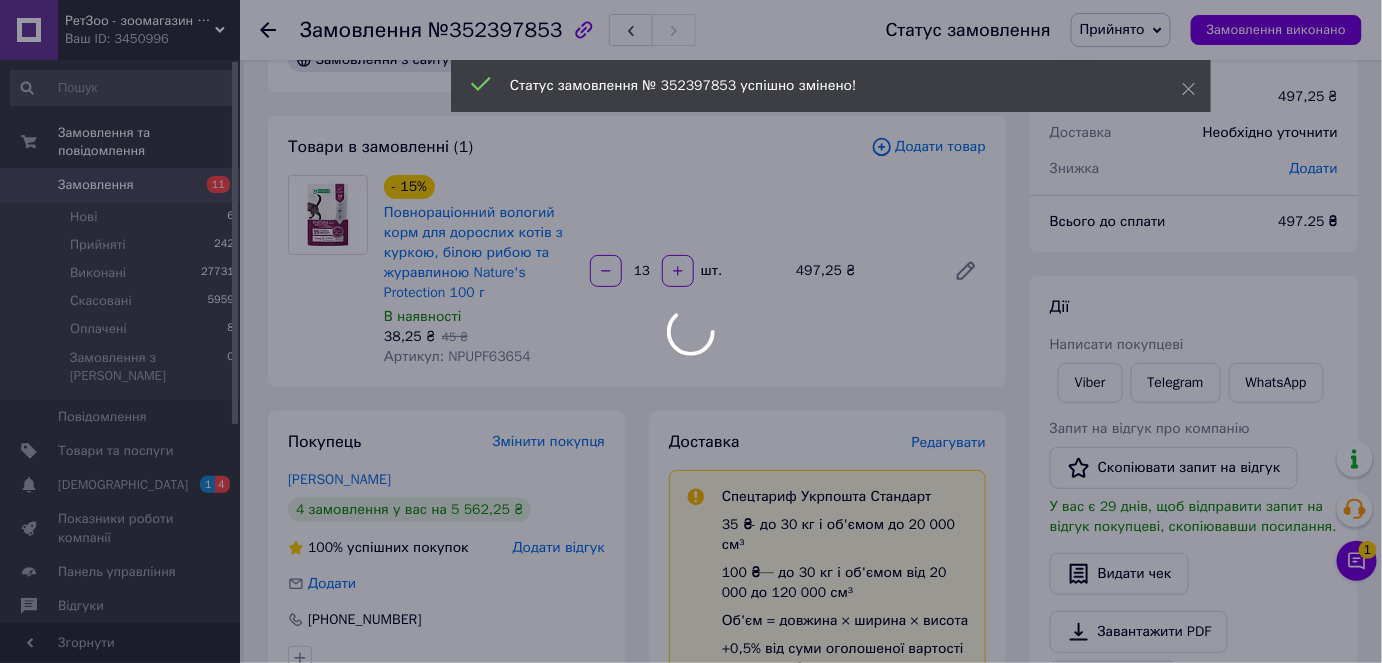 scroll, scrollTop: 47, scrollLeft: 0, axis: vertical 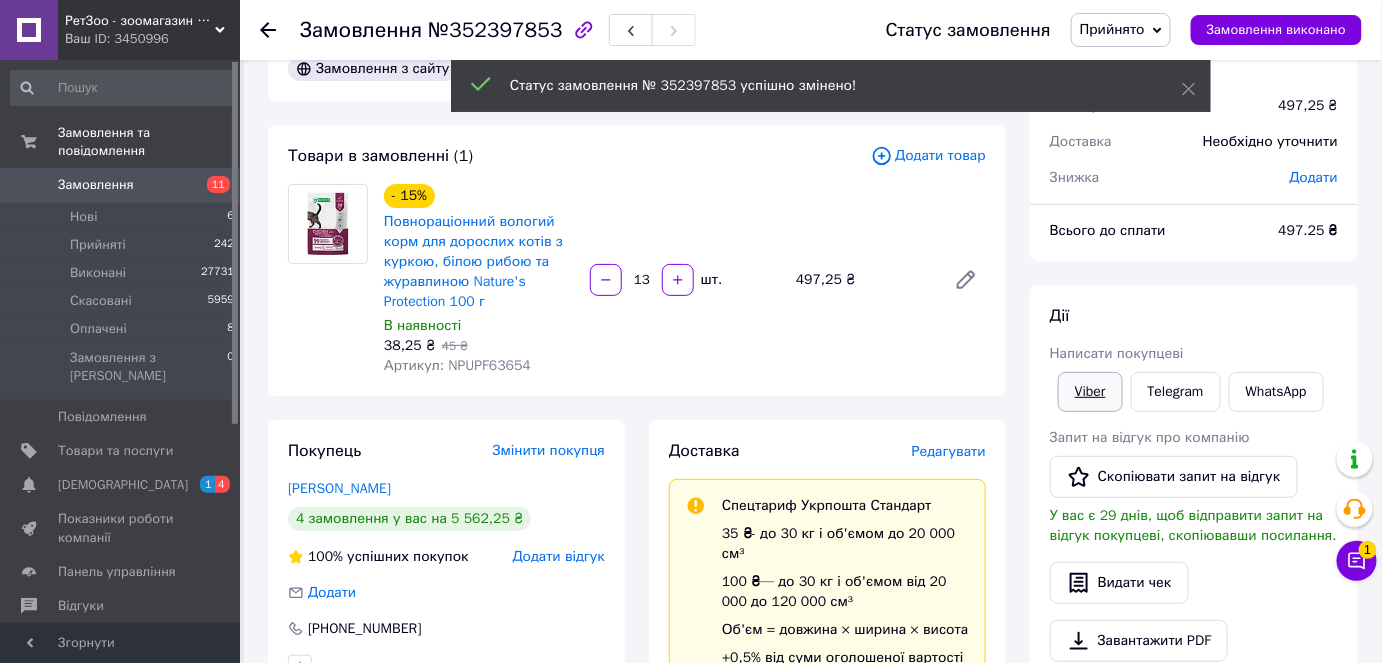 click on "Viber" at bounding box center [1090, 392] 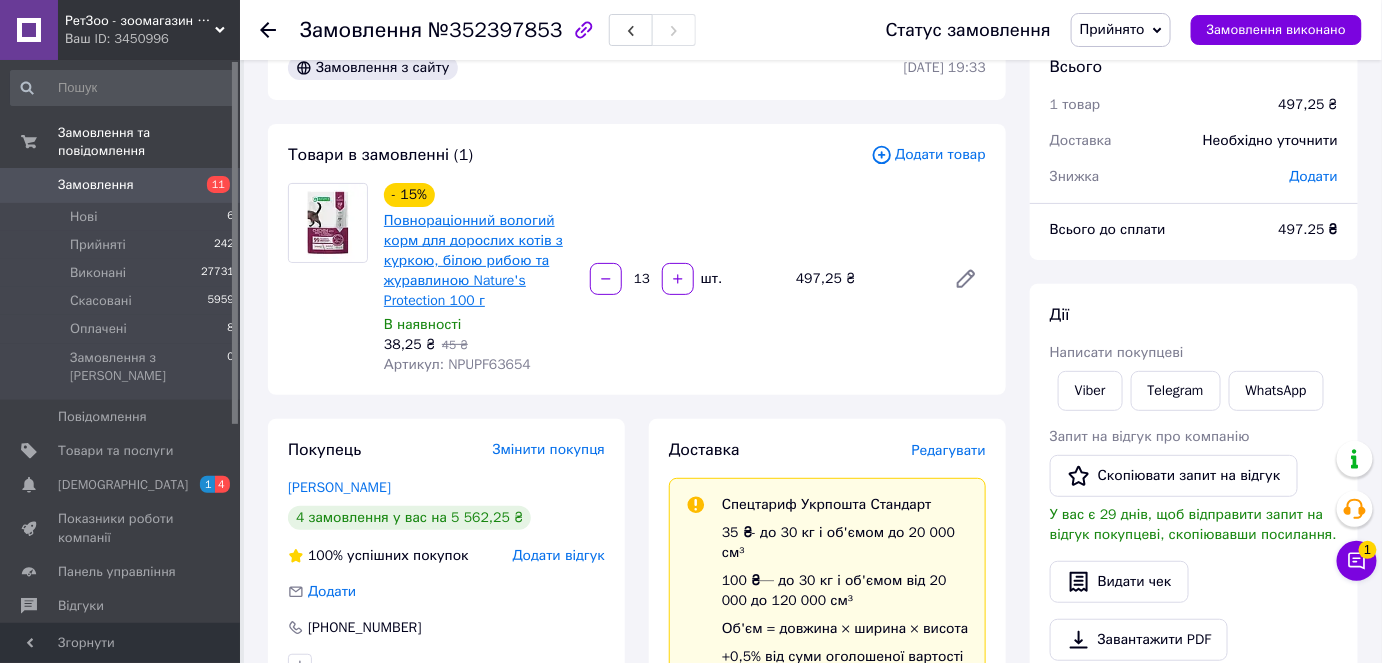 scroll, scrollTop: 47, scrollLeft: 0, axis: vertical 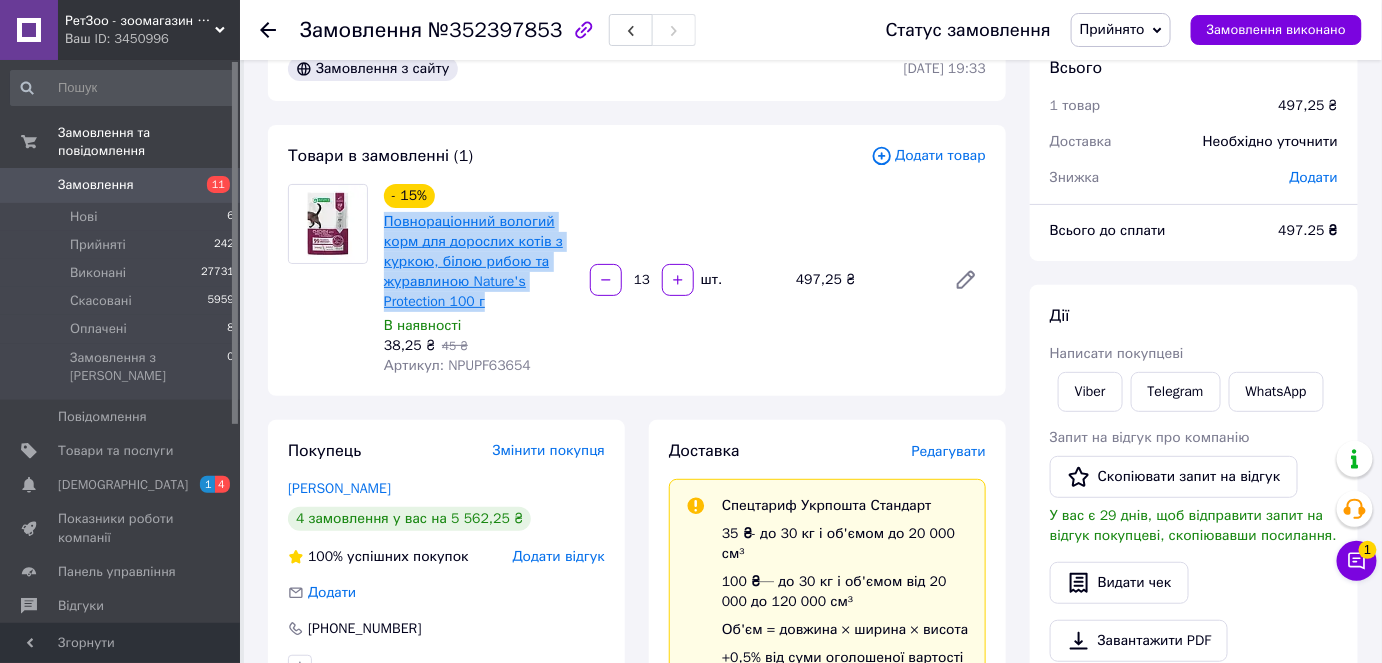 drag, startPoint x: 381, startPoint y: 221, endPoint x: 494, endPoint y: 240, distance: 114.58621 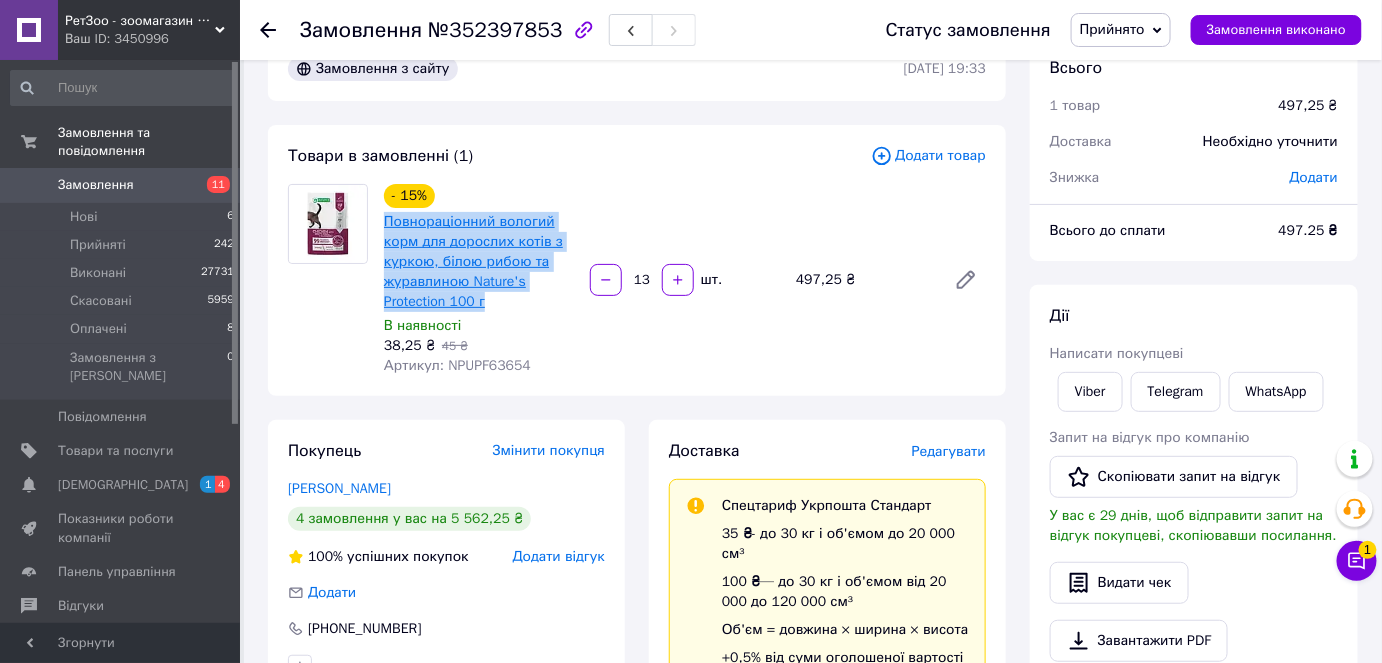 click on "Повнораціонний вологий корм для дорослих котів з куркою, білою рибою та журавлиною Nature's Protection 100 г" at bounding box center (479, 262) 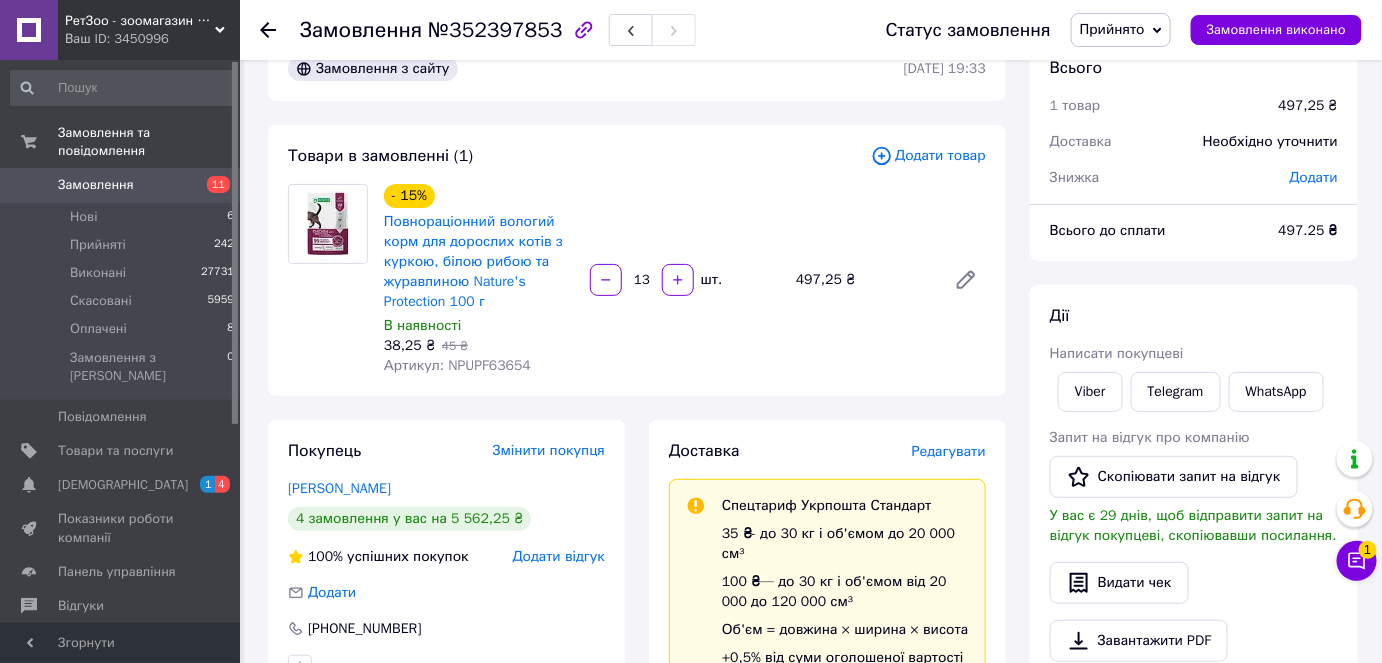 drag, startPoint x: 494, startPoint y: 240, endPoint x: 481, endPoint y: 324, distance: 85 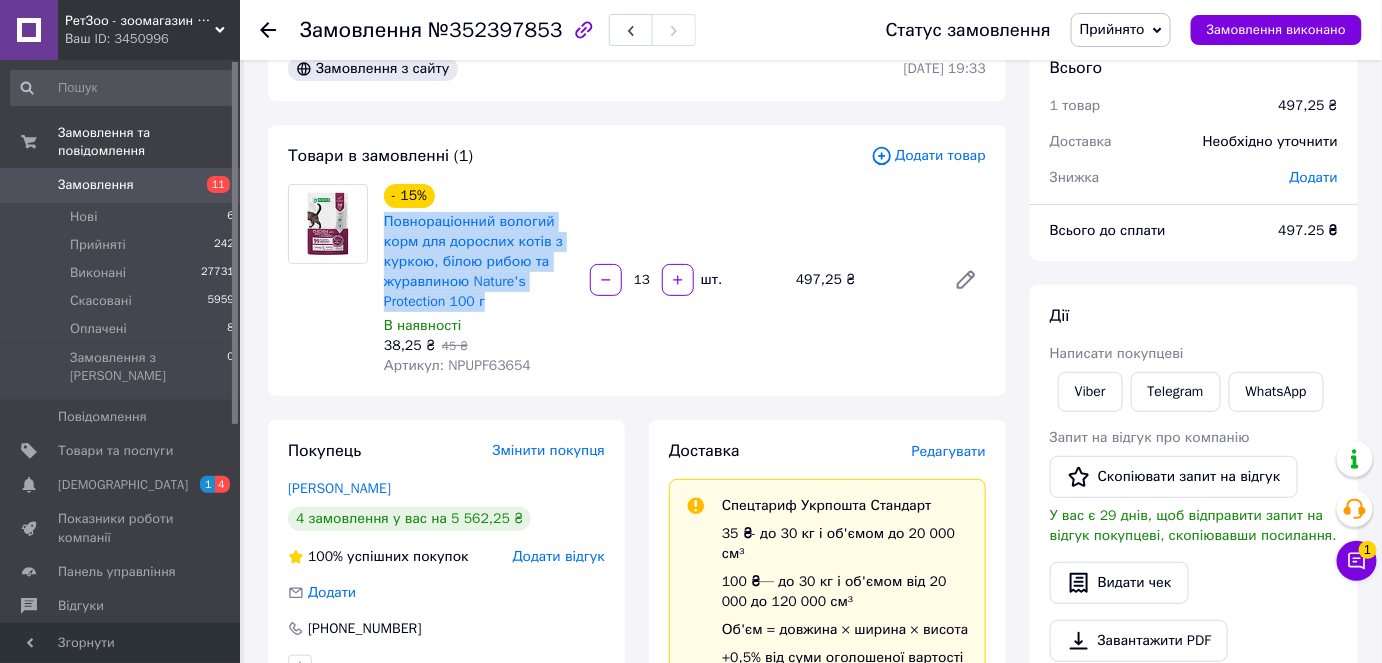 drag, startPoint x: 491, startPoint y: 303, endPoint x: 383, endPoint y: 224, distance: 133.80957 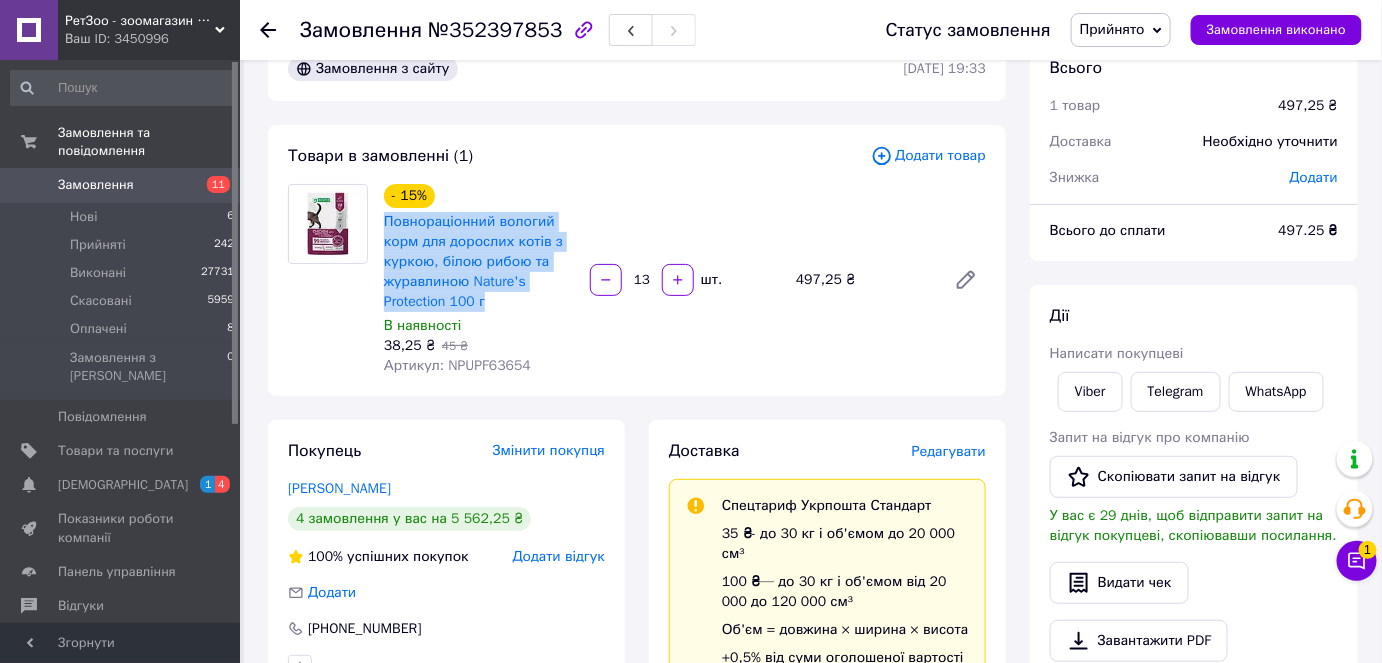 click on "Повнораціонний вологий корм для дорослих котів з куркою, білою рибою та журавлиною Nature's Protection 100 г" at bounding box center [479, 262] 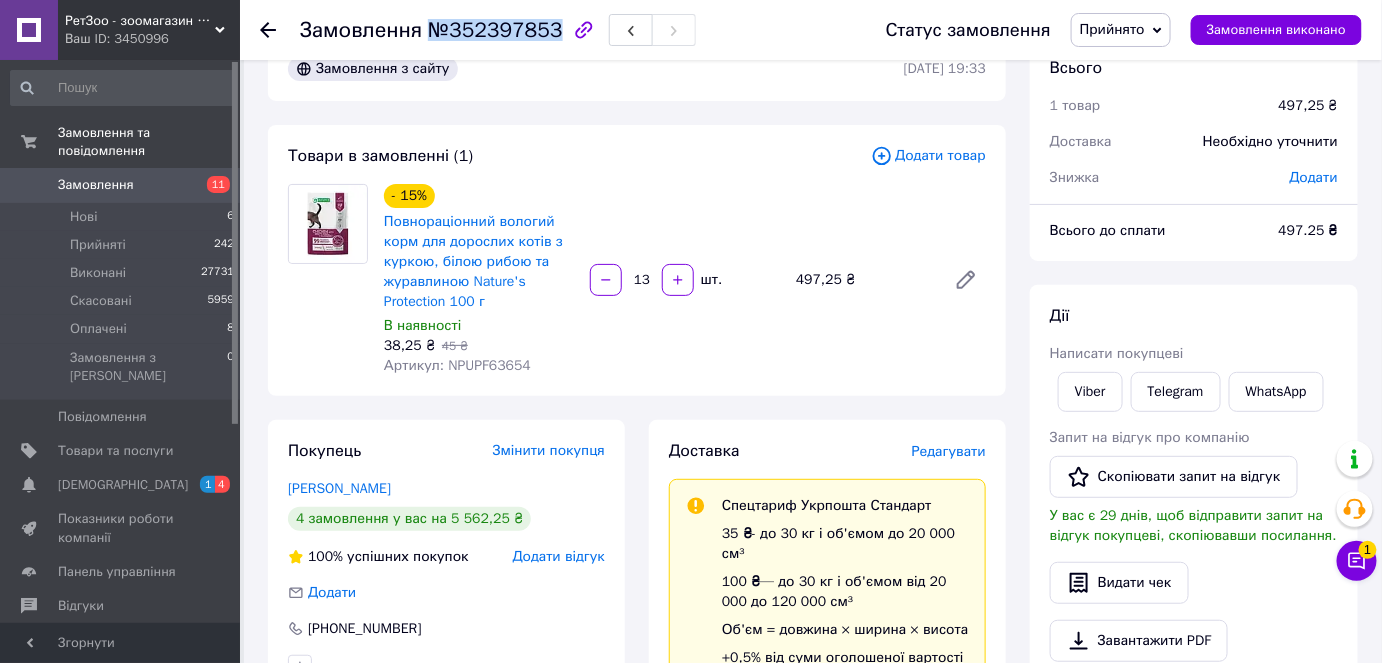 drag, startPoint x: 419, startPoint y: 34, endPoint x: 546, endPoint y: 31, distance: 127.03543 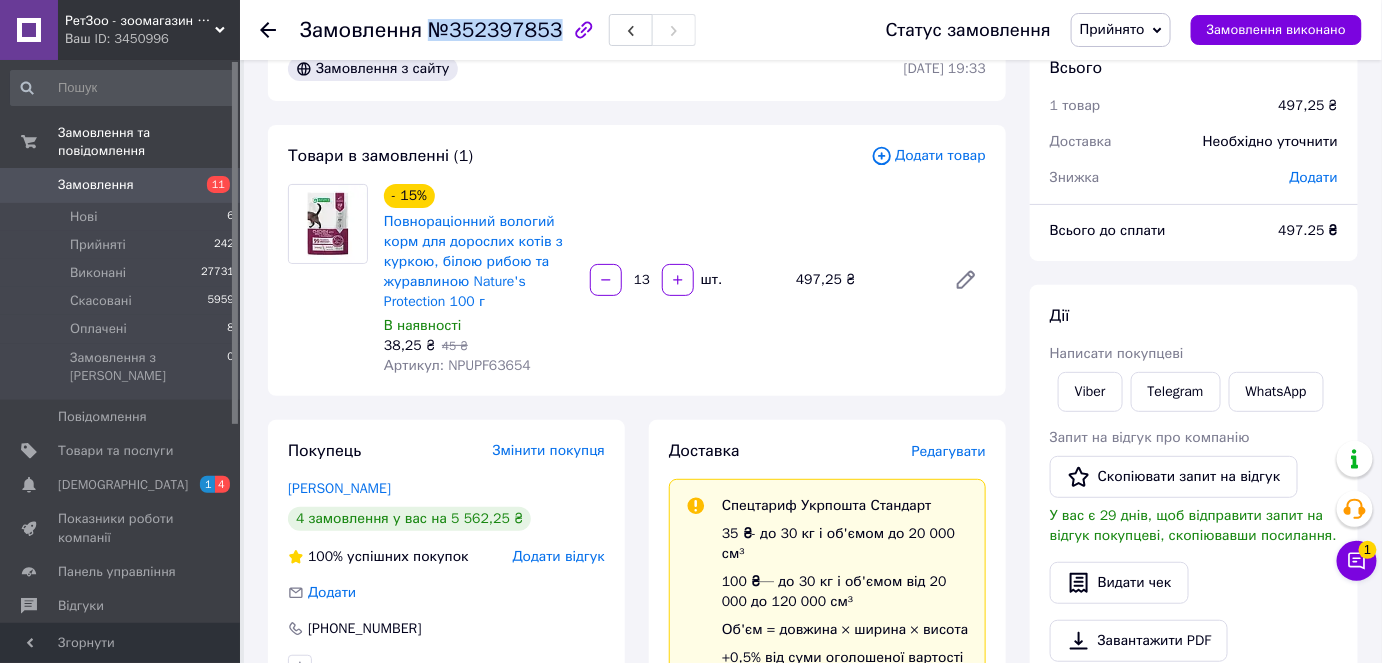 click on "Замовлення №352397853" at bounding box center [431, 30] 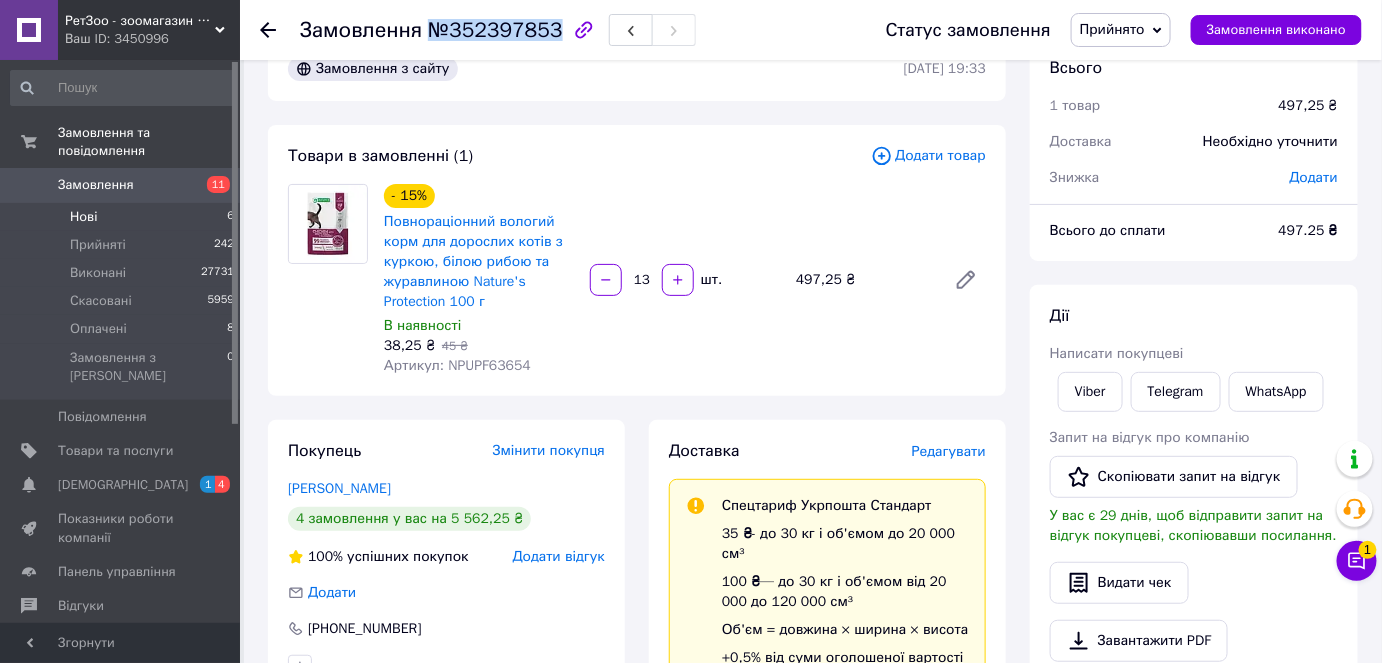 click on "Нові" at bounding box center (83, 217) 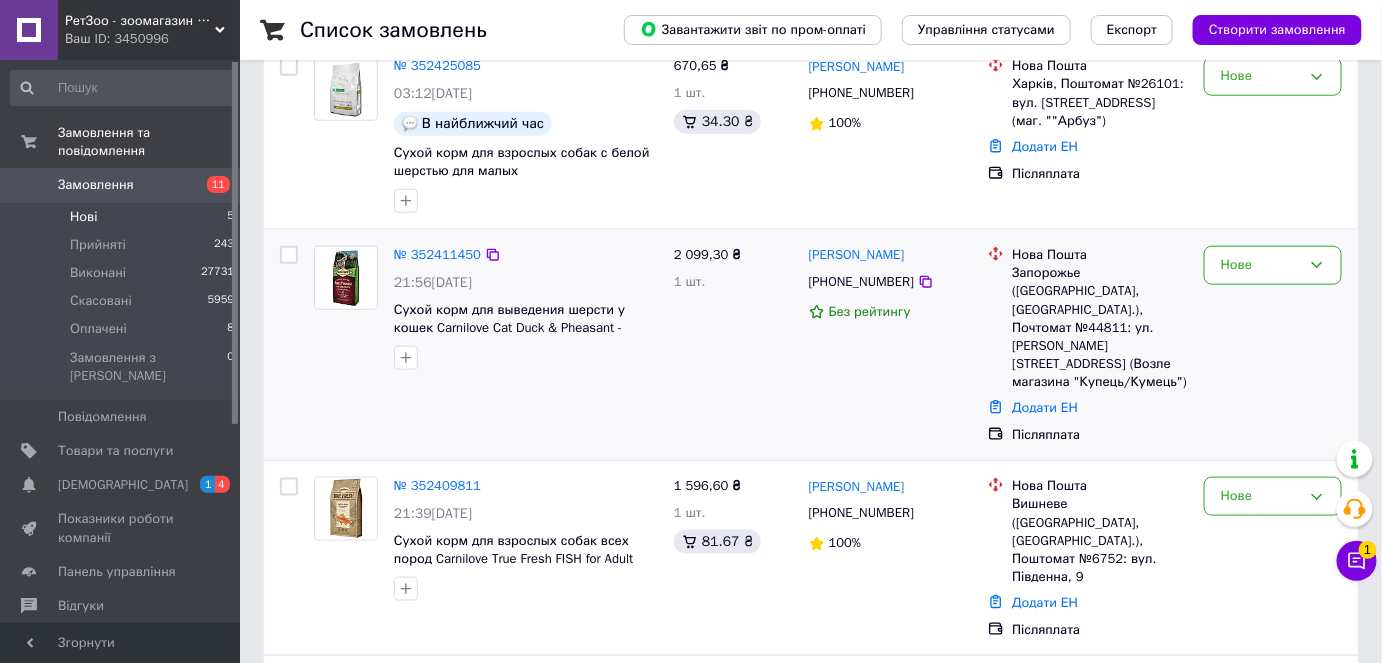 scroll, scrollTop: 660, scrollLeft: 0, axis: vertical 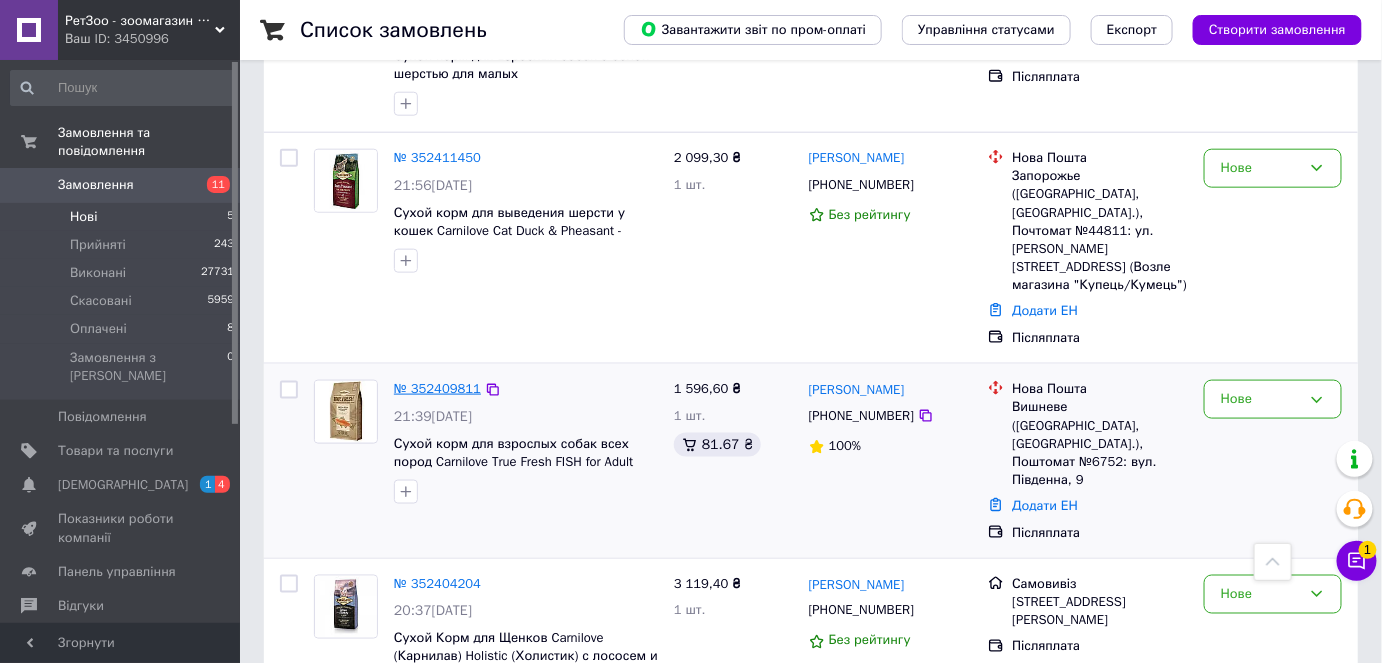 click on "№ 352409811" at bounding box center [437, 388] 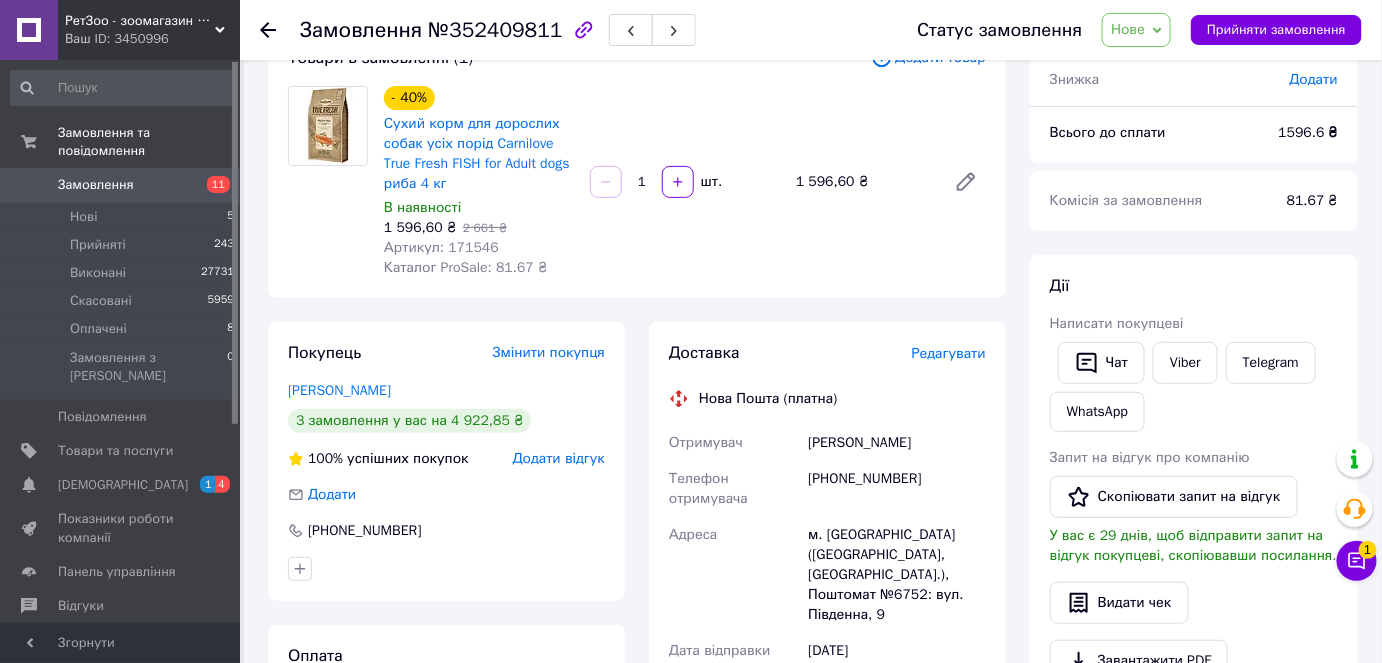 scroll, scrollTop: 114, scrollLeft: 0, axis: vertical 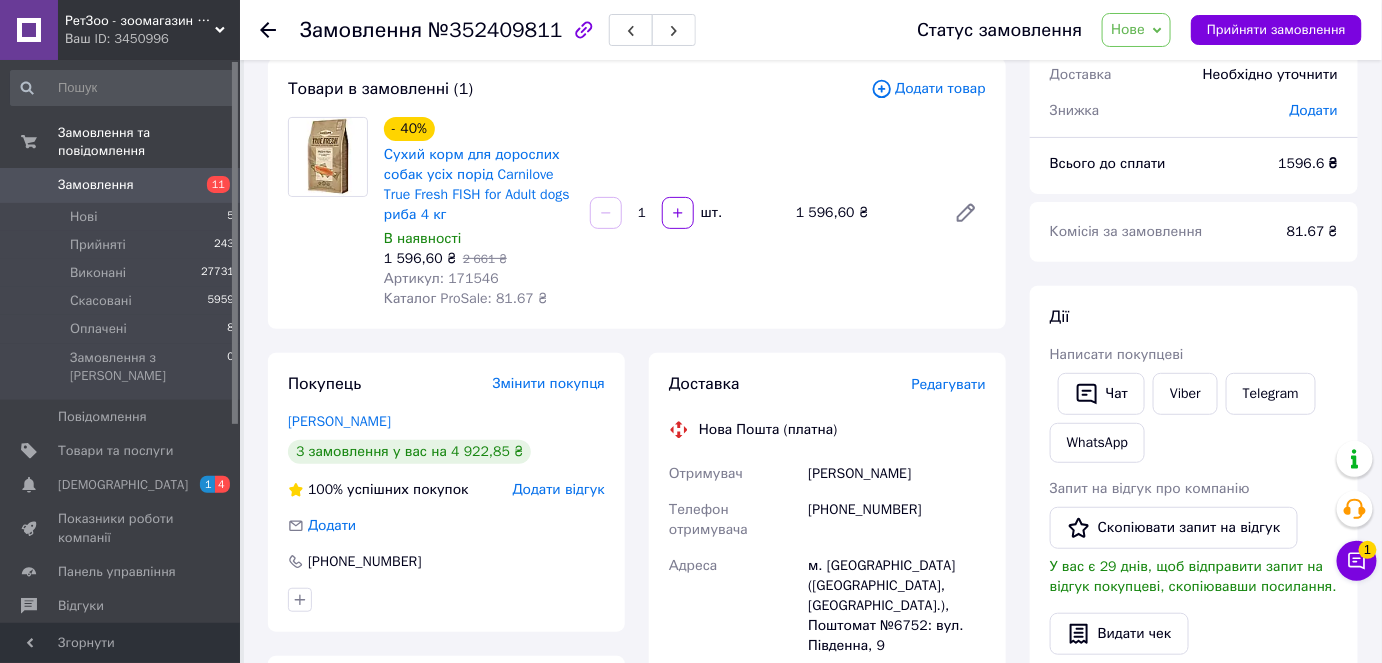 click on "Нове" at bounding box center [1128, 29] 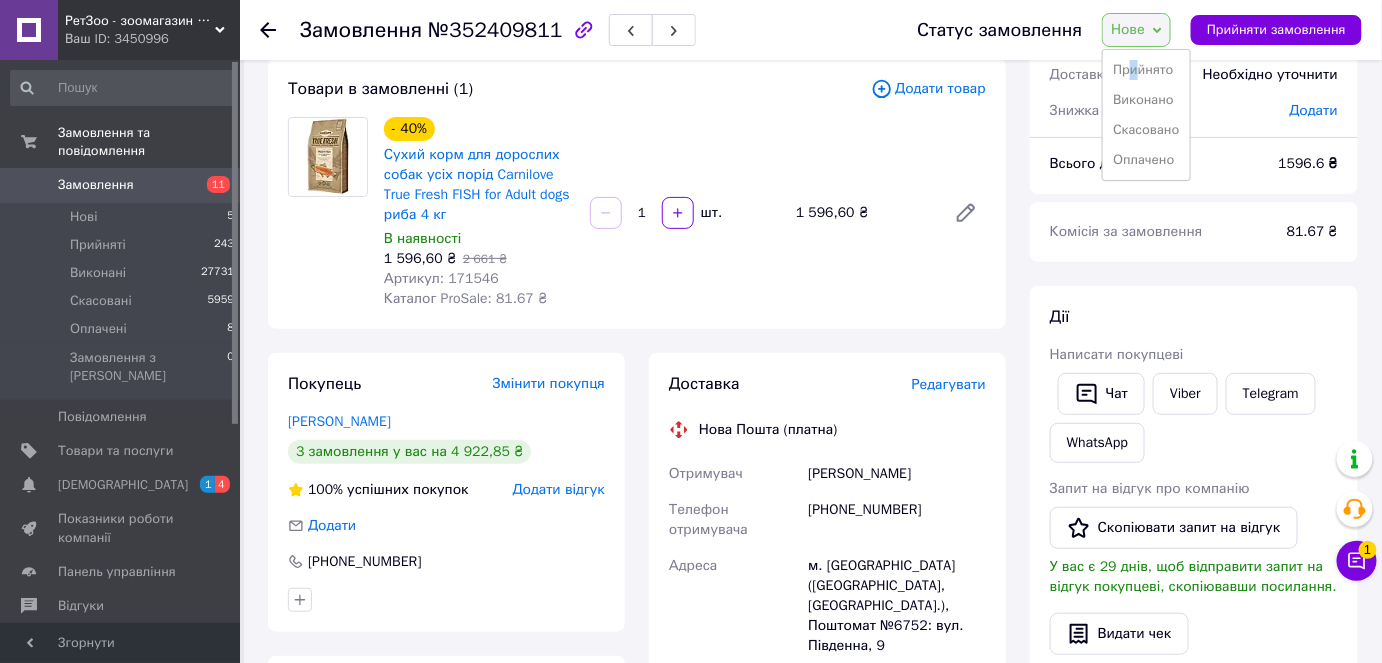 click on "Прийнято" at bounding box center [1146, 70] 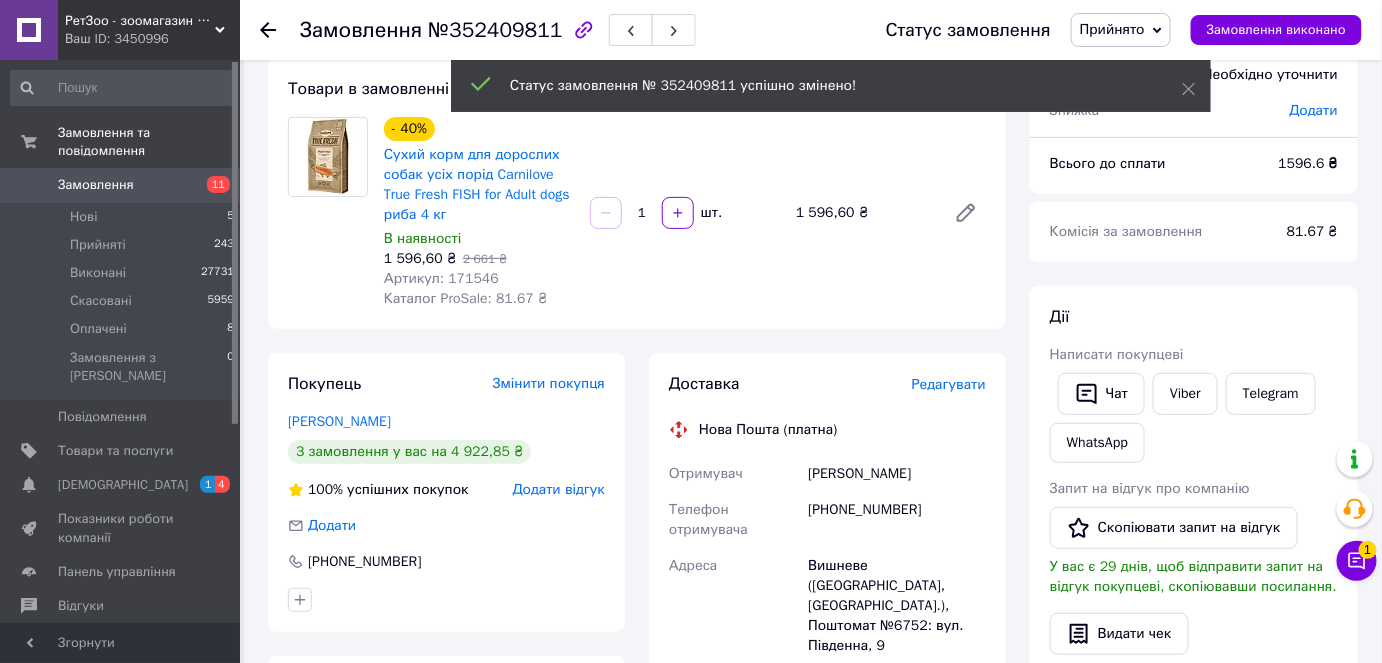 click on "Viber" at bounding box center [1185, 394] 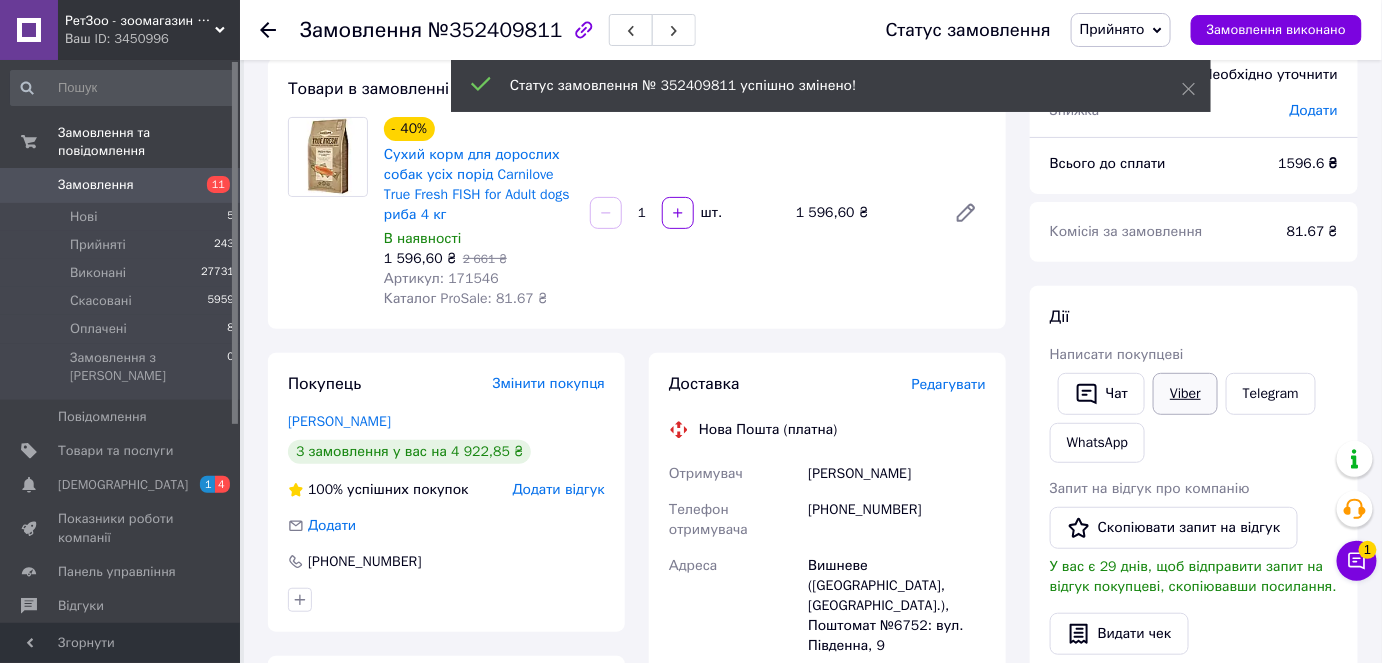 click on "Viber" at bounding box center [1185, 394] 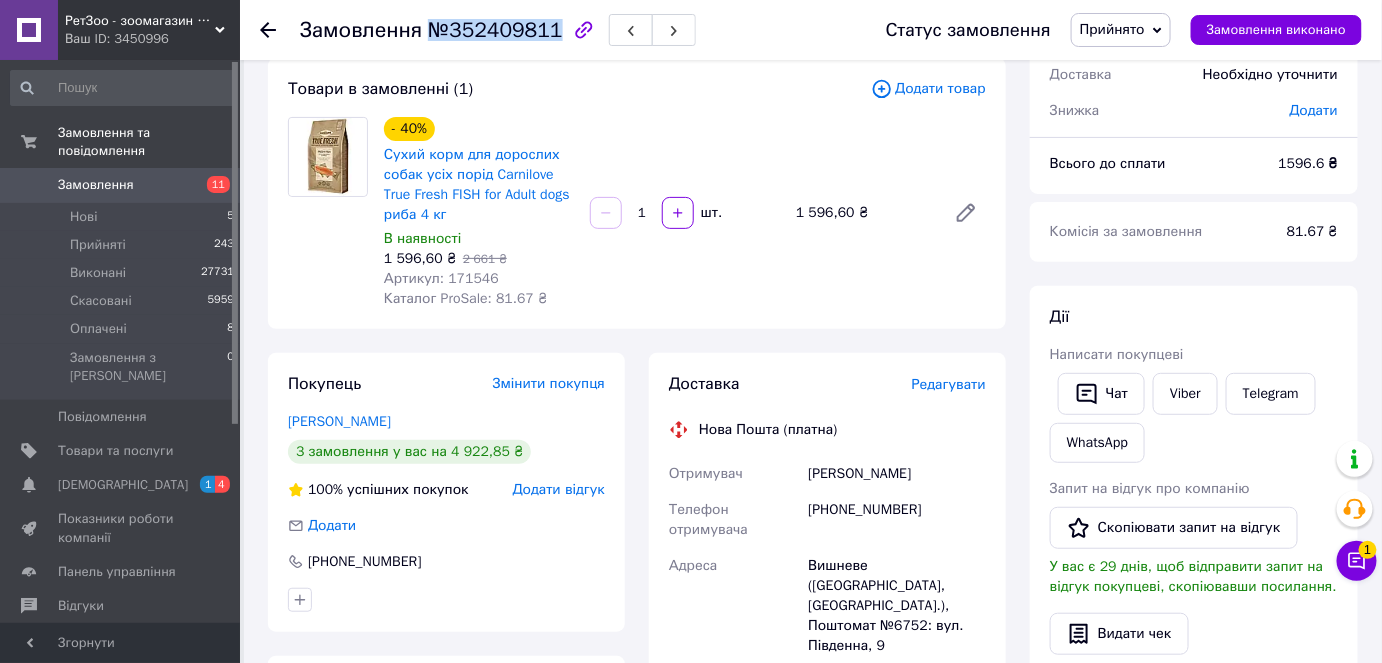drag, startPoint x: 424, startPoint y: 31, endPoint x: 544, endPoint y: 37, distance: 120.14991 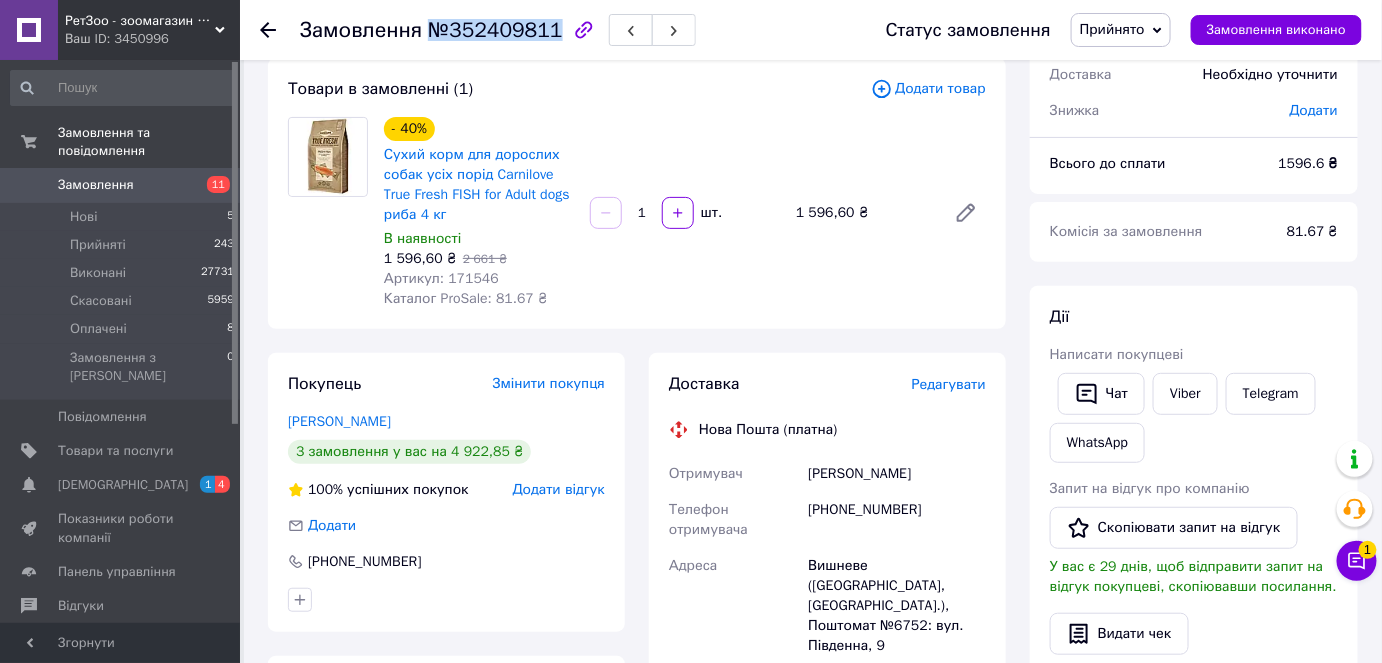 click on "№352409811" at bounding box center [495, 30] 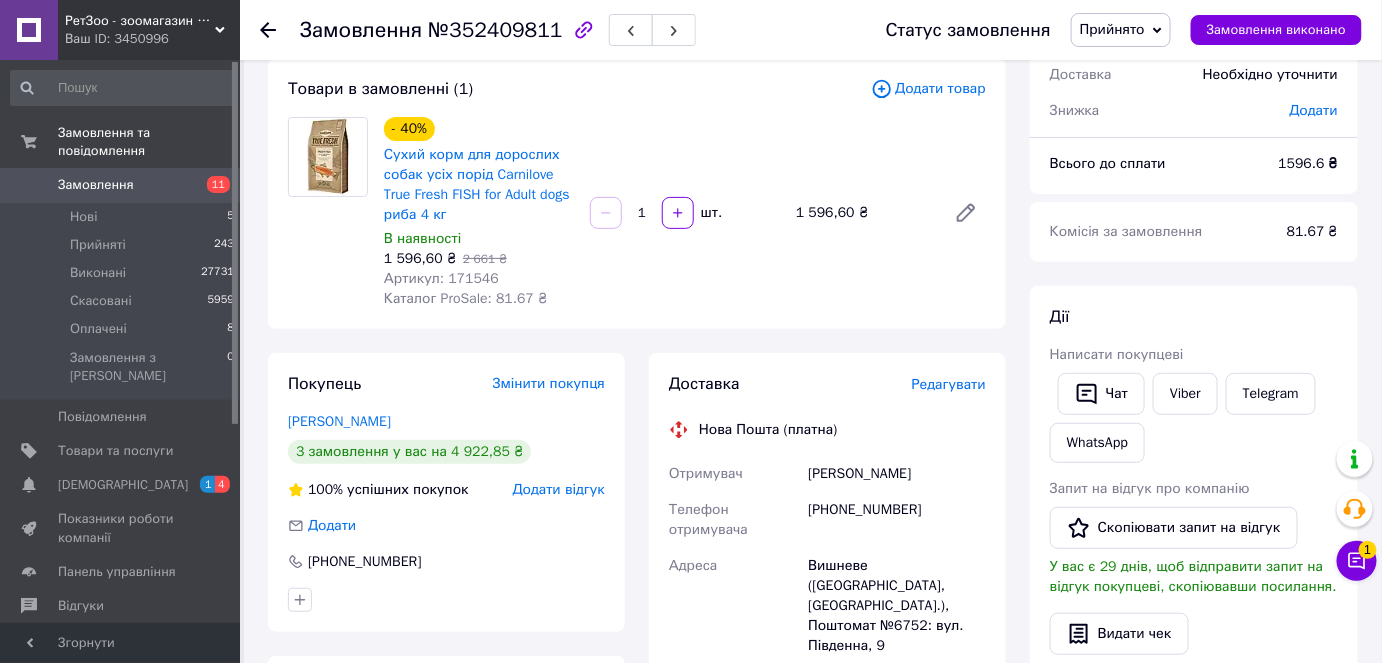 click on "Товари в замовленні (1) Додати товар - 40% Сухий корм для дорослих собак усіх порід Carnilove True Fresh FISH for Adult dogs риба 4 кг В наявності 1 596,60 ₴   2 661 ₴ Артикул: 171546 Каталог ProSale: 81.67 ₴  1   шт. 1 596,60 ₴" at bounding box center (637, 193) 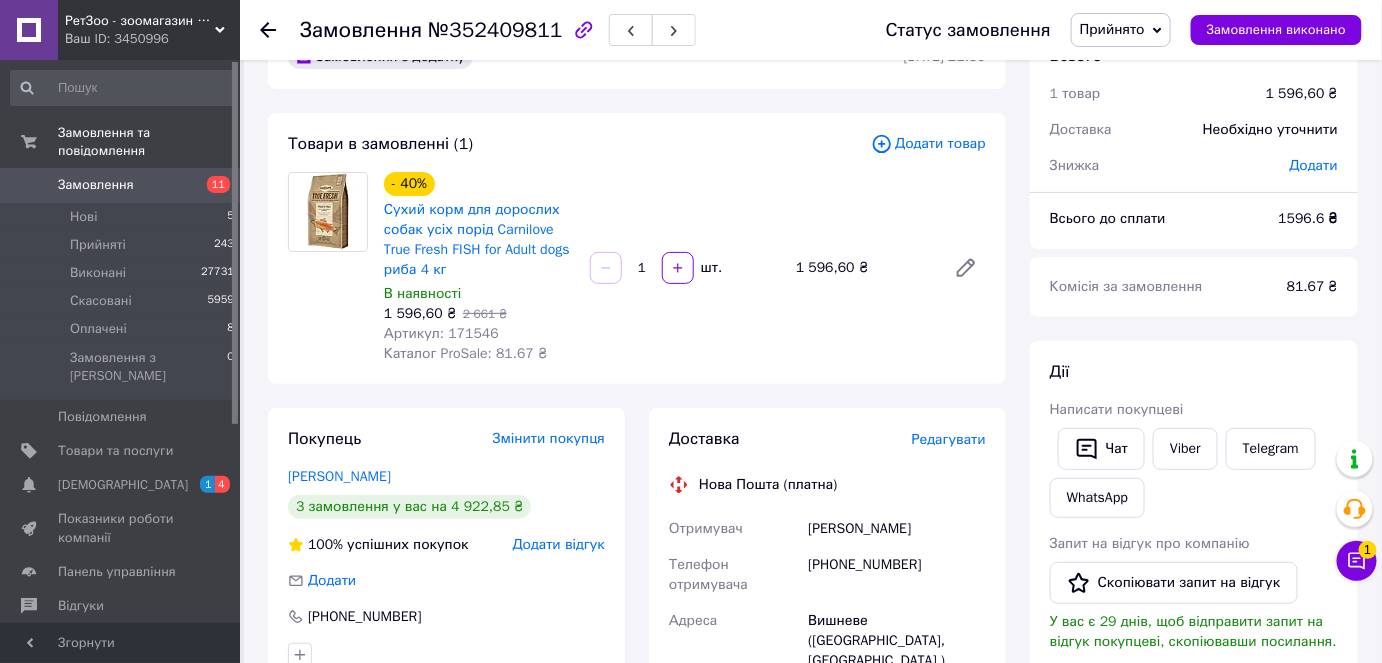 scroll, scrollTop: 0, scrollLeft: 0, axis: both 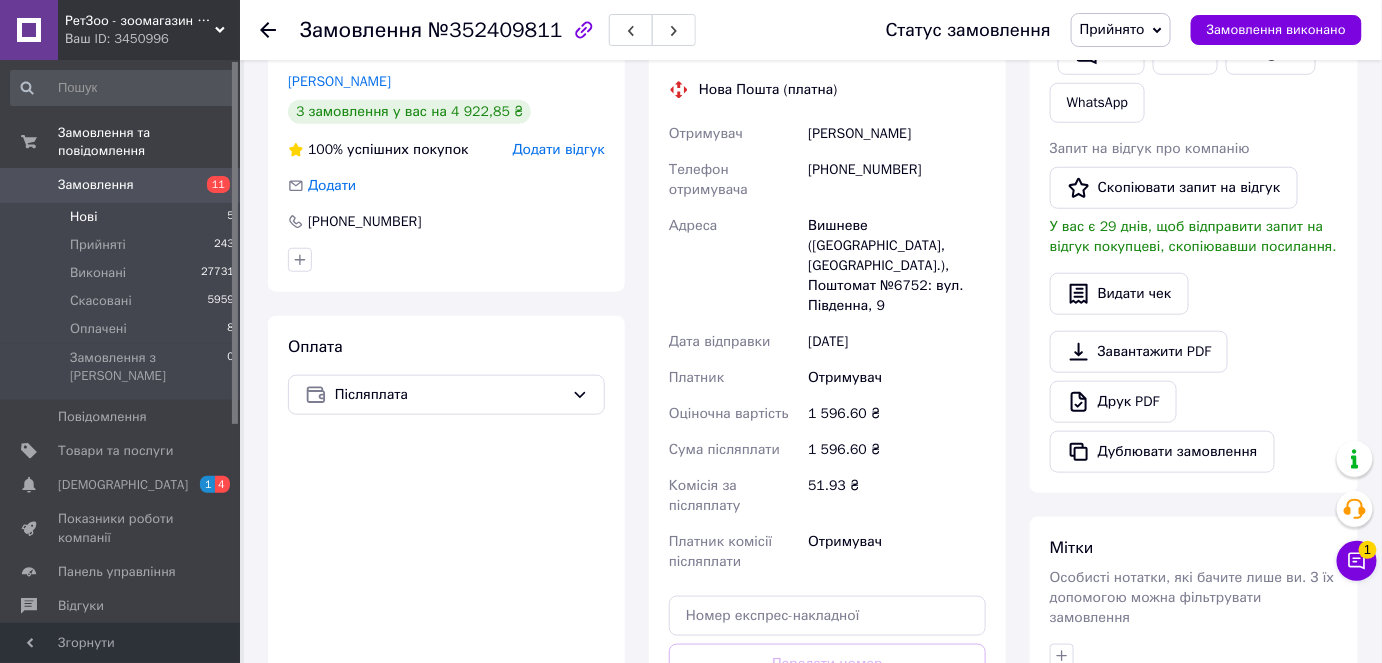 click on "Нові 5" at bounding box center [123, 217] 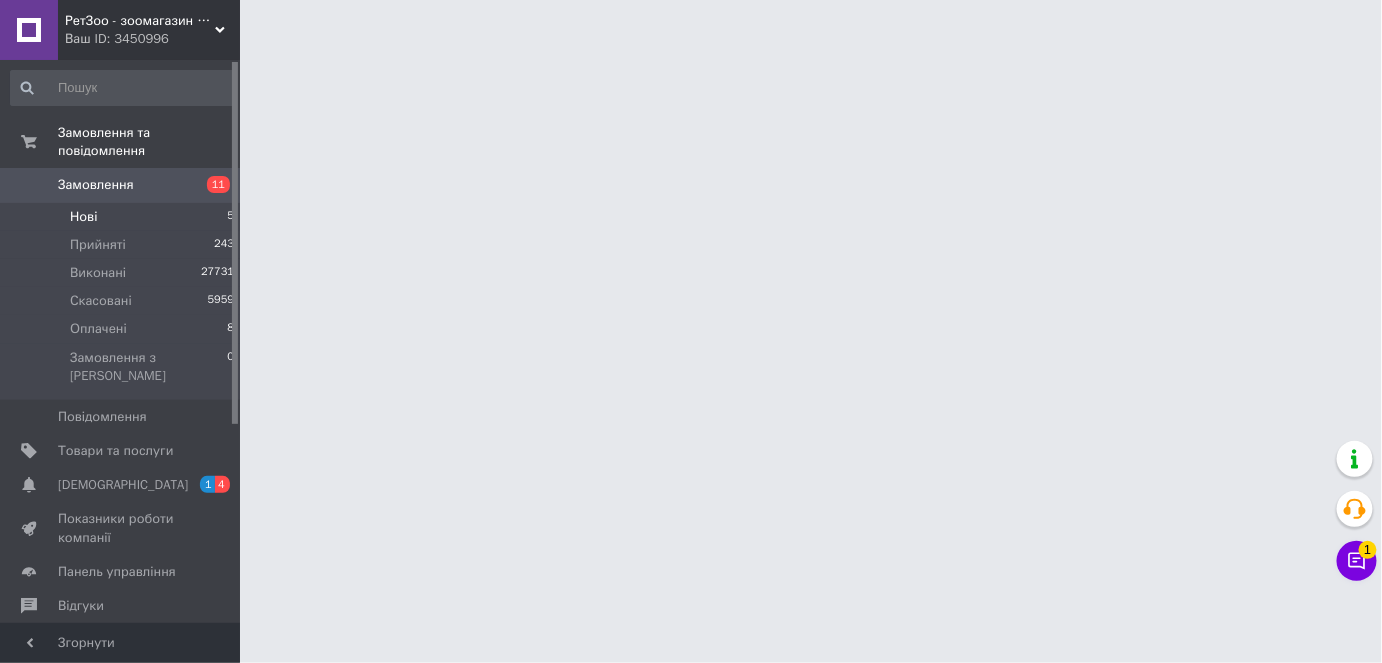scroll, scrollTop: 0, scrollLeft: 0, axis: both 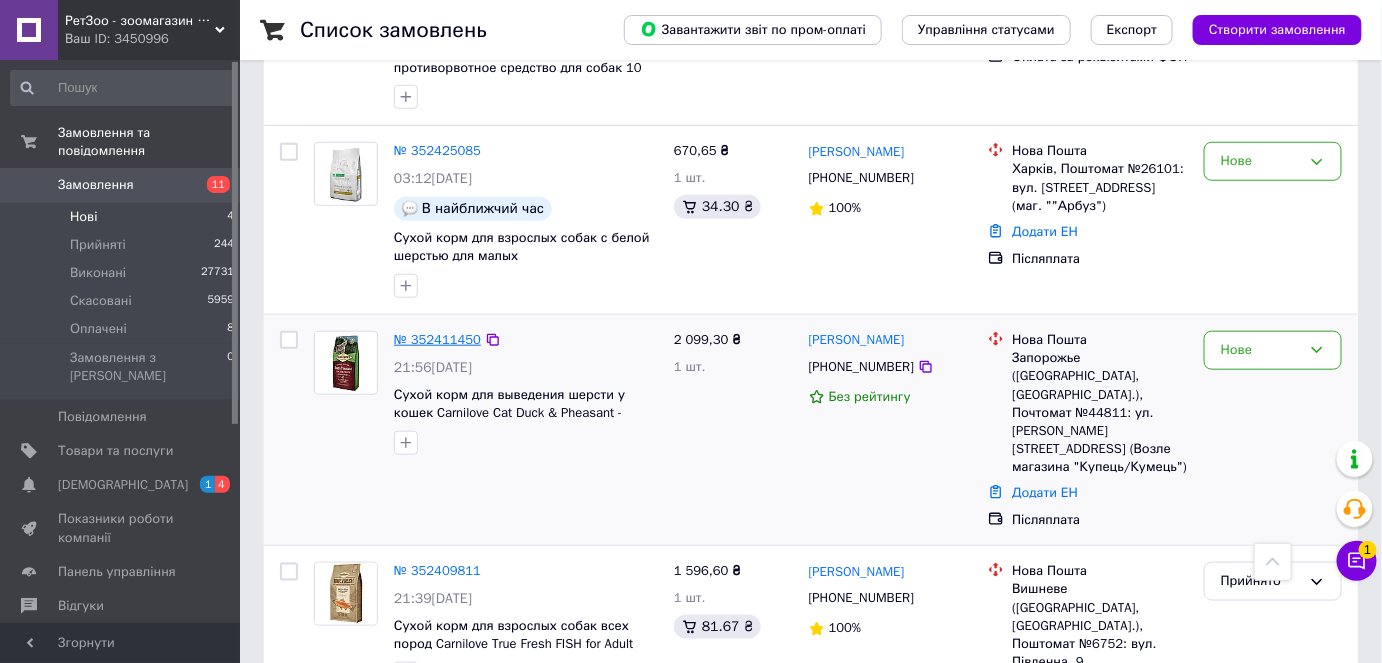 click on "№ 352411450" at bounding box center [437, 339] 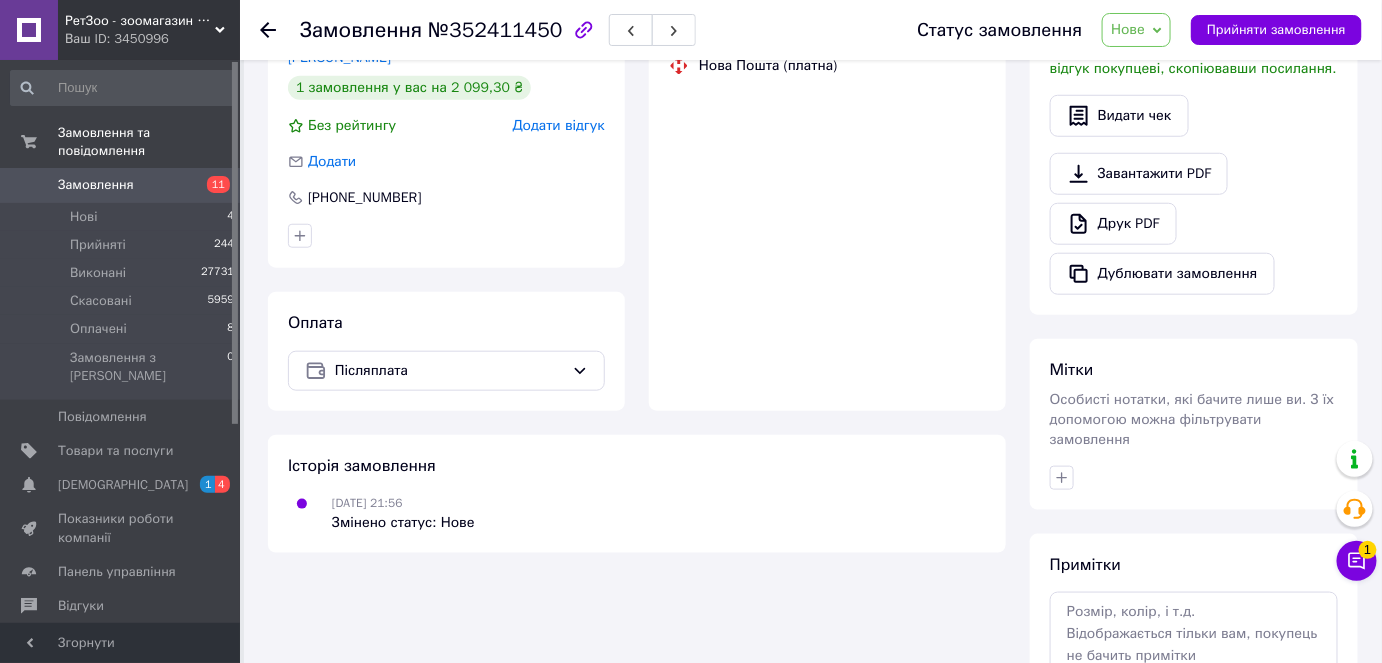 scroll, scrollTop: 0, scrollLeft: 0, axis: both 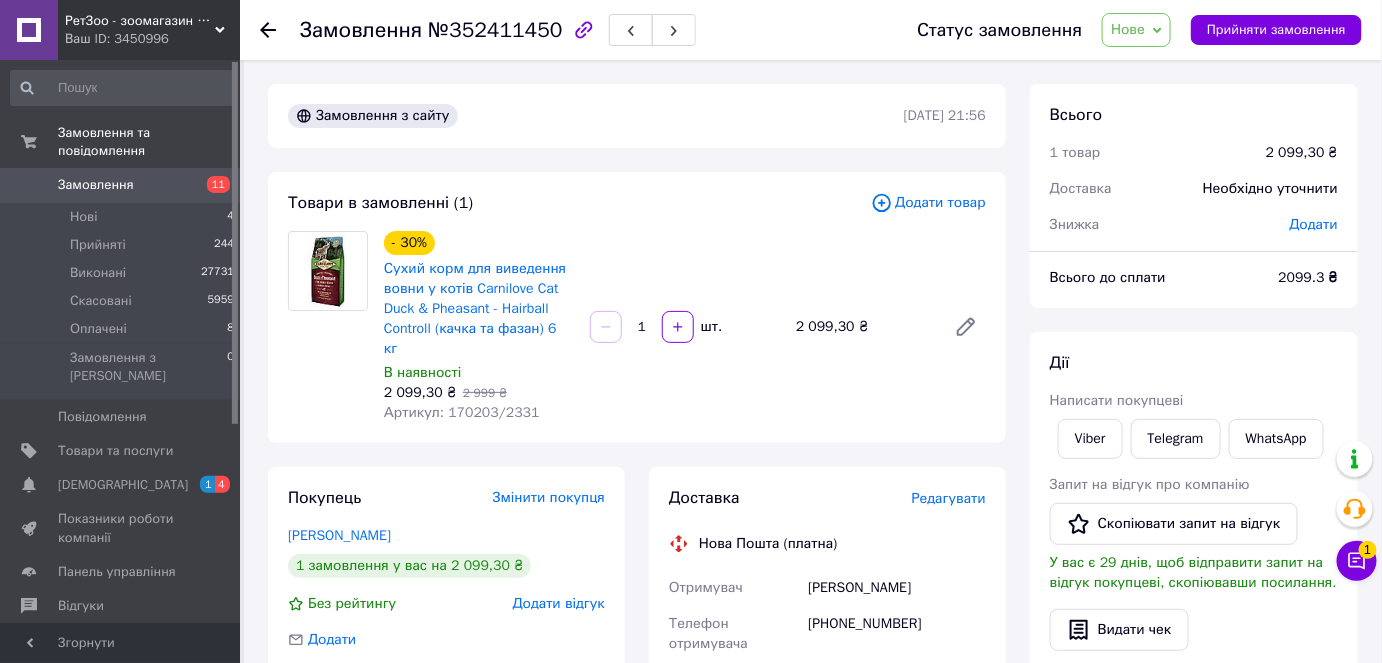 click on "Нове" at bounding box center (1128, 29) 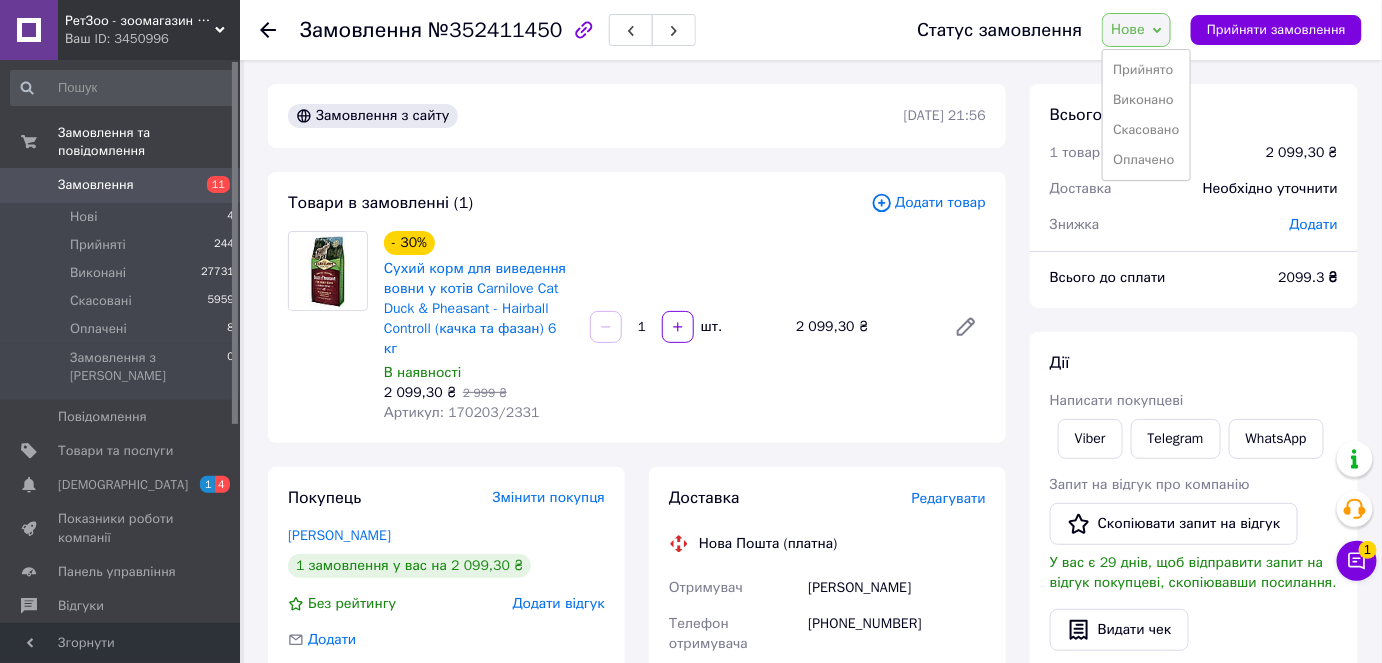 click on "Прийнято" at bounding box center [1146, 70] 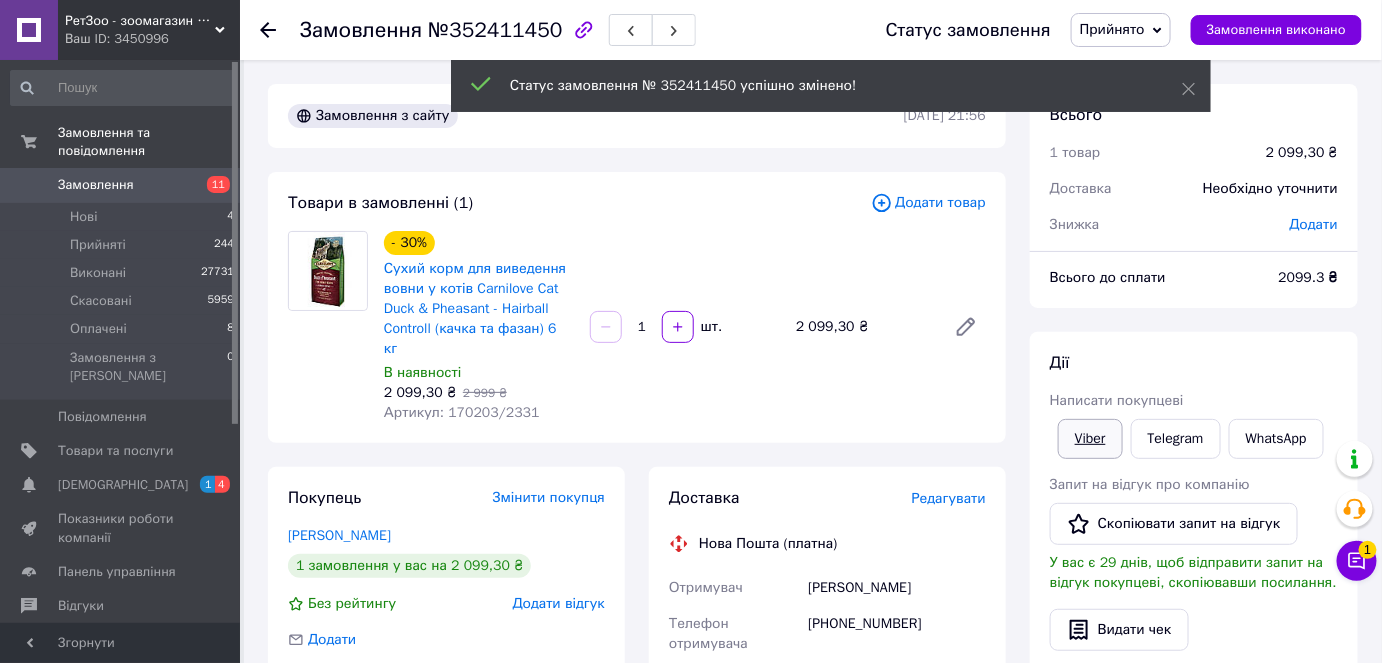 click on "Дії Написати покупцеві Viber Telegram WhatsApp Запит на відгук про компанію   Скопіювати запит на відгук У вас є 29 днів, щоб відправити запит на відгук покупцеві, скопіювавши посилання.   Видати чек   Завантажити PDF   Друк PDF   Дублювати замовлення" at bounding box center [1194, 580] 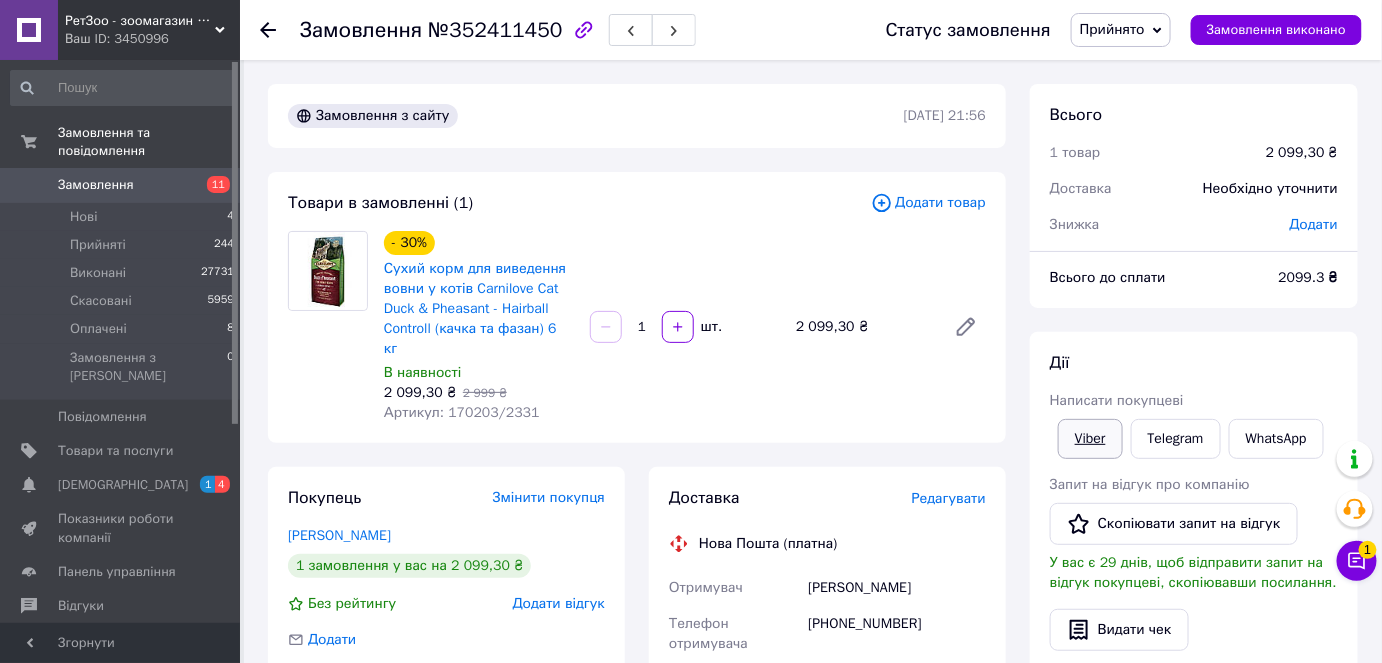 click on "Viber" at bounding box center (1090, 439) 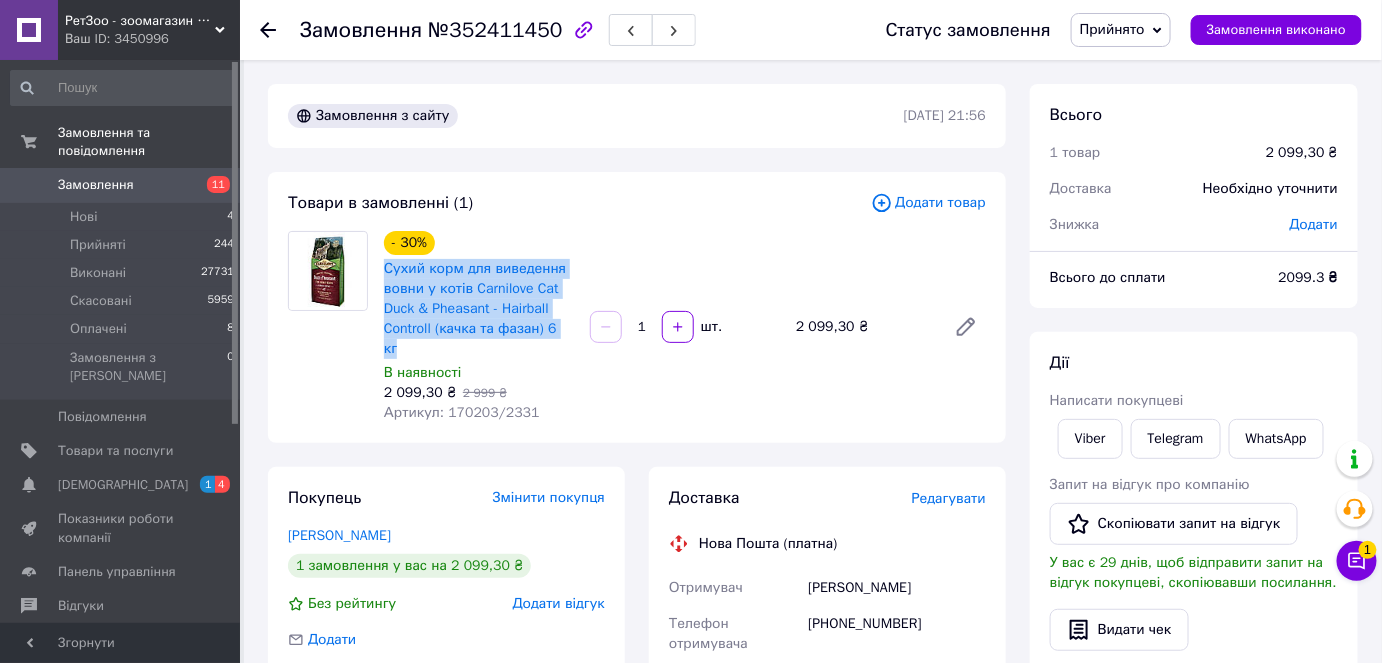 drag, startPoint x: 384, startPoint y: 270, endPoint x: 569, endPoint y: 331, distance: 194.79733 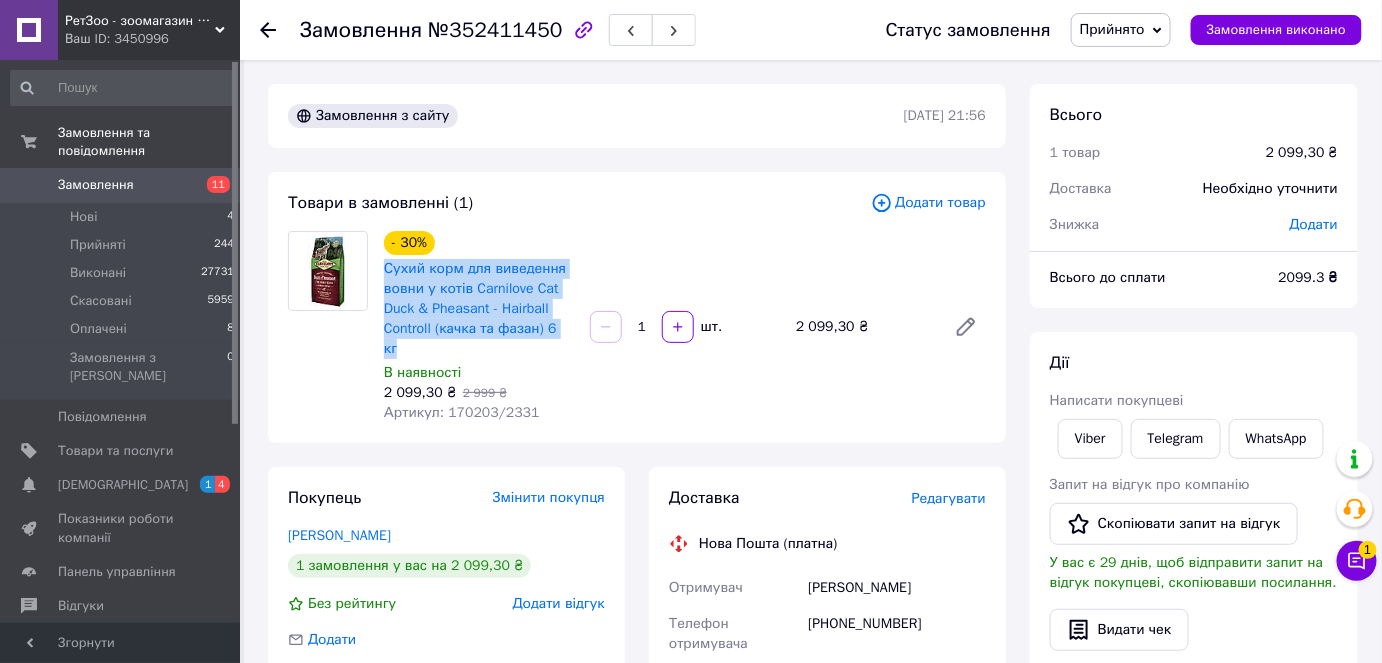 click on "- 30% Сухий корм для виведення вовни у котів Carnilove Cat Duck & Pheasant - Hairball Controll (качка та фазан) 6 кг В наявності 2 099,30 ₴   2 999 ₴ Артикул: 170203/2331" at bounding box center (479, 327) 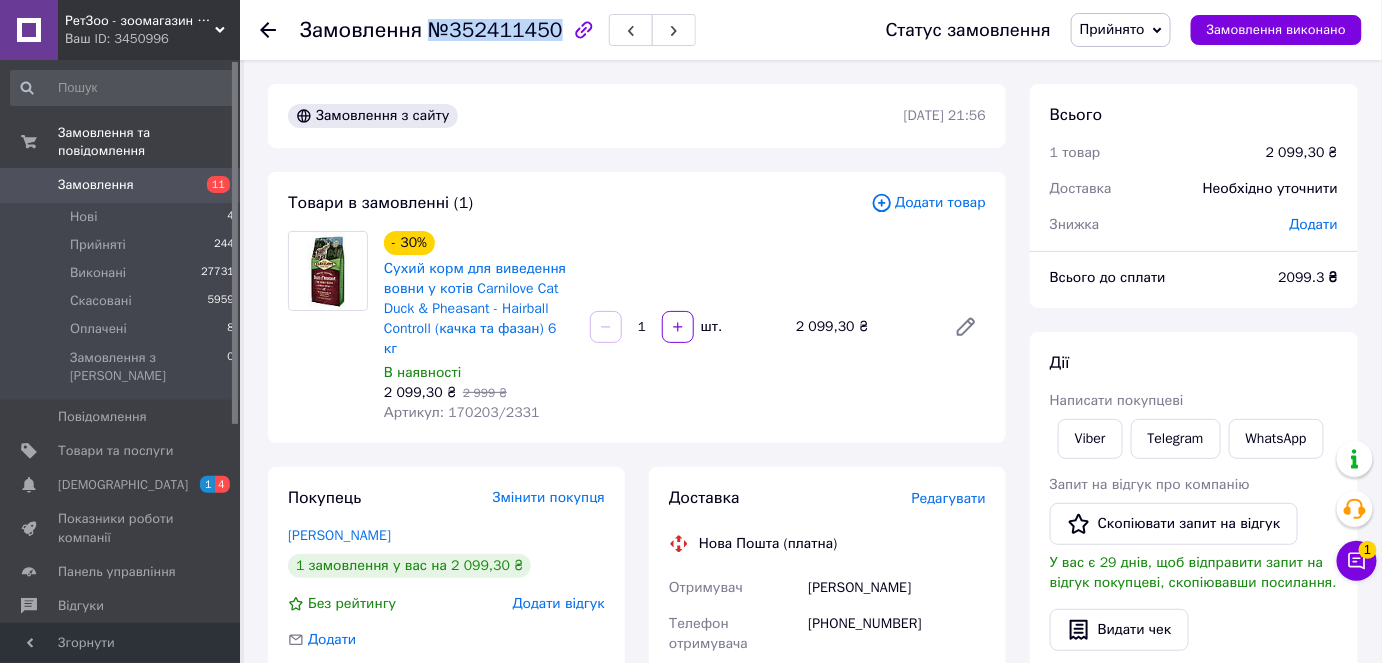 drag, startPoint x: 421, startPoint y: 32, endPoint x: 545, endPoint y: 30, distance: 124.01613 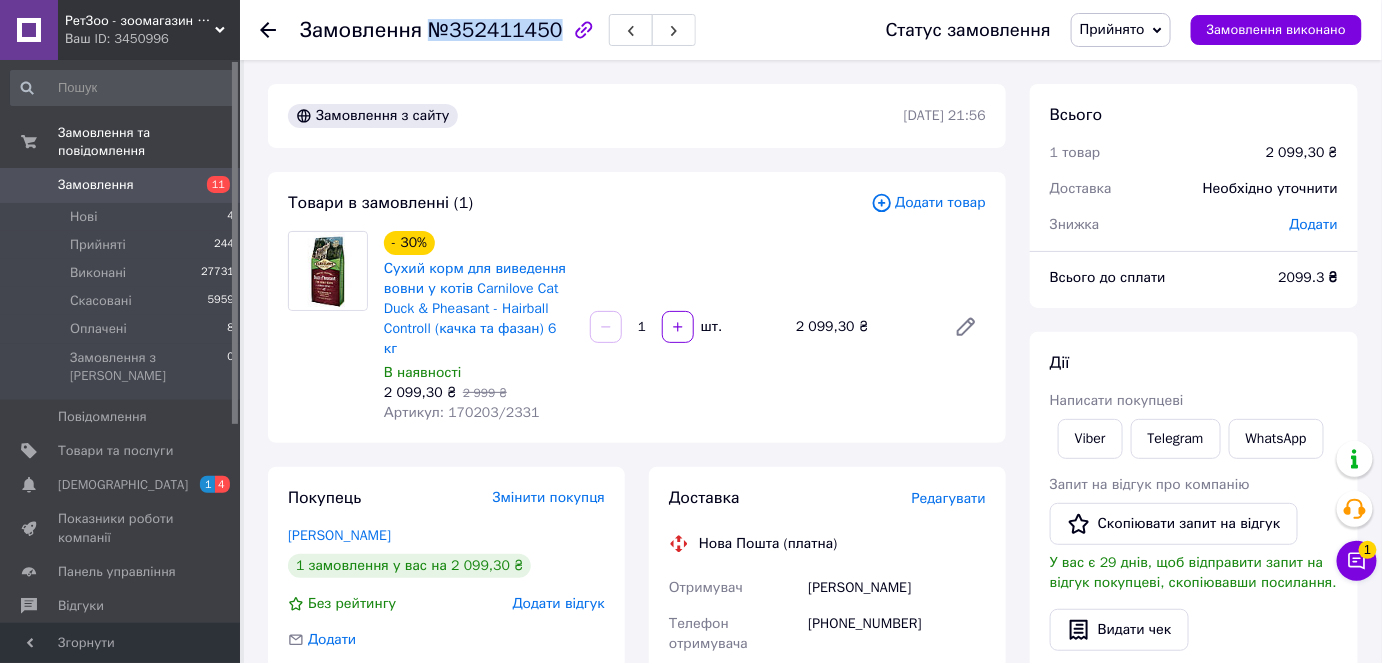click on "Замовлення №352411450" at bounding box center [431, 30] 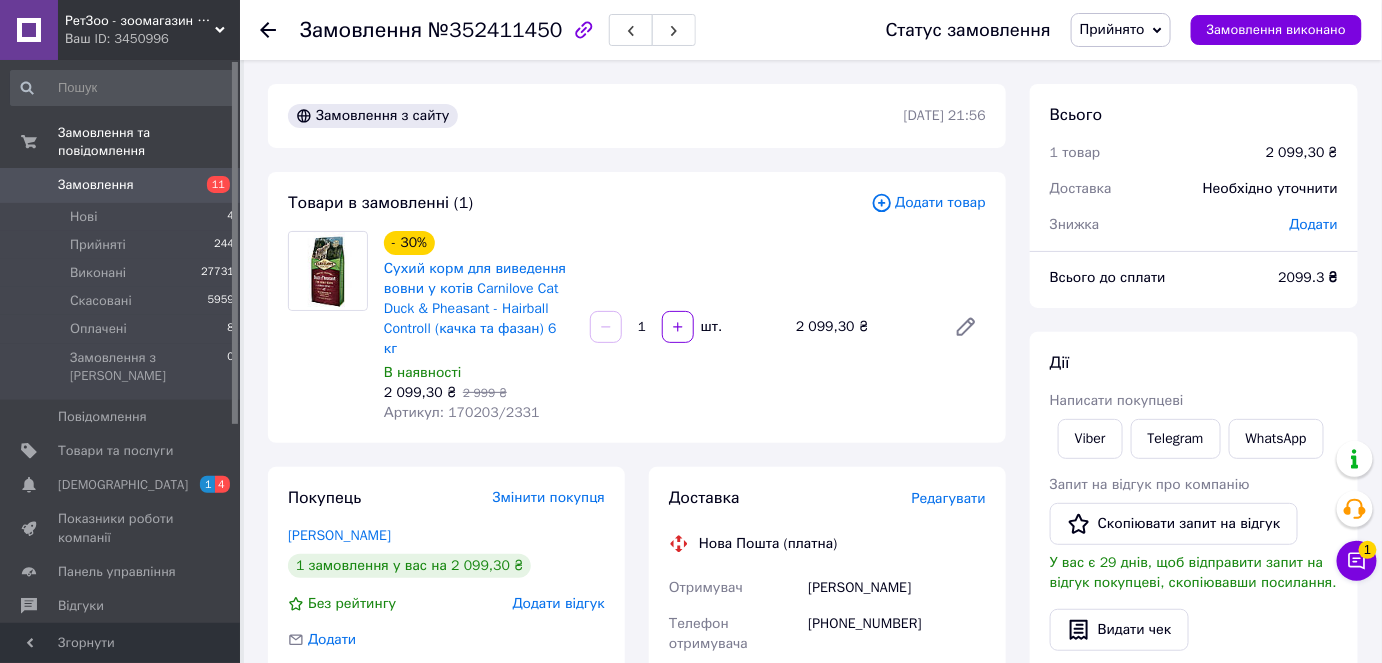 click on "Видати чек" at bounding box center (1194, 630) 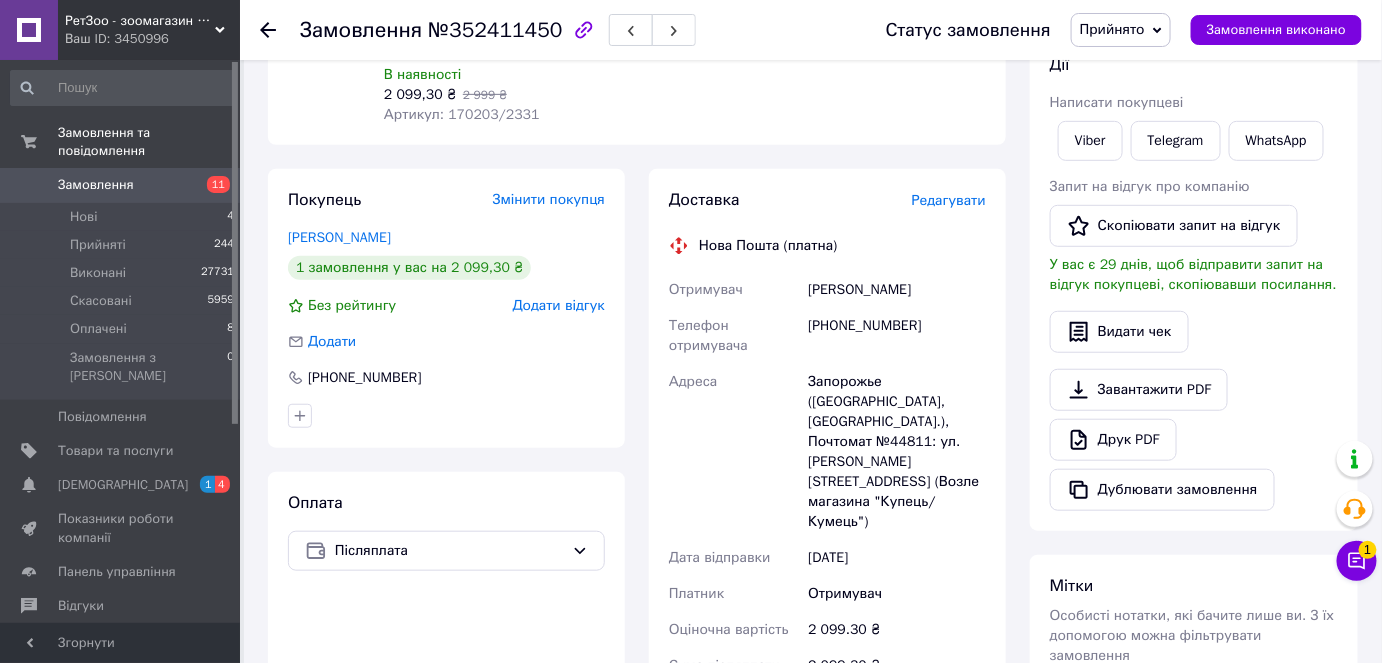 scroll, scrollTop: 454, scrollLeft: 0, axis: vertical 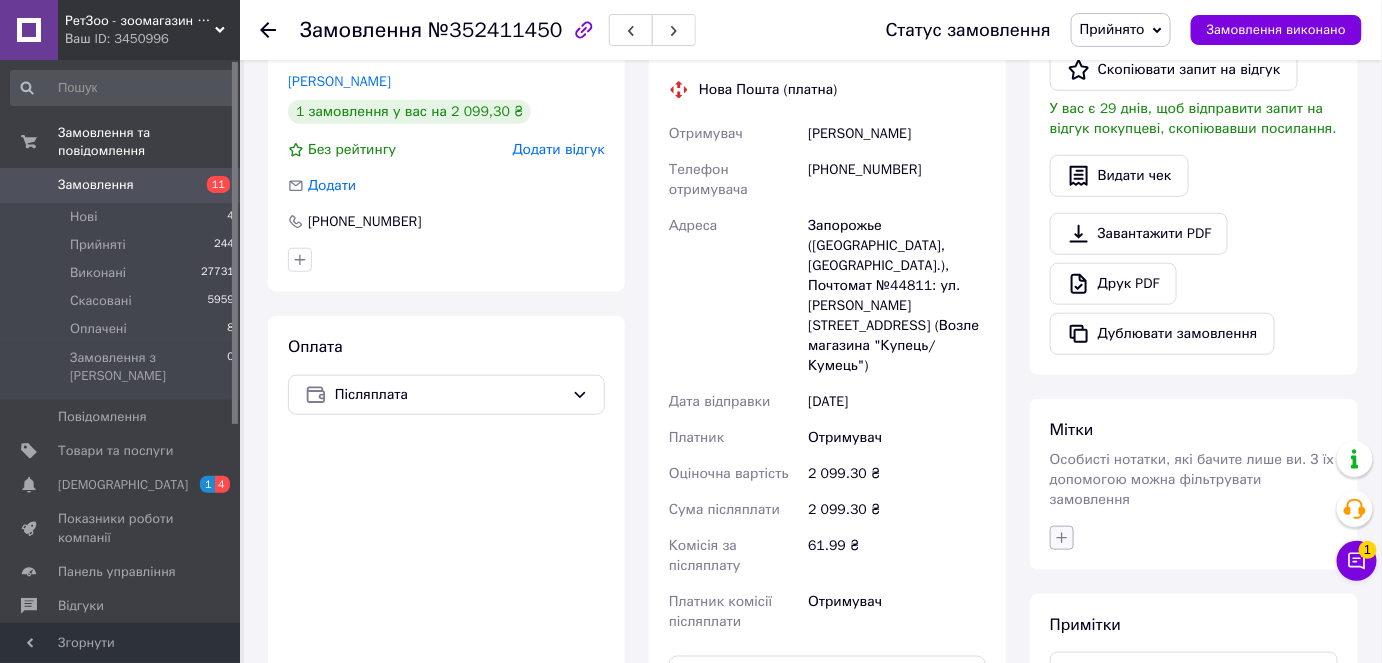 click 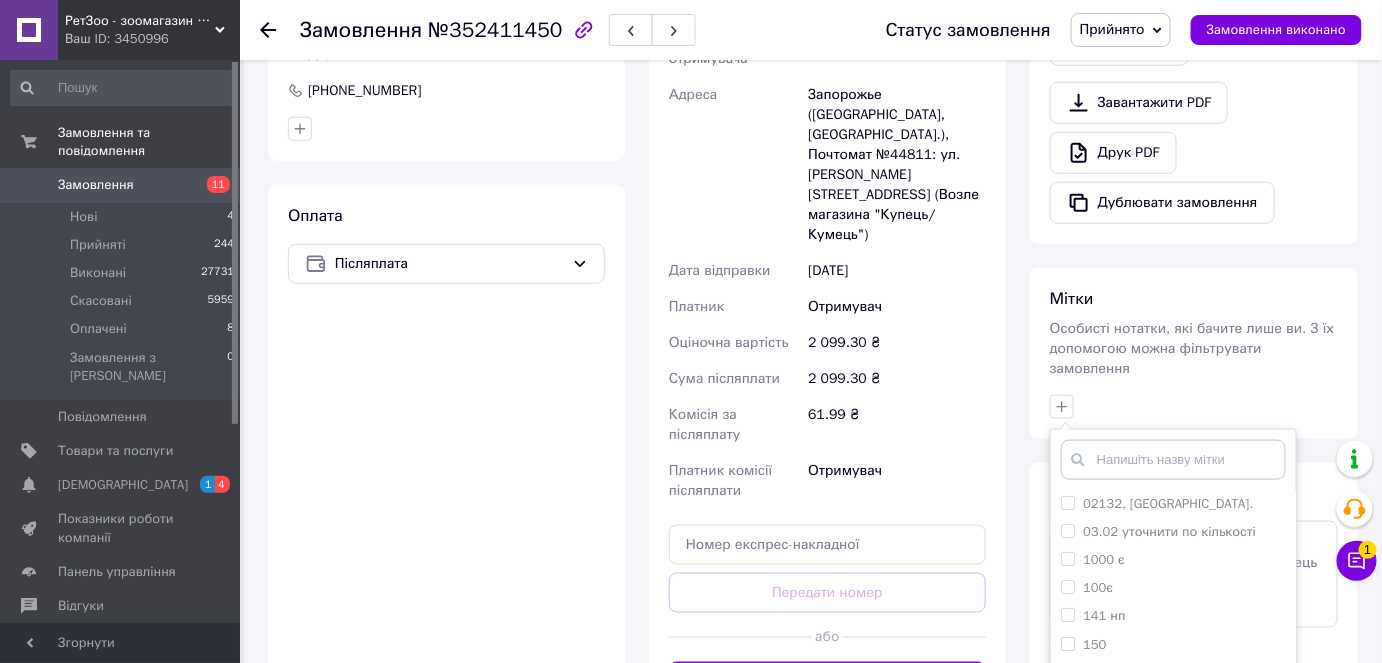 scroll, scrollTop: 727, scrollLeft: 0, axis: vertical 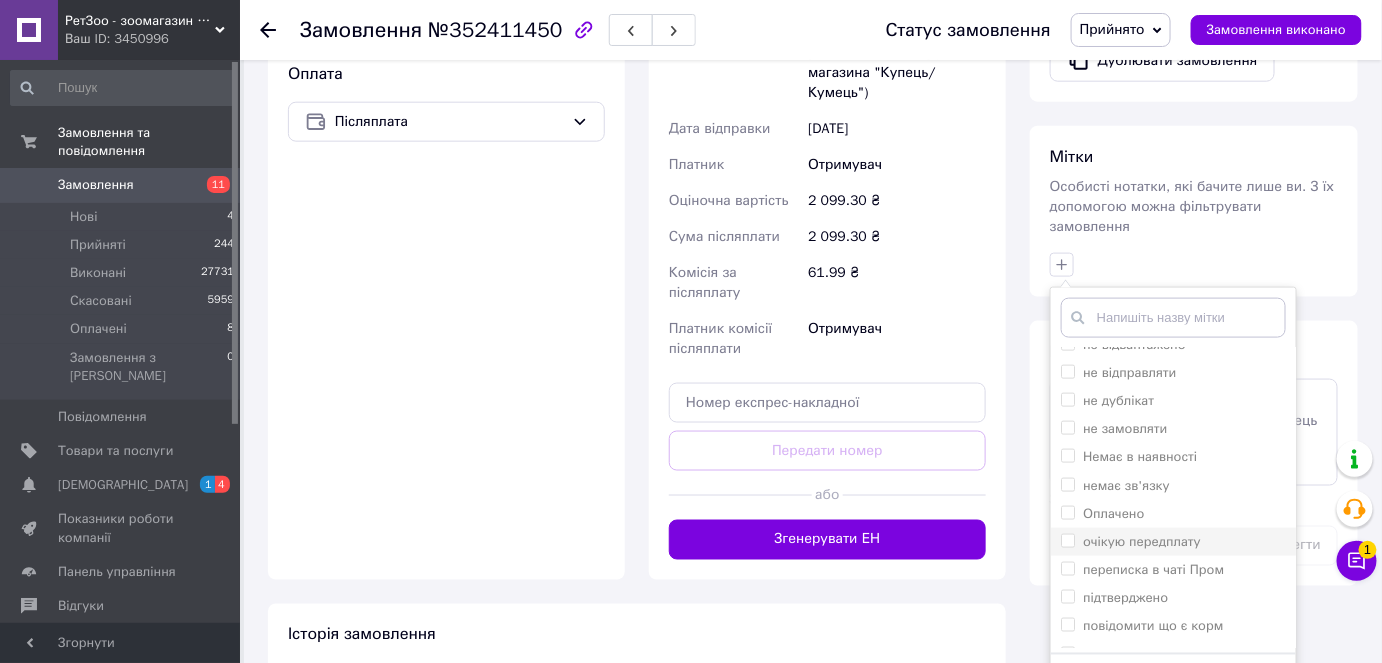 click on "очікую передплату" at bounding box center (1067, 540) 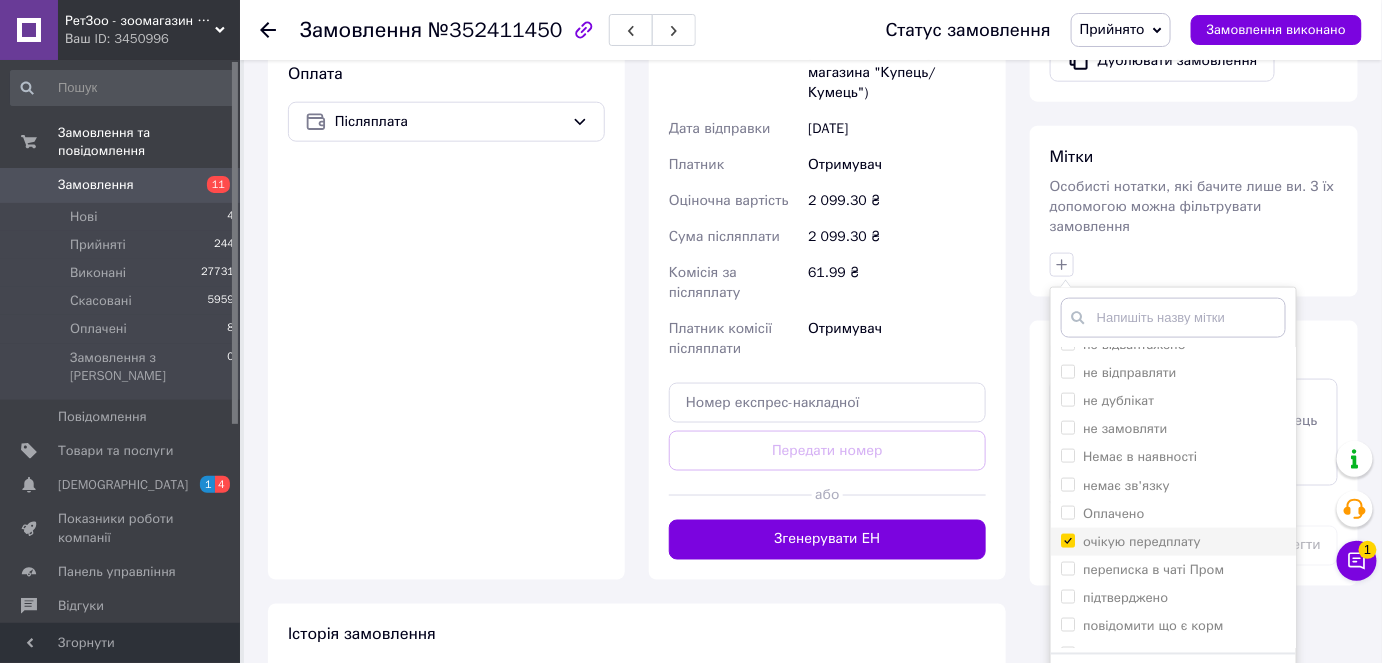 checkbox on "true" 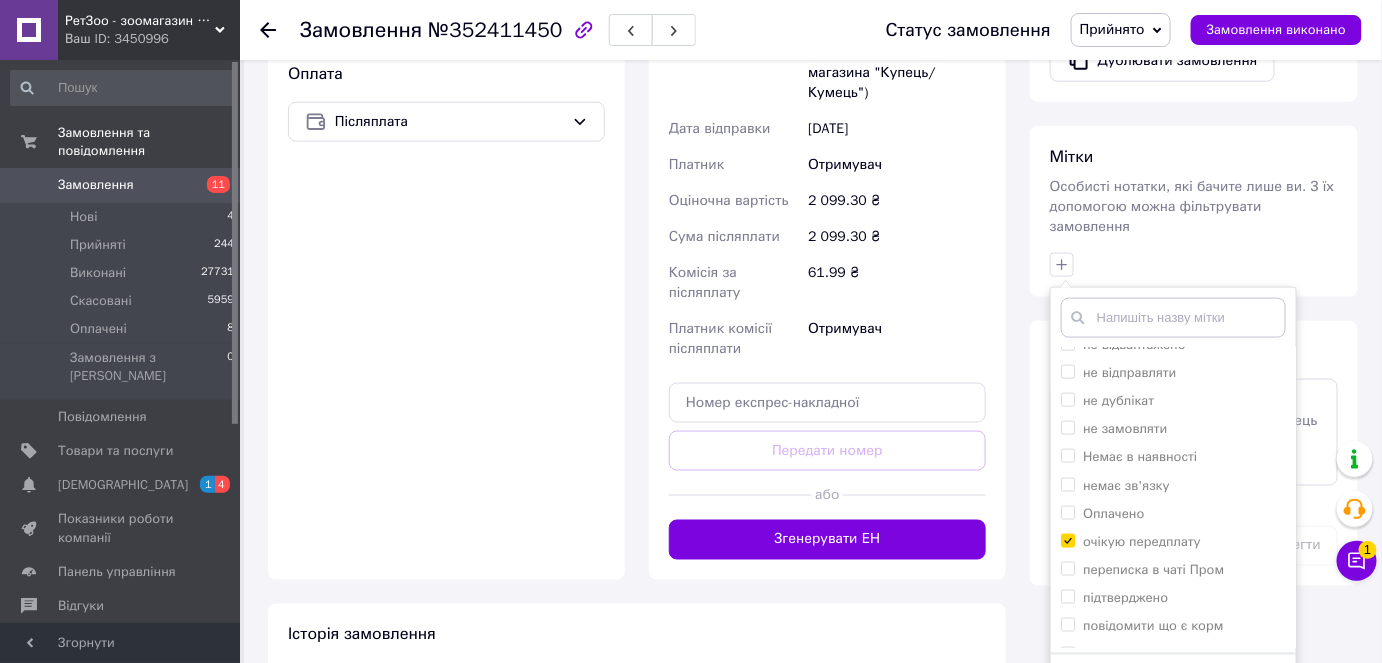 click on "Додати мітку" at bounding box center (1173, 684) 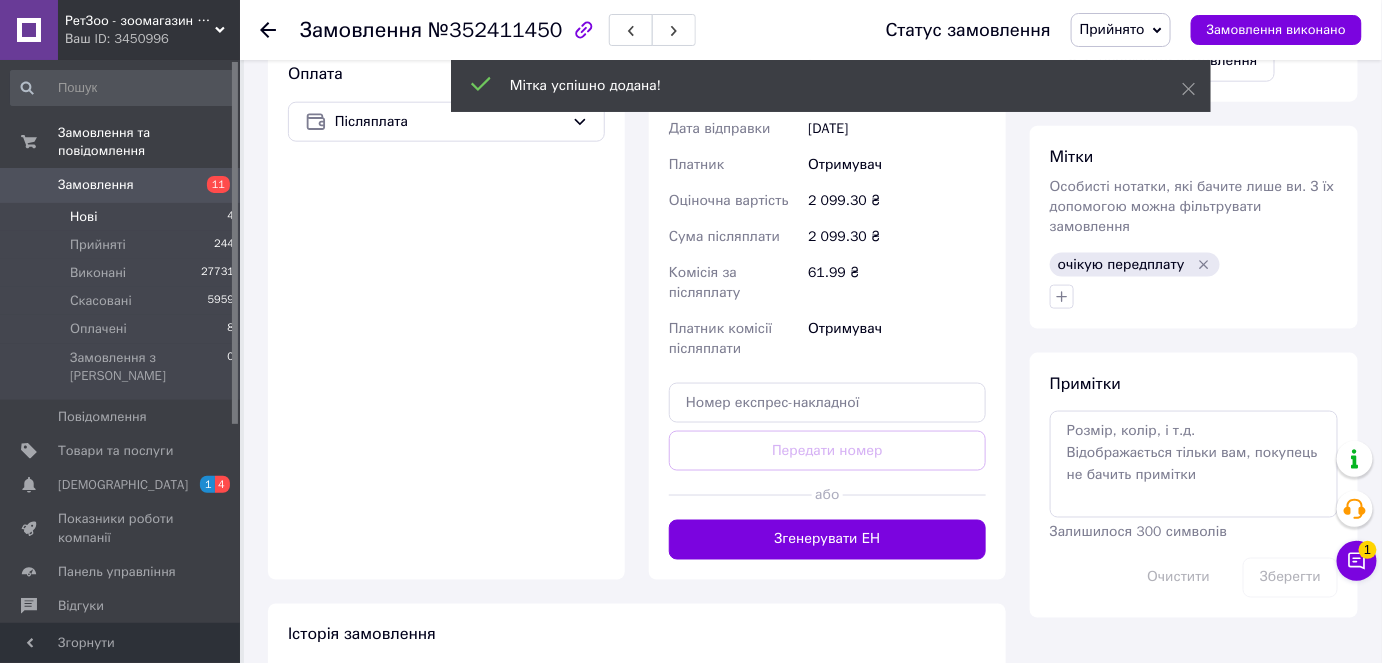 click on "Нові 4" at bounding box center (123, 217) 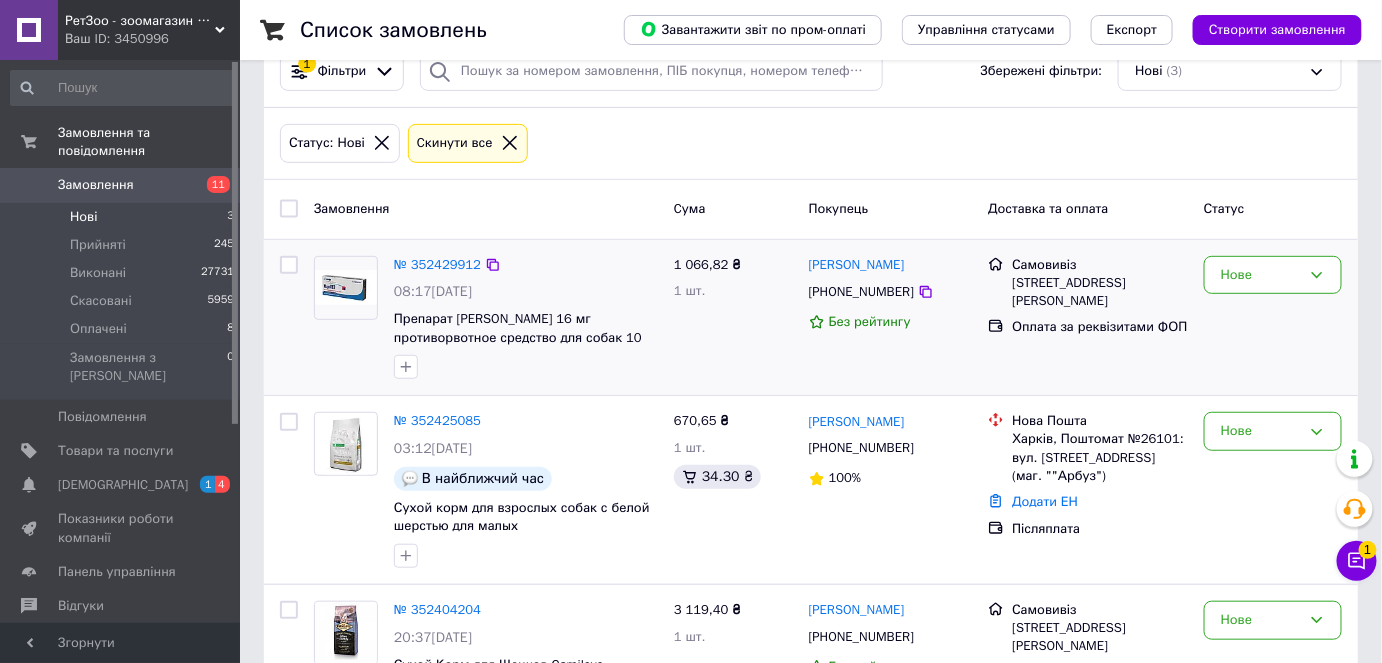 scroll, scrollTop: 307, scrollLeft: 0, axis: vertical 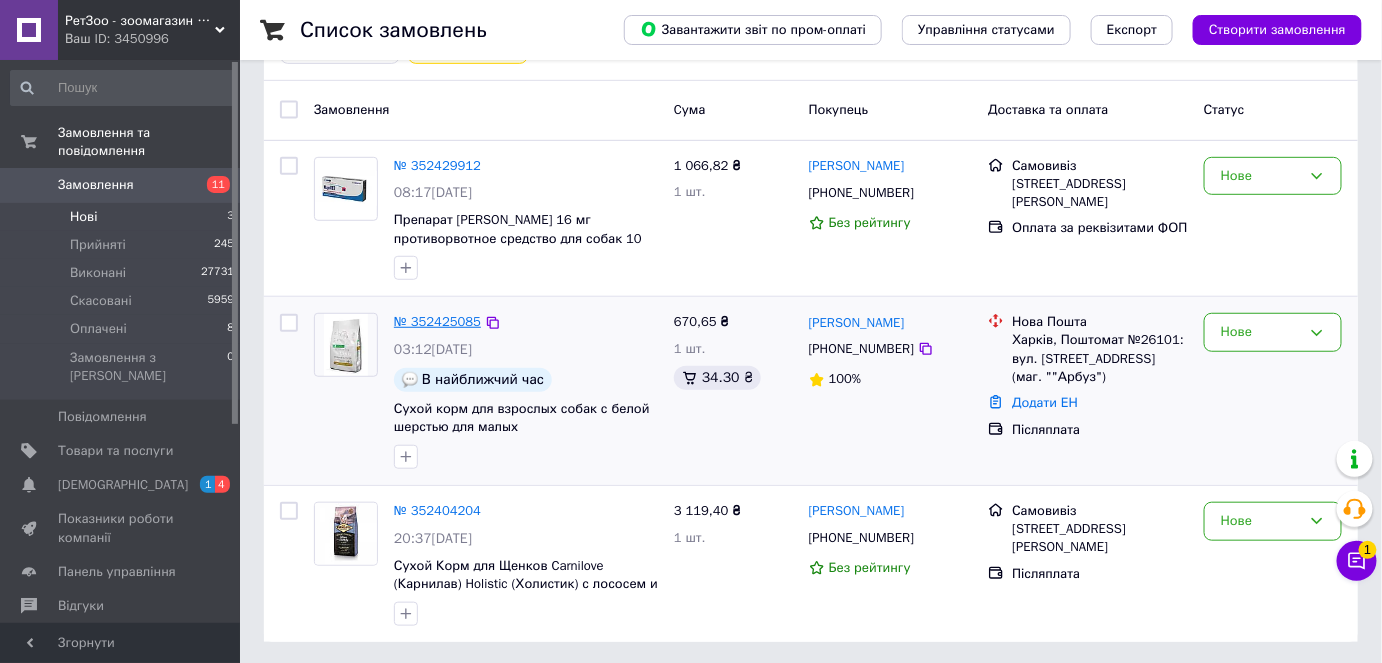click on "№ 352425085" at bounding box center (437, 321) 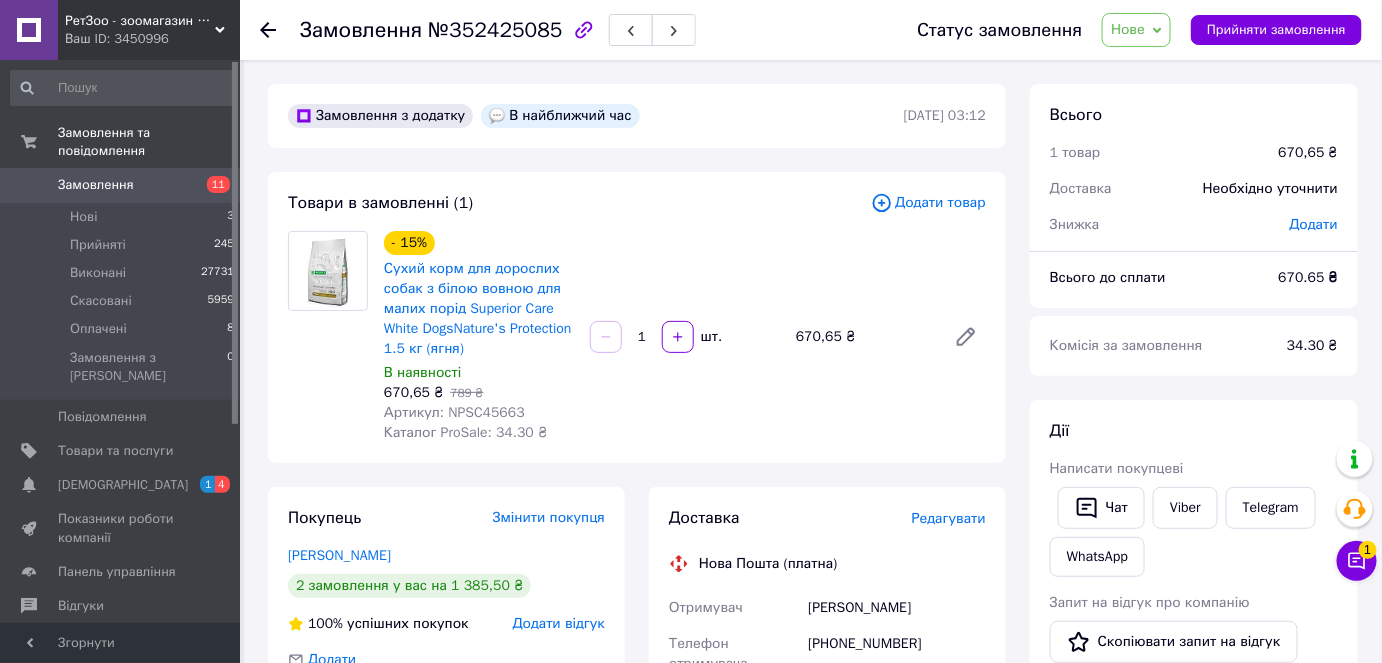 scroll, scrollTop: 0, scrollLeft: 0, axis: both 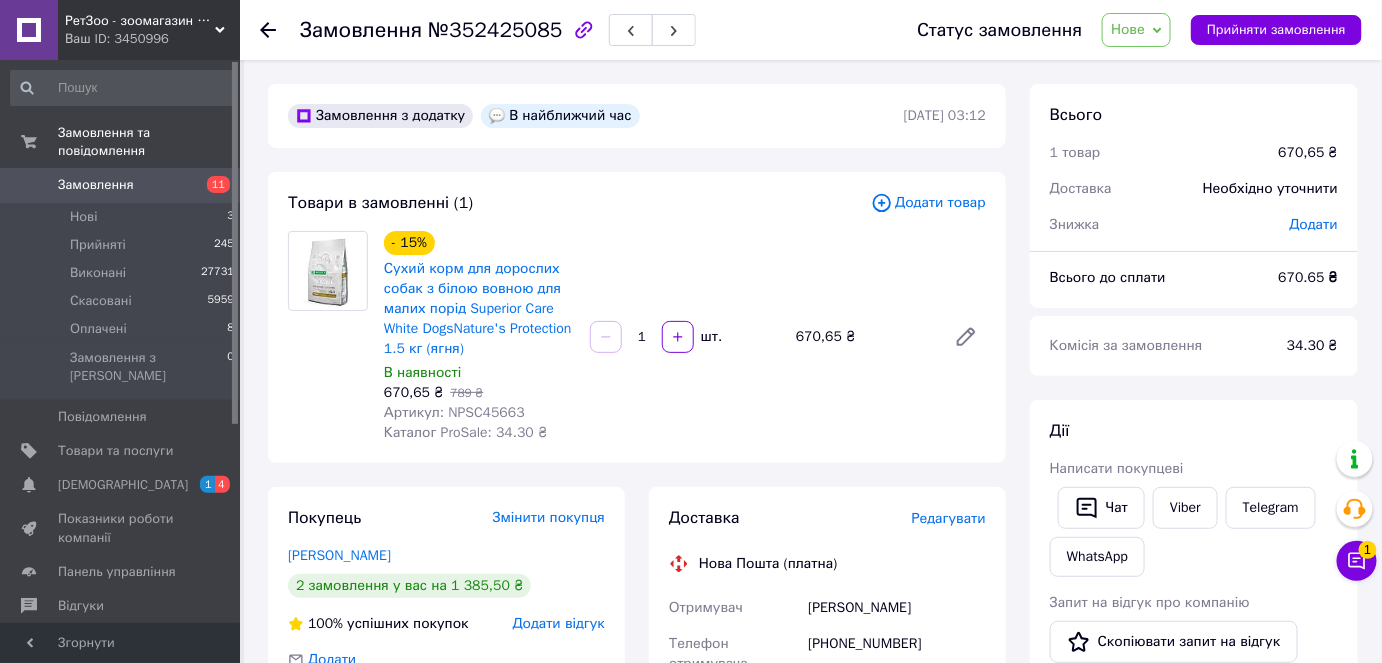 click on "Нове" at bounding box center [1128, 29] 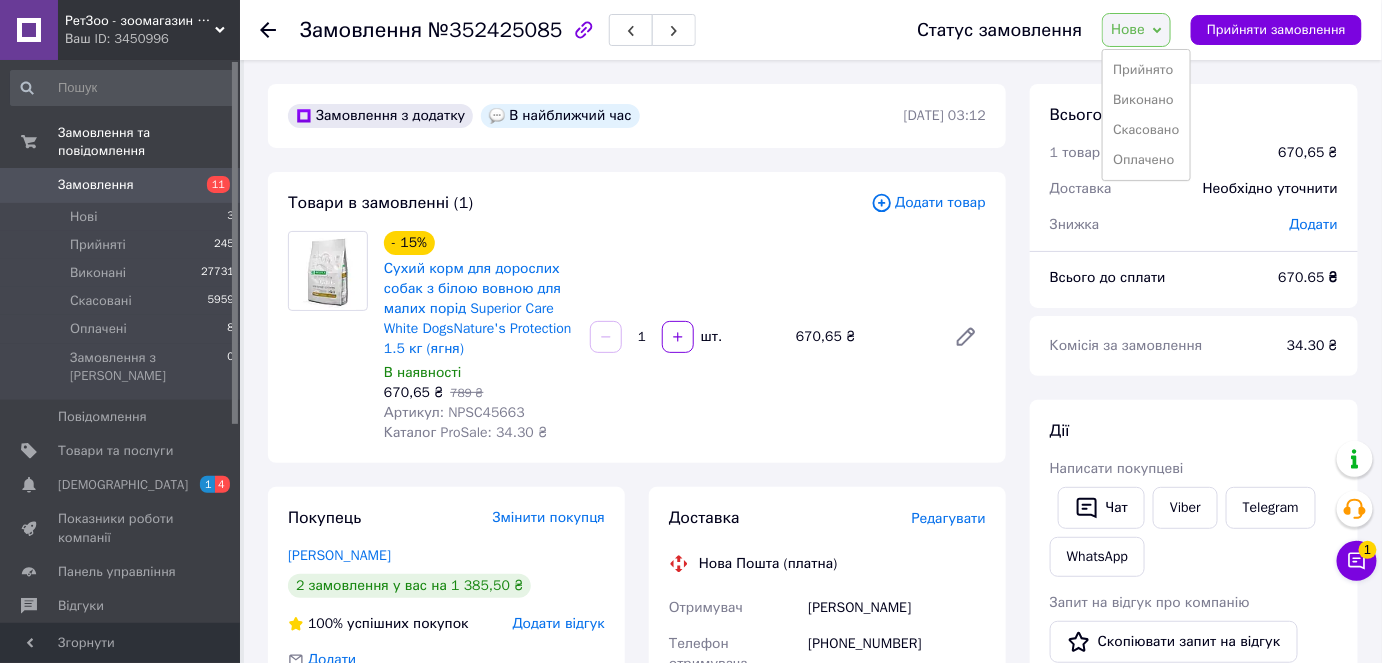 click on "Прийнято" at bounding box center (1146, 70) 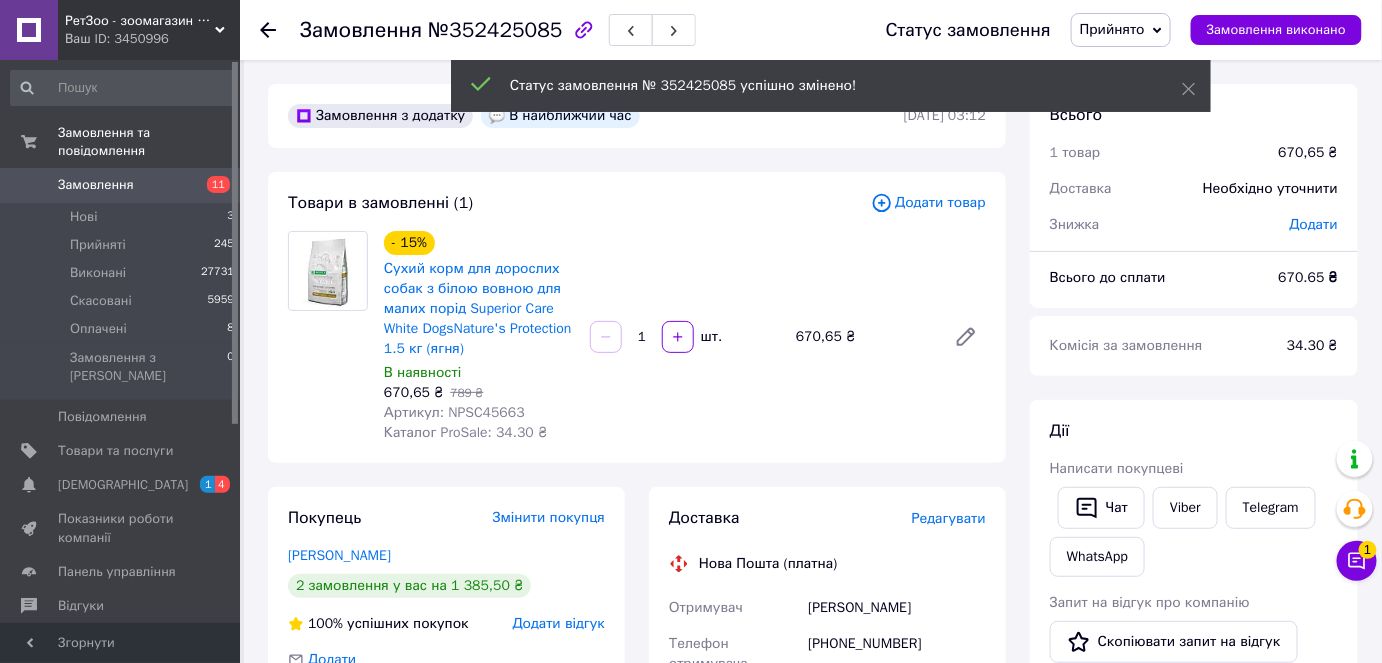 click on "Написати покупцеві" at bounding box center (1117, 468) 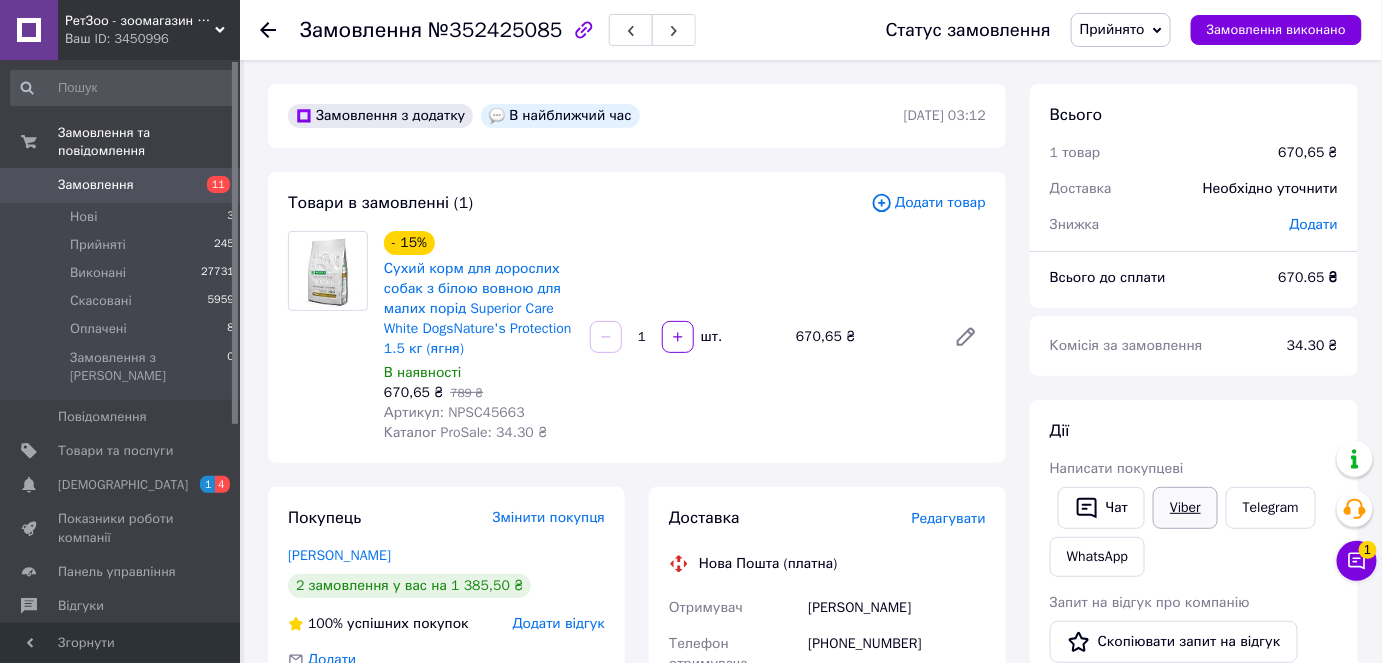 click on "Viber" at bounding box center [1185, 508] 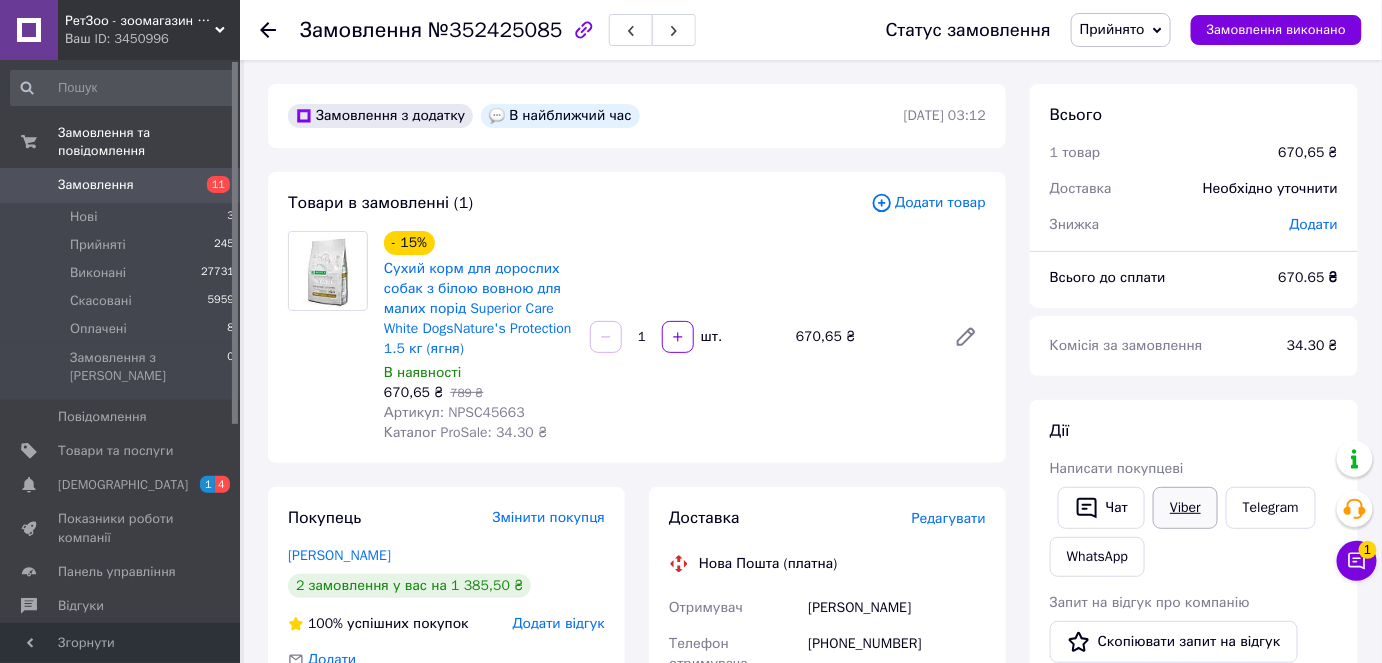 click on "Viber" at bounding box center [1185, 508] 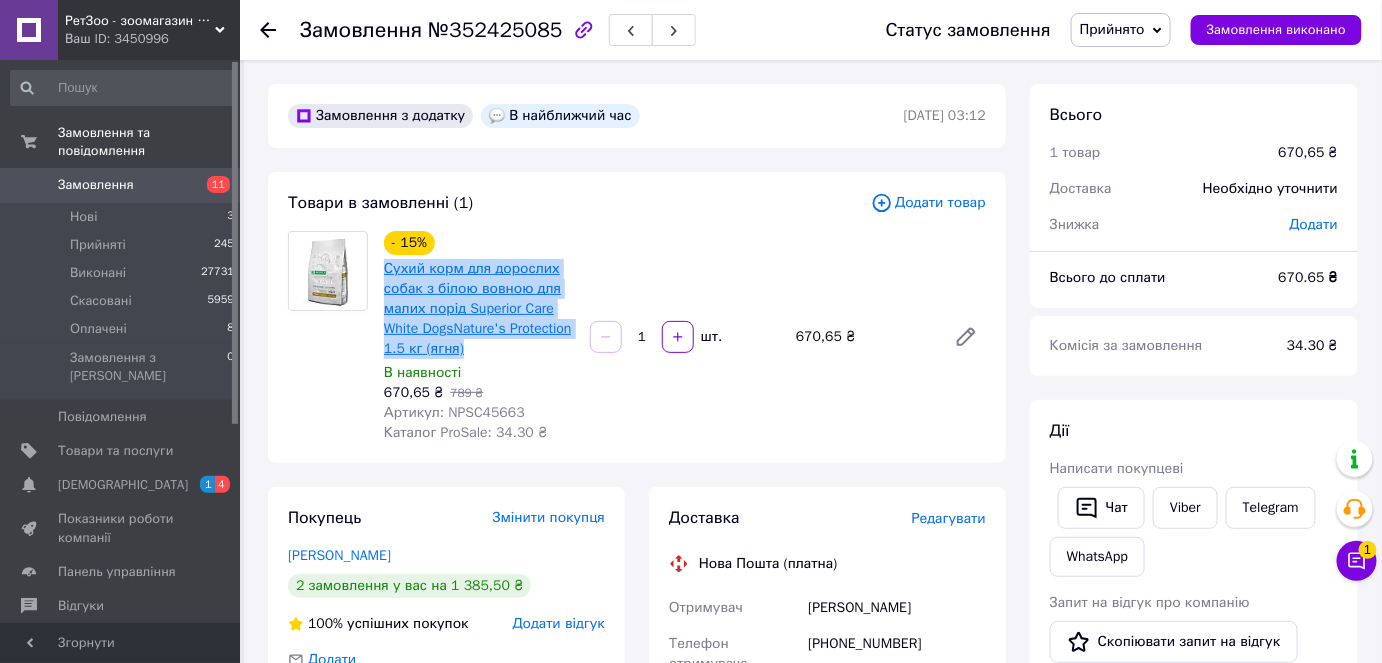drag, startPoint x: 380, startPoint y: 264, endPoint x: 504, endPoint y: 326, distance: 138.63622 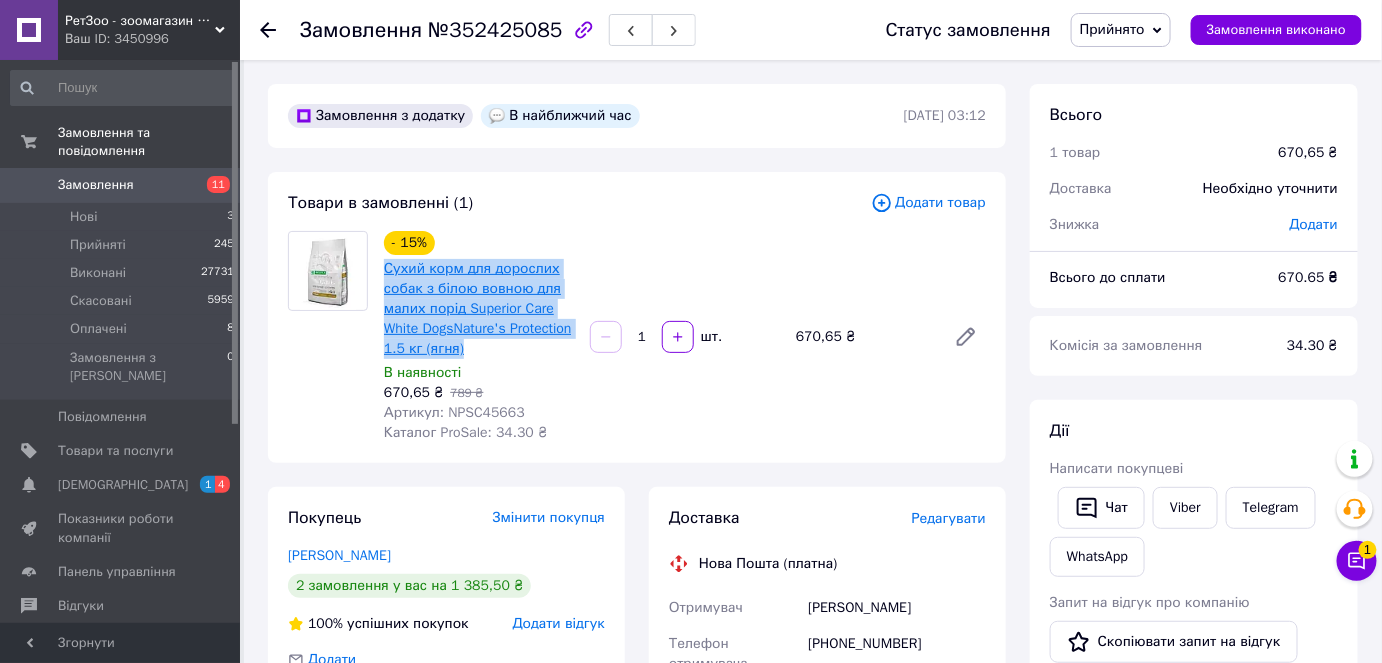 click on "- 15% Сухий корм для дорослих собак з білою вовною для малих порід Superior Care White DogsNature's Protection 1.5 кг (ягня) В наявності 670,65 ₴   789 ₴ Артикул: NPSC45663 Каталог ProSale: 34.30 ₴" at bounding box center [479, 337] 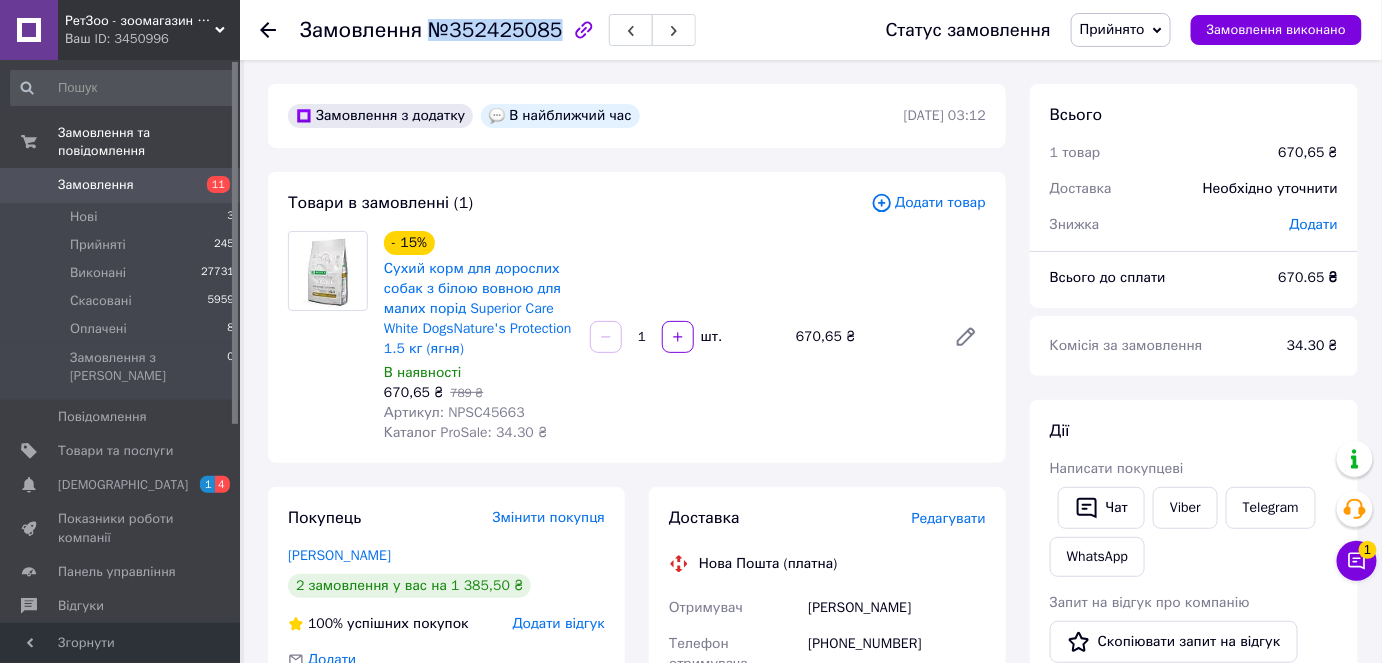 drag, startPoint x: 420, startPoint y: 38, endPoint x: 544, endPoint y: 38, distance: 124 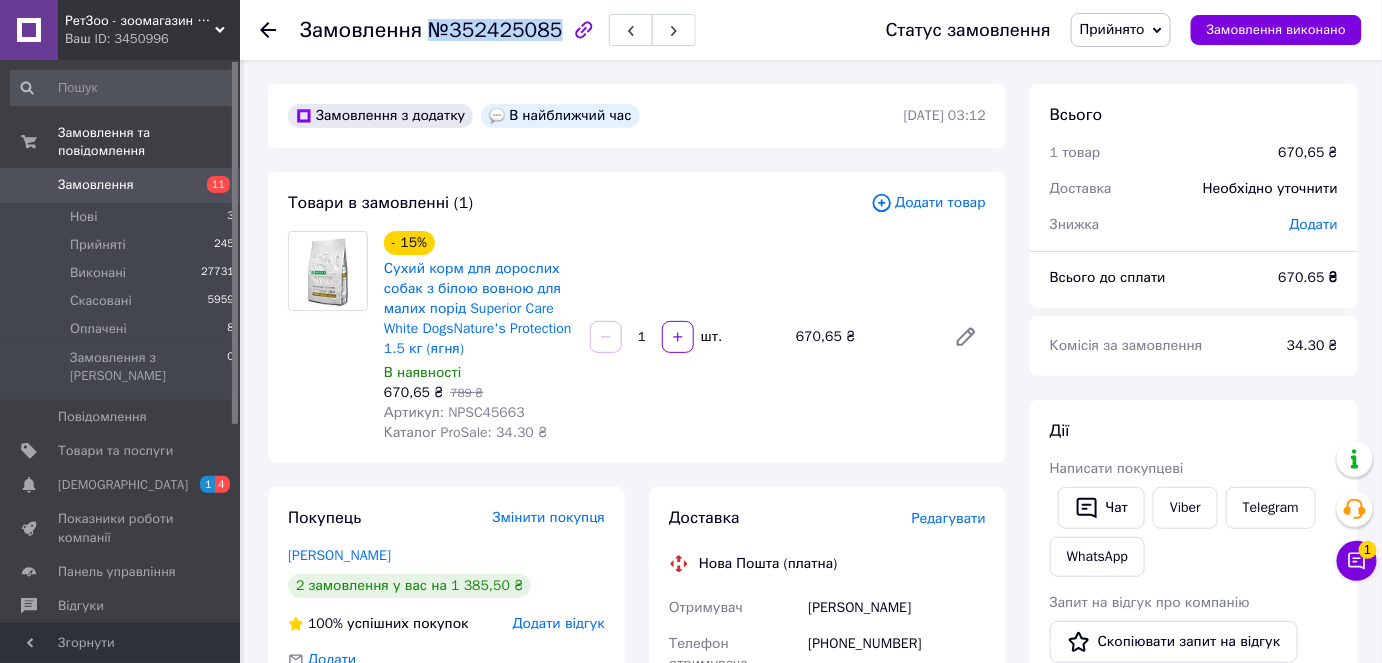 click on "Замовлення №352425085" at bounding box center (431, 30) 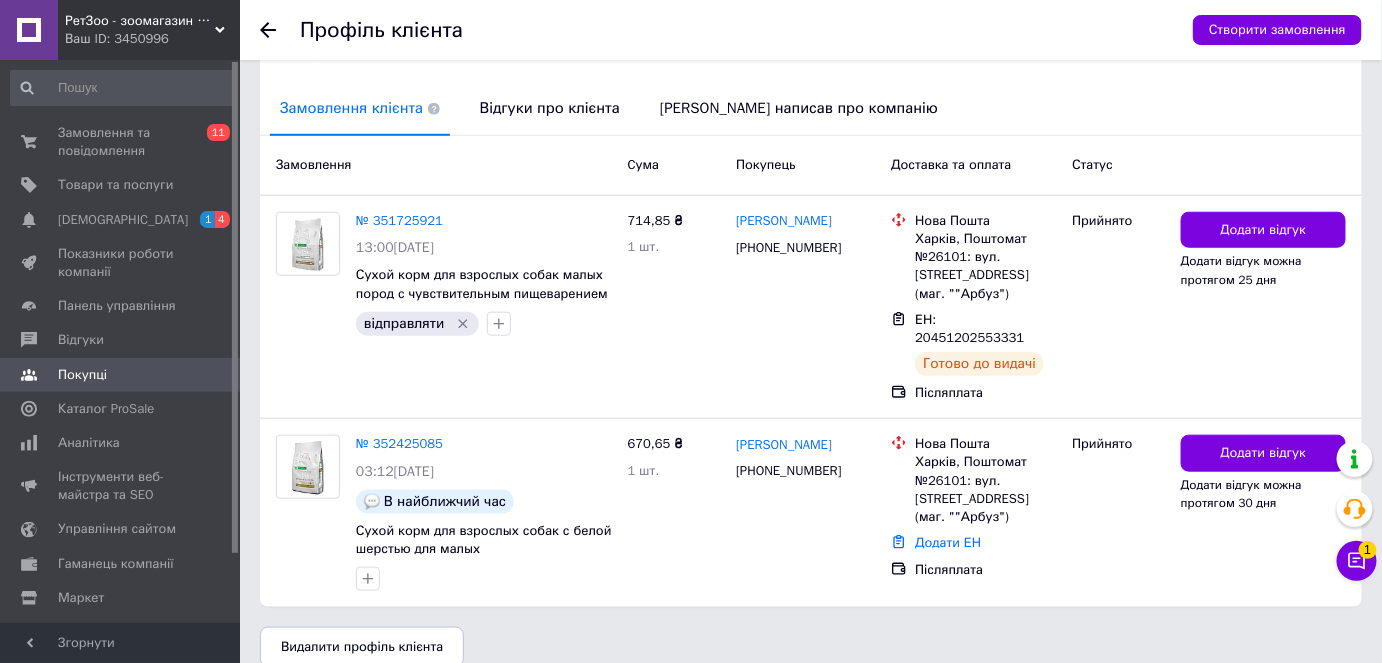 scroll, scrollTop: 472, scrollLeft: 0, axis: vertical 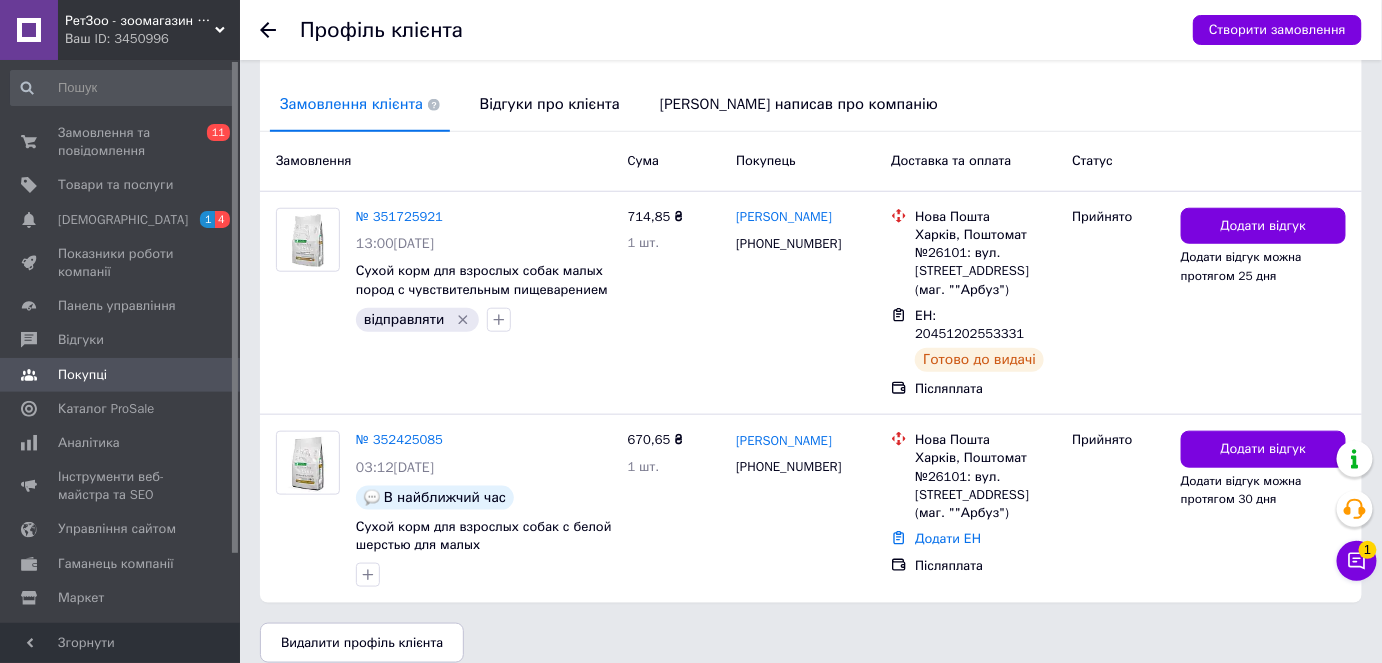 click 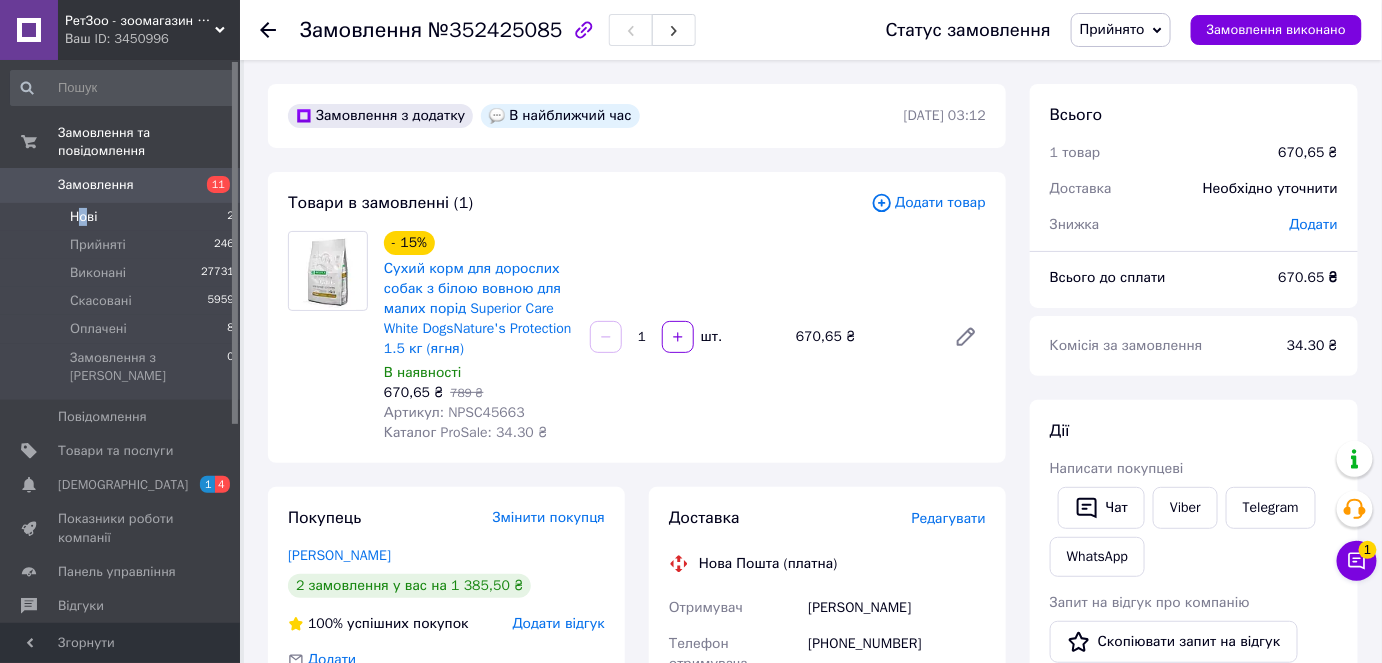 click on "Нові" at bounding box center [83, 217] 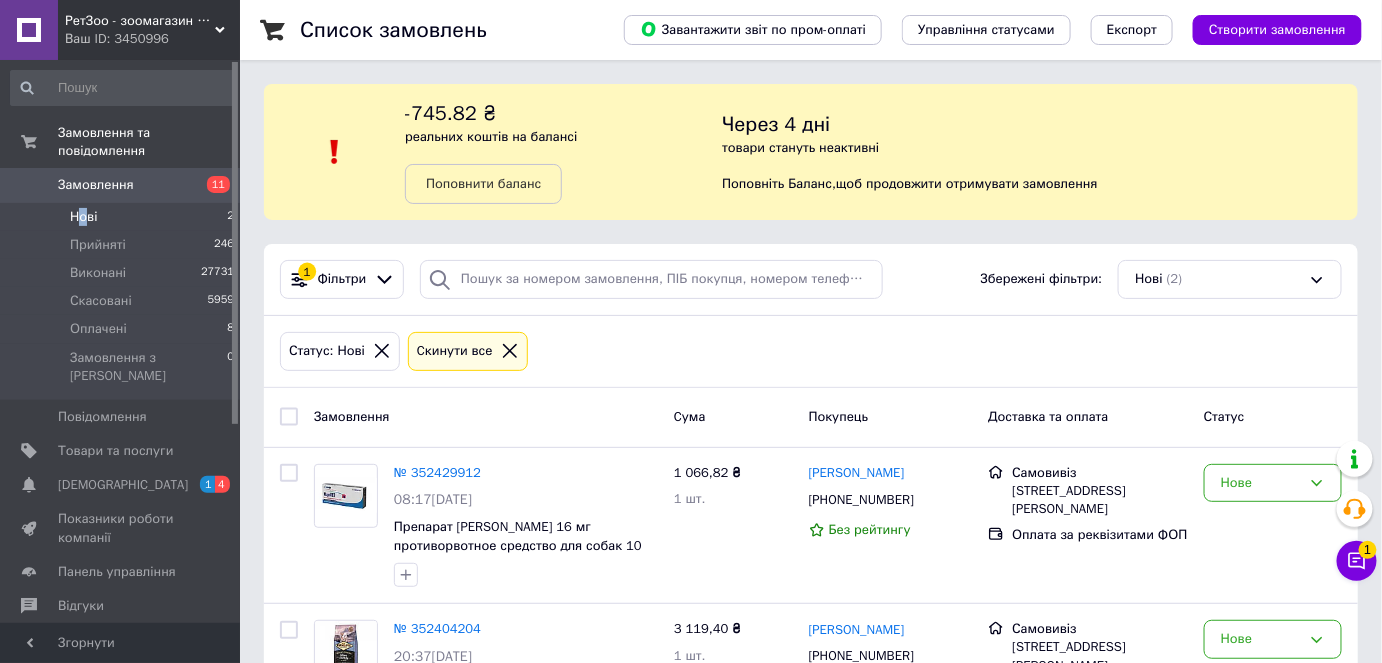 scroll, scrollTop: 118, scrollLeft: 0, axis: vertical 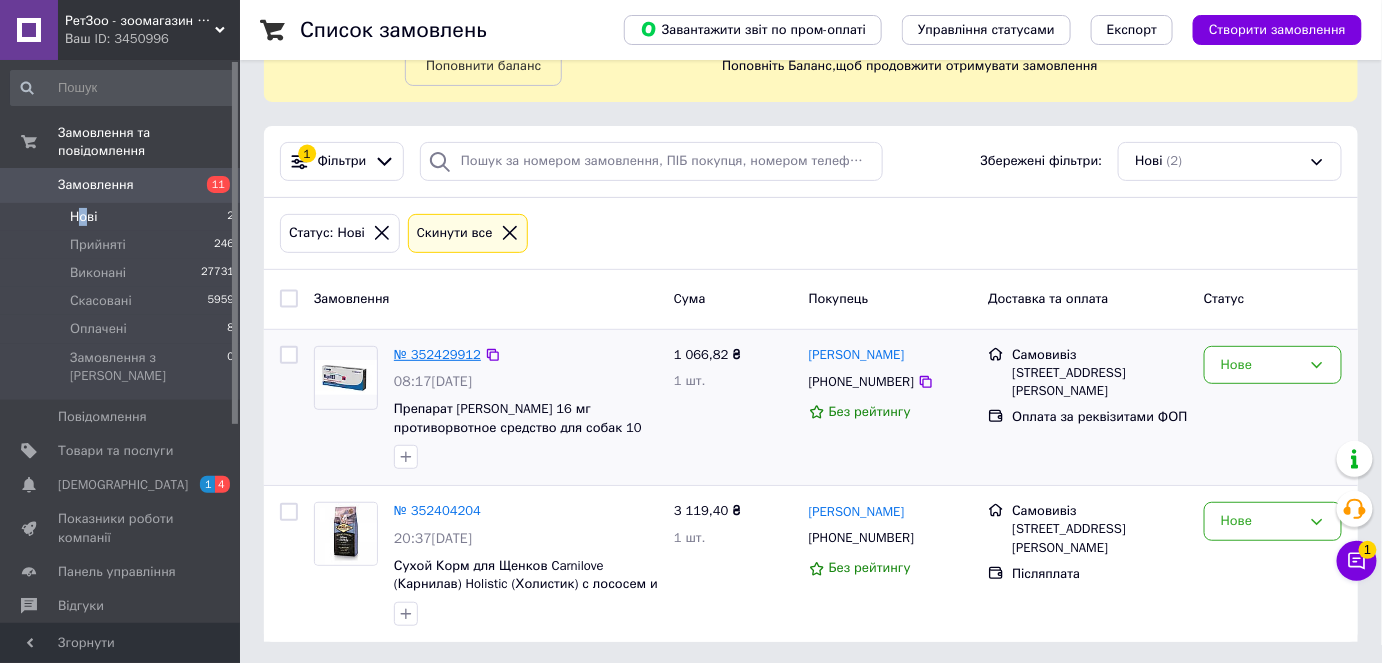 click on "№ 352429912" at bounding box center [437, 354] 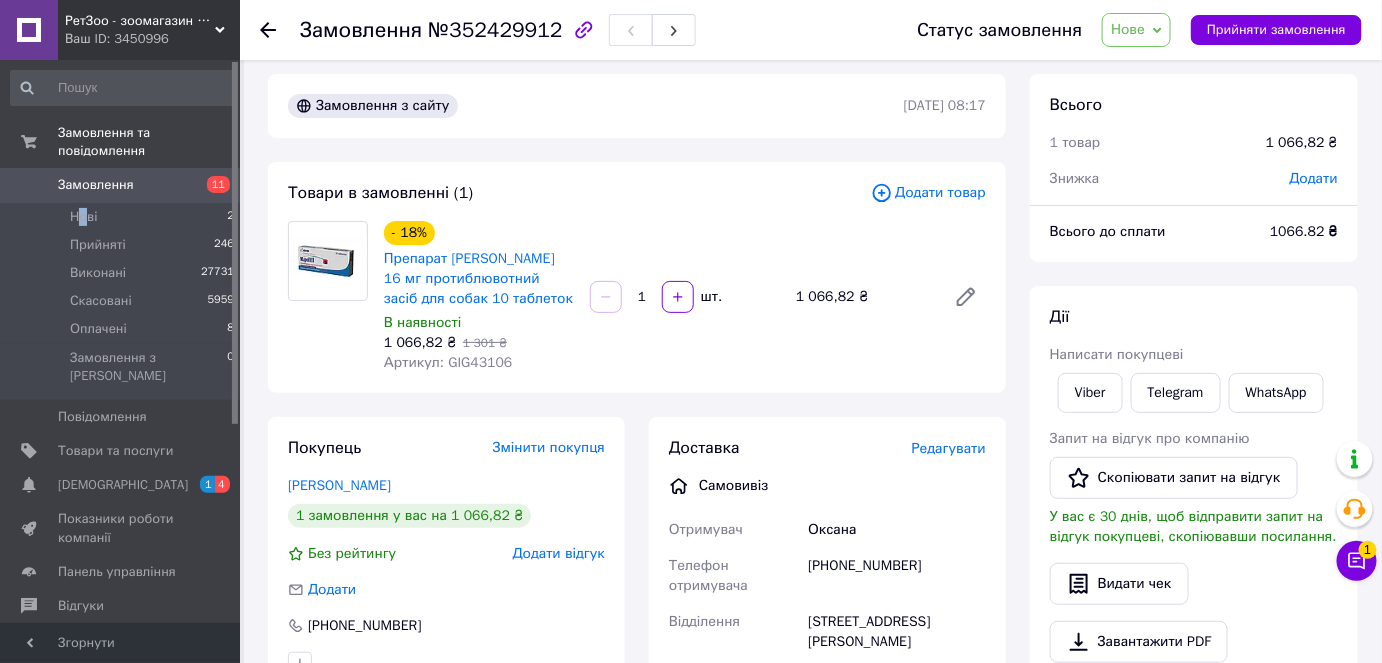 scroll, scrollTop: 0, scrollLeft: 0, axis: both 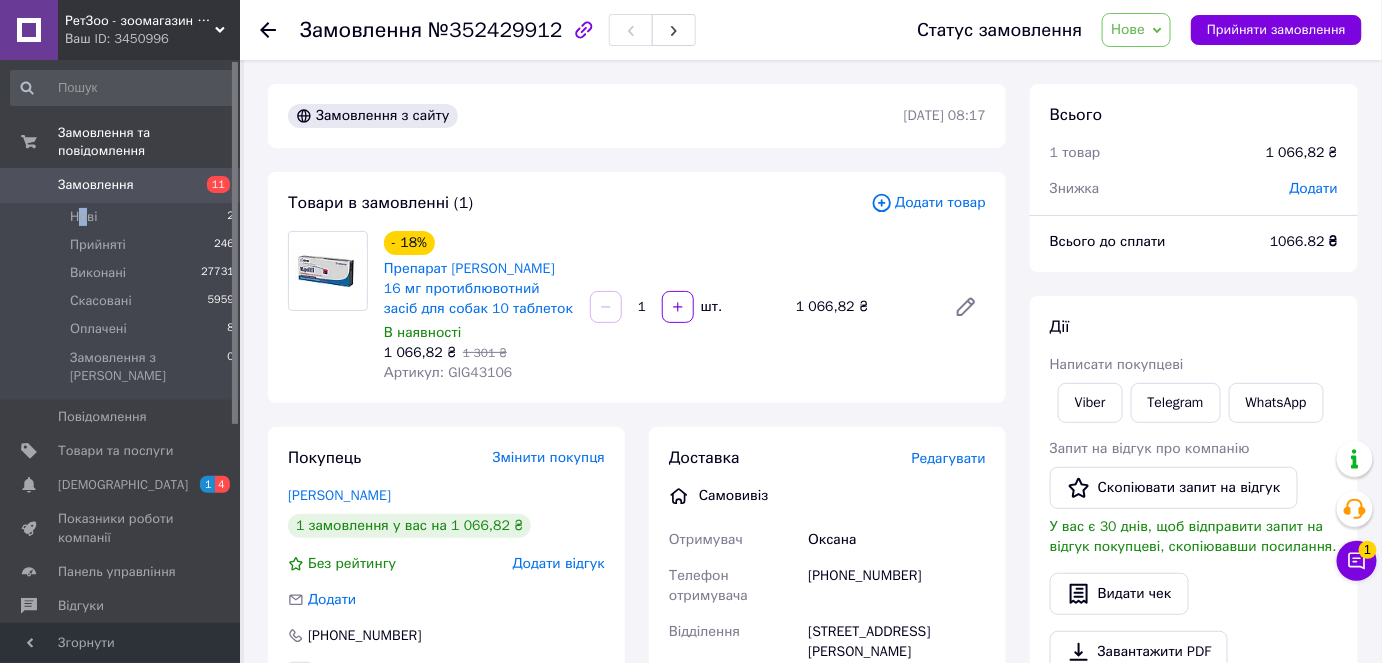 click on "Нове" at bounding box center (1128, 29) 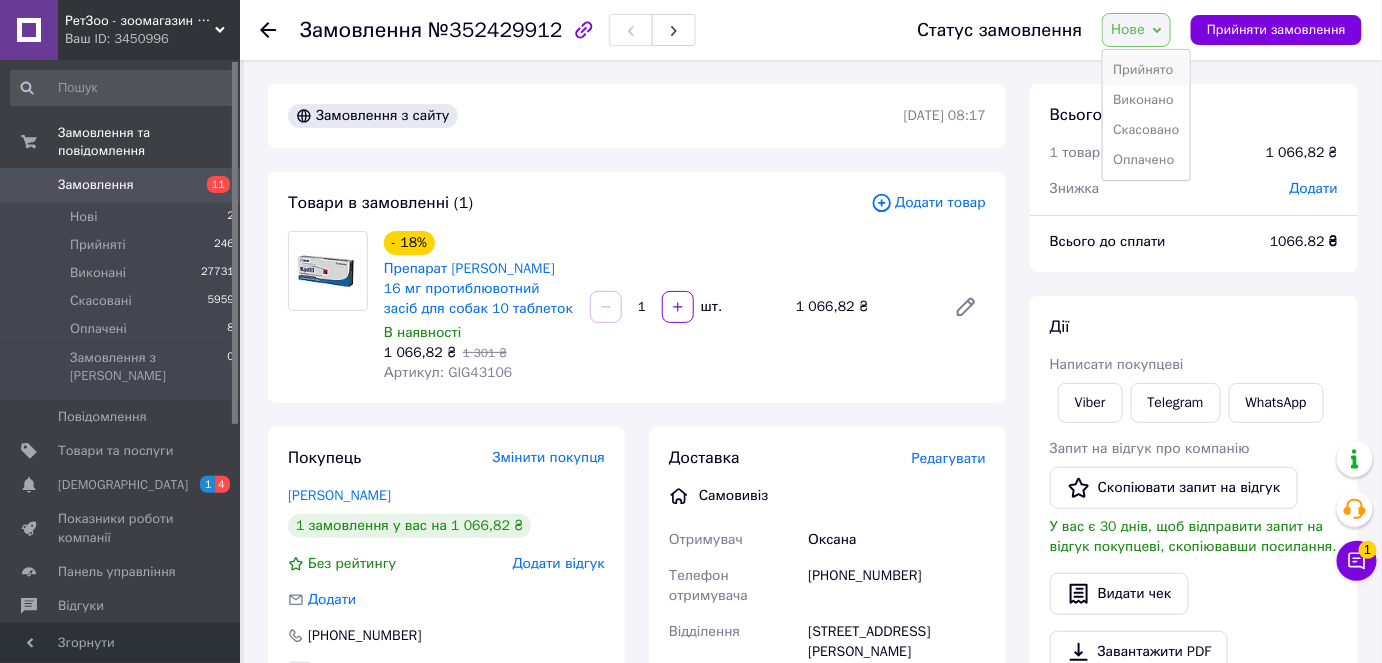 click on "Прийнято" at bounding box center [1146, 70] 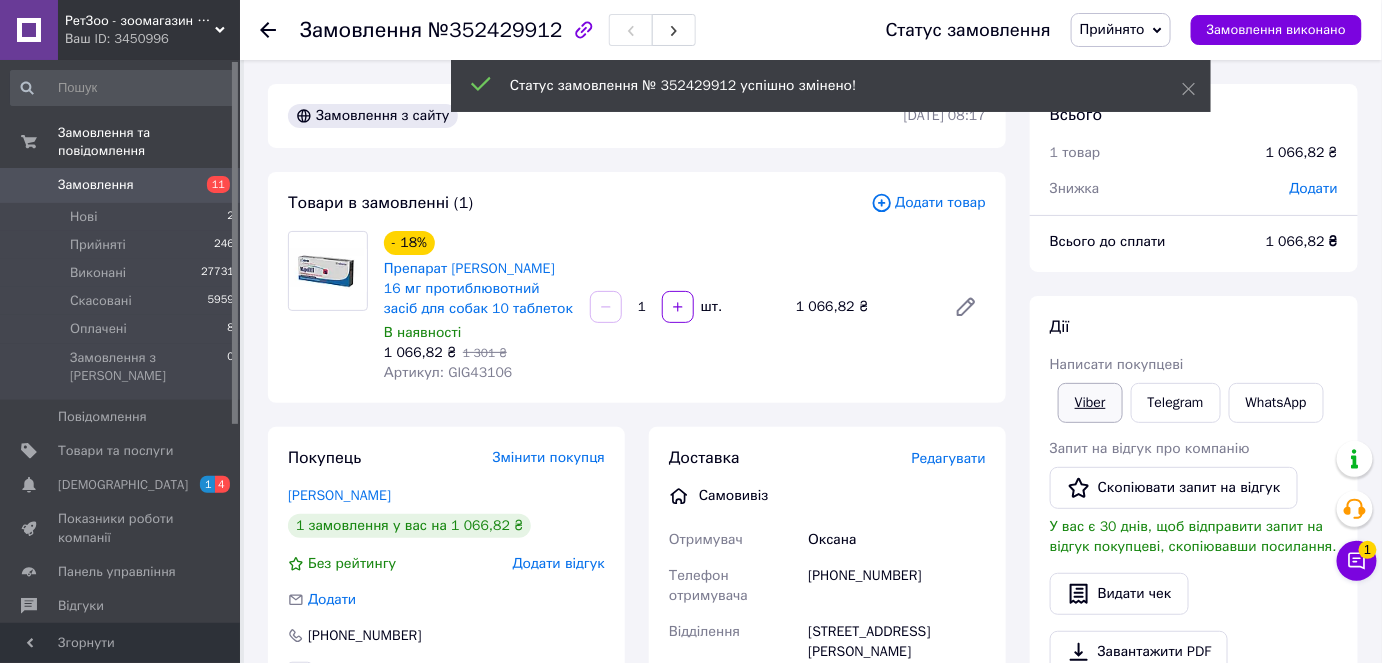 click on "Viber" at bounding box center (1090, 403) 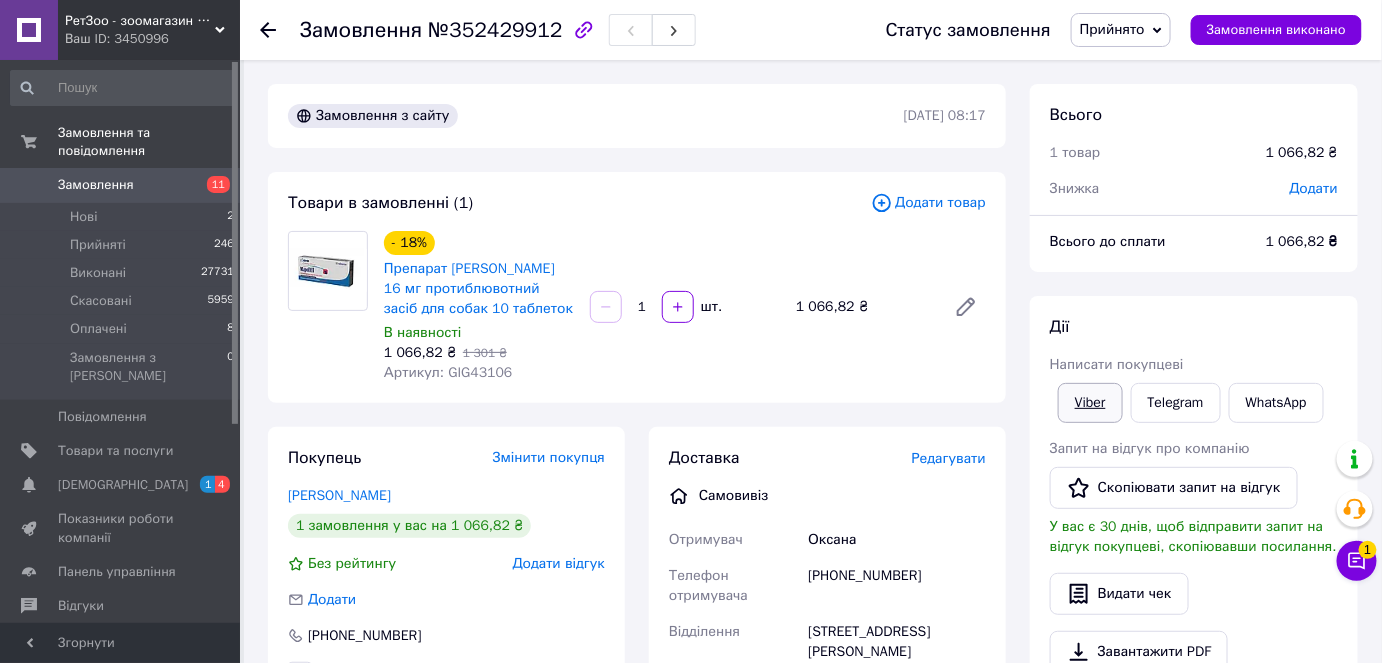 click on "Viber" at bounding box center (1090, 403) 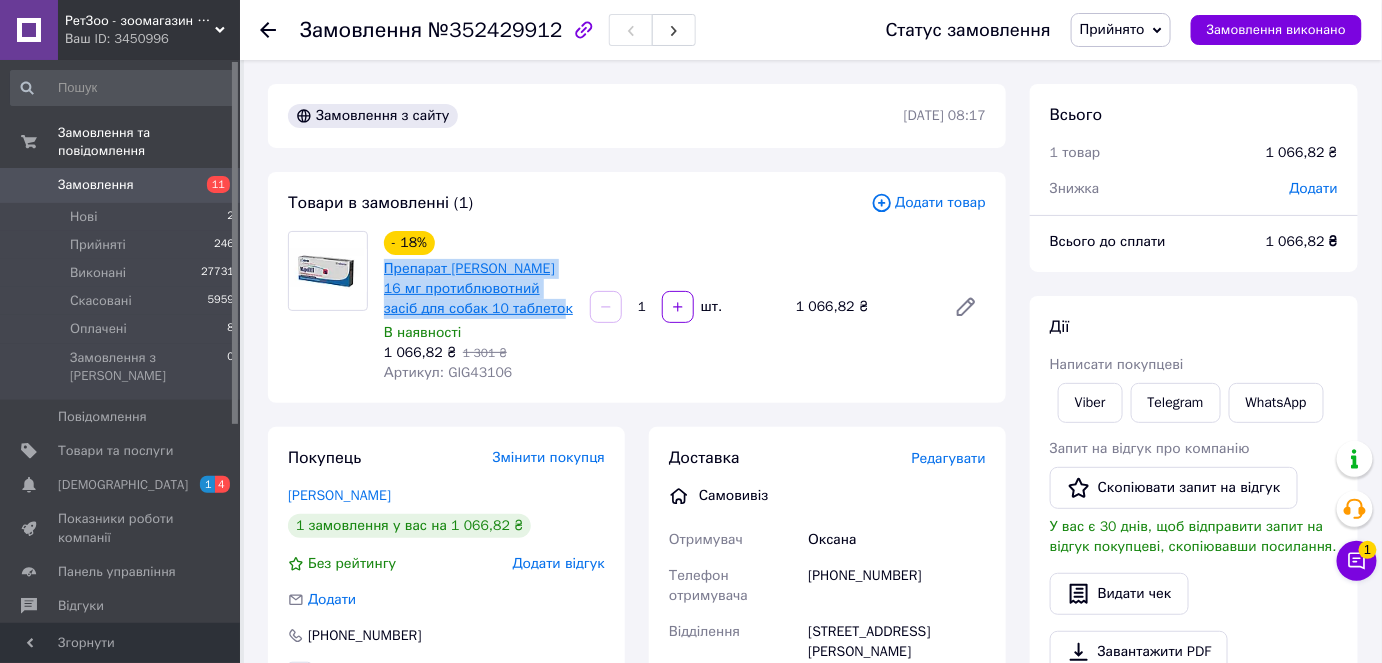 drag, startPoint x: 378, startPoint y: 267, endPoint x: 522, endPoint y: 314, distance: 151.47607 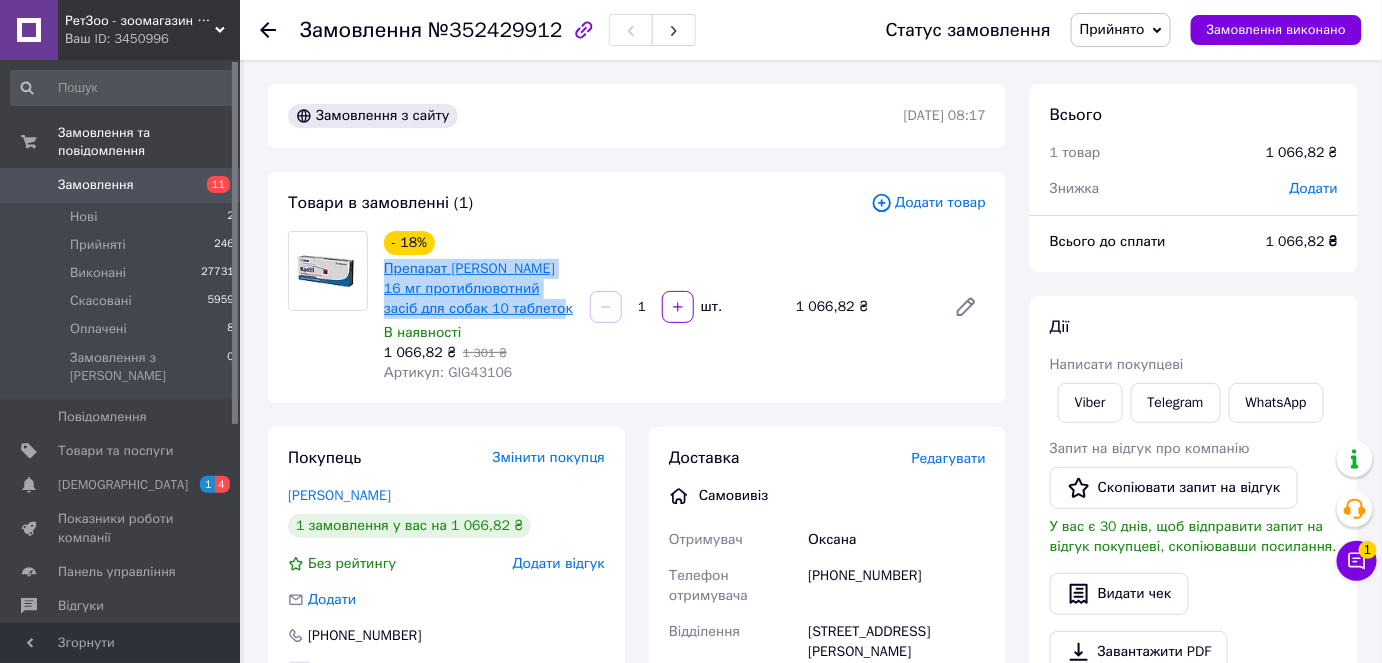 click on "- 18% Препарат GIGI МароПет 16 мг протиблювотний засіб для собак 10 таблеток В наявності 1 066,82 ₴   1 301 ₴ Артикул: GIG43106" at bounding box center [479, 307] 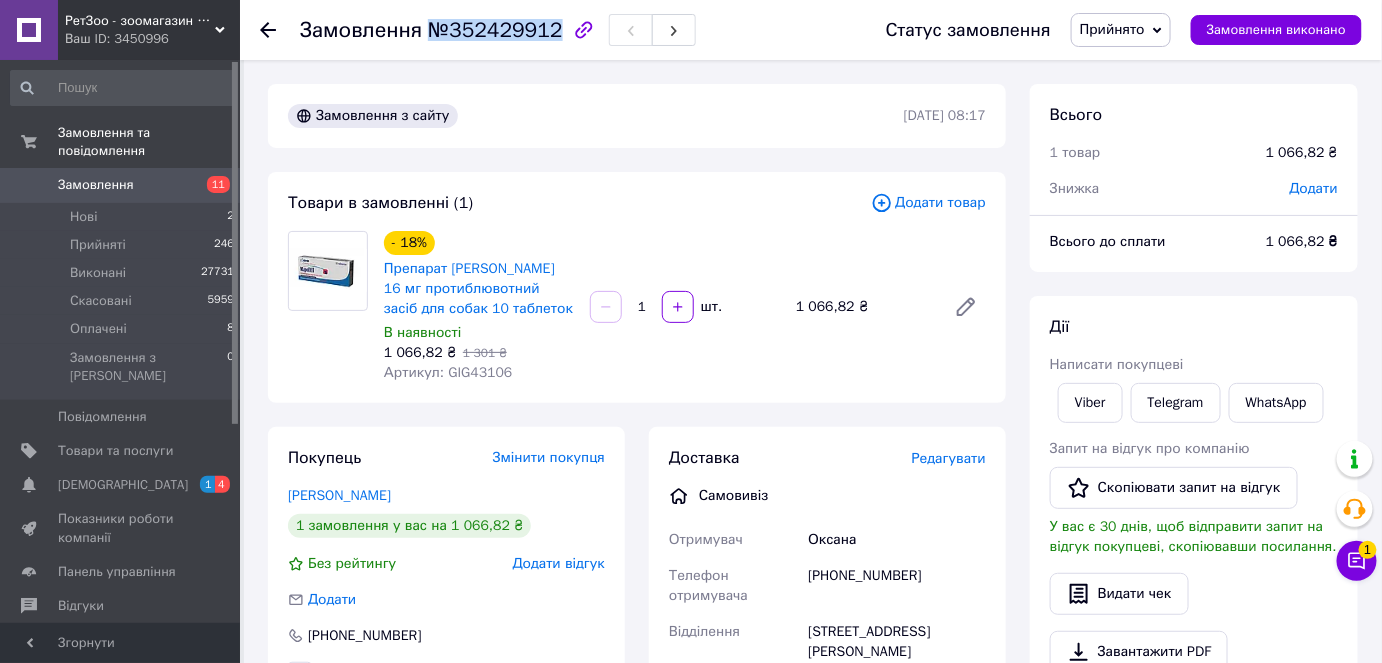 drag, startPoint x: 431, startPoint y: 28, endPoint x: 544, endPoint y: 34, distance: 113.15918 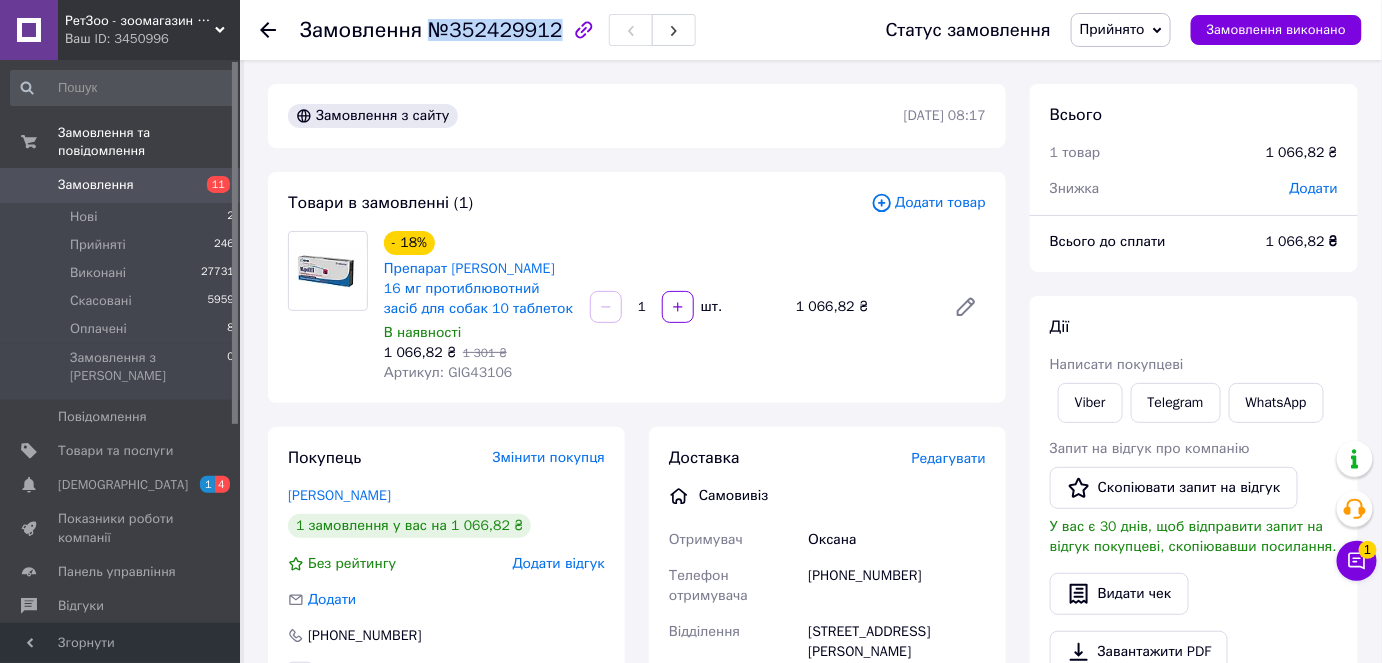 click on "№352429912" at bounding box center (495, 30) 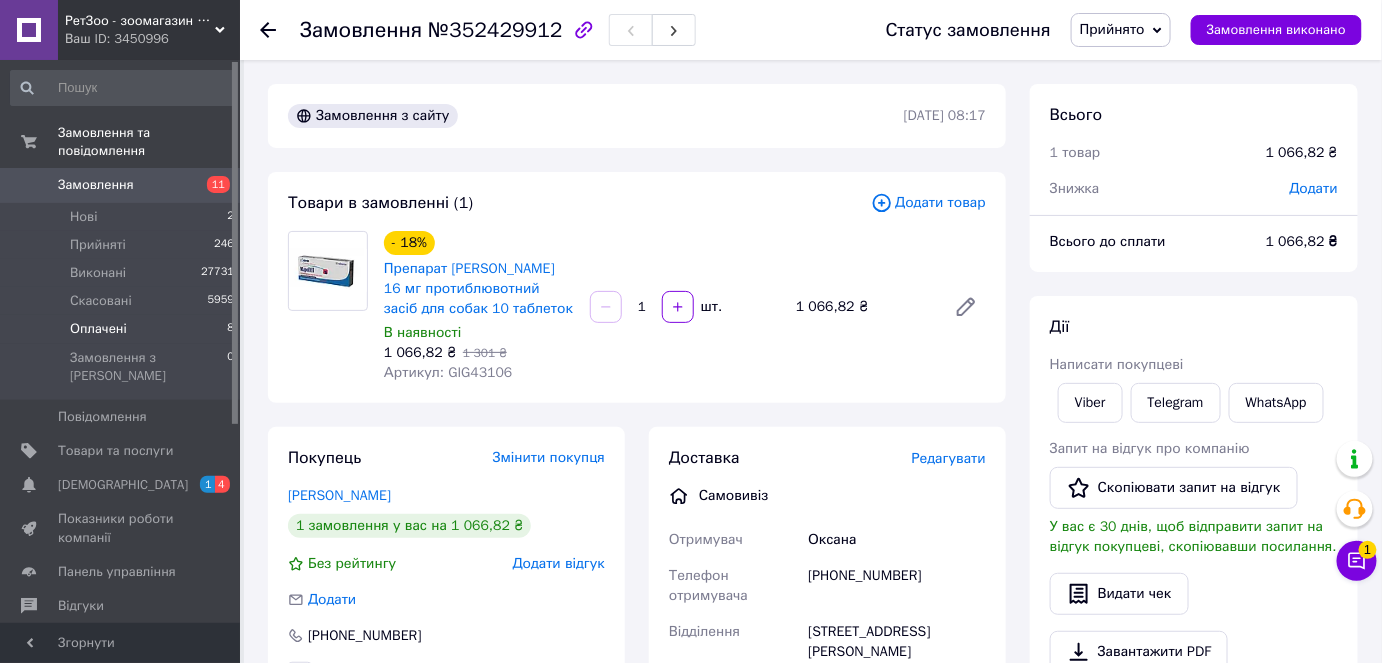 click on "Оплачені" at bounding box center [98, 329] 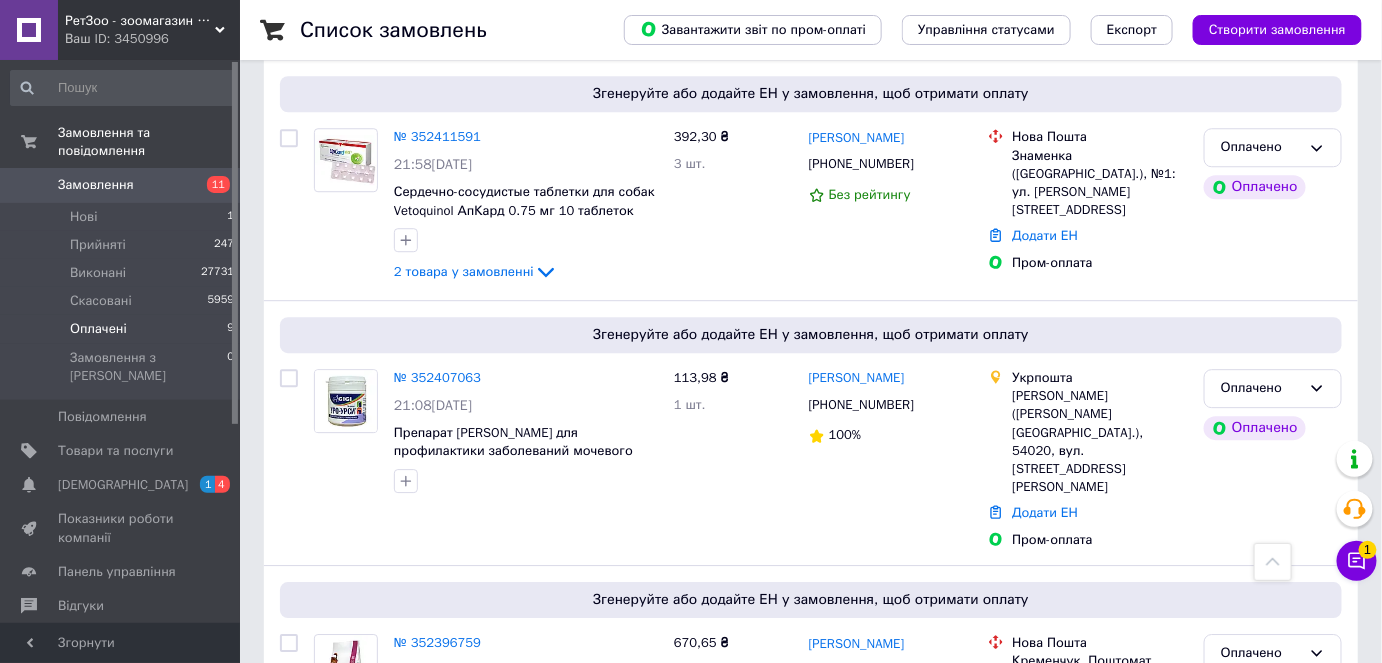 scroll, scrollTop: 1826, scrollLeft: 0, axis: vertical 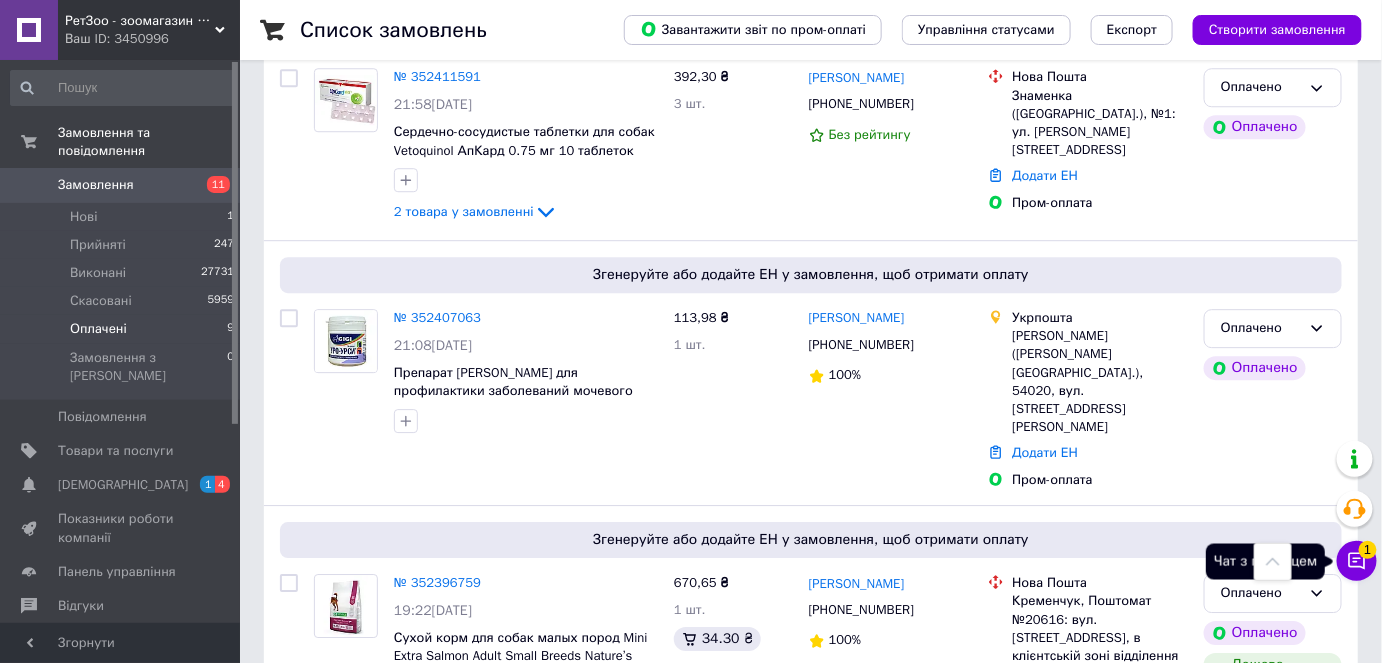 click on "1" at bounding box center (1368, 550) 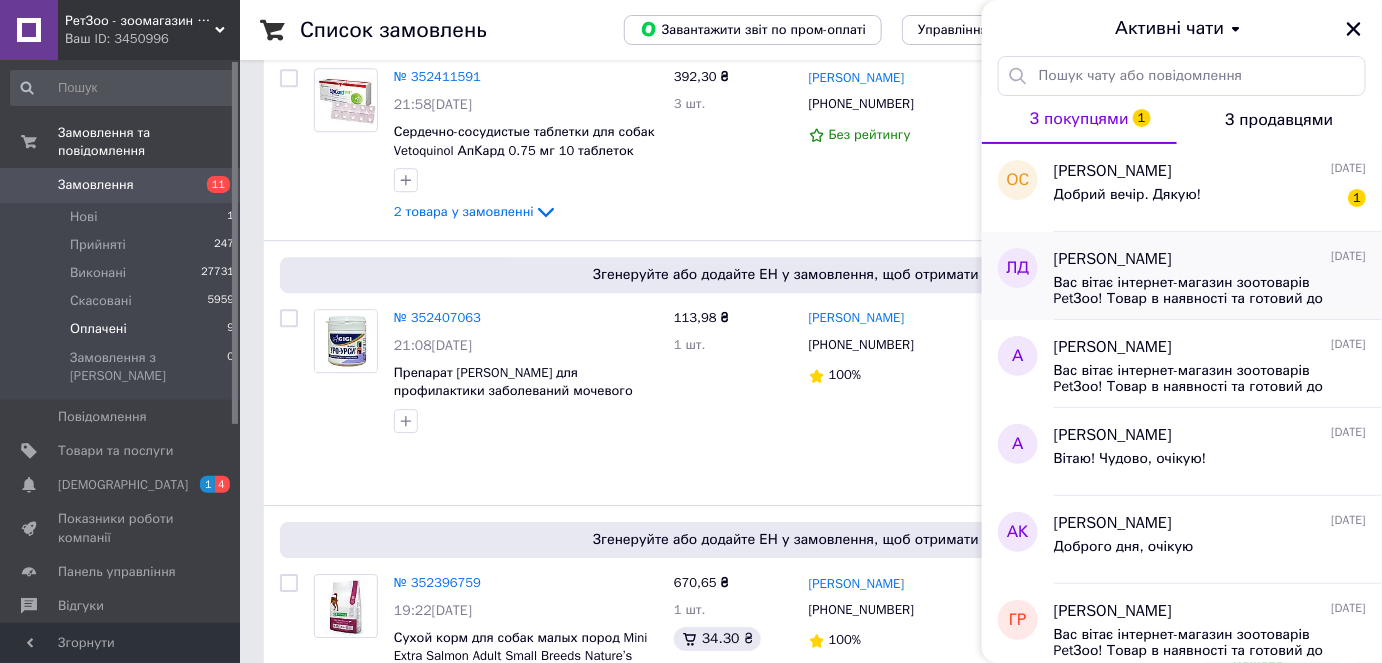 click on "Лилия Довбань 12.07.2025 Вас вітає інтернет-магазин зоотоварів PetЗоо!
Товар в наявності та готовий до відправлення." at bounding box center [1218, 276] 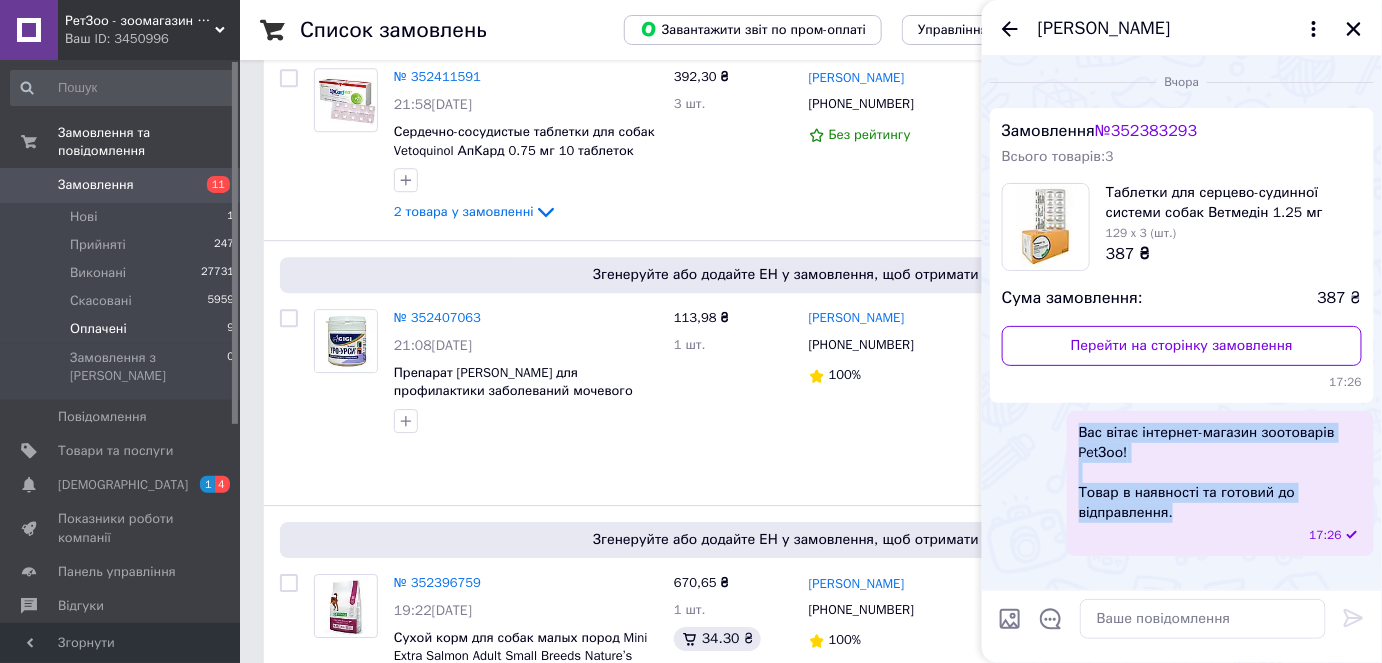 drag, startPoint x: 1224, startPoint y: 521, endPoint x: 1026, endPoint y: 434, distance: 216.27066 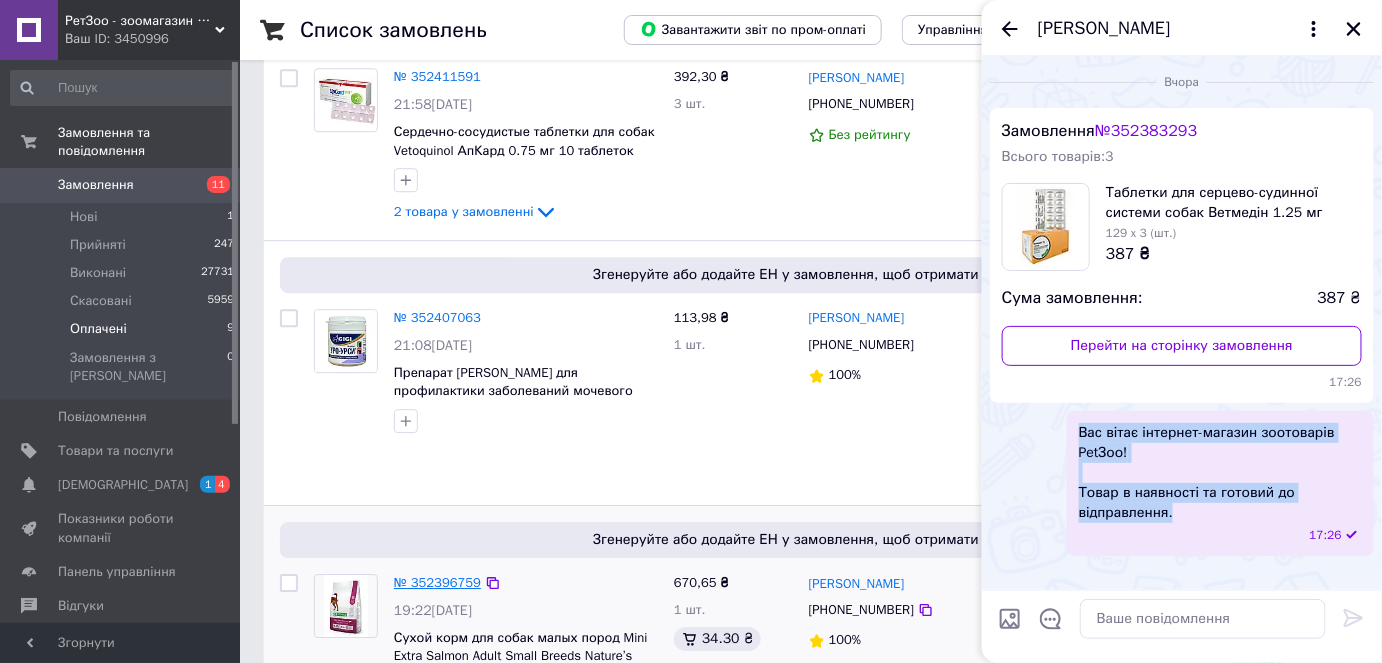 click on "№ 352396759" at bounding box center [437, 582] 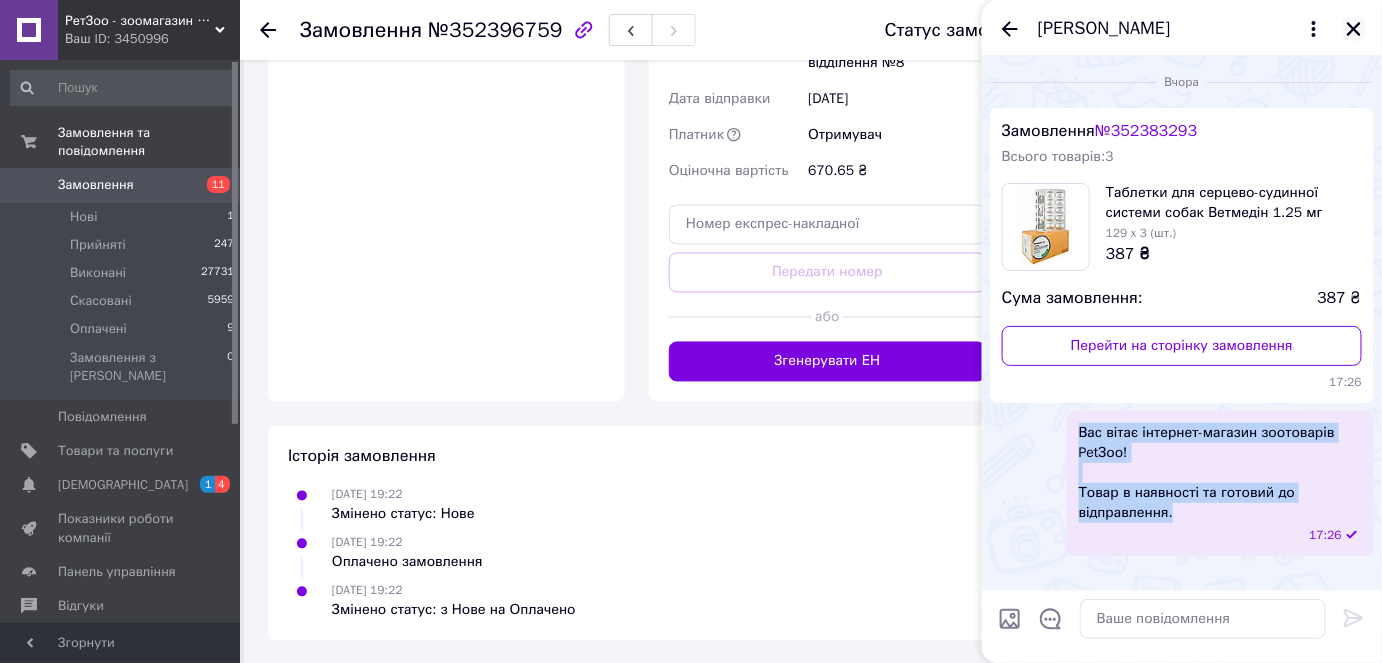 click 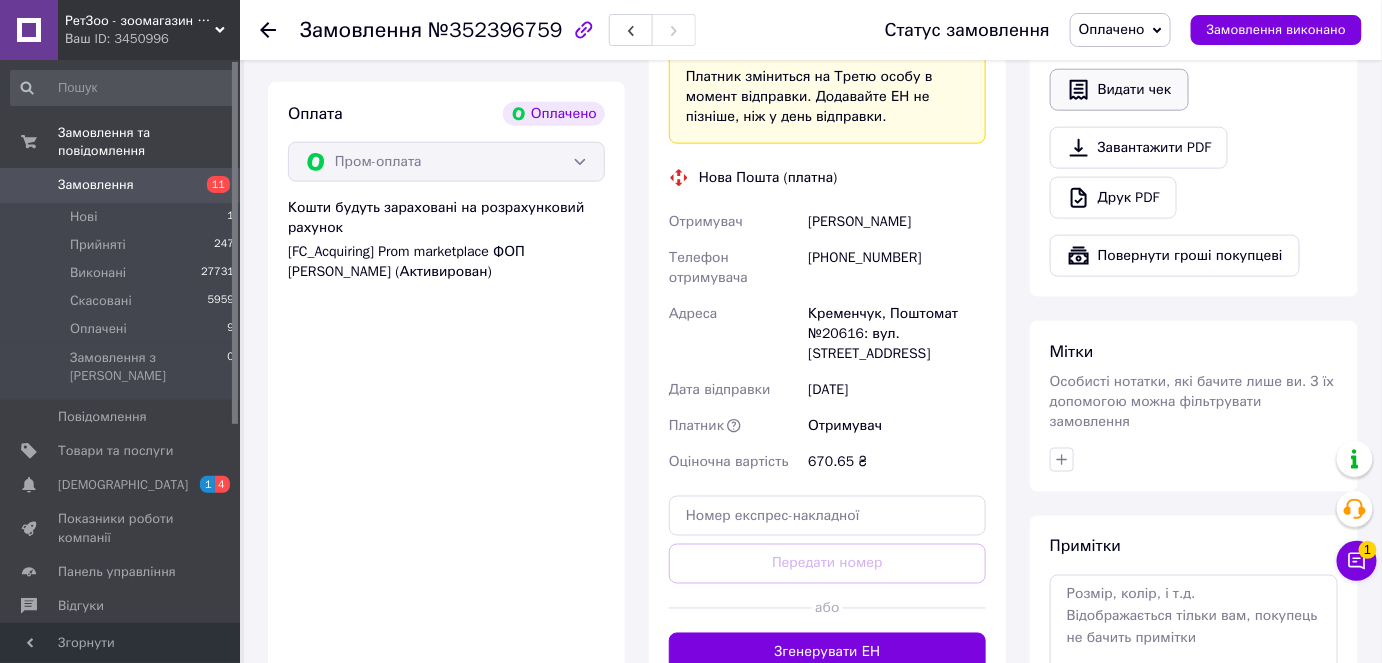 scroll, scrollTop: 590, scrollLeft: 0, axis: vertical 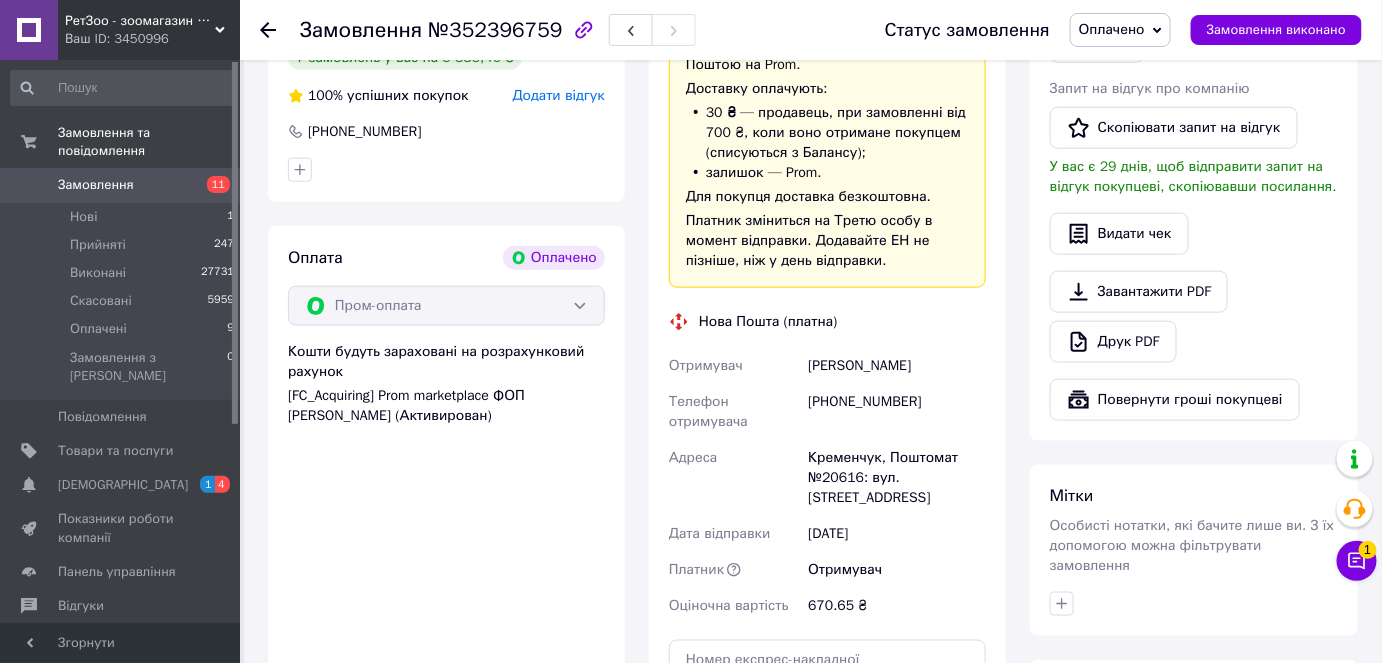 click on "Оплачено" at bounding box center (1120, 30) 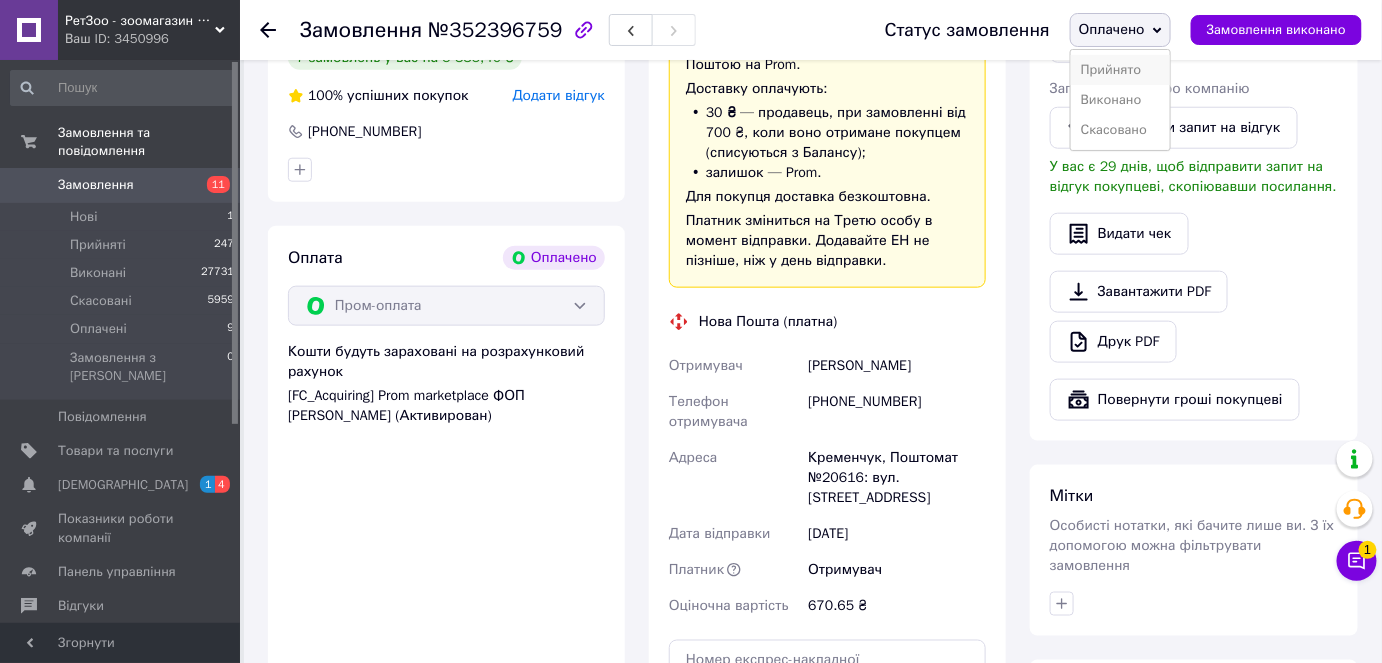 click on "Прийнято" at bounding box center [1120, 70] 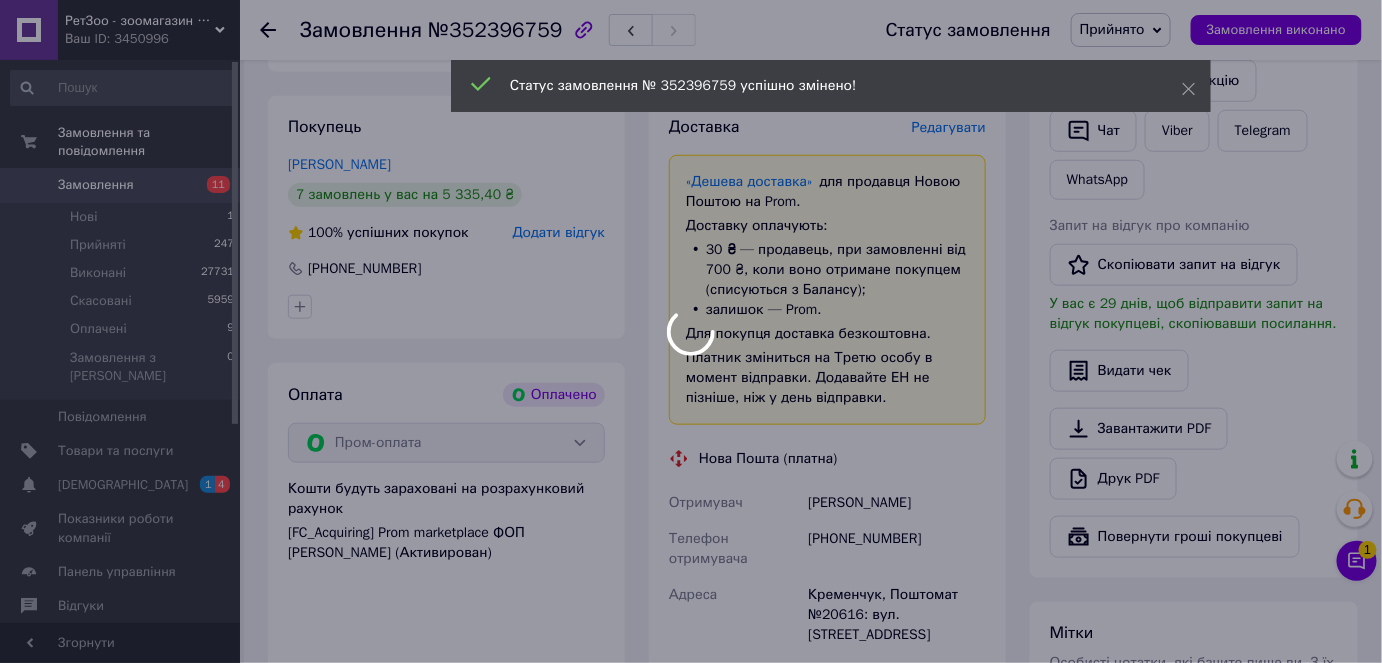 scroll, scrollTop: 317, scrollLeft: 0, axis: vertical 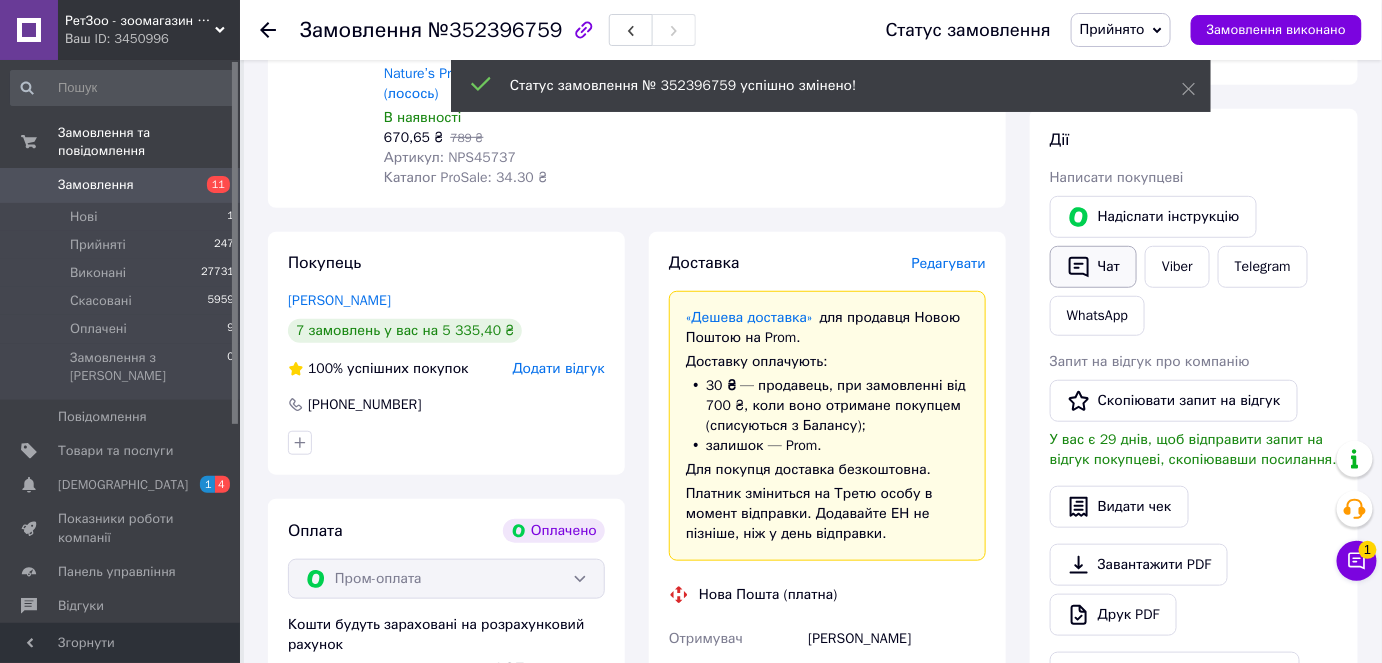 click 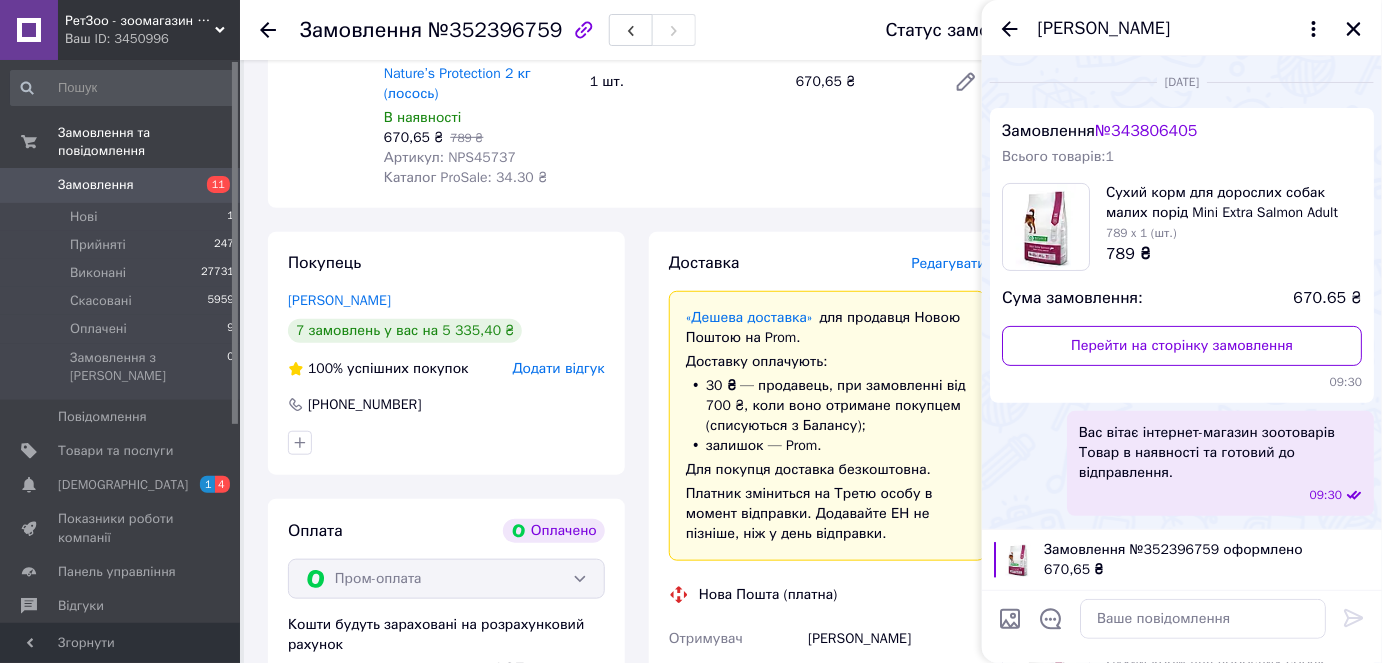 scroll, scrollTop: 241, scrollLeft: 0, axis: vertical 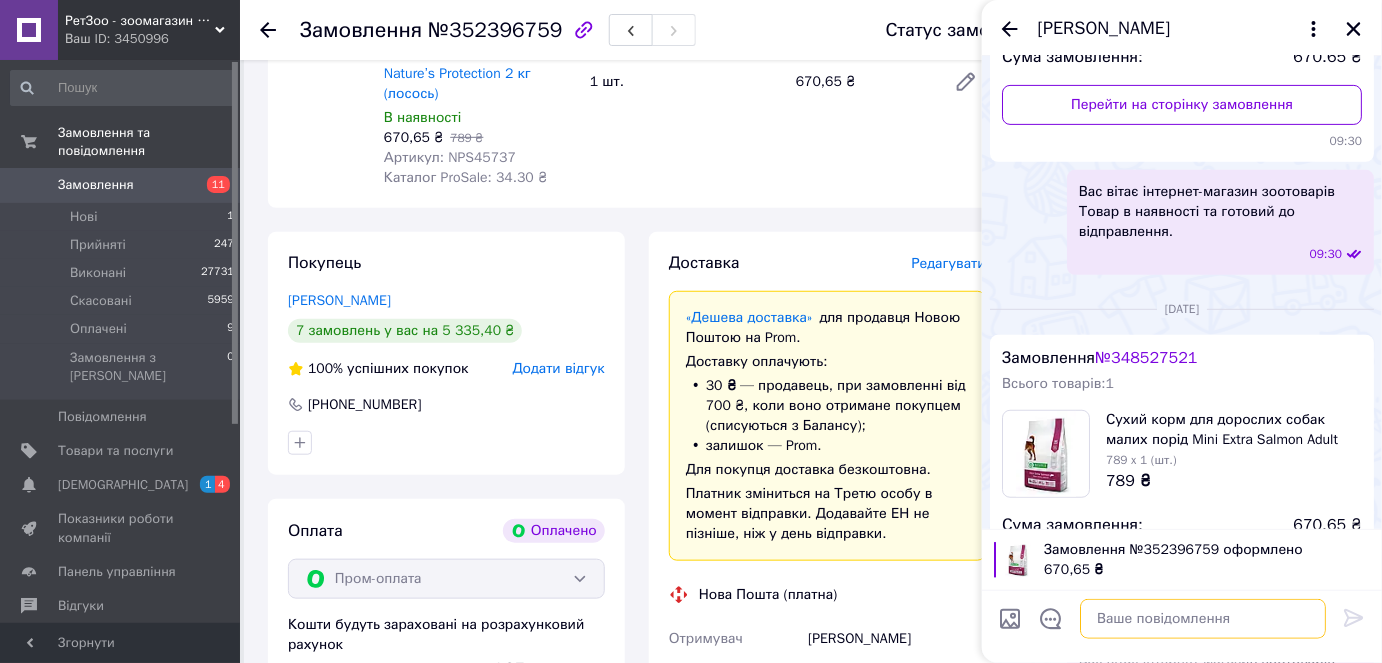 drag, startPoint x: 1193, startPoint y: 624, endPoint x: 1193, endPoint y: 611, distance: 13 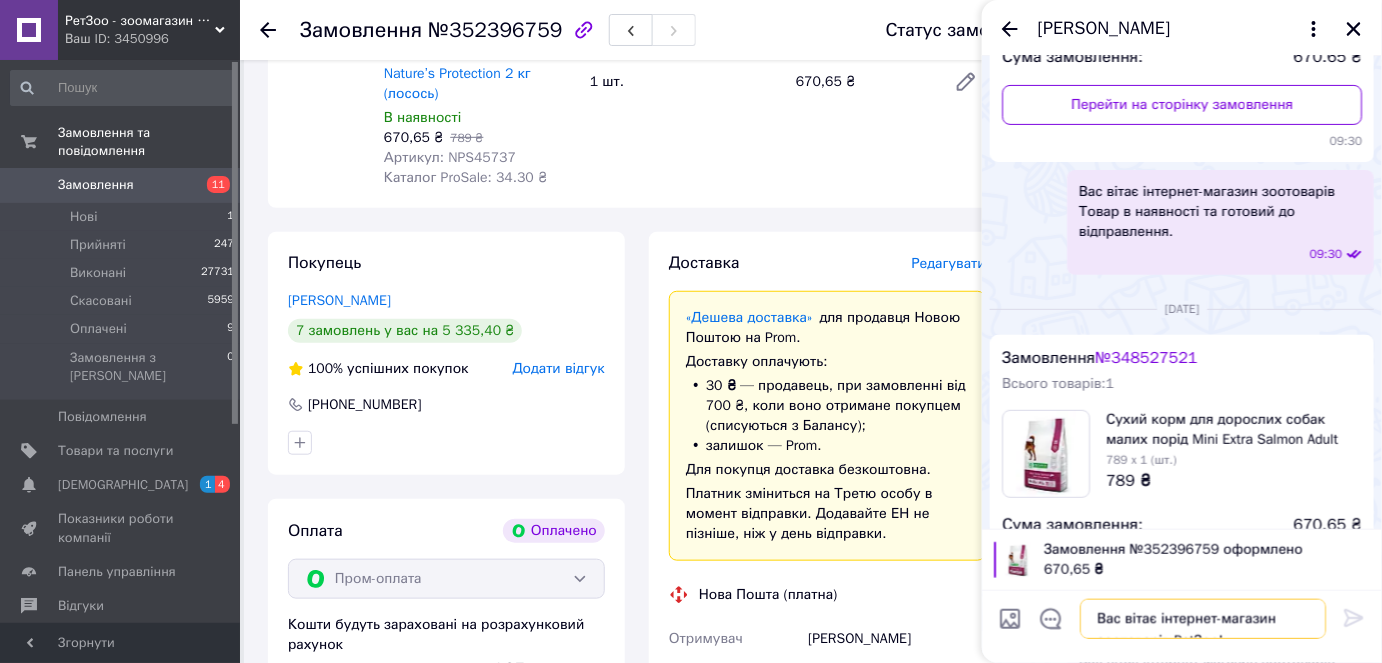 scroll, scrollTop: 14, scrollLeft: 0, axis: vertical 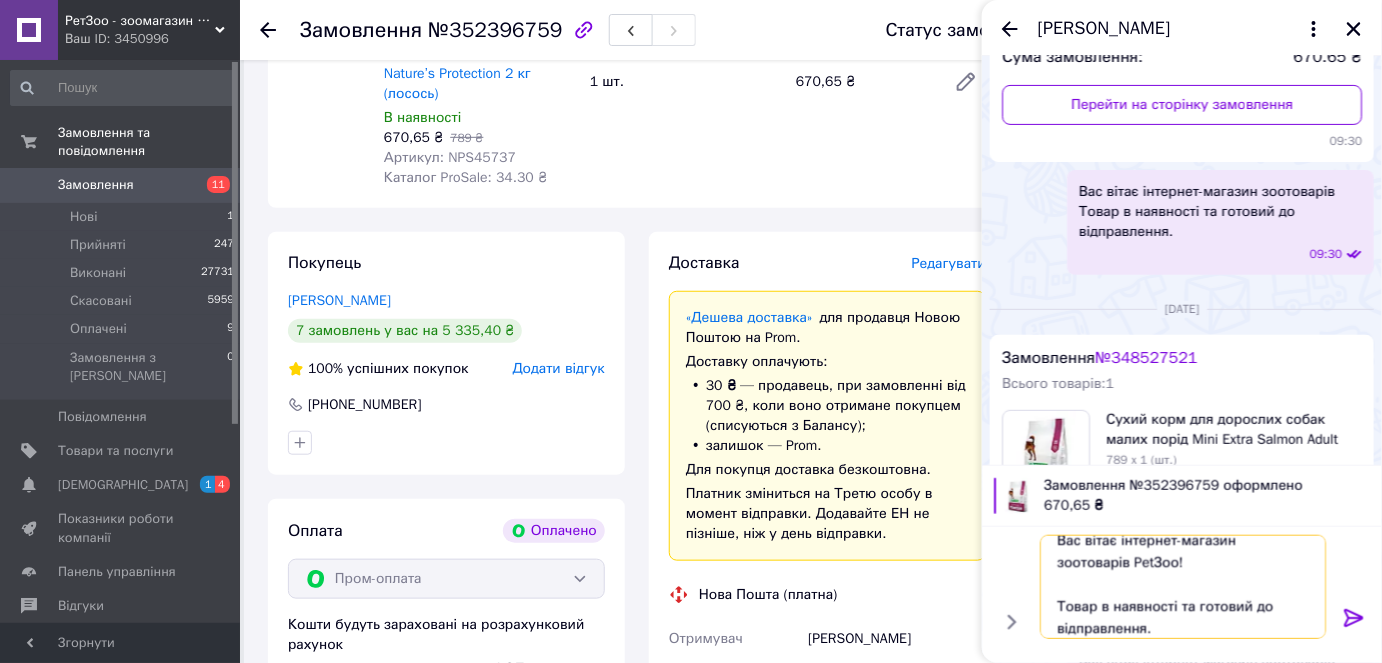 type on "Вас вітає інтернет-магазин зоотоварів PetЗоо!
Товар в наявності та готовий до відправлення." 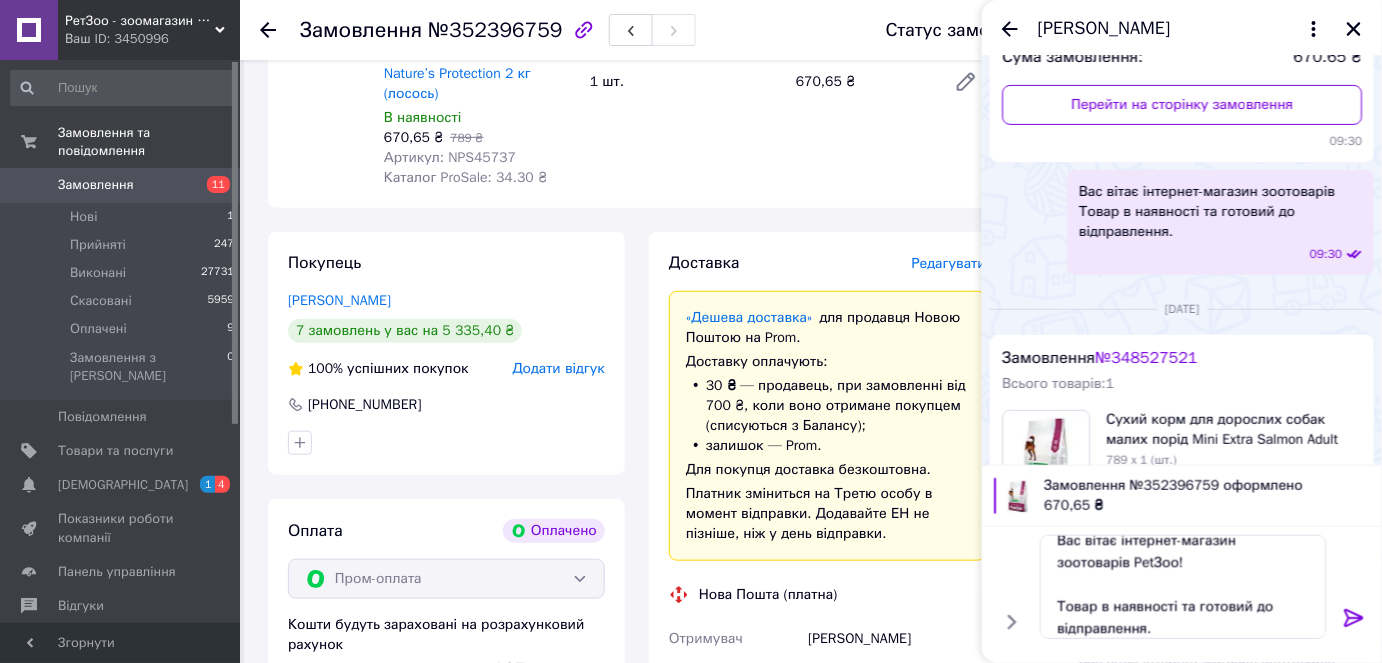 click 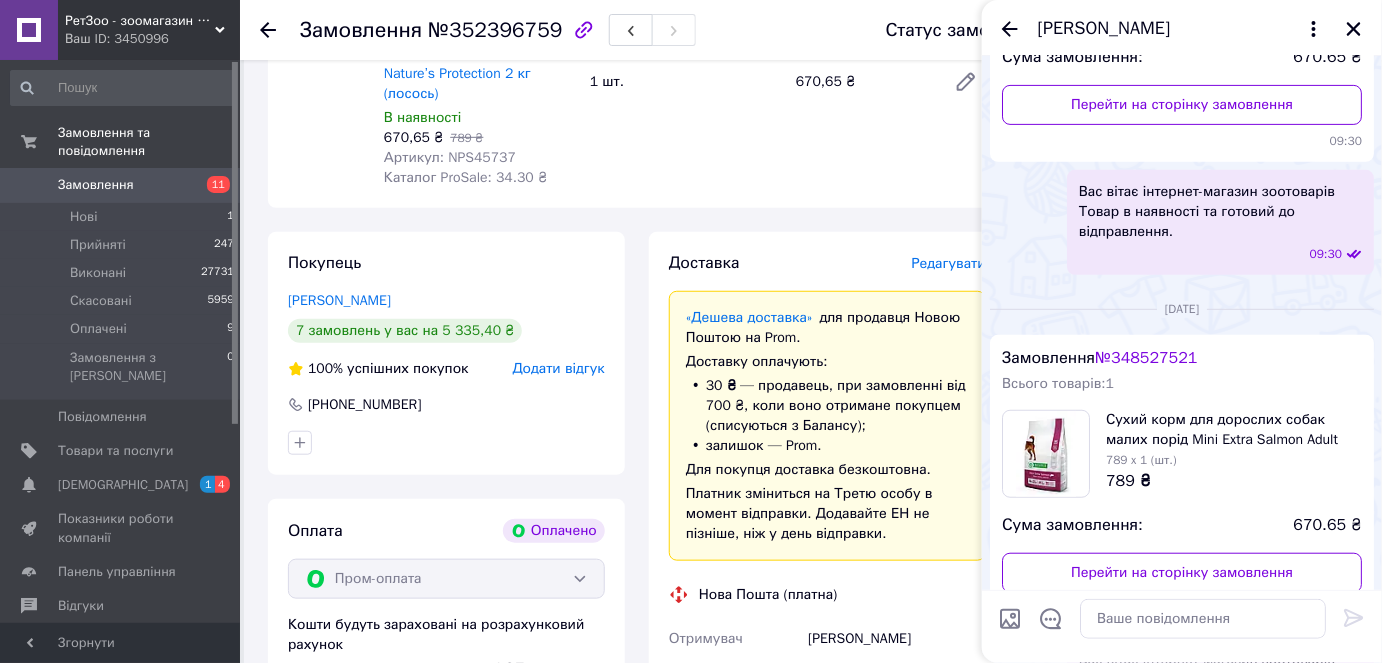 scroll, scrollTop: 0, scrollLeft: 0, axis: both 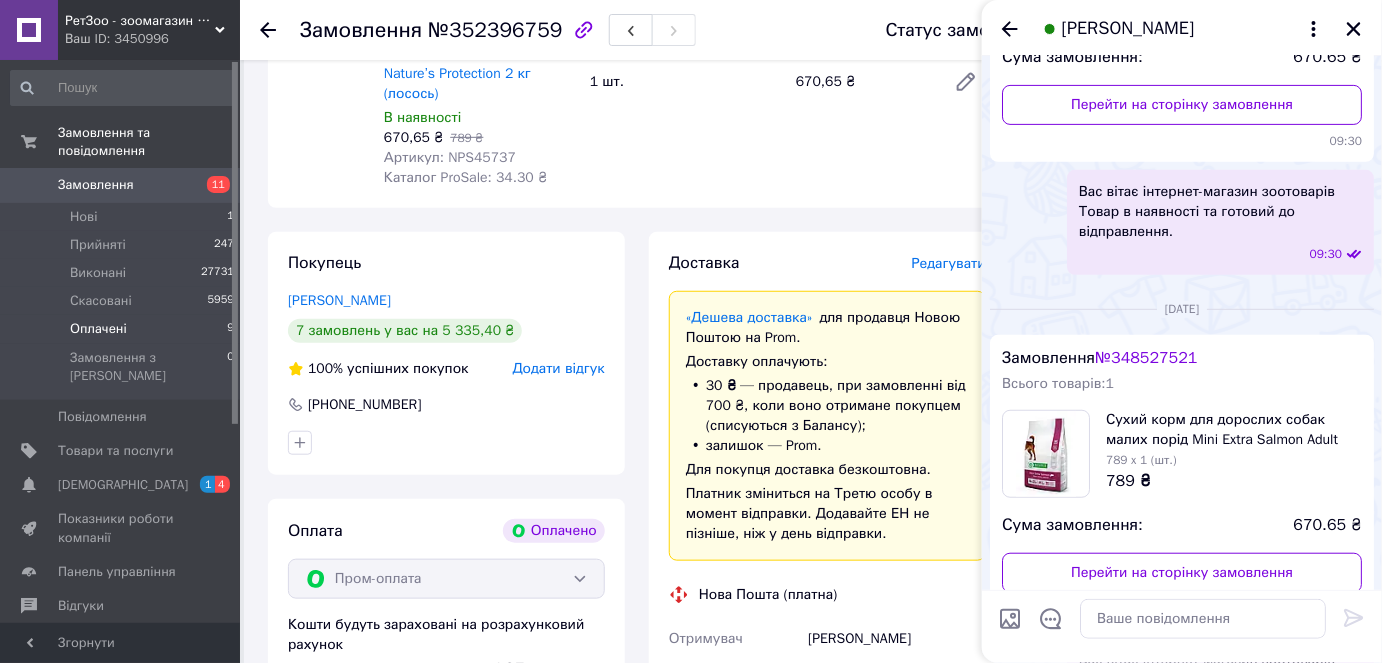 click on "Оплачені 9" at bounding box center [123, 329] 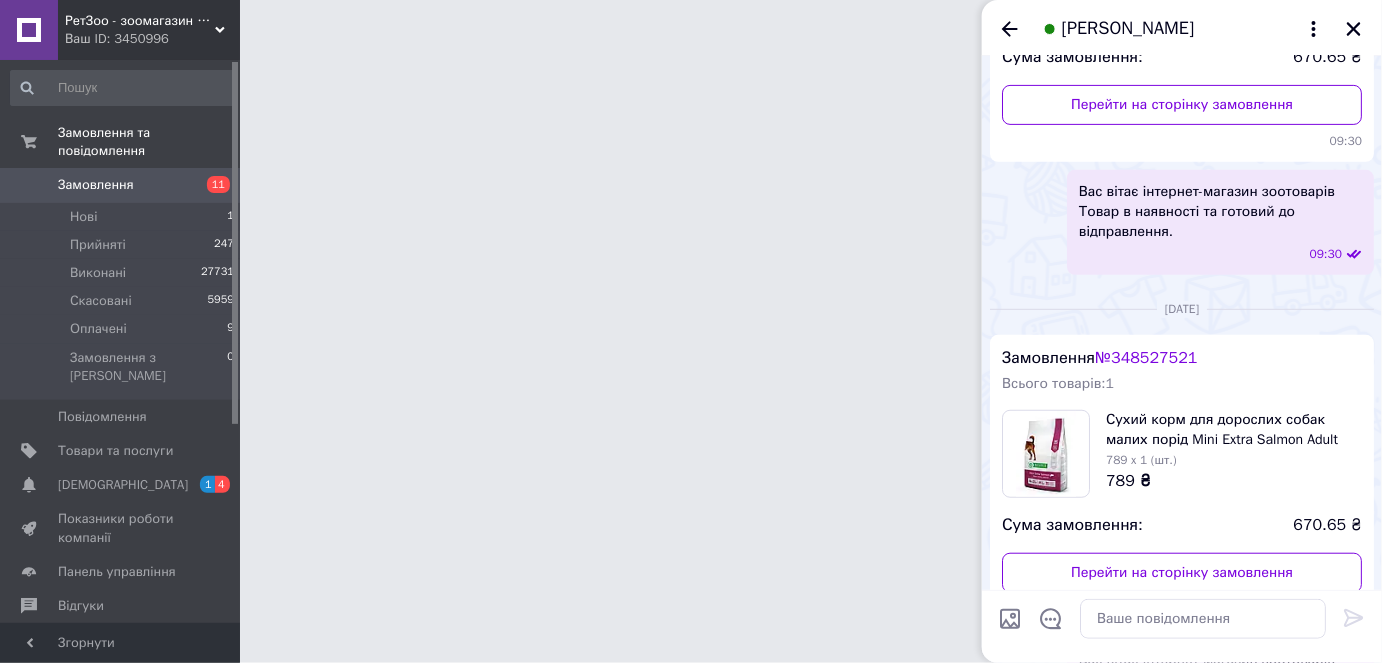scroll, scrollTop: 0, scrollLeft: 0, axis: both 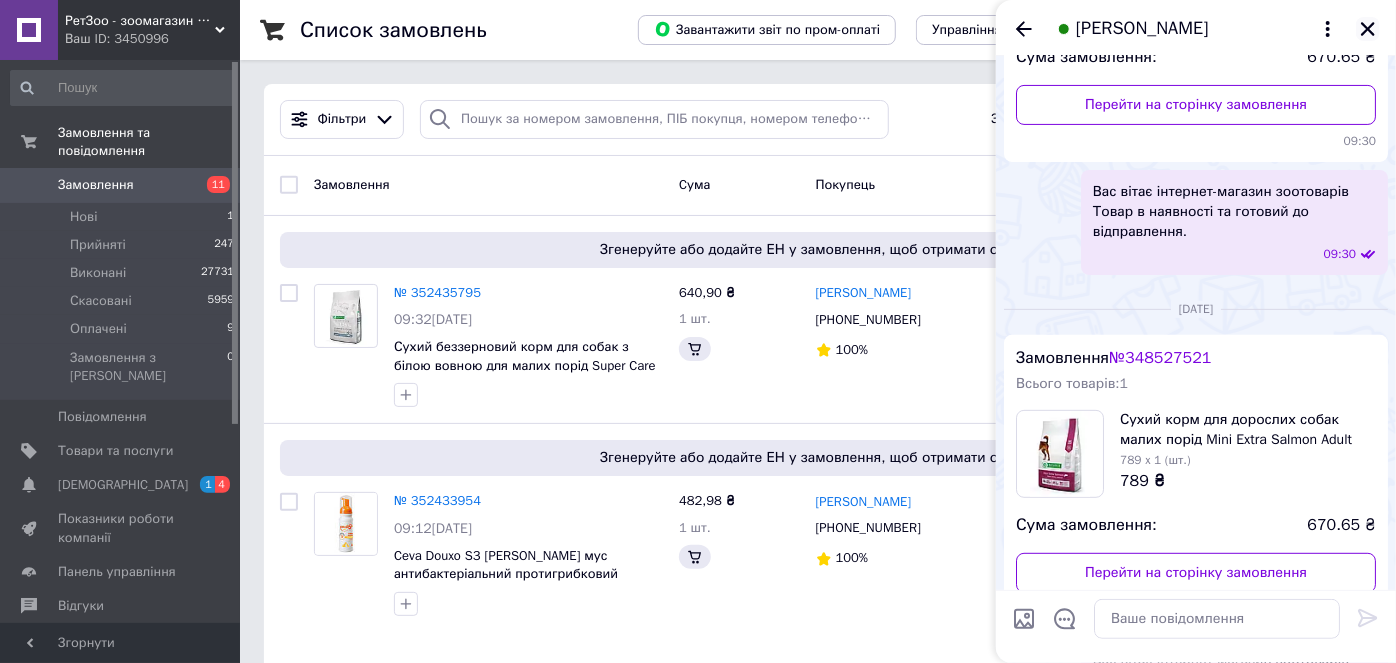 click 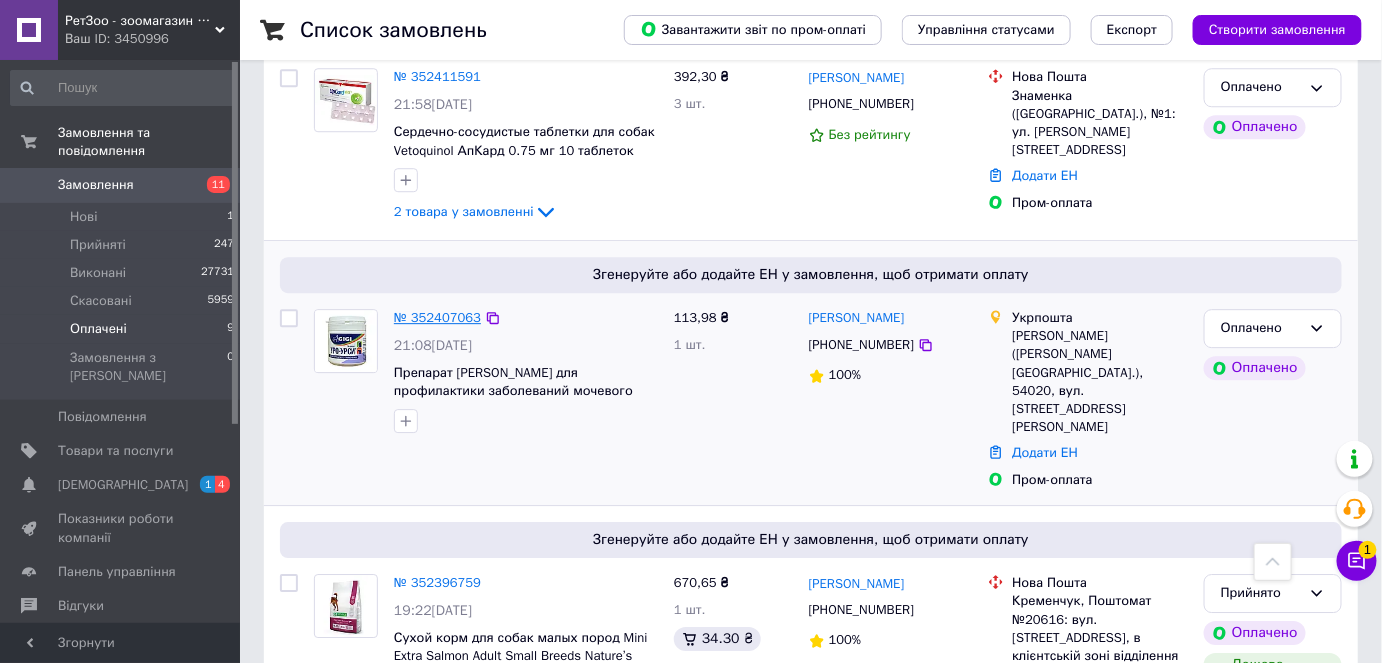 click on "№ 352407063" at bounding box center (437, 317) 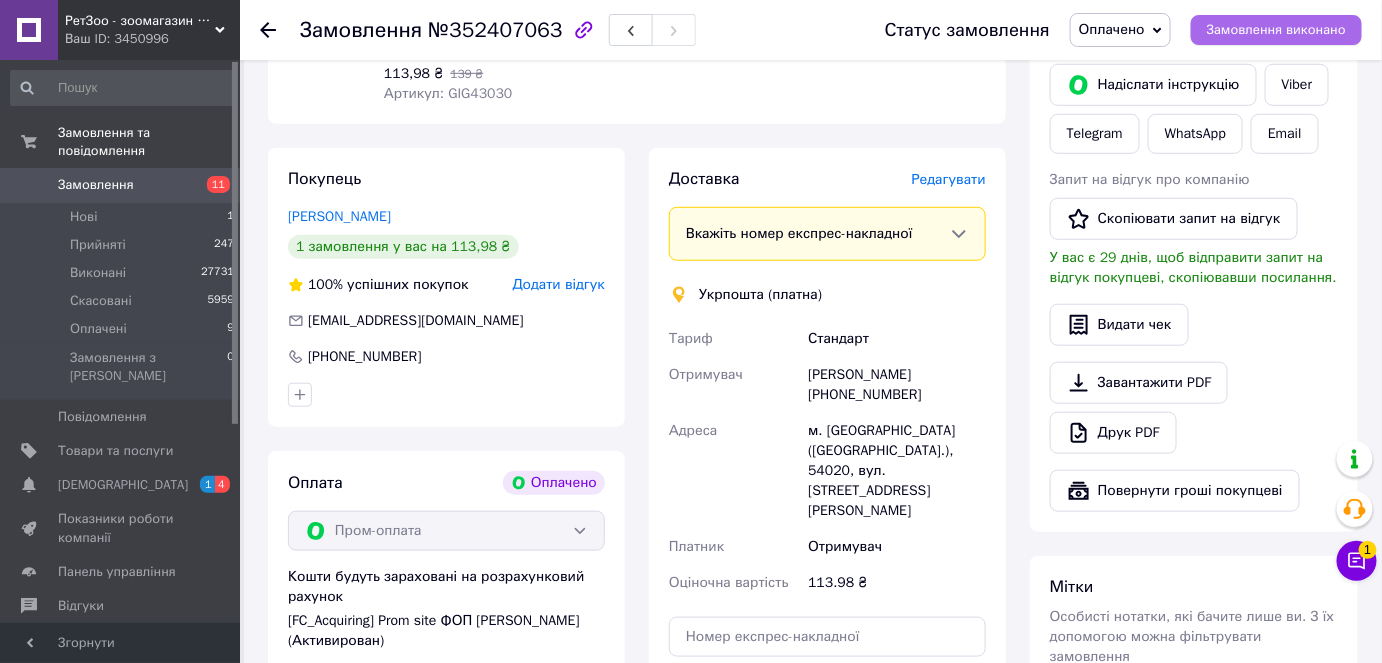 scroll, scrollTop: 370, scrollLeft: 0, axis: vertical 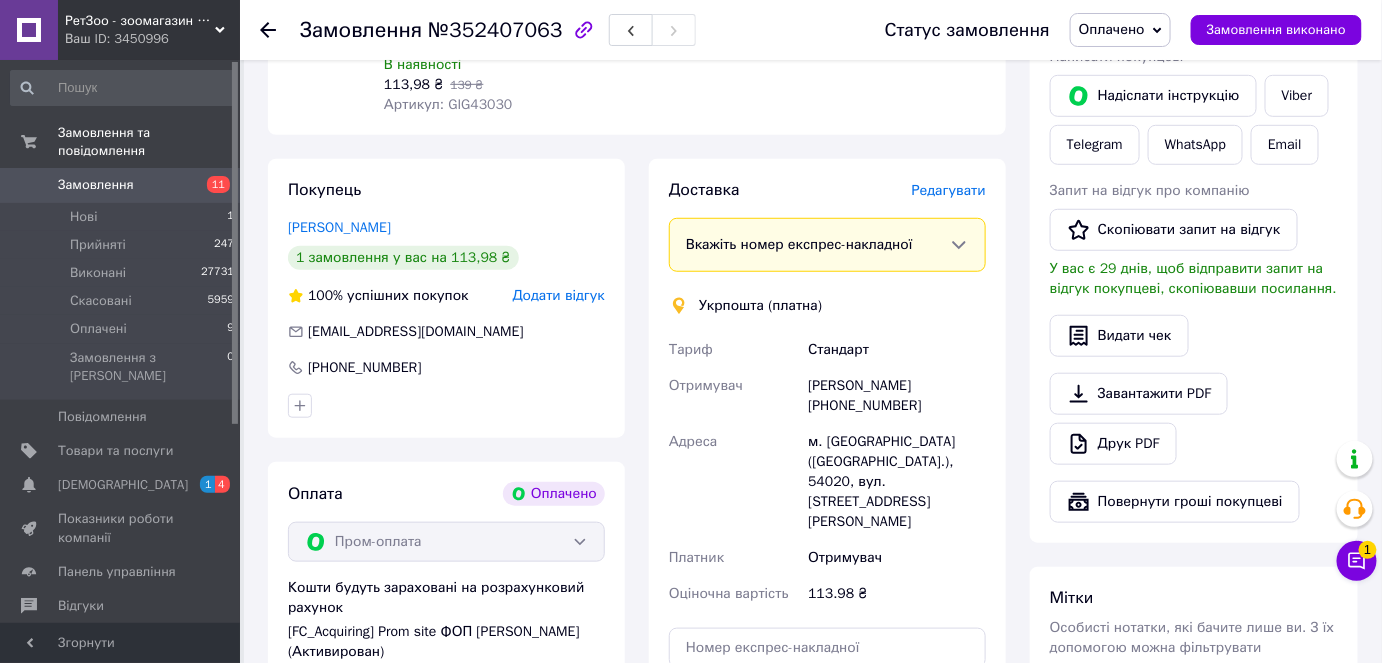 click on "Оплачено" at bounding box center (1112, 29) 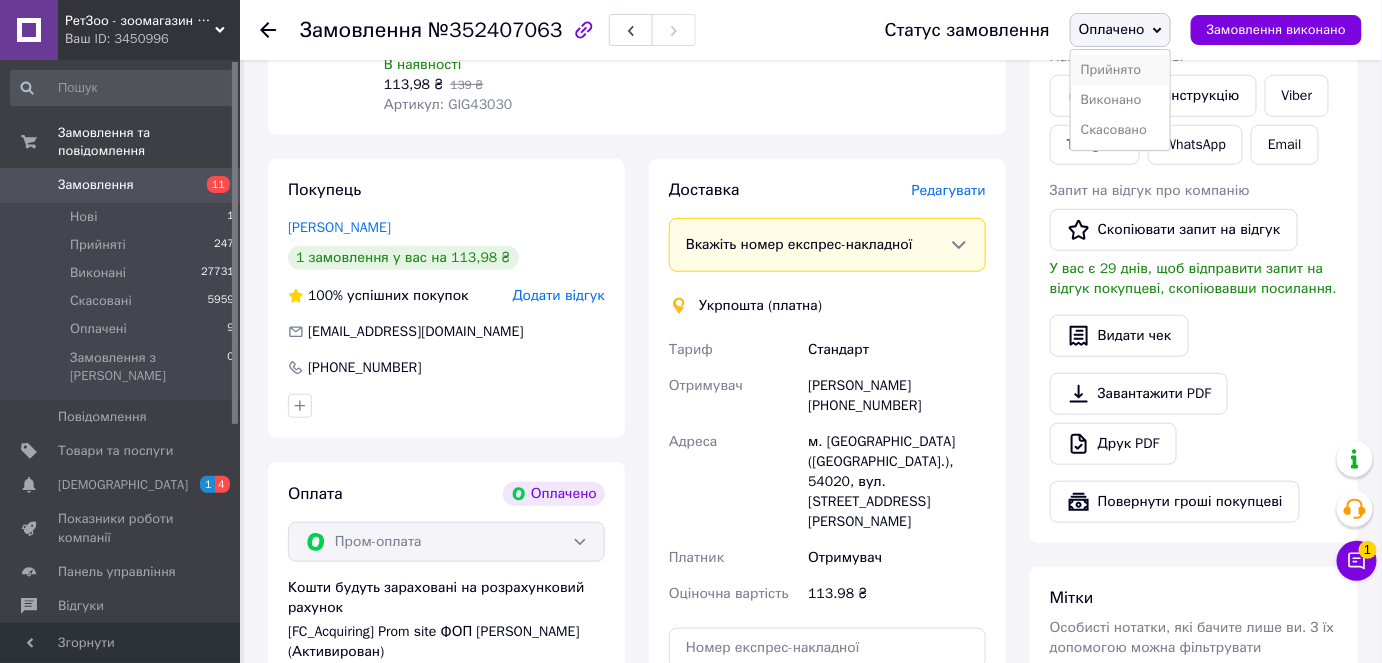 click on "Прийнято" at bounding box center (1120, 70) 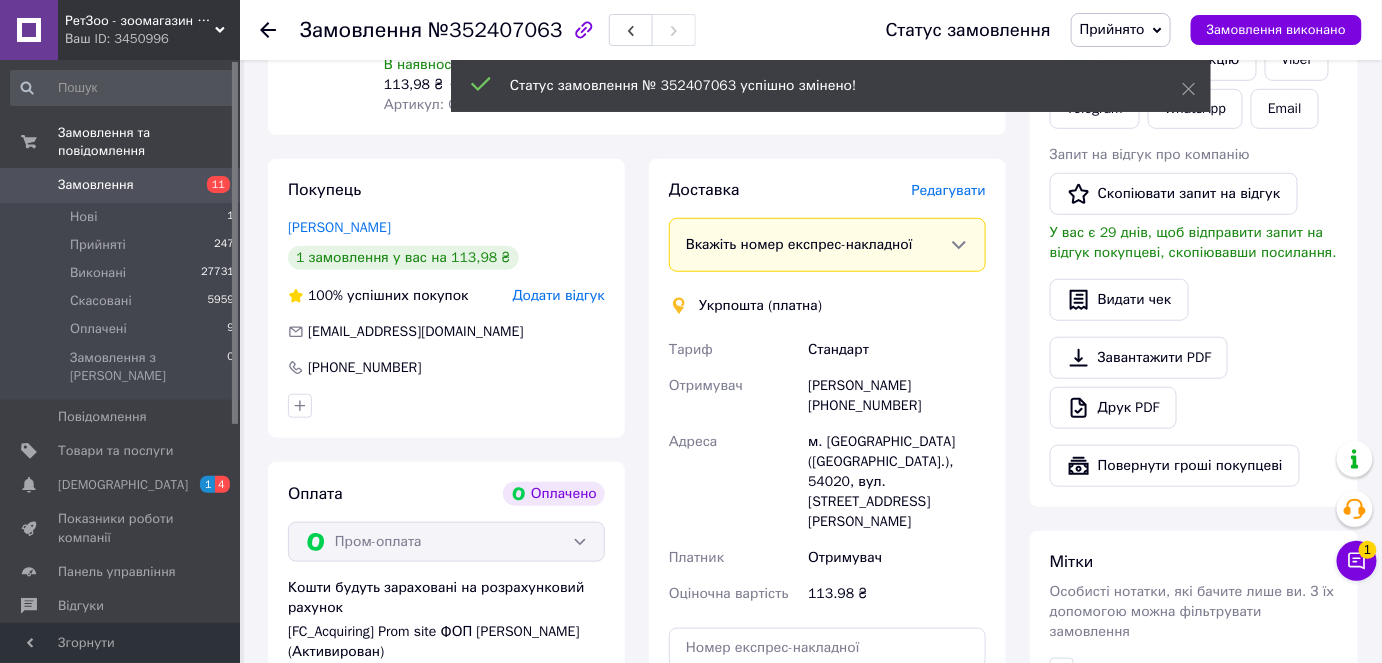 scroll, scrollTop: 189, scrollLeft: 0, axis: vertical 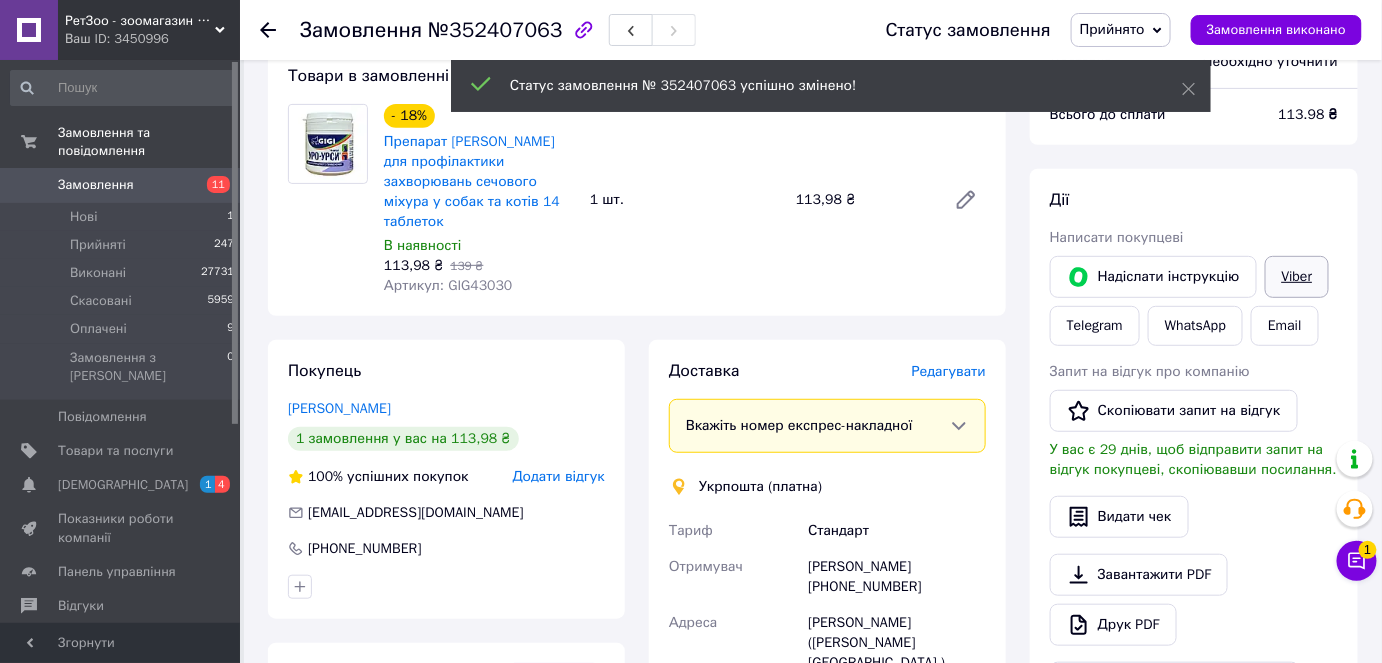 click on "Viber" at bounding box center (1297, 277) 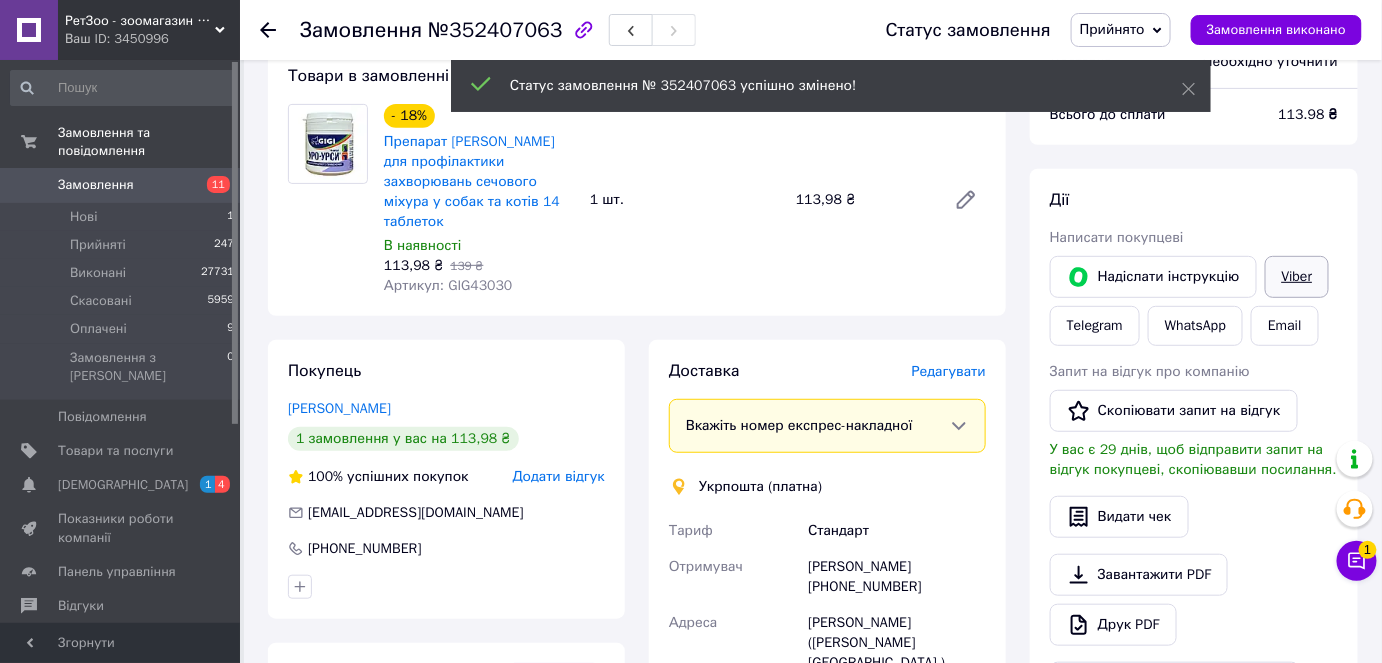 click on "Viber" at bounding box center [1297, 277] 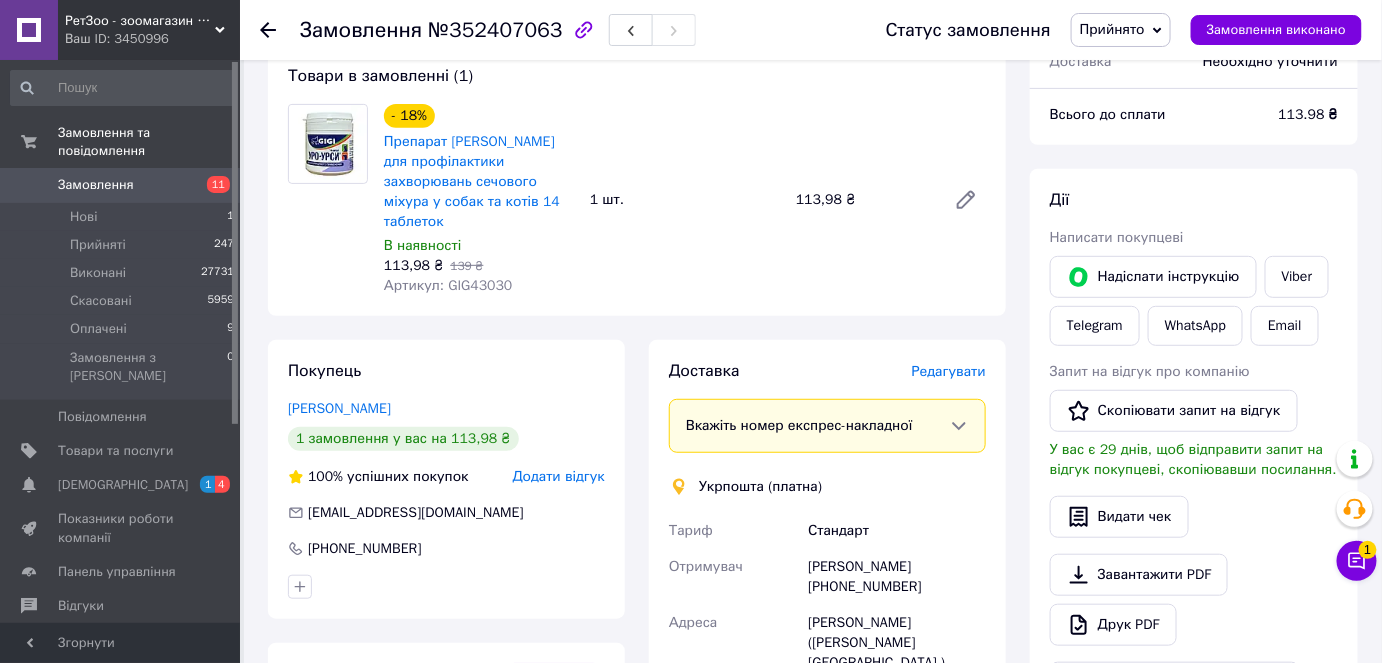 click on "Покупець Ігнатенко Андрій 1 замовлення у вас на 113,98 ₴ 100%   успішних покупок Додати відгук ignatushka2@ukr.net +380981328215" at bounding box center (446, 479) 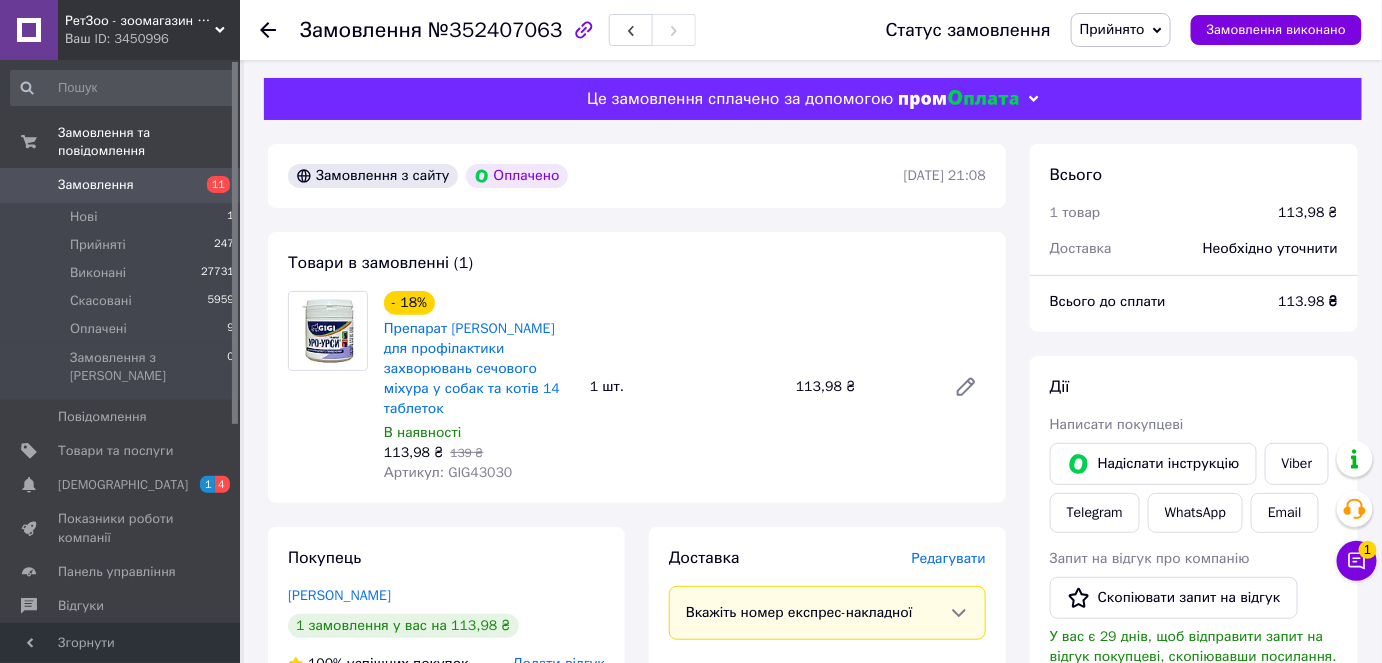 scroll, scrollTop: 0, scrollLeft: 0, axis: both 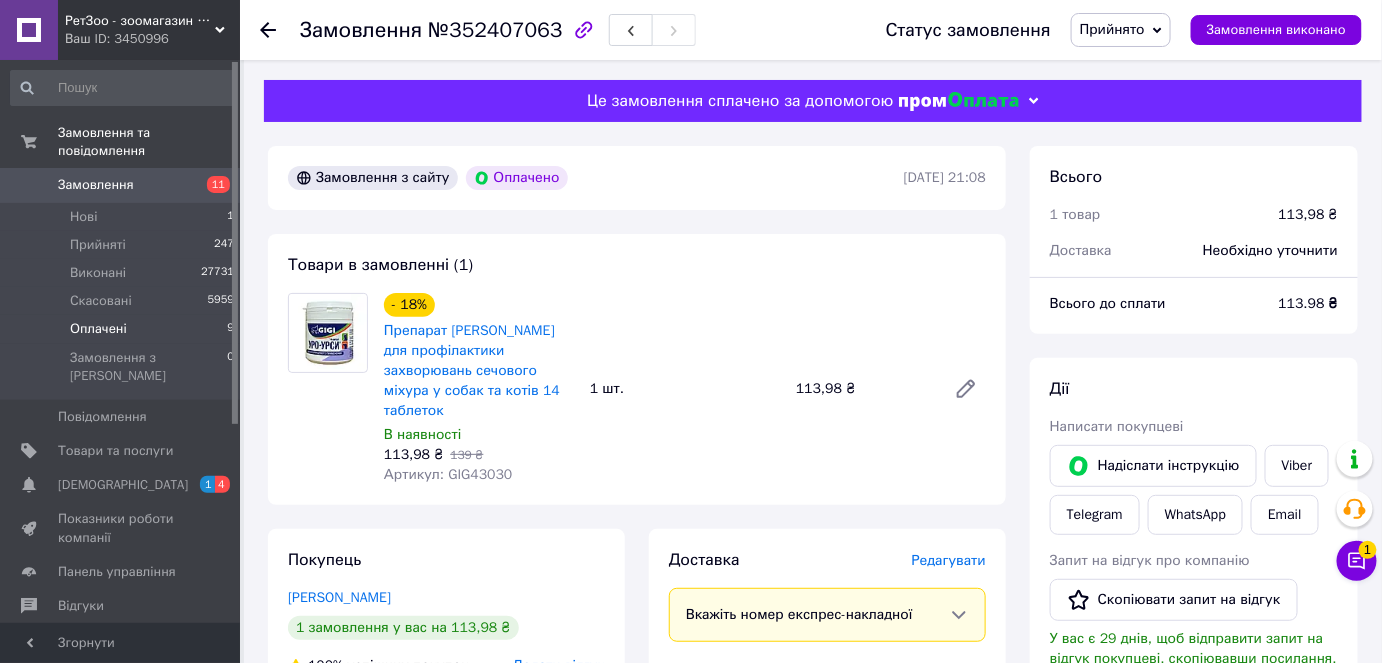 click on "Оплачені 9" at bounding box center [123, 329] 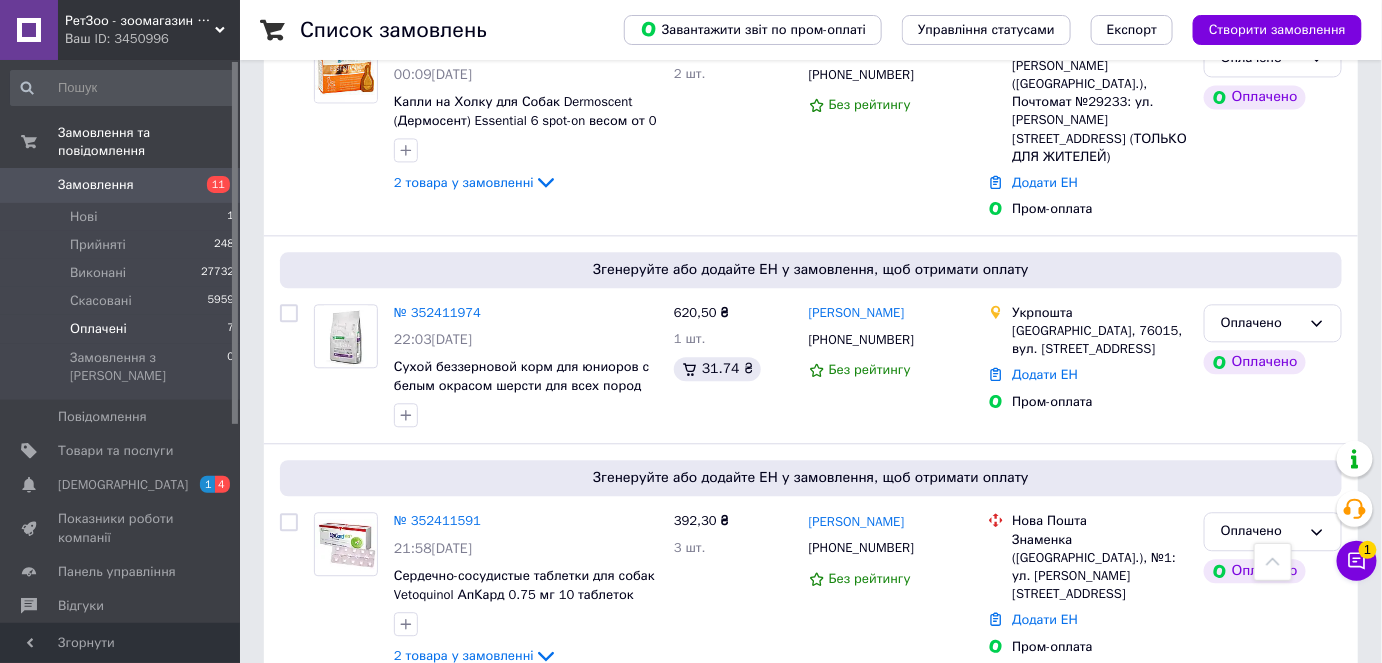 scroll, scrollTop: 1387, scrollLeft: 0, axis: vertical 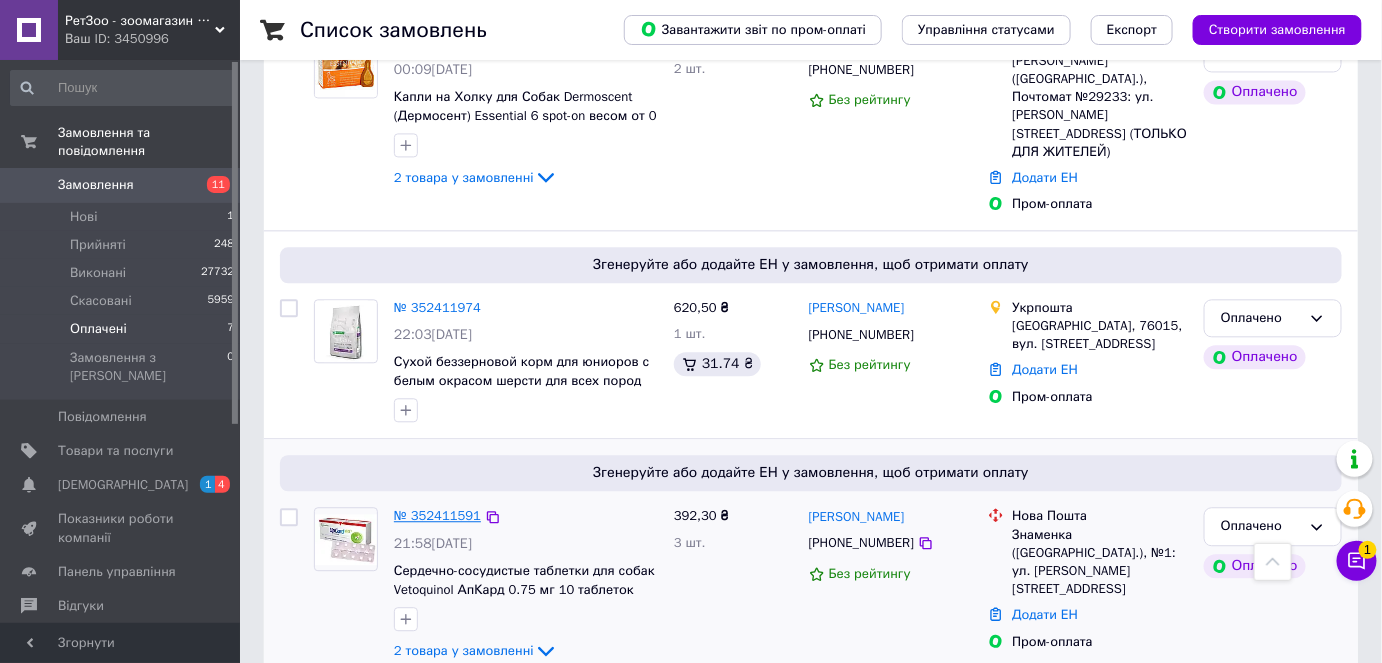click on "№ 352411591" at bounding box center [437, 515] 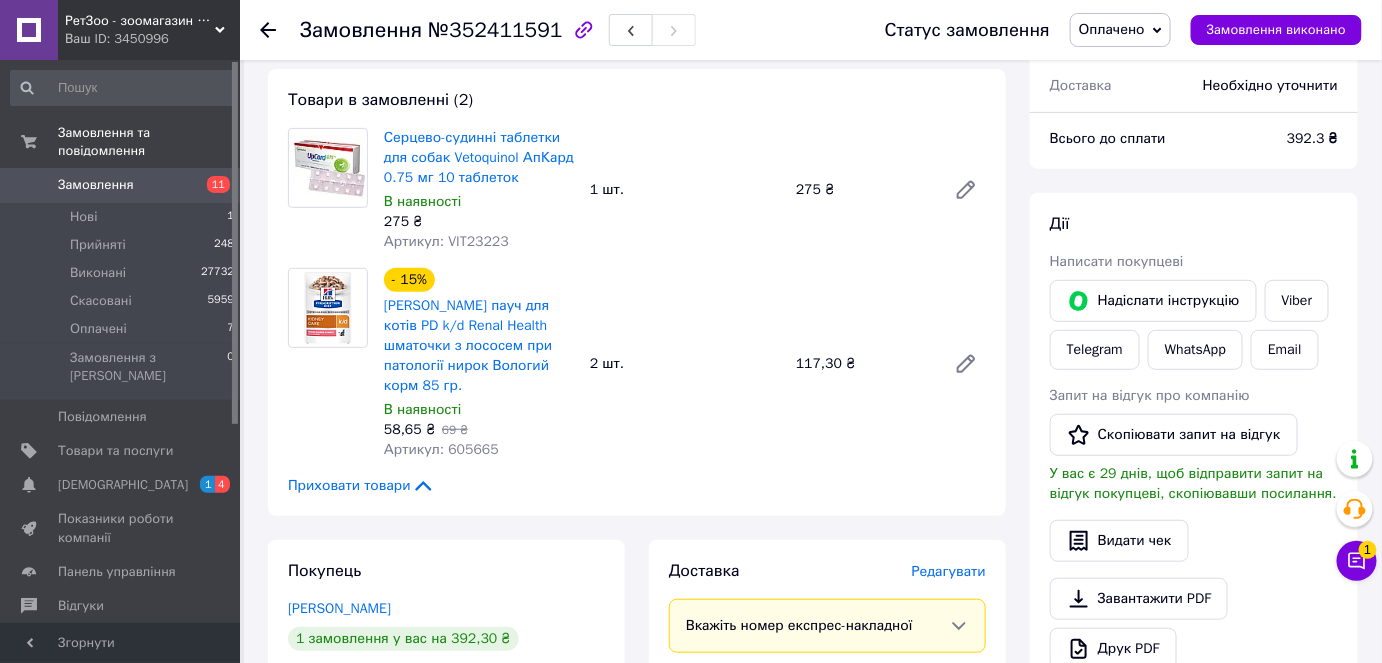 scroll, scrollTop: 80, scrollLeft: 0, axis: vertical 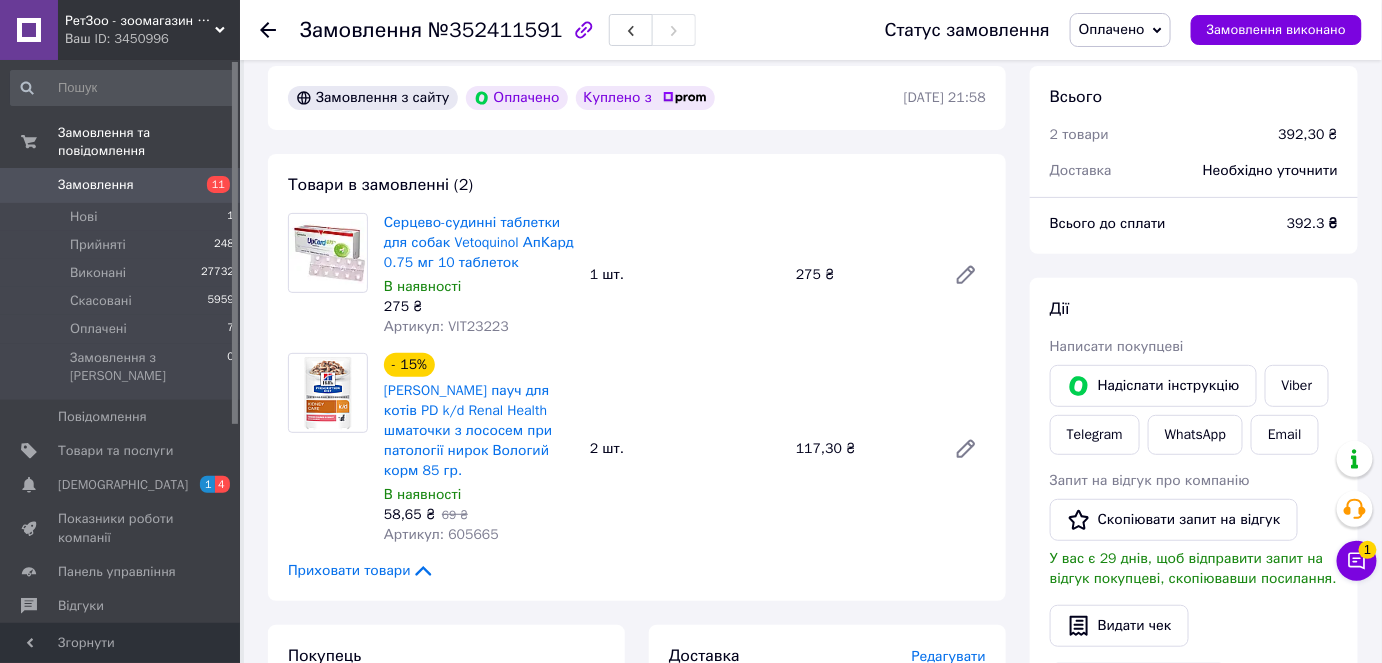 click on "Оплачено" at bounding box center [1120, 30] 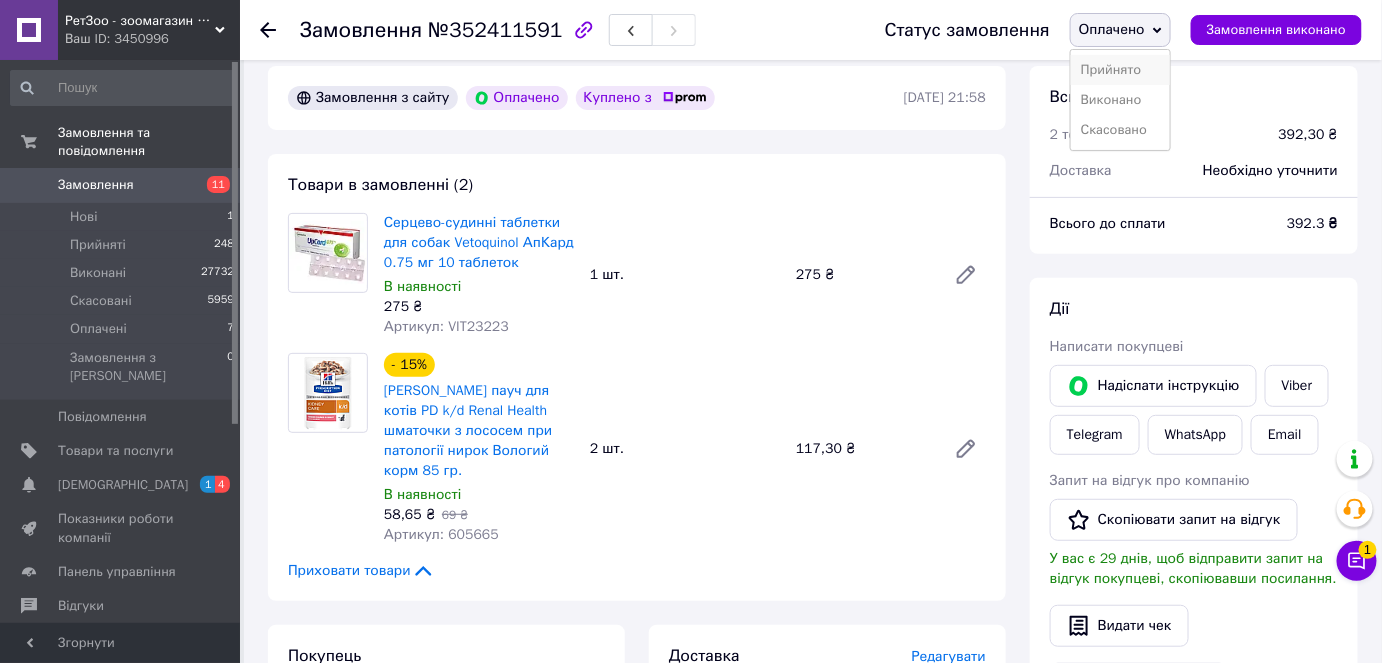 click on "Прийнято" at bounding box center [1120, 70] 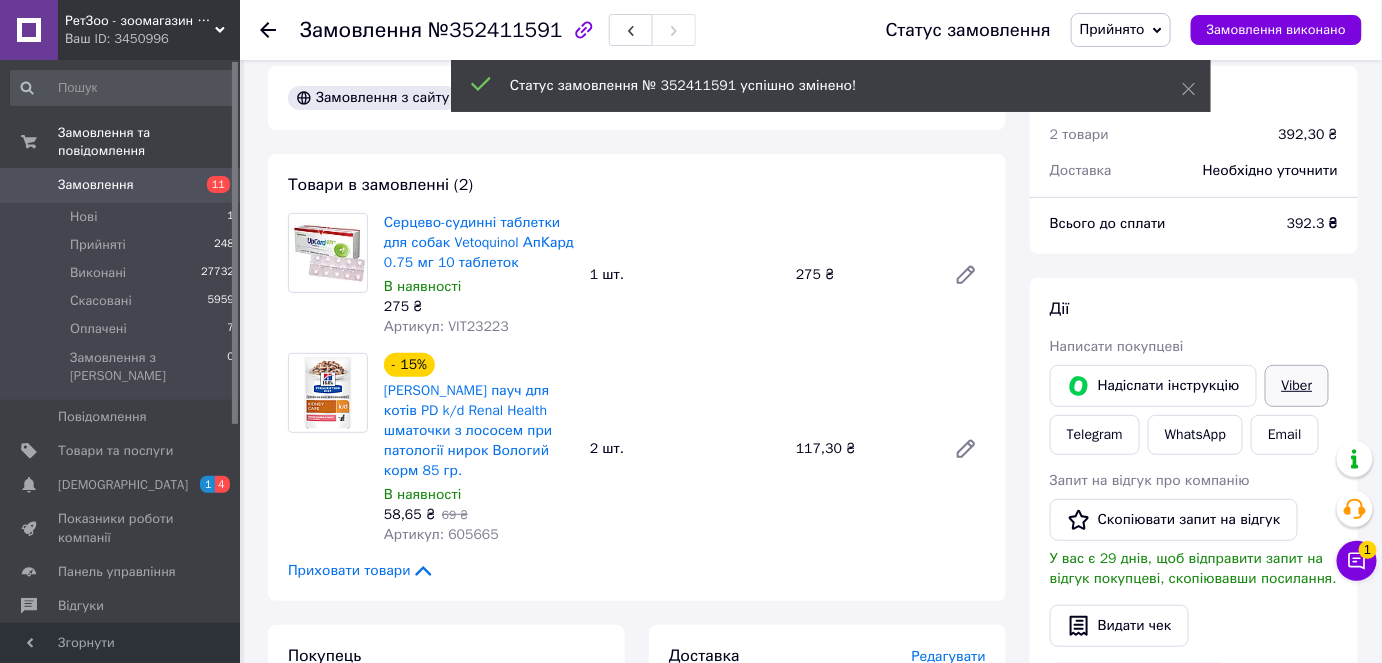 click on "Viber" at bounding box center (1297, 386) 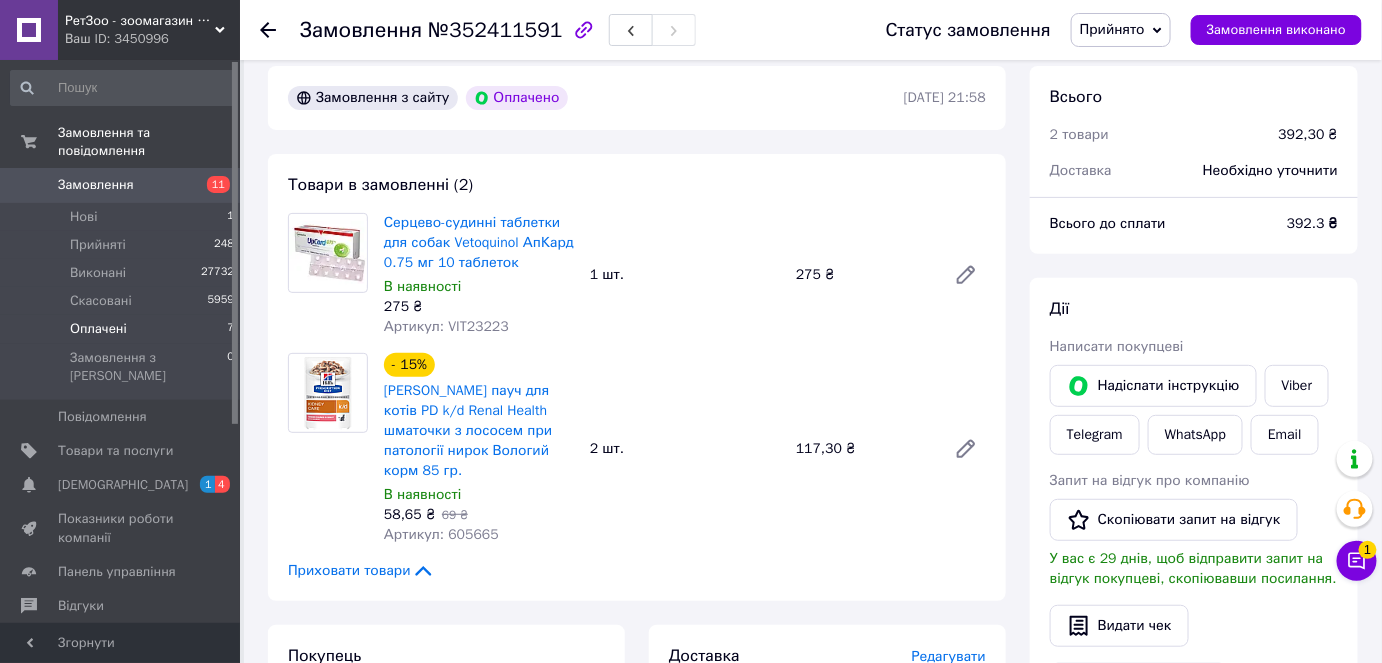 click on "Оплачені 7" at bounding box center [123, 329] 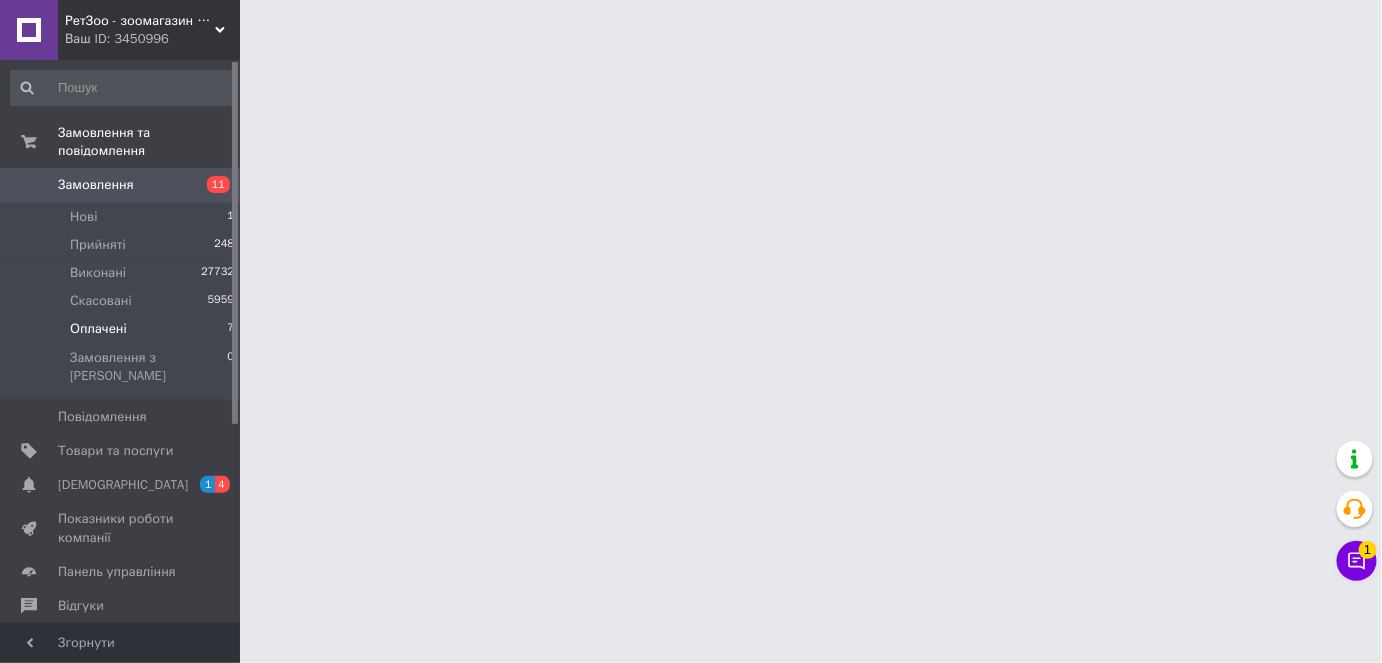 scroll, scrollTop: 0, scrollLeft: 0, axis: both 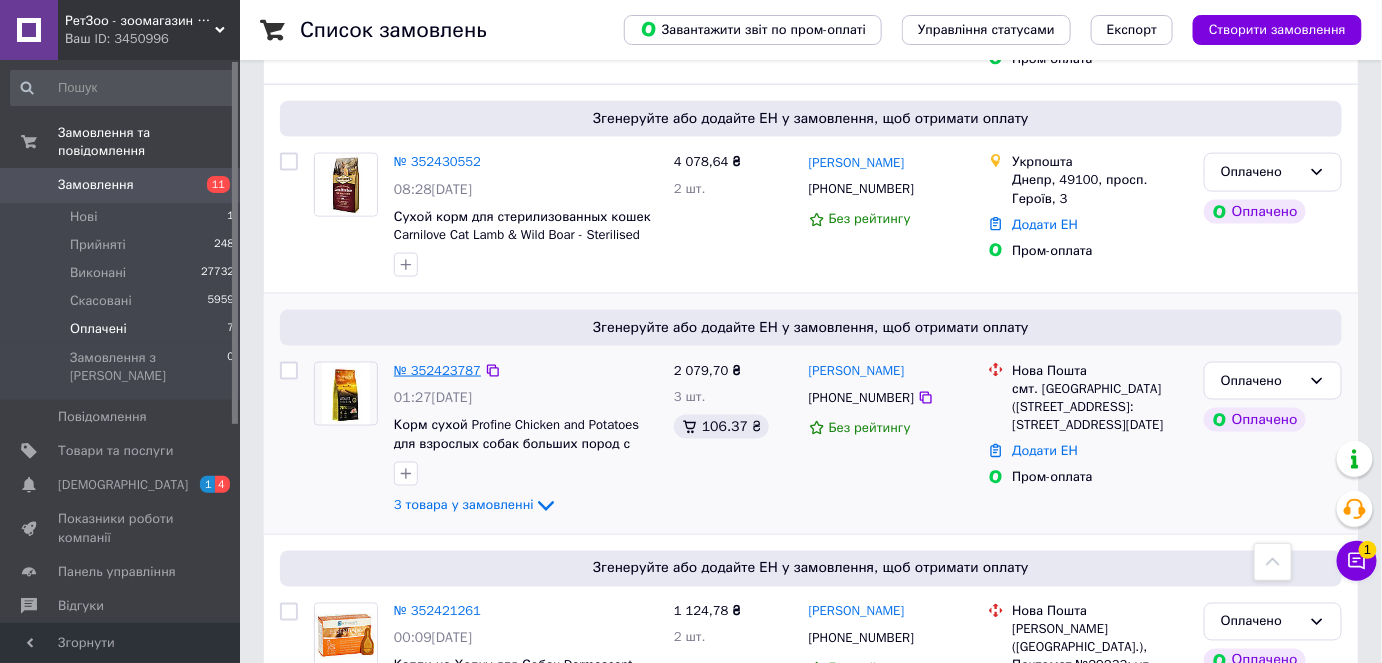 click on "№ 352423787" at bounding box center (437, 370) 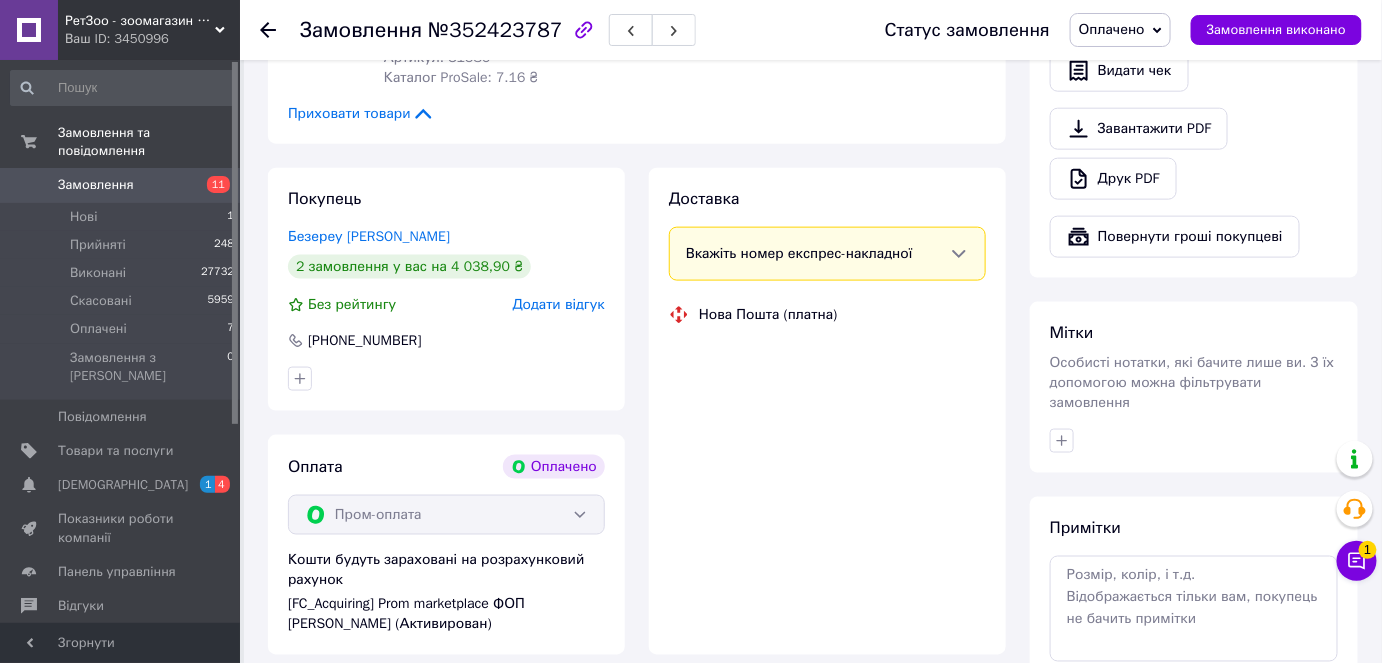 scroll, scrollTop: 454, scrollLeft: 0, axis: vertical 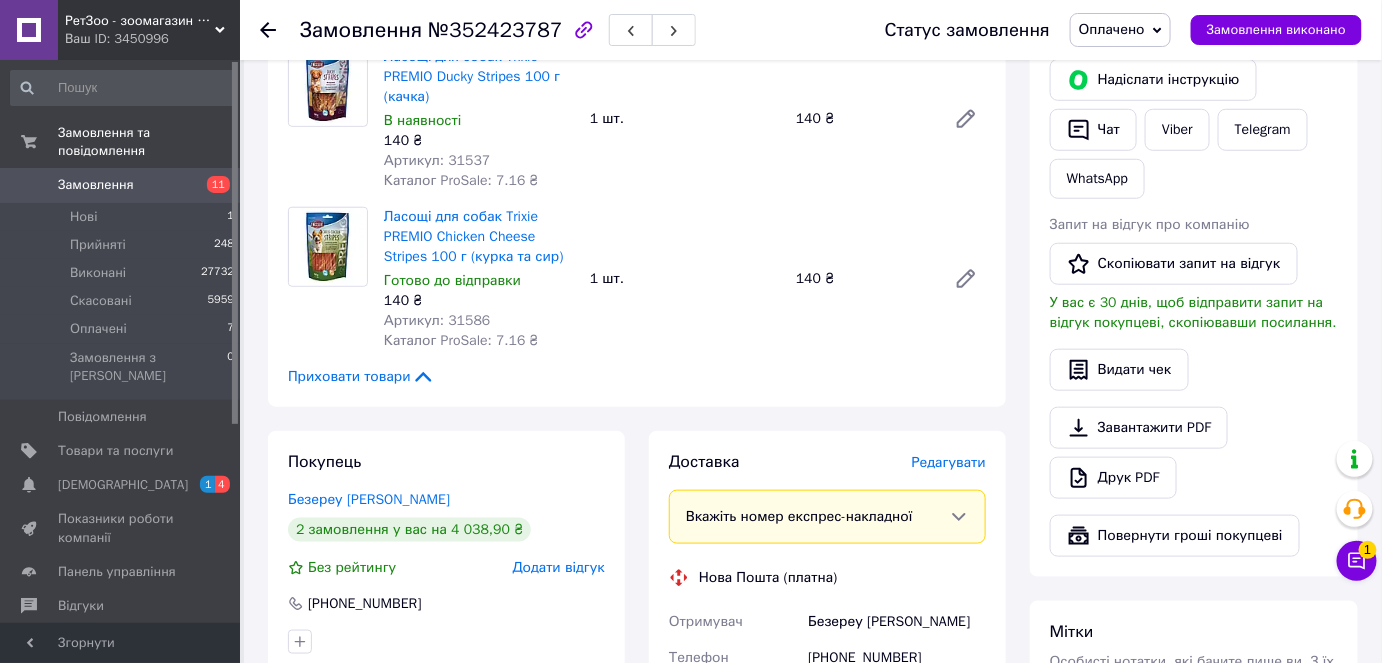 drag, startPoint x: 1111, startPoint y: 36, endPoint x: 1110, endPoint y: 46, distance: 10.049875 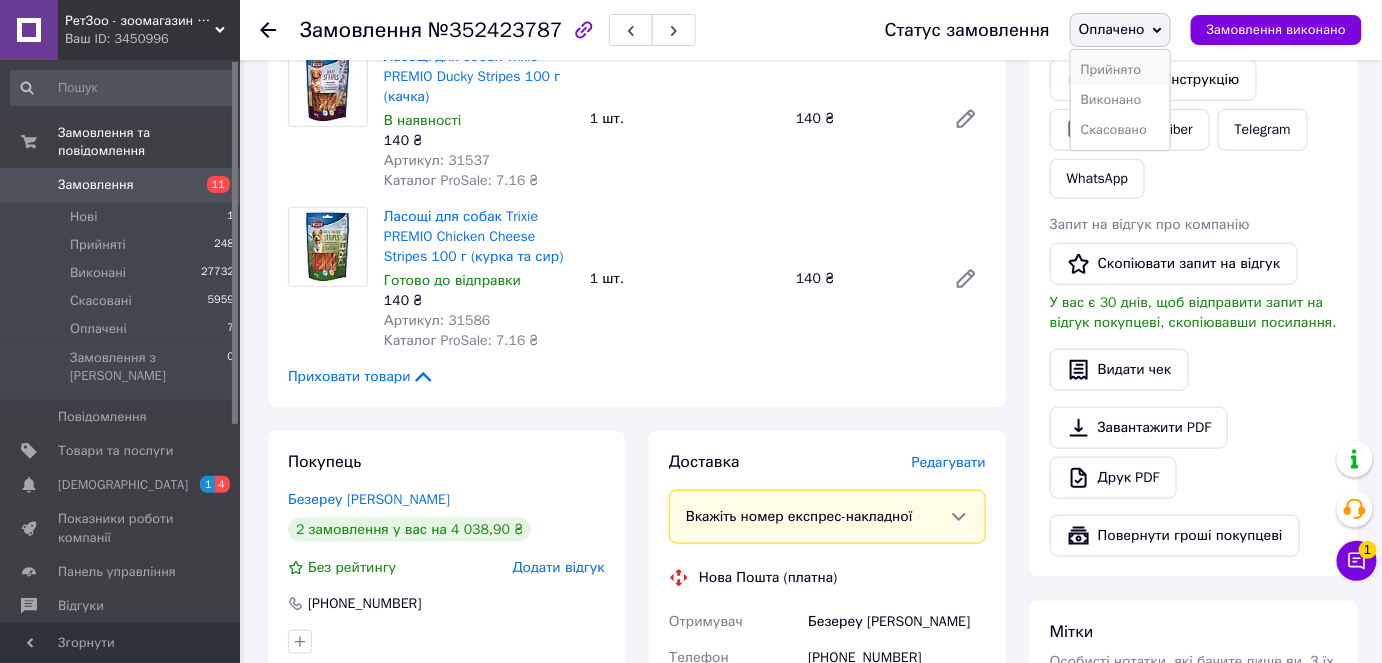 click on "Прийнято" at bounding box center (1120, 70) 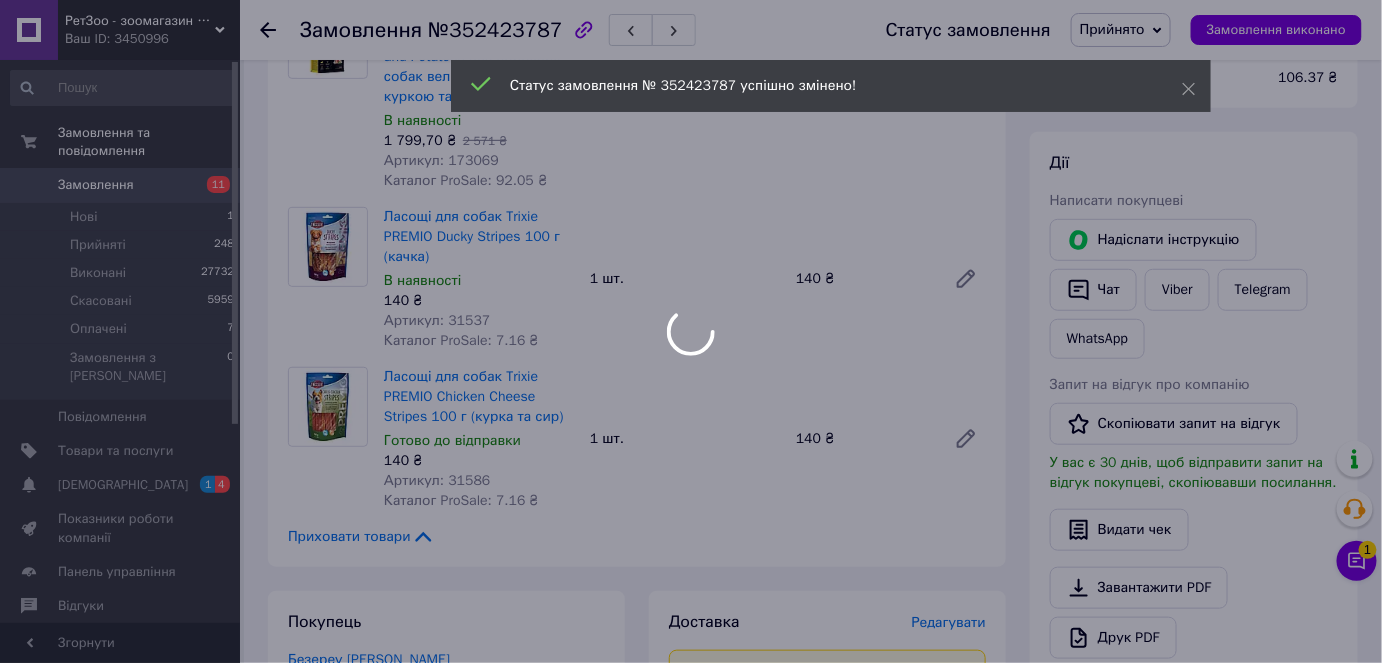 scroll, scrollTop: 272, scrollLeft: 0, axis: vertical 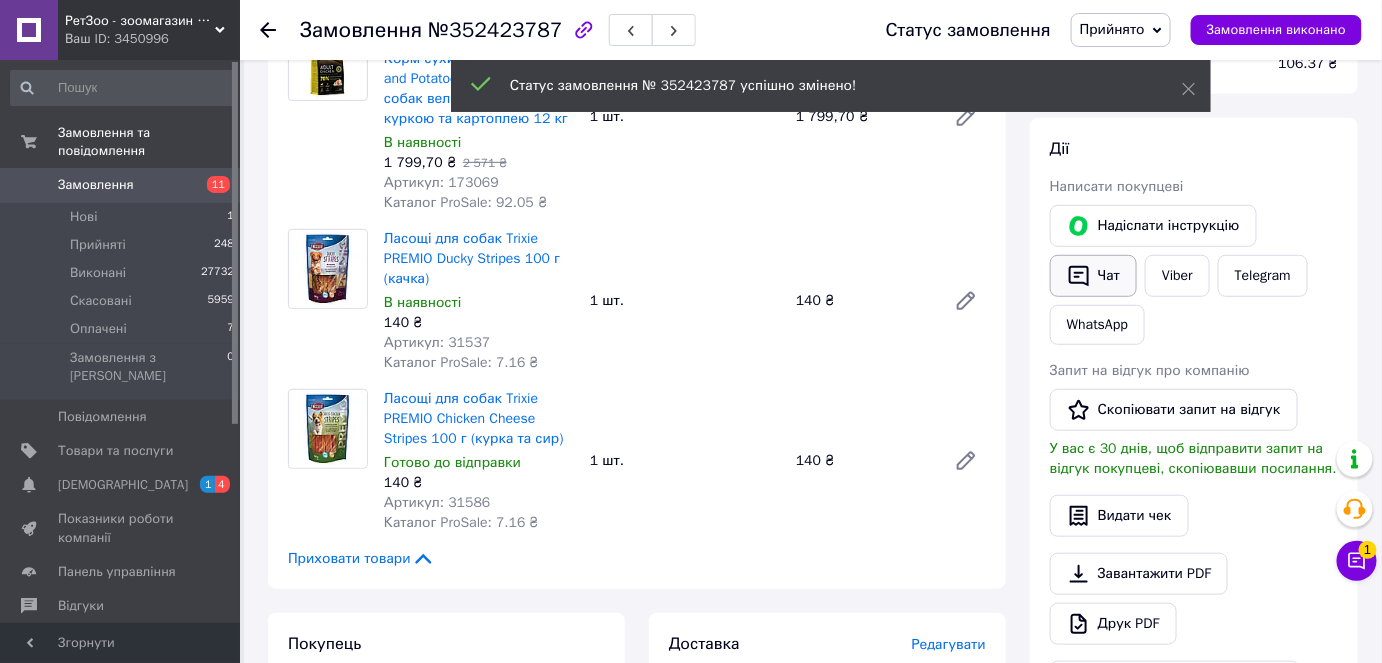 click on "Надіслати інструкцію   Чат Viber Telegram WhatsApp" at bounding box center (1194, 275) 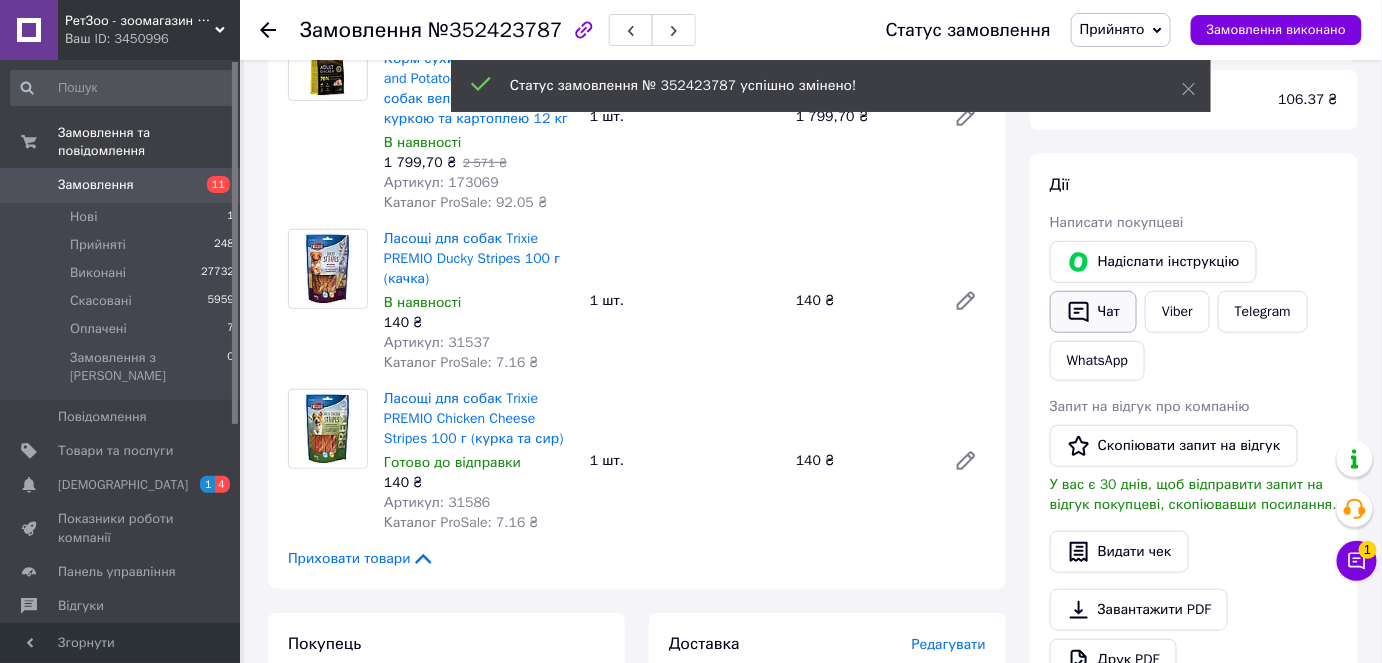click on "Чат" at bounding box center (1093, 312) 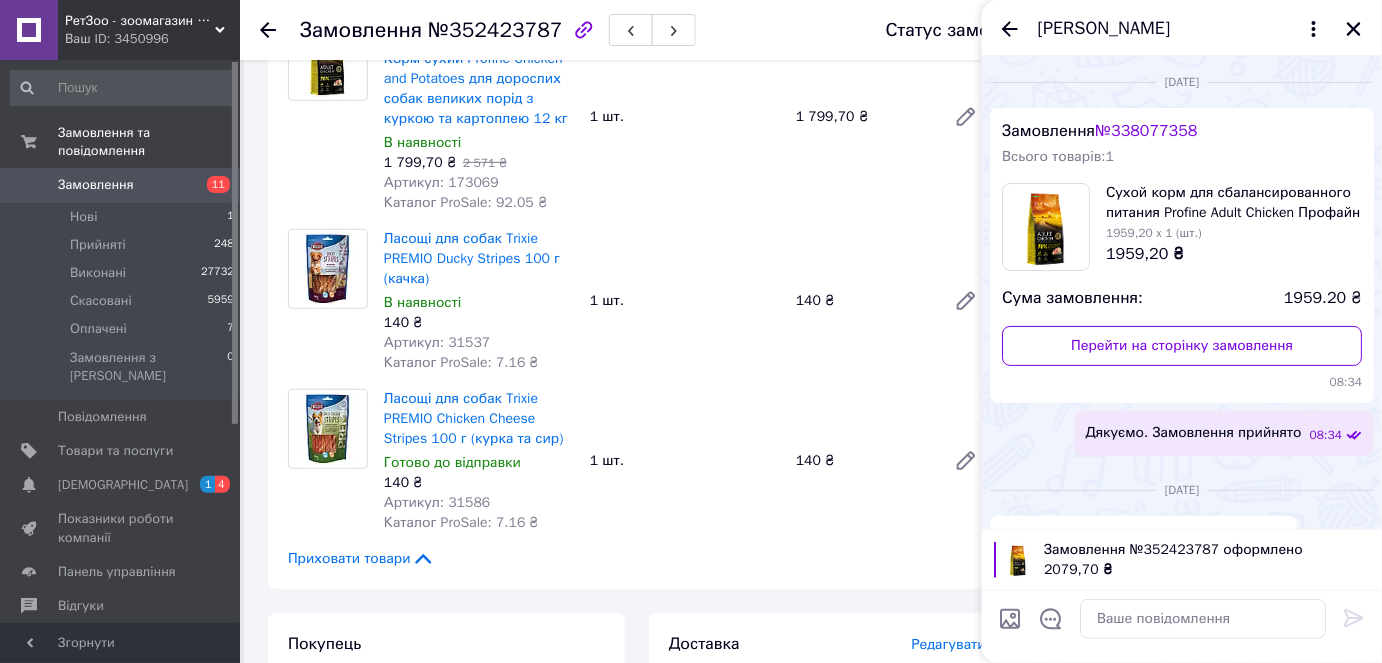 click at bounding box center [1203, 619] 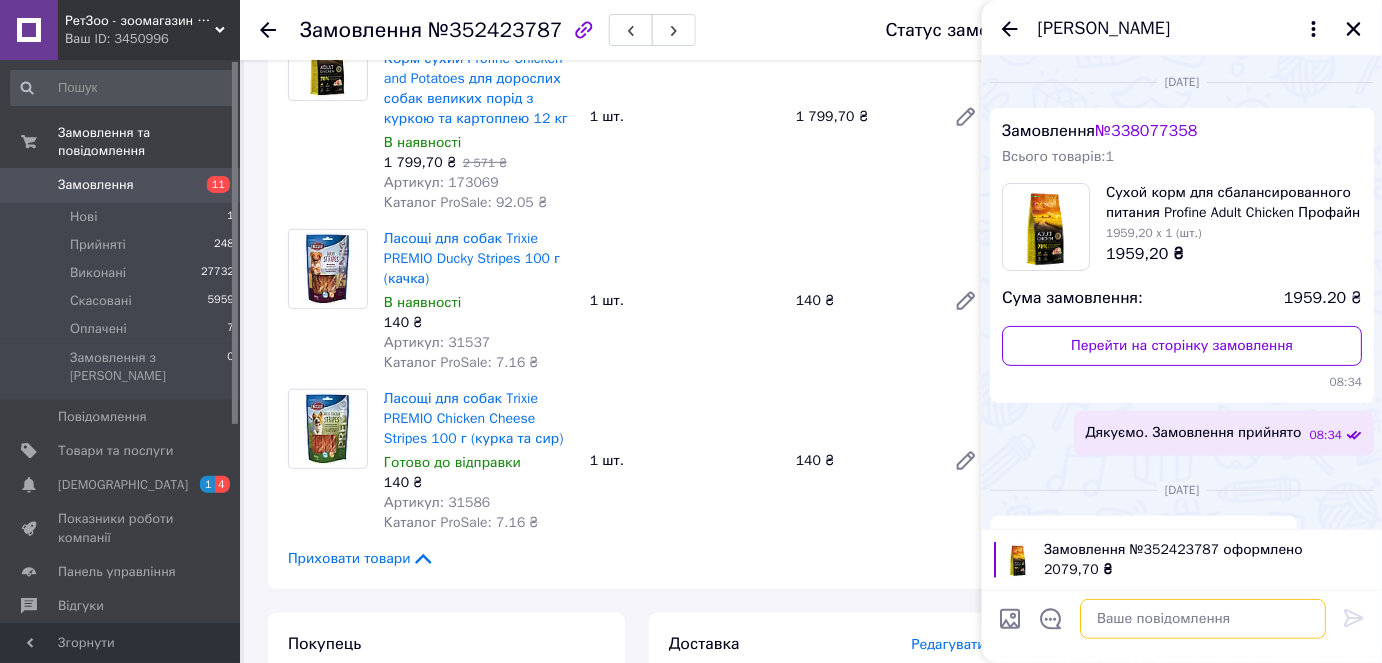 click at bounding box center (1203, 619) 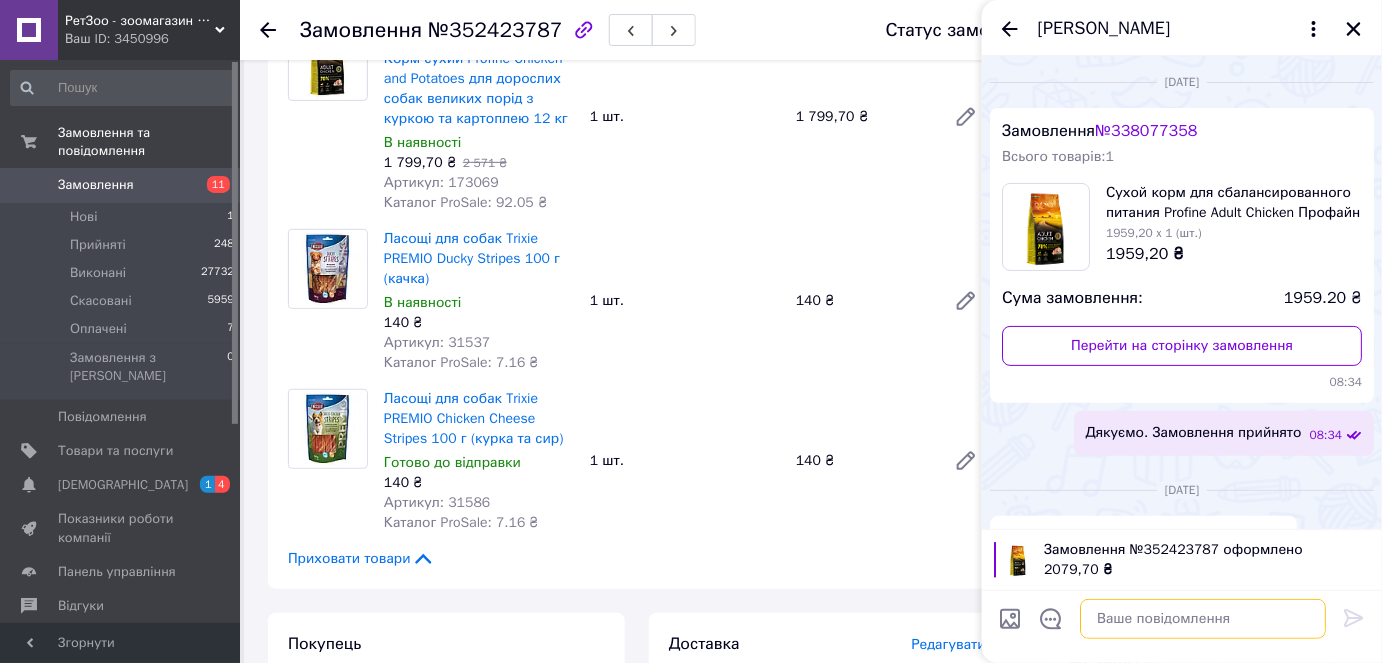 paste on "Вас вітає інтернет-магазин зоотоварів PetЗоо!
Товар в наявності та готовий до відправлення." 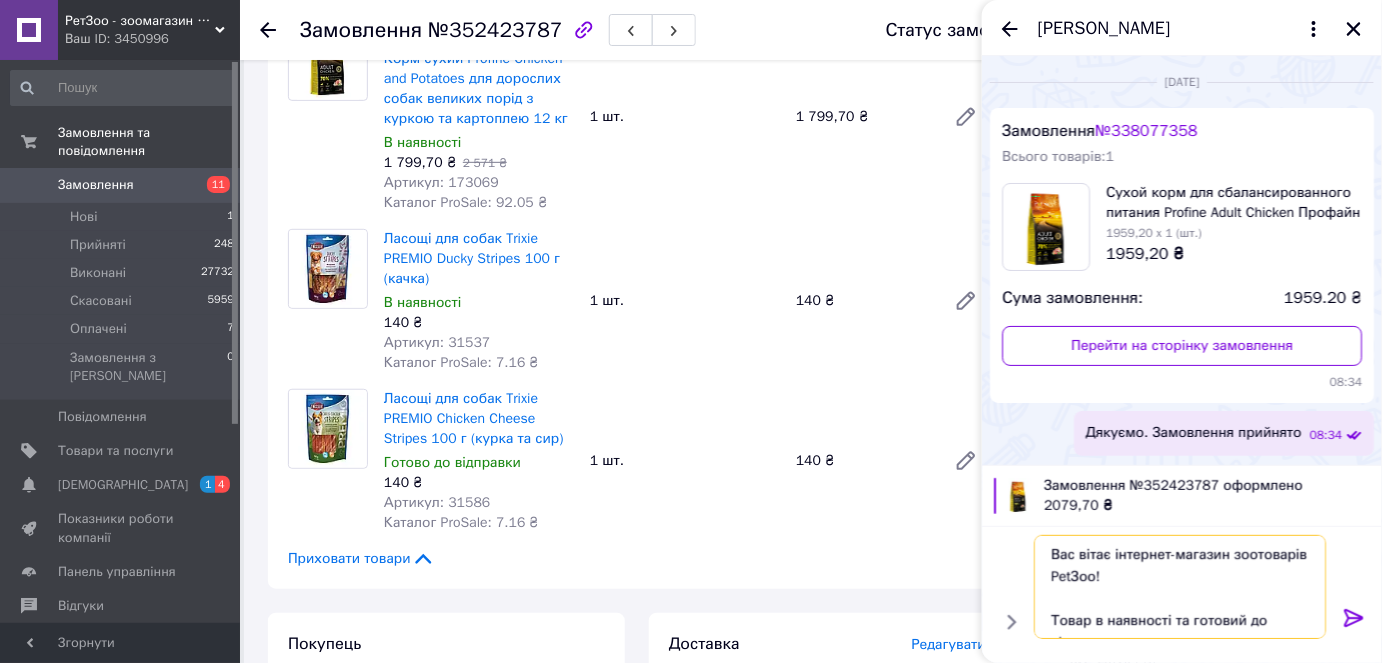 scroll, scrollTop: 14, scrollLeft: 0, axis: vertical 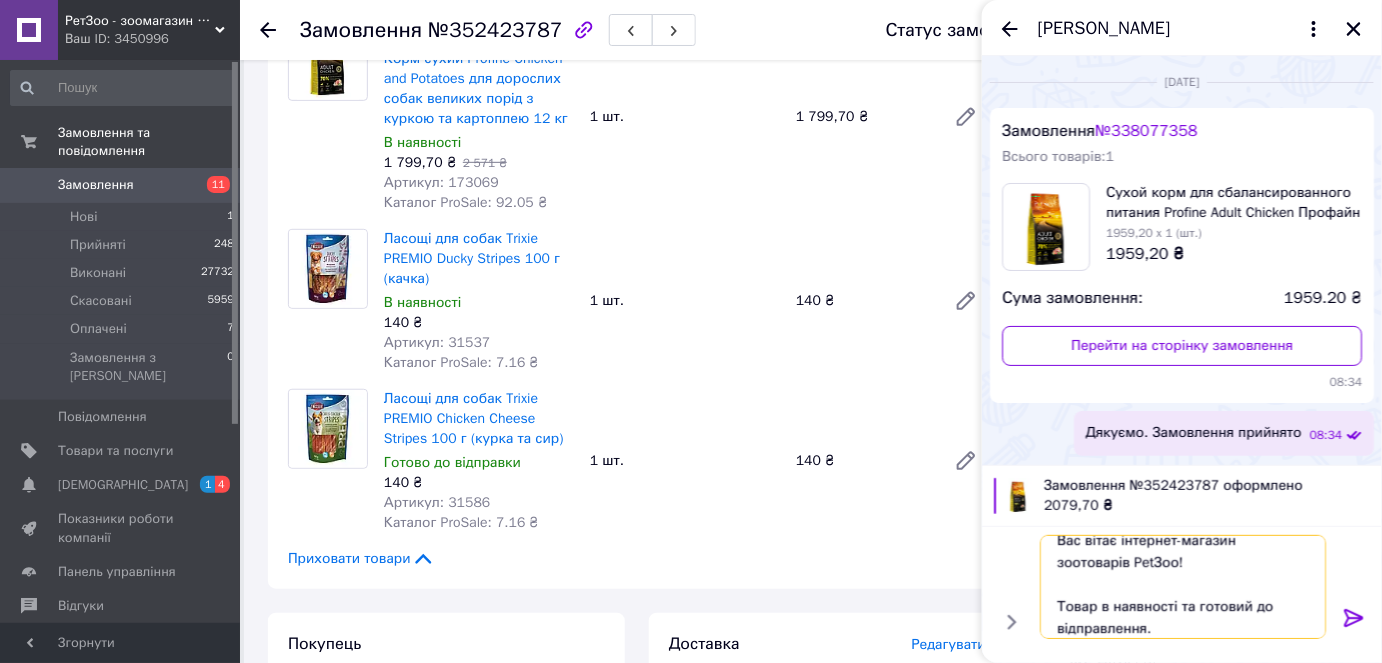 type on "Вас вітає інтернет-магазин зоотоварів PetЗоо!
Товар в наявності та готовий до відправлення." 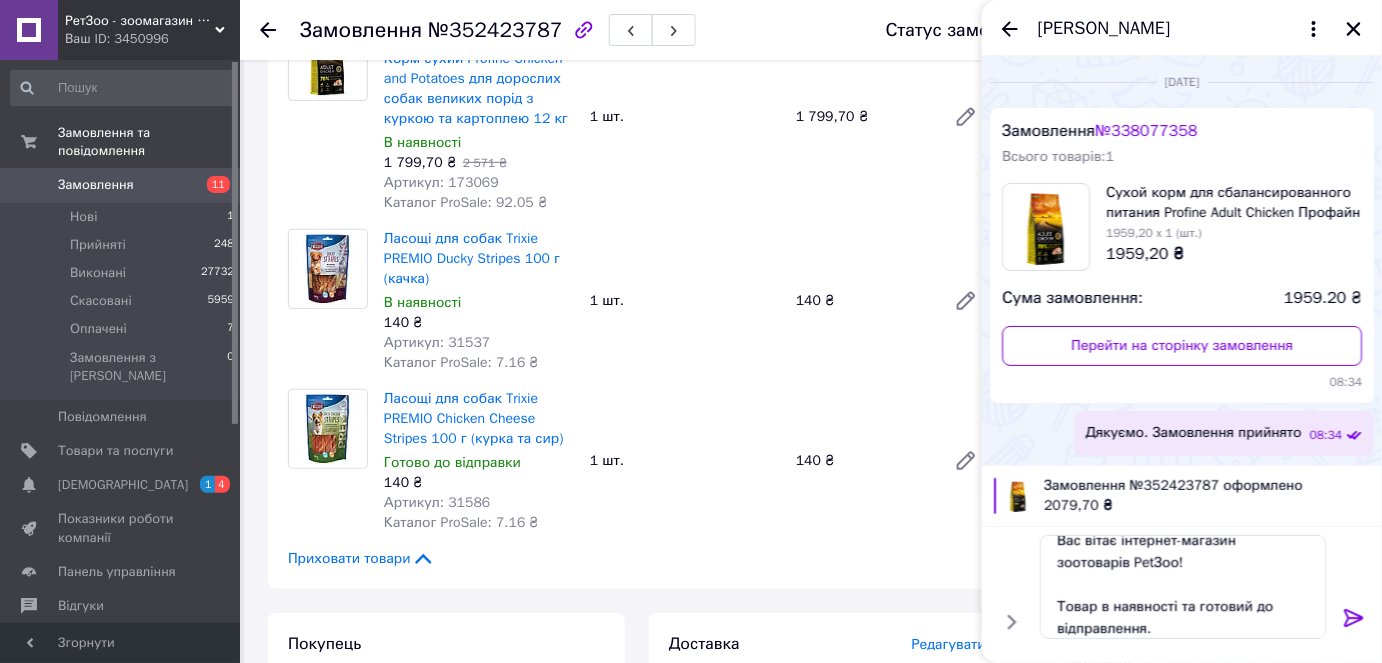 click 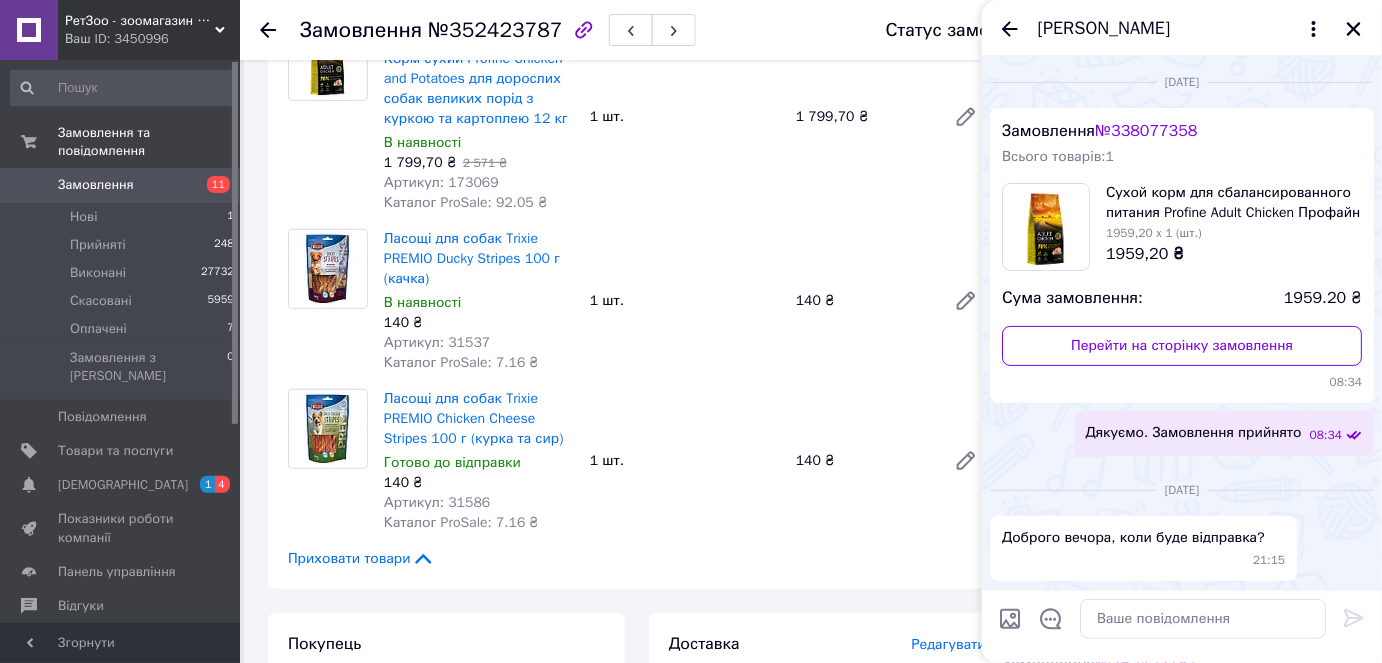 scroll, scrollTop: 0, scrollLeft: 0, axis: both 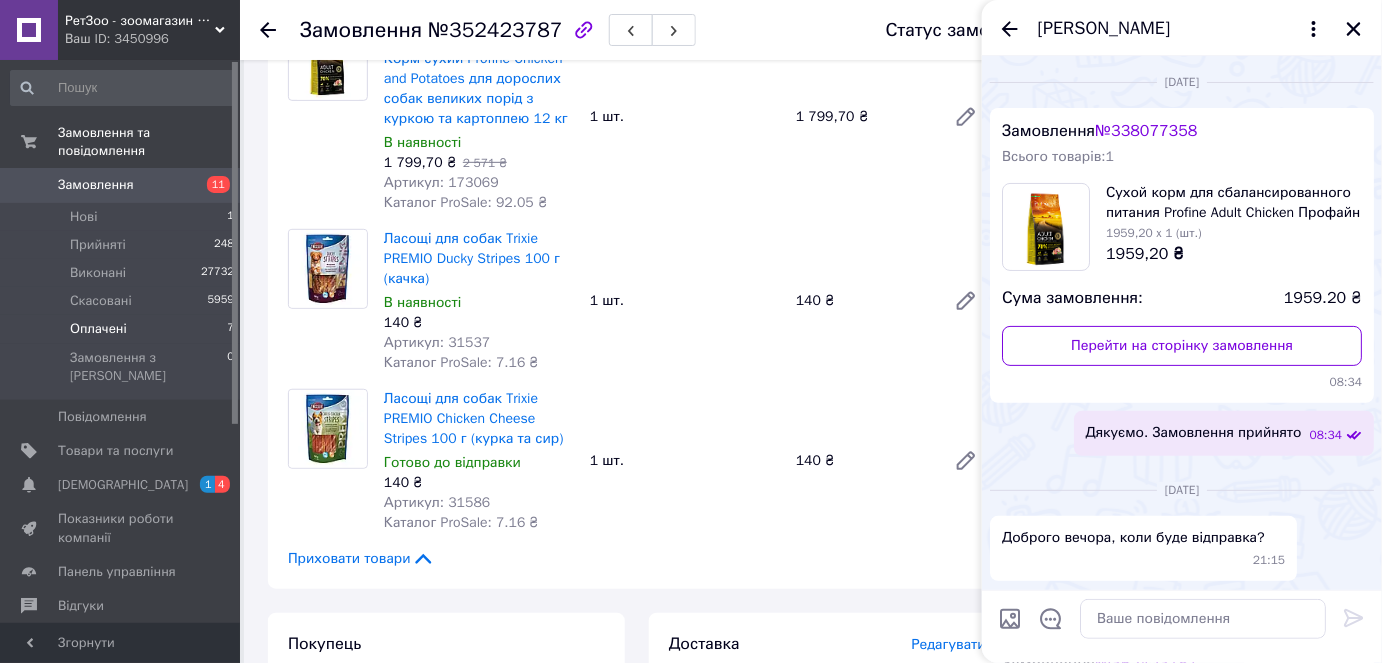 click on "Оплачені" at bounding box center [98, 329] 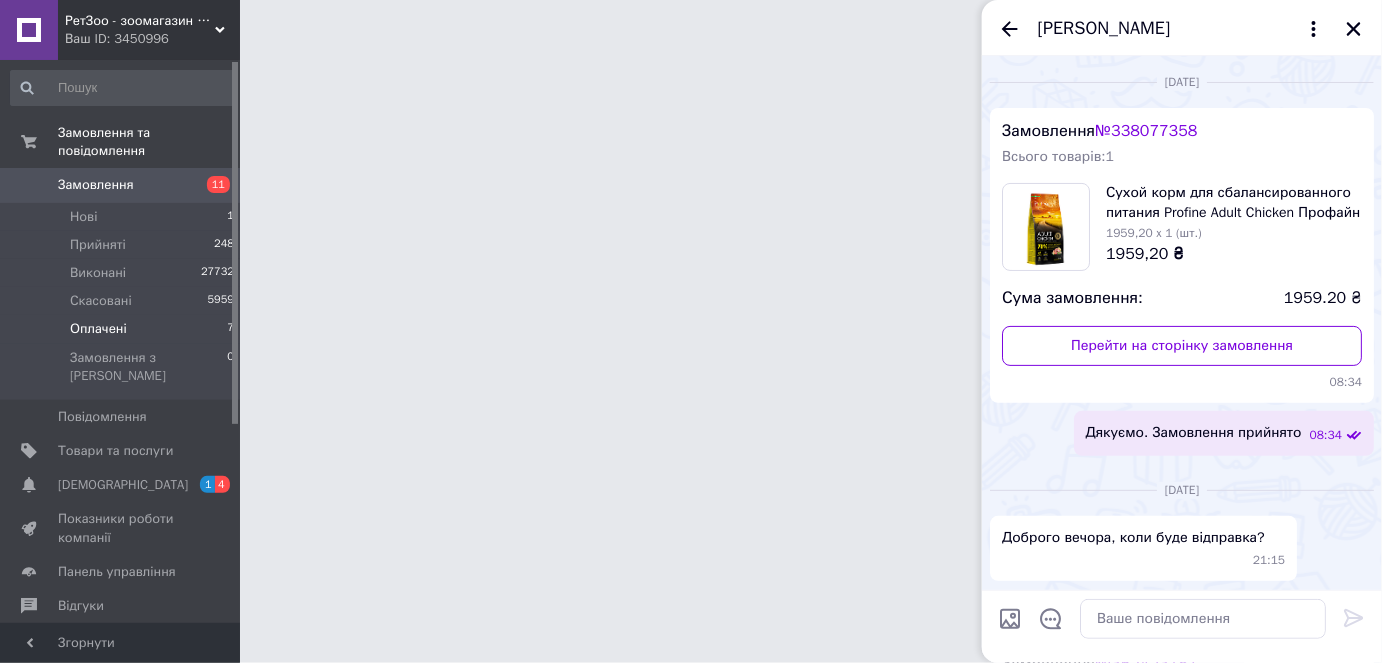 scroll, scrollTop: 0, scrollLeft: 0, axis: both 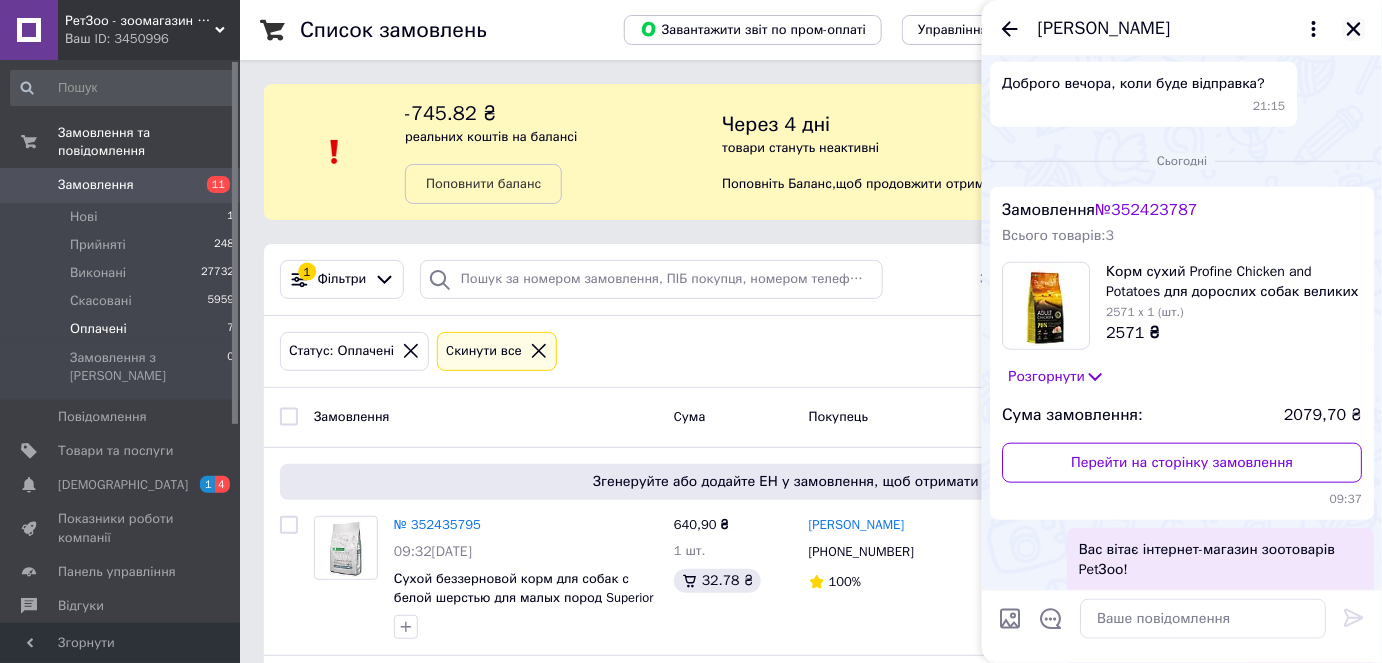 click 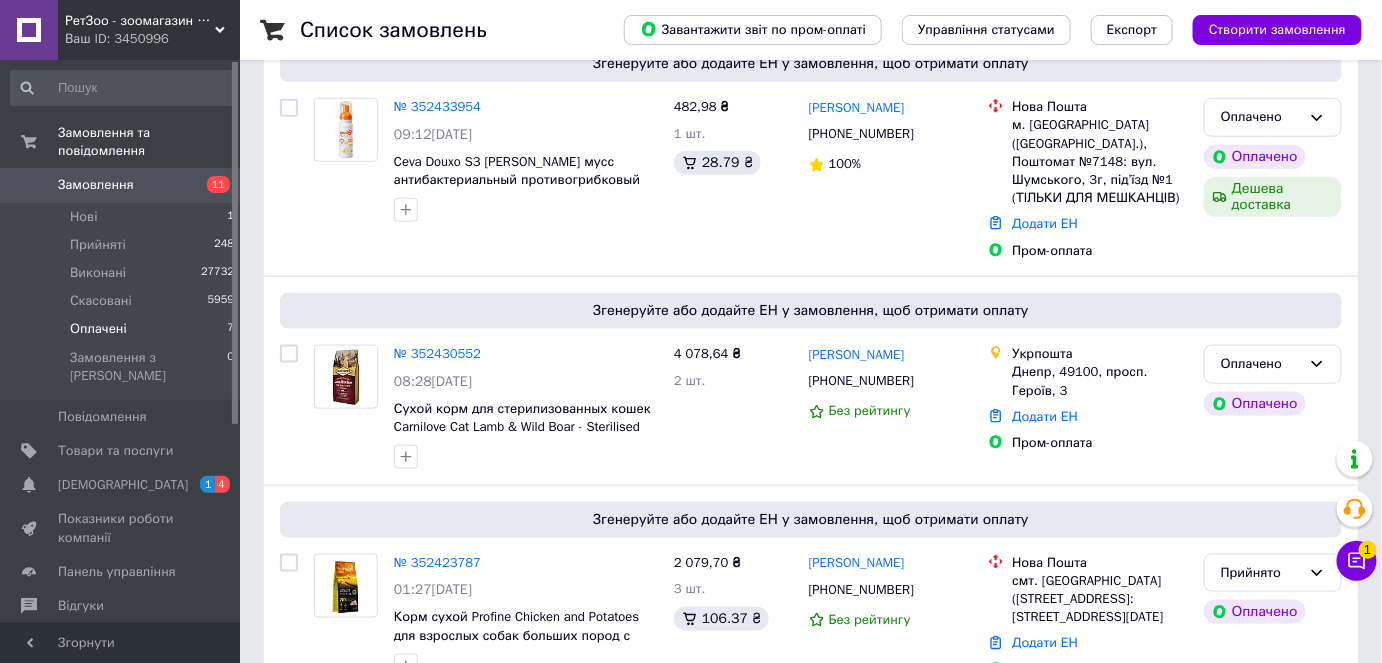 scroll, scrollTop: 1090, scrollLeft: 0, axis: vertical 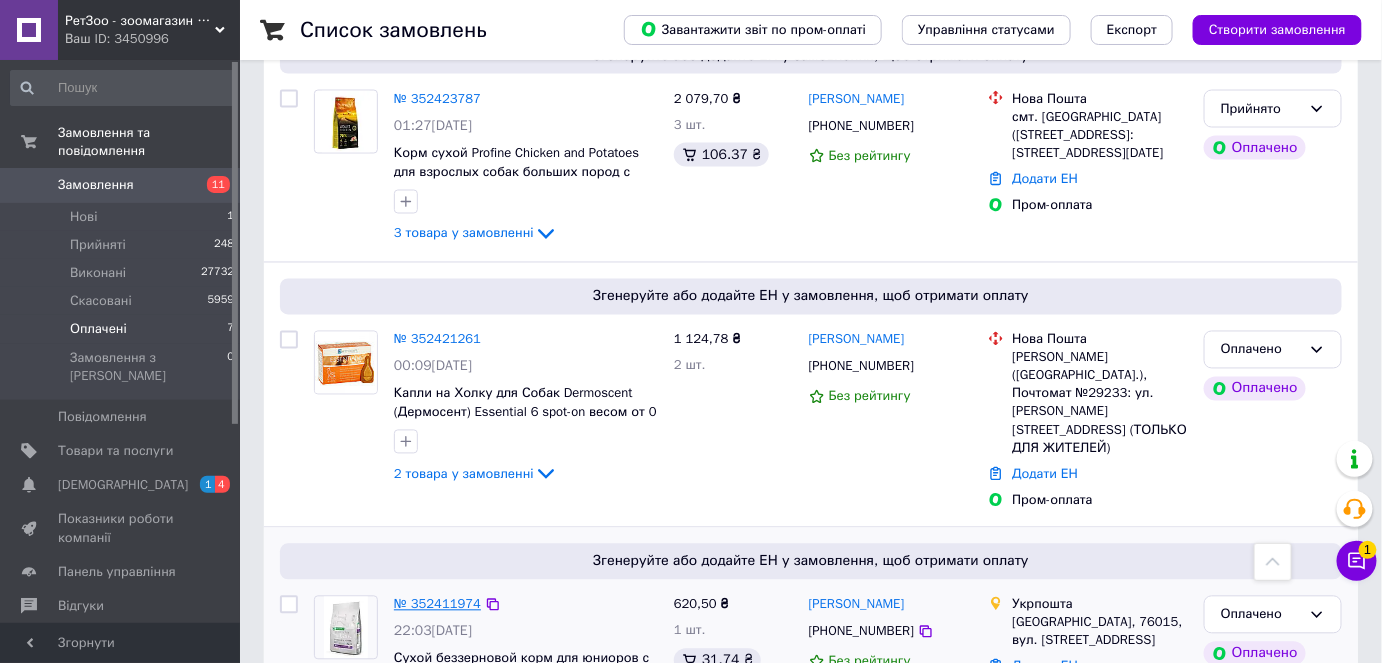 click on "№ 352411974" at bounding box center [437, 604] 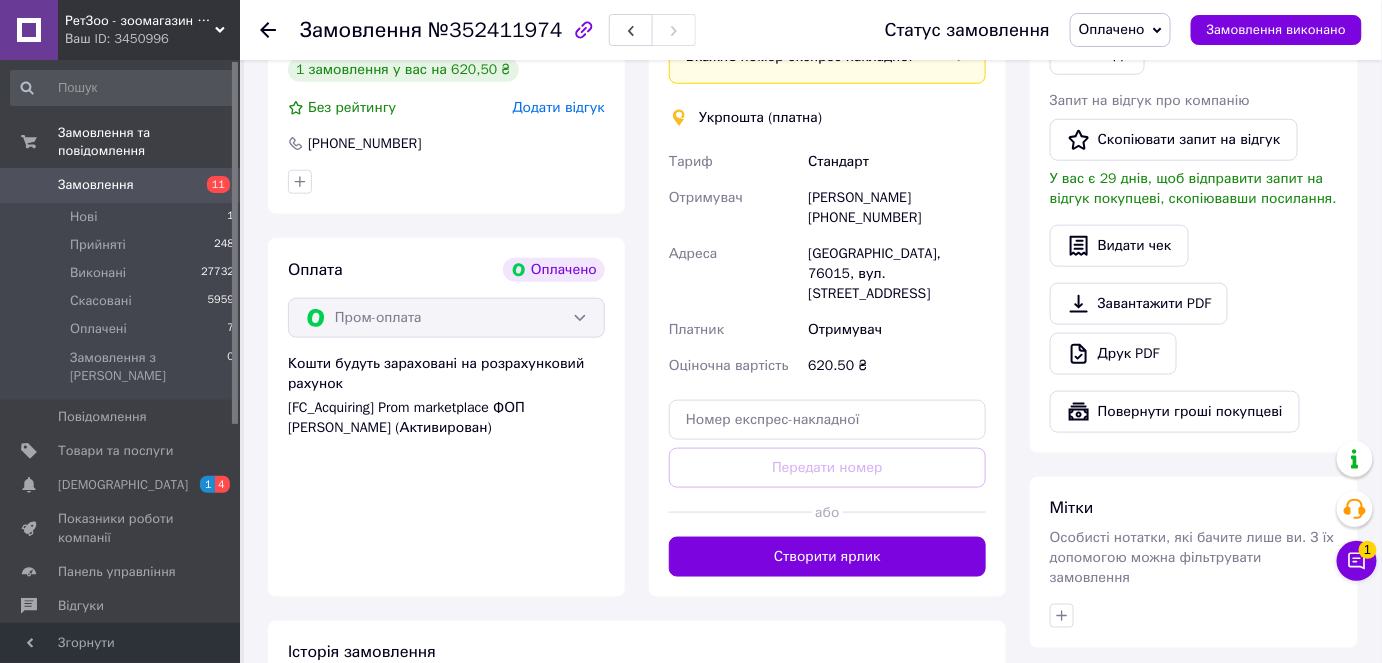 scroll, scrollTop: 851, scrollLeft: 0, axis: vertical 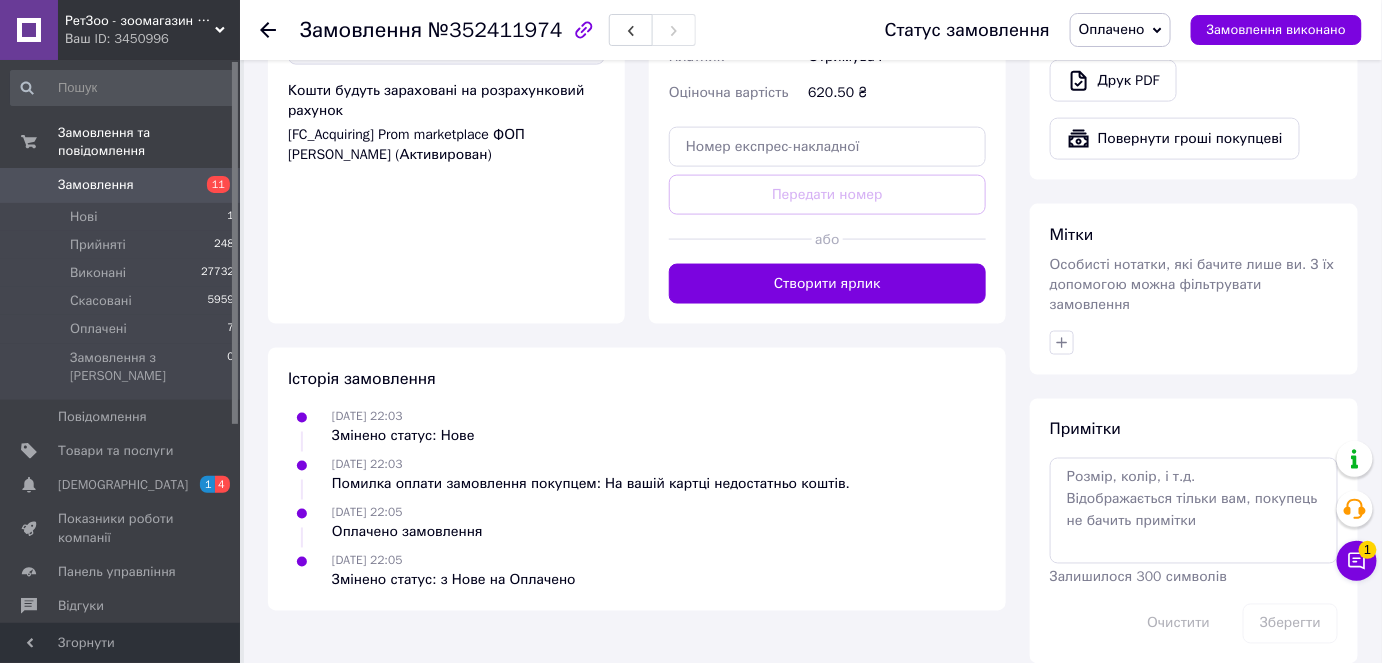click on "Оплачено" at bounding box center [1112, 29] 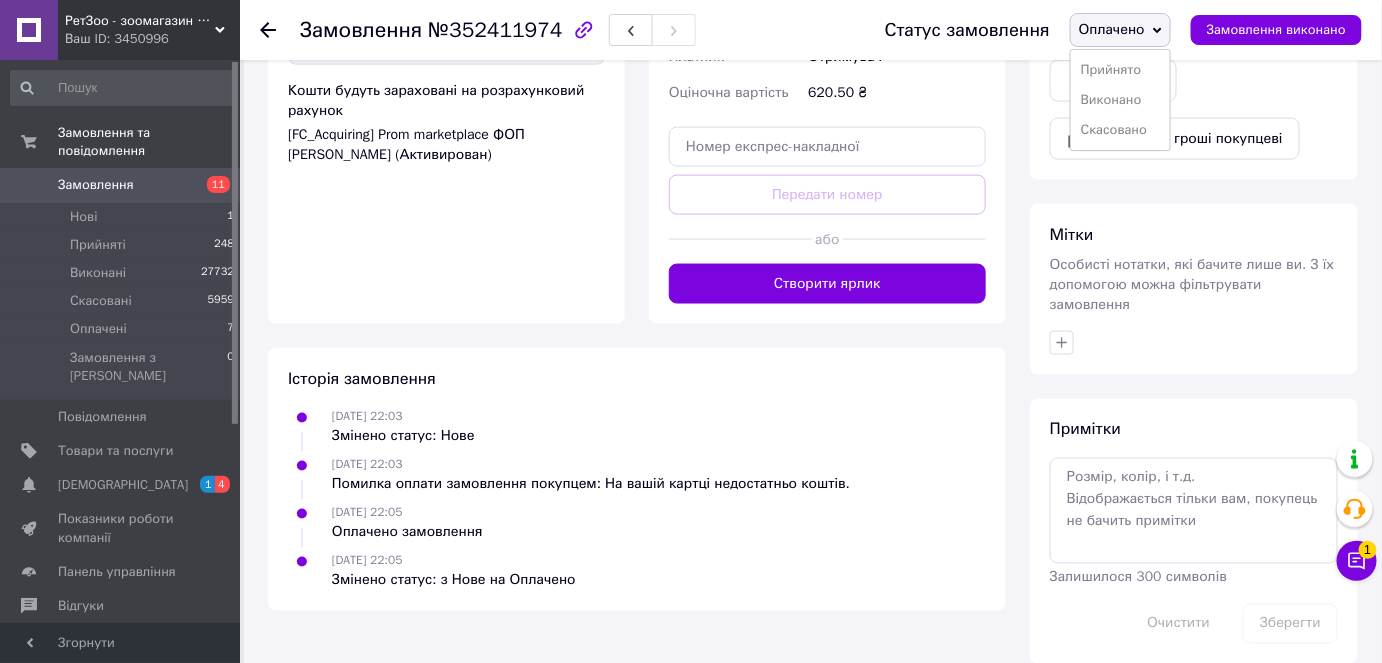 drag, startPoint x: 1117, startPoint y: 59, endPoint x: 1044, endPoint y: 72, distance: 74.1485 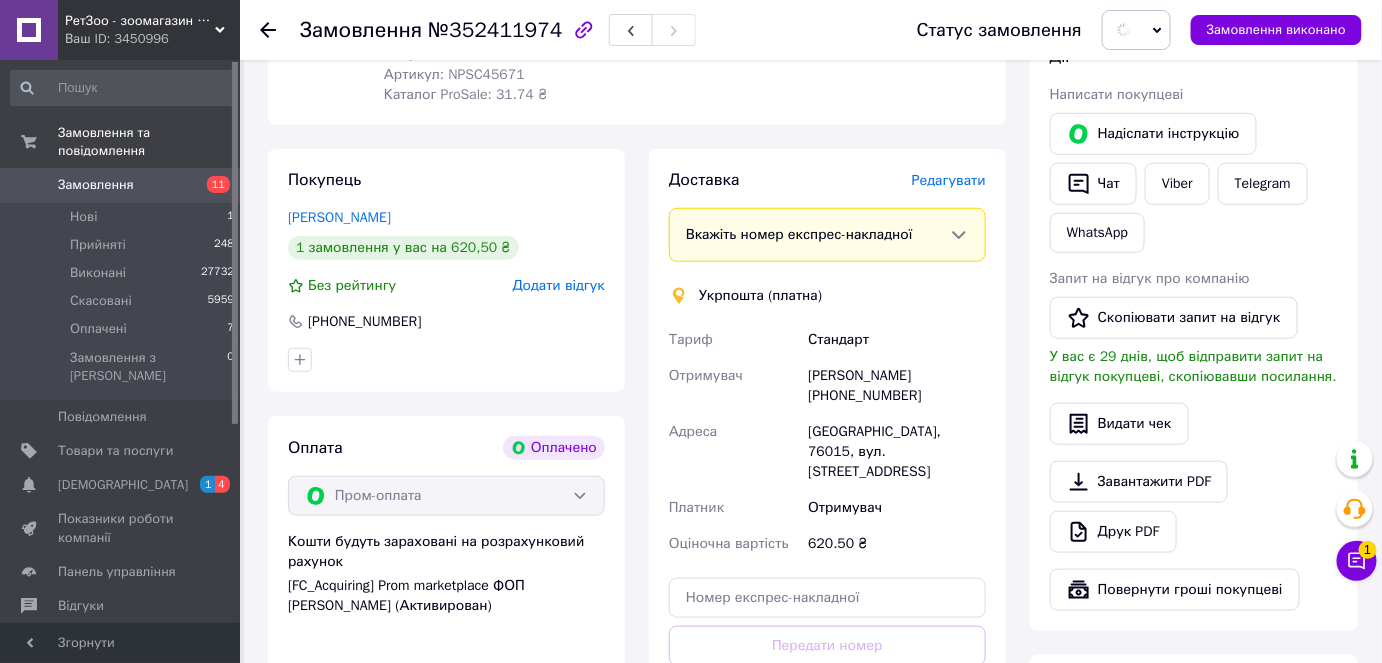 scroll, scrollTop: 397, scrollLeft: 0, axis: vertical 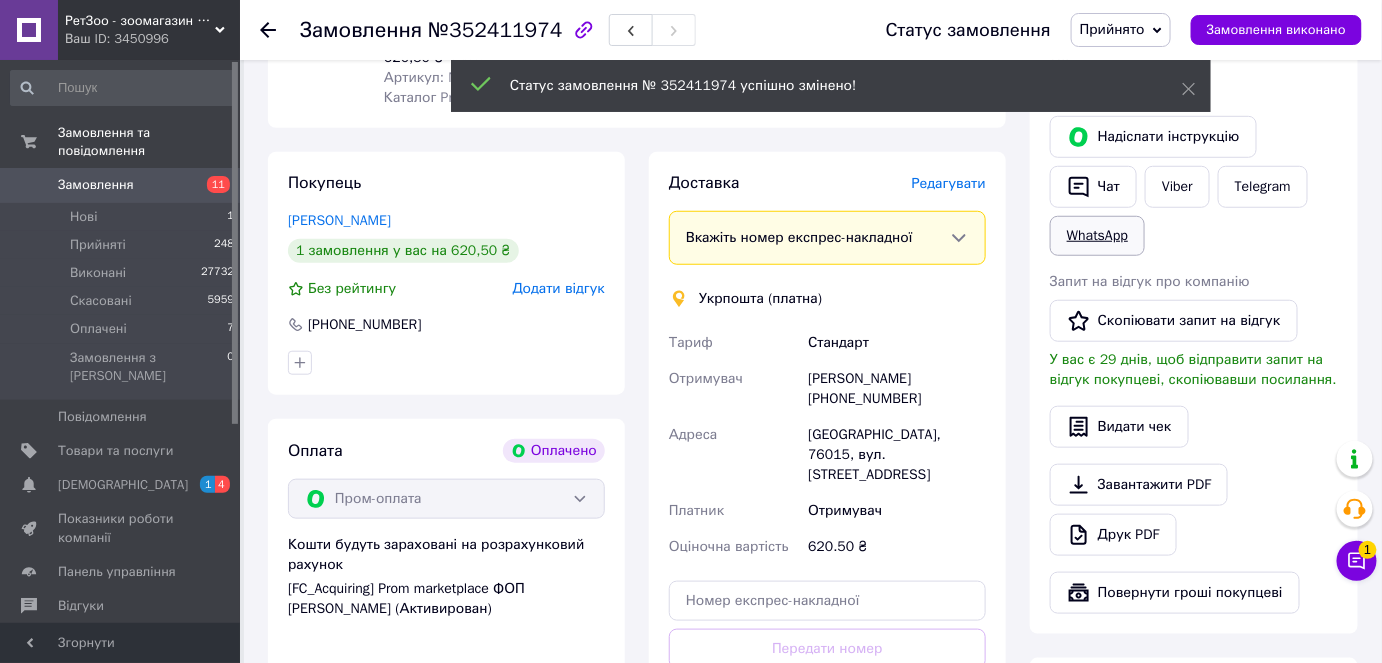 drag, startPoint x: 1082, startPoint y: 174, endPoint x: 1082, endPoint y: 216, distance: 42 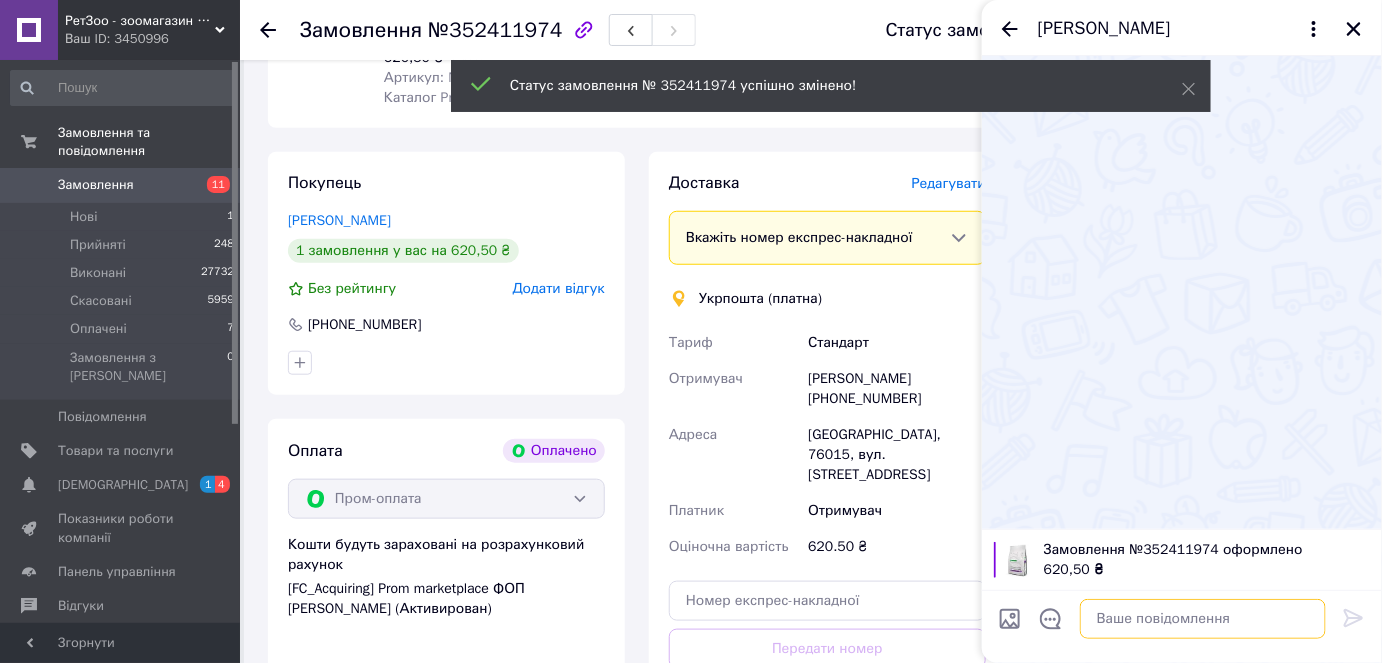 click at bounding box center [1203, 619] 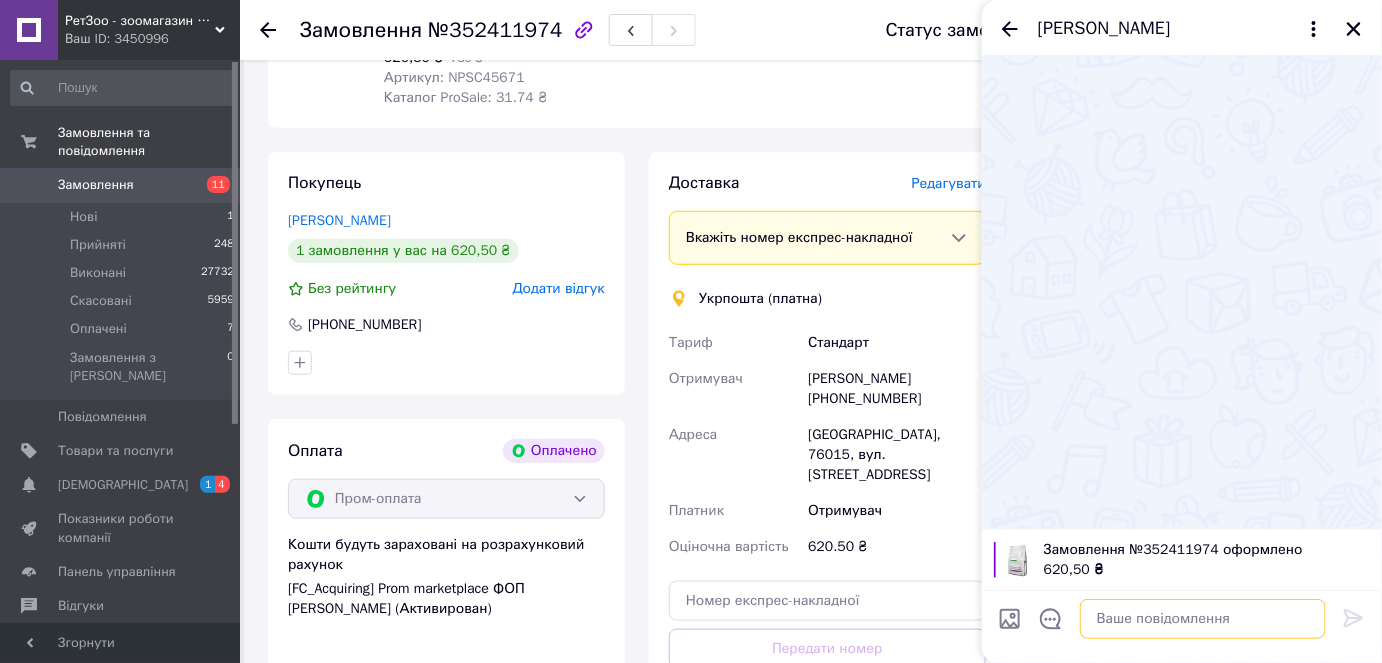 paste on "Вас вітає інтернет-магазин зоотоварів PetЗоо!
Товар в наявності та готовий до відправлення." 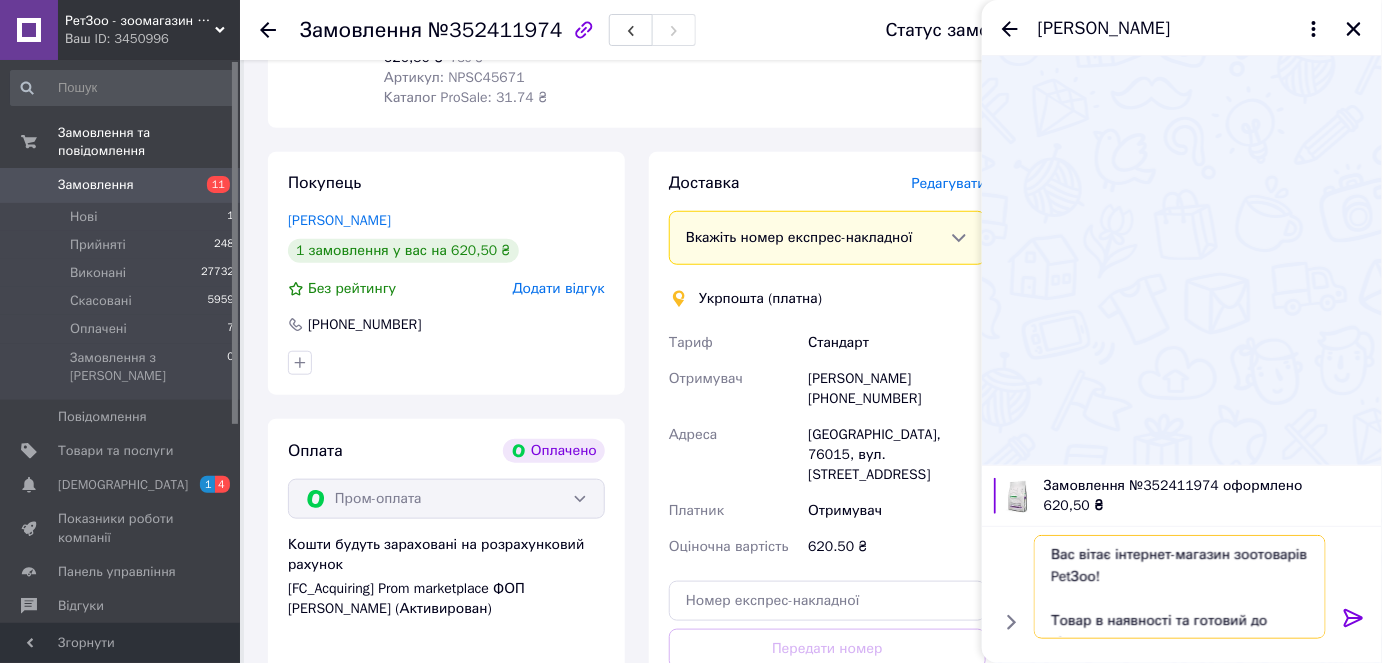 scroll, scrollTop: 14, scrollLeft: 0, axis: vertical 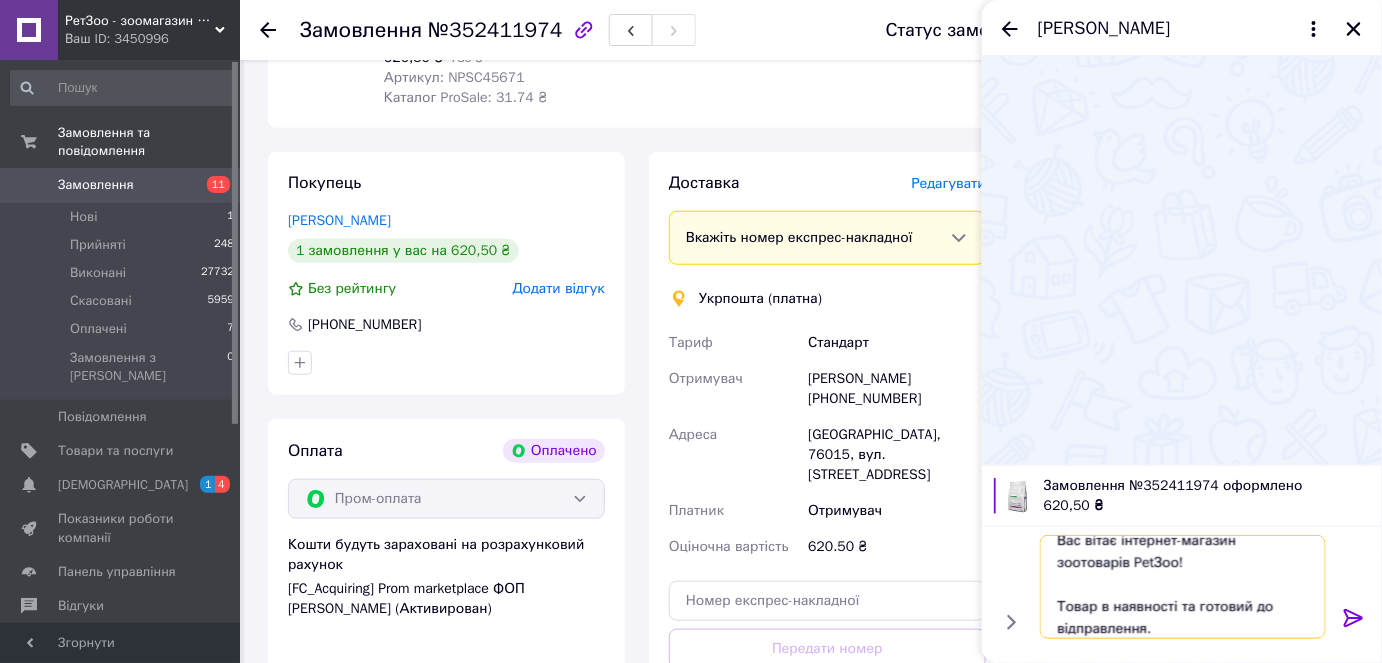 type on "Вас вітає інтернет-магазин зоотоварів PetЗоо!
Товар в наявності та готовий до відправлення." 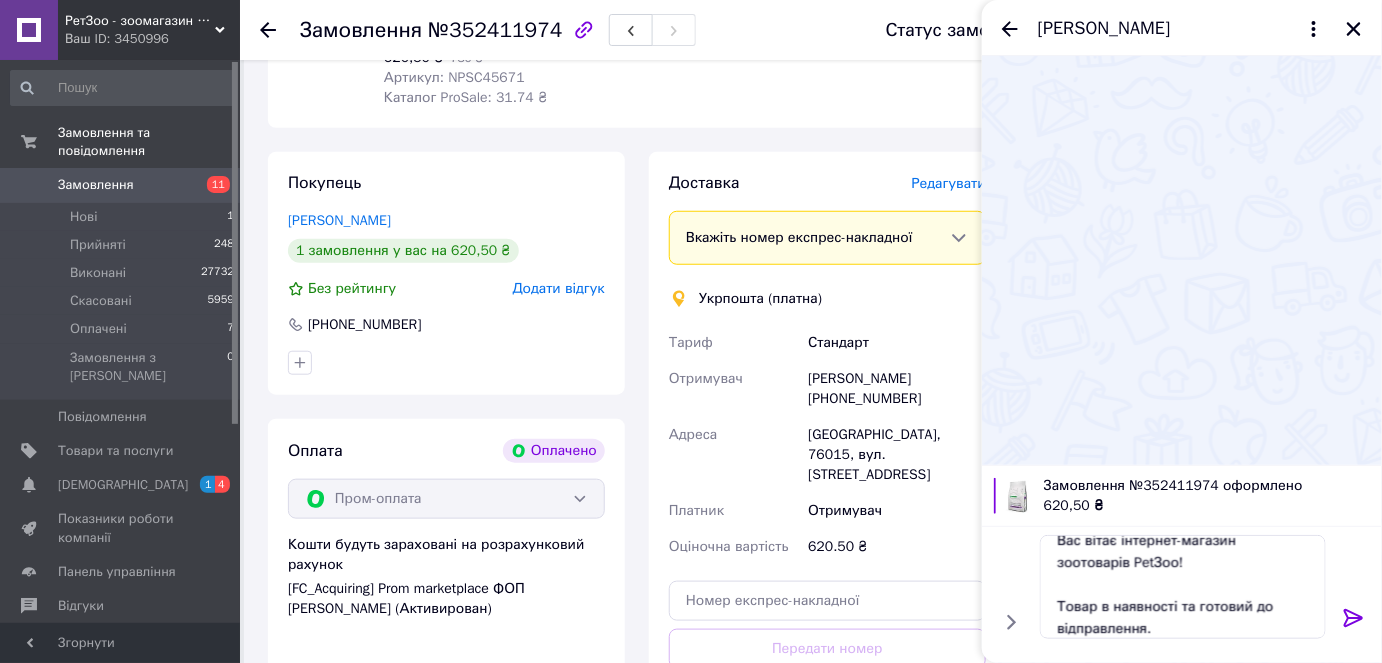 click 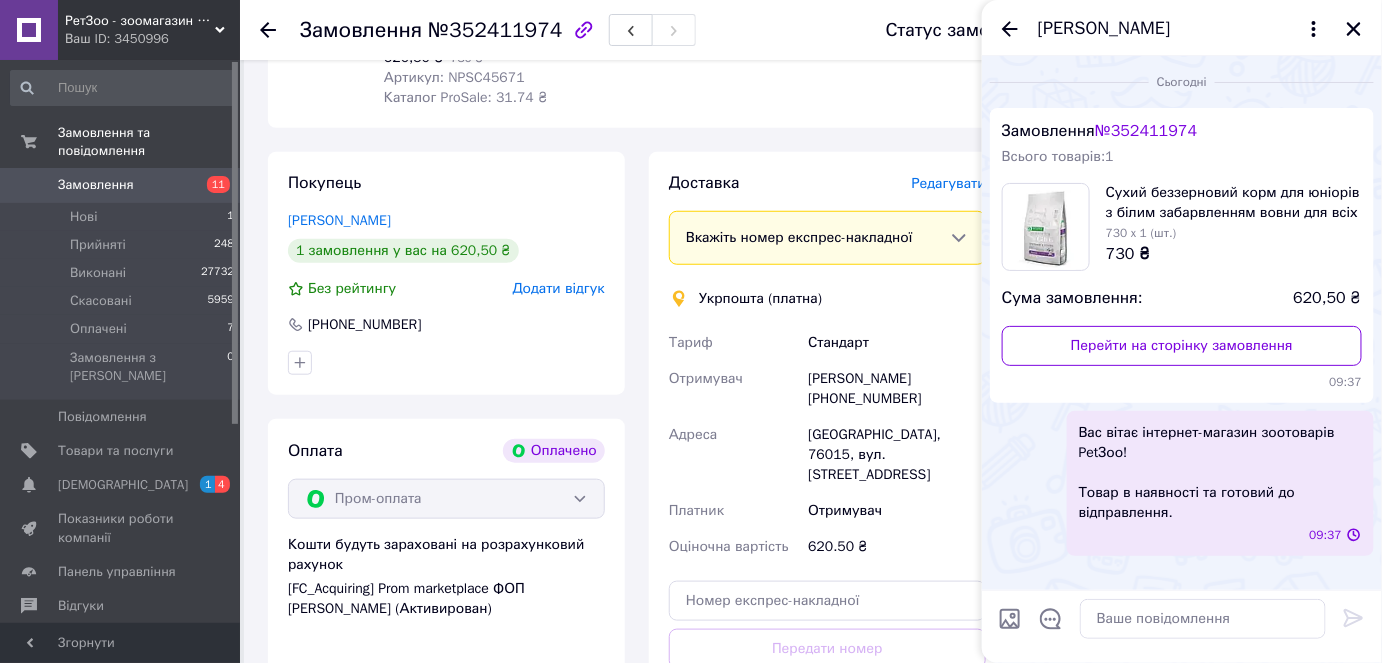 scroll, scrollTop: 0, scrollLeft: 0, axis: both 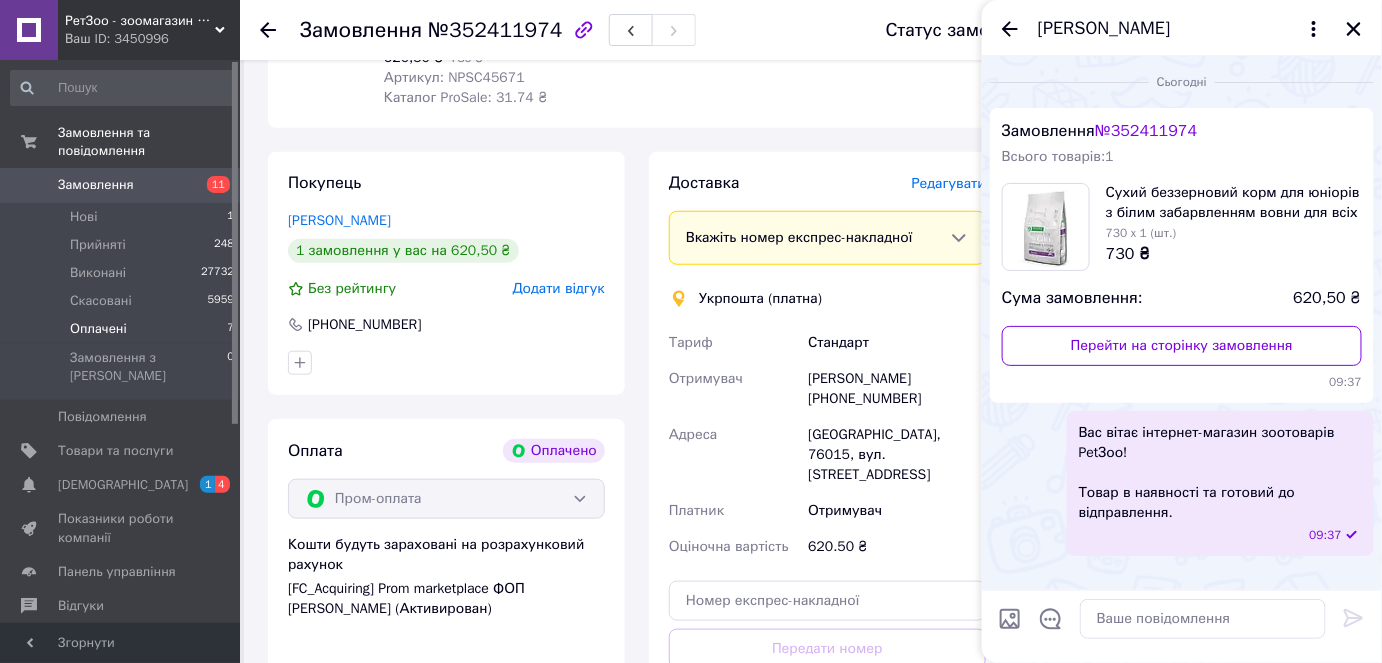 click on "Оплачені 7" at bounding box center (123, 329) 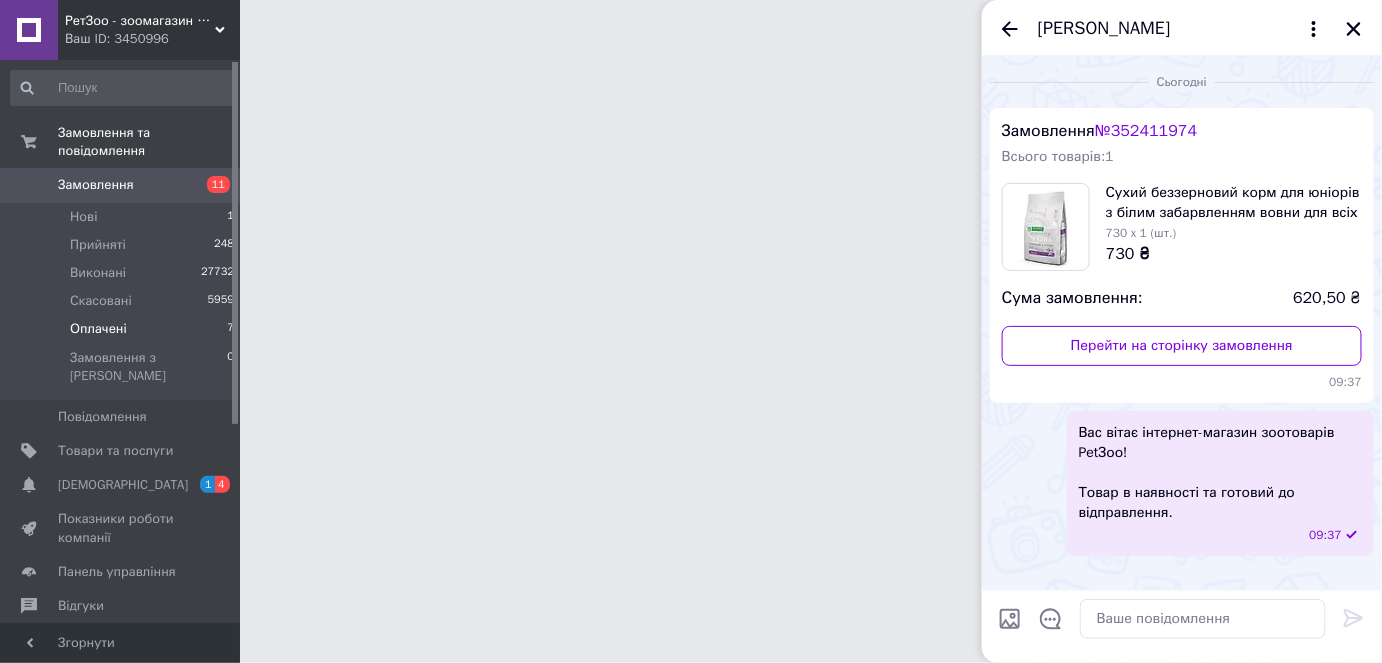 scroll, scrollTop: 0, scrollLeft: 0, axis: both 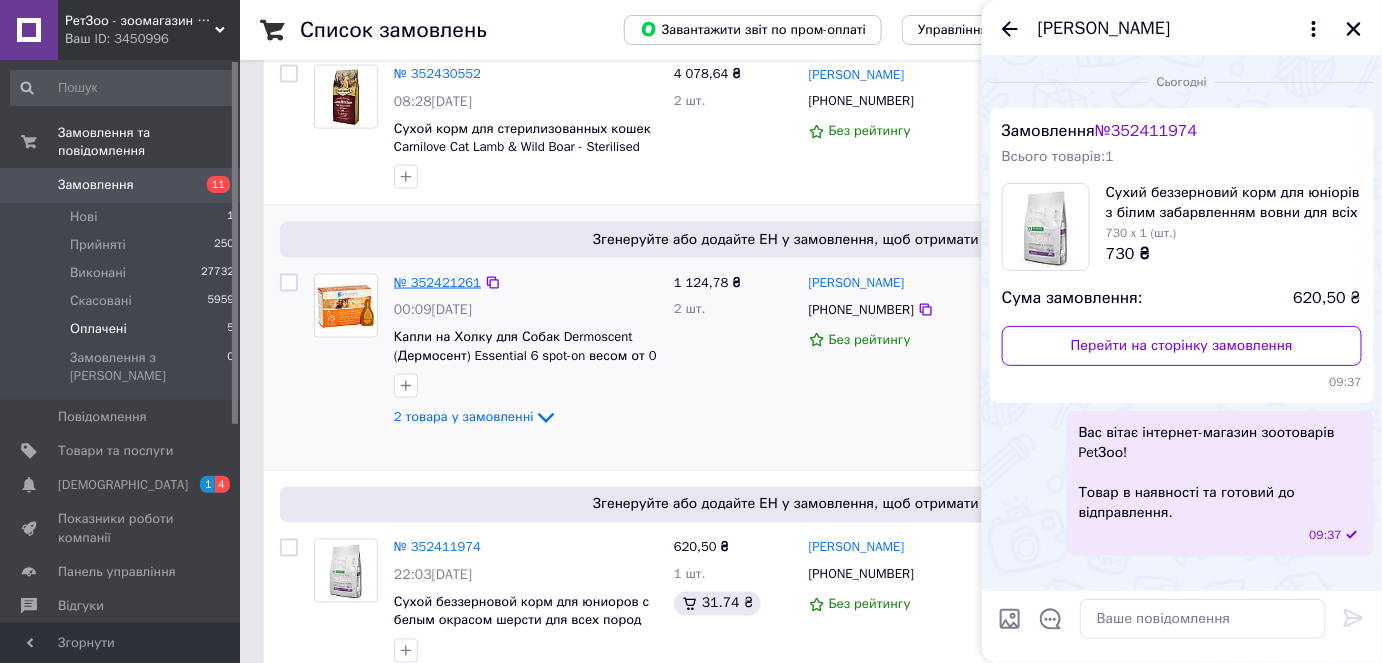 click on "№ 352421261" at bounding box center (437, 282) 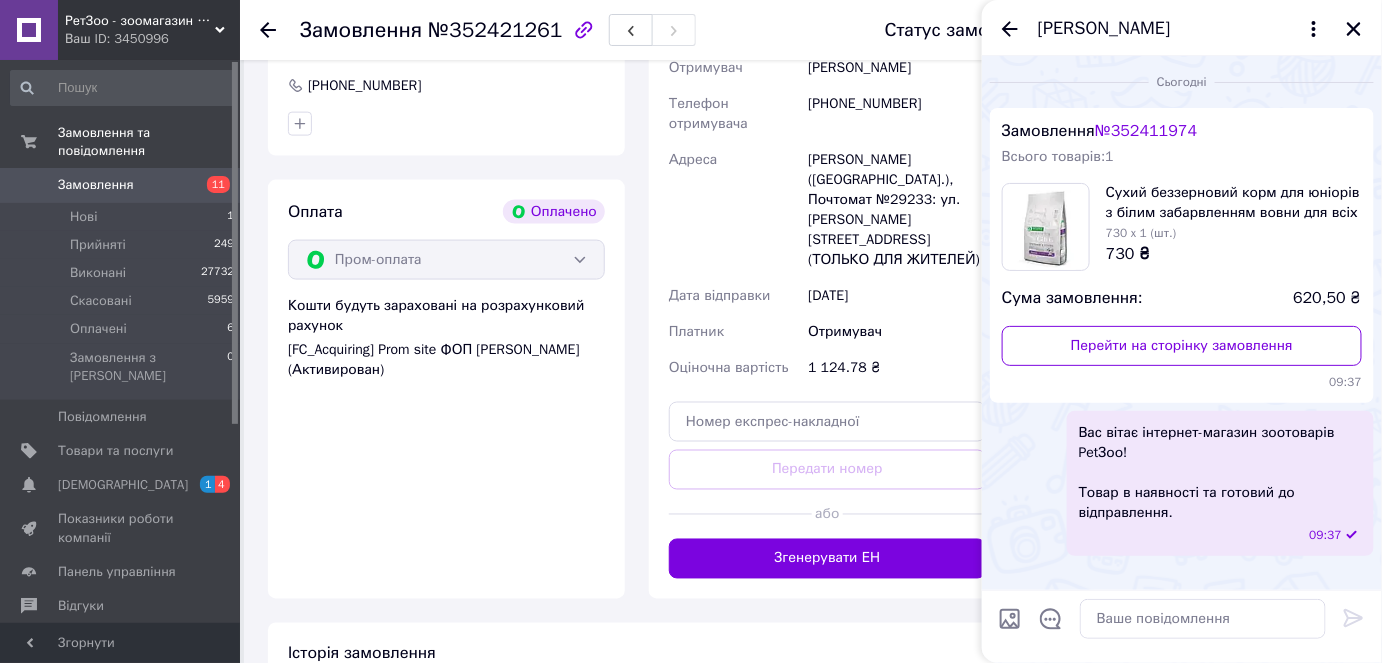 scroll, scrollTop: 906, scrollLeft: 0, axis: vertical 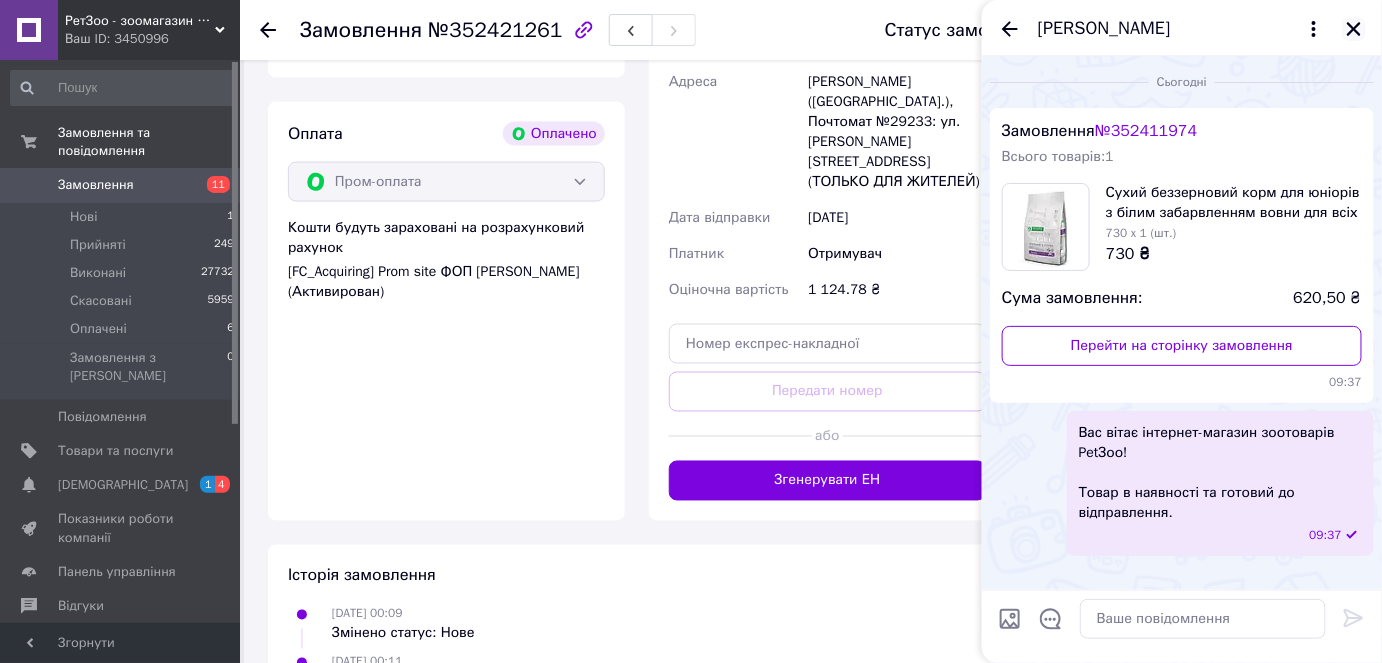 click 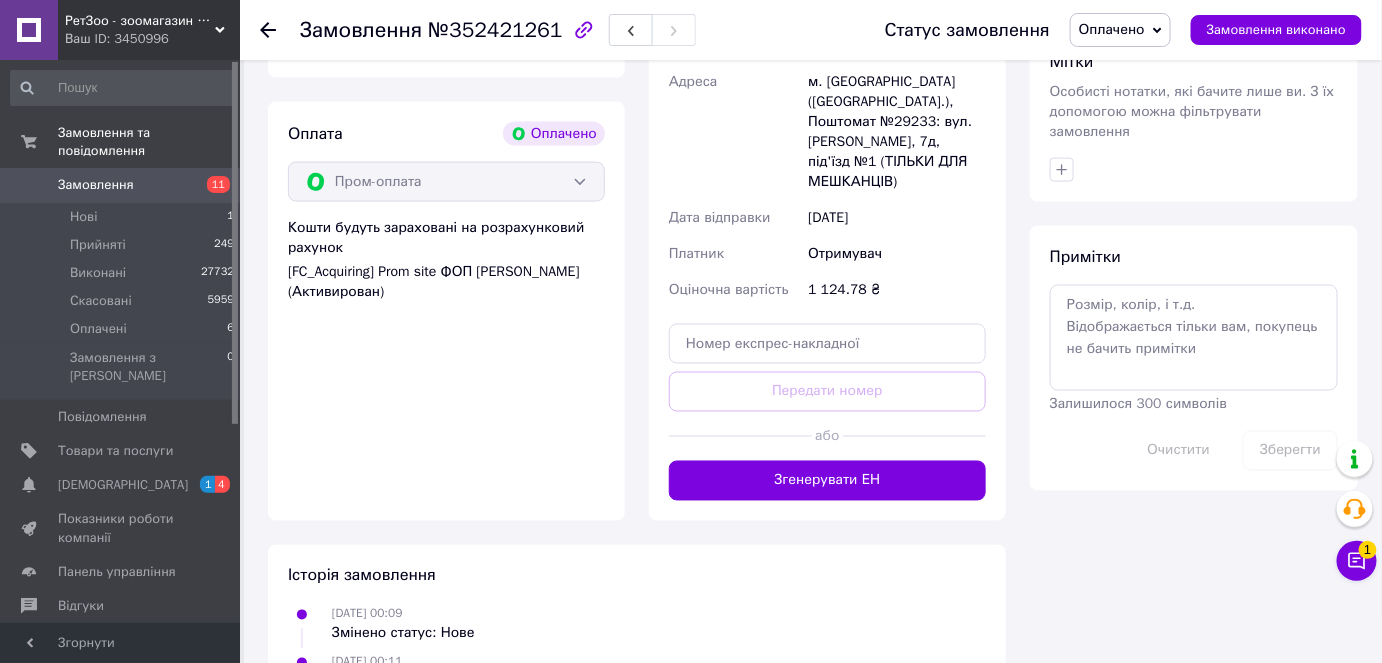 click on "Оплачено" at bounding box center (1112, 29) 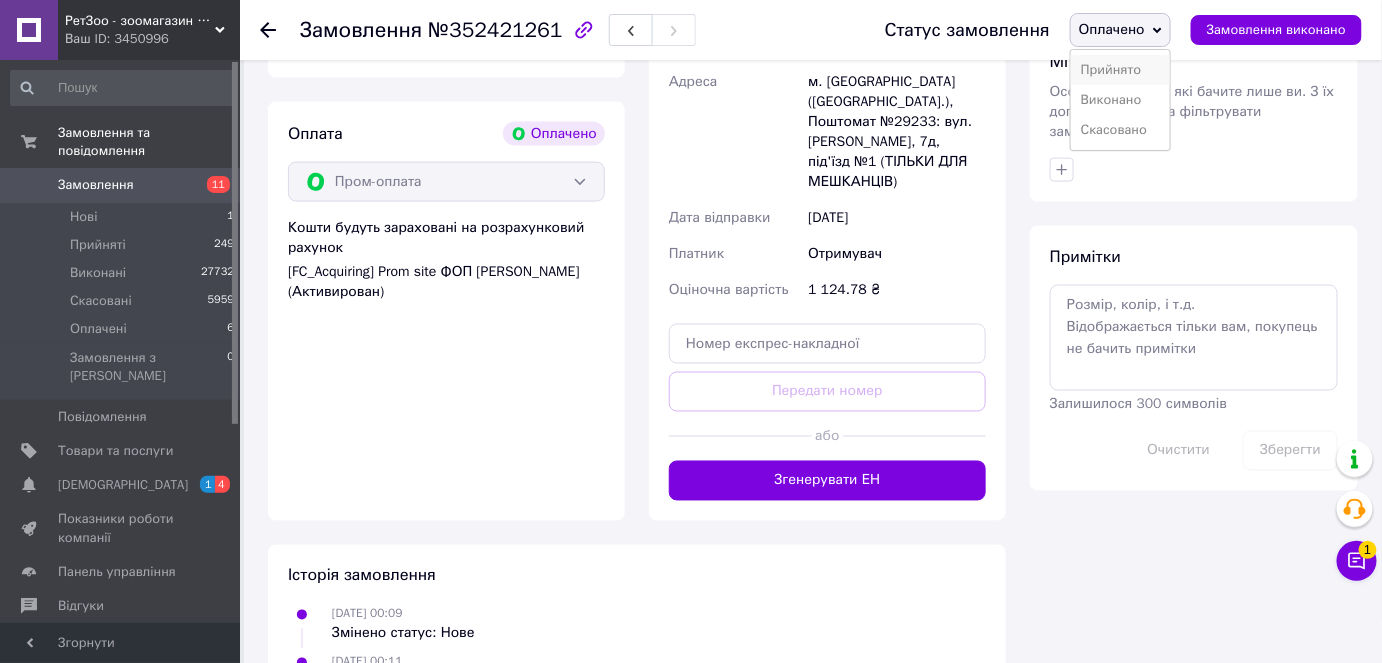 click on "Прийнято" at bounding box center [1120, 70] 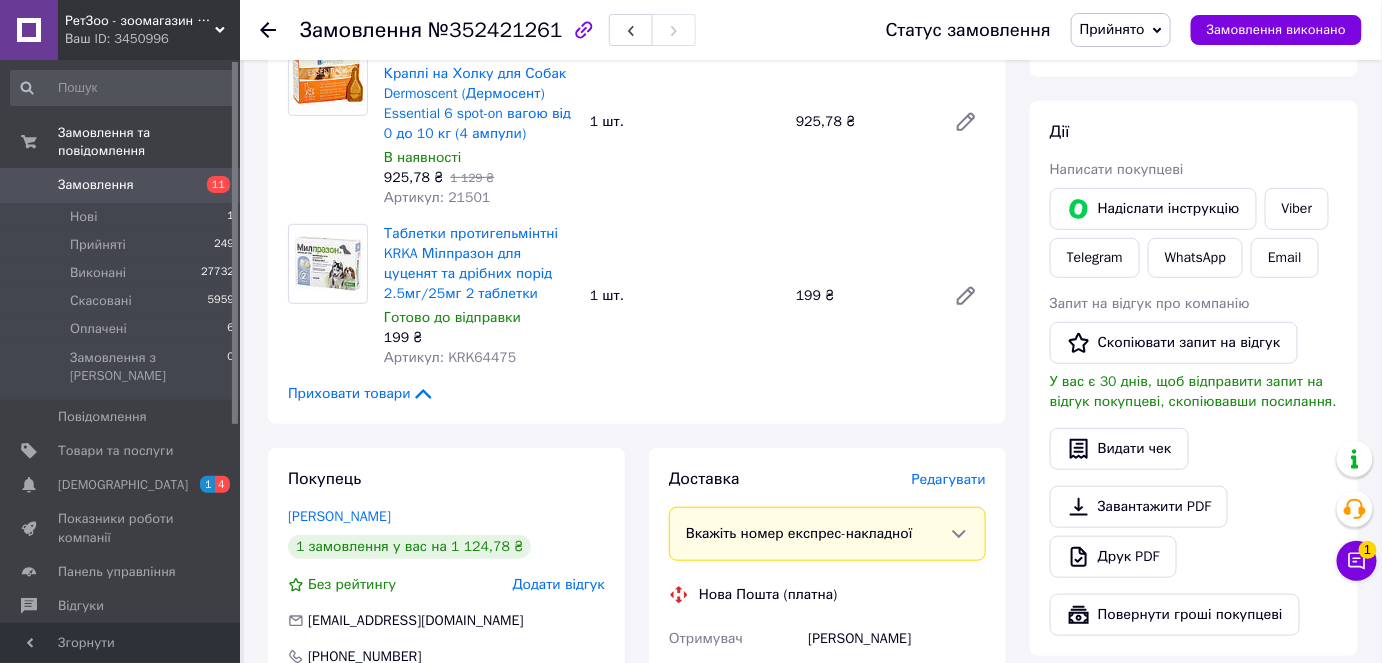 scroll, scrollTop: 88, scrollLeft: 0, axis: vertical 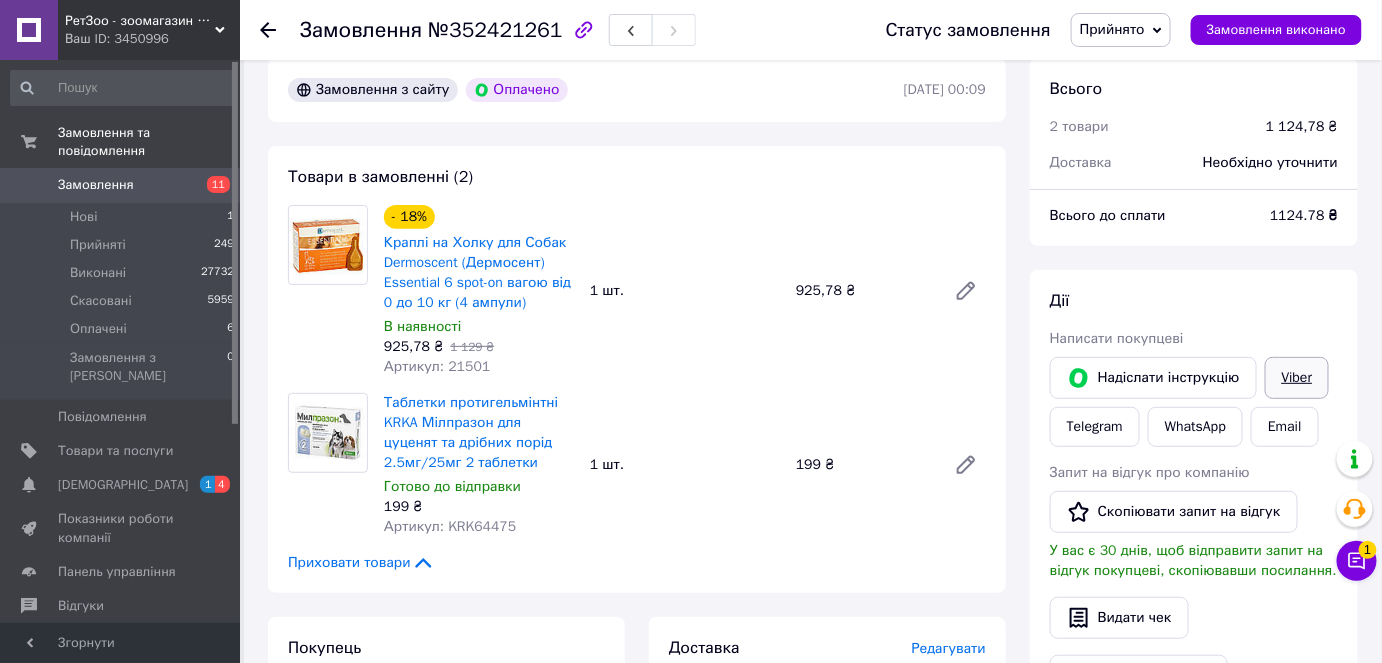 click on "Viber" at bounding box center [1297, 378] 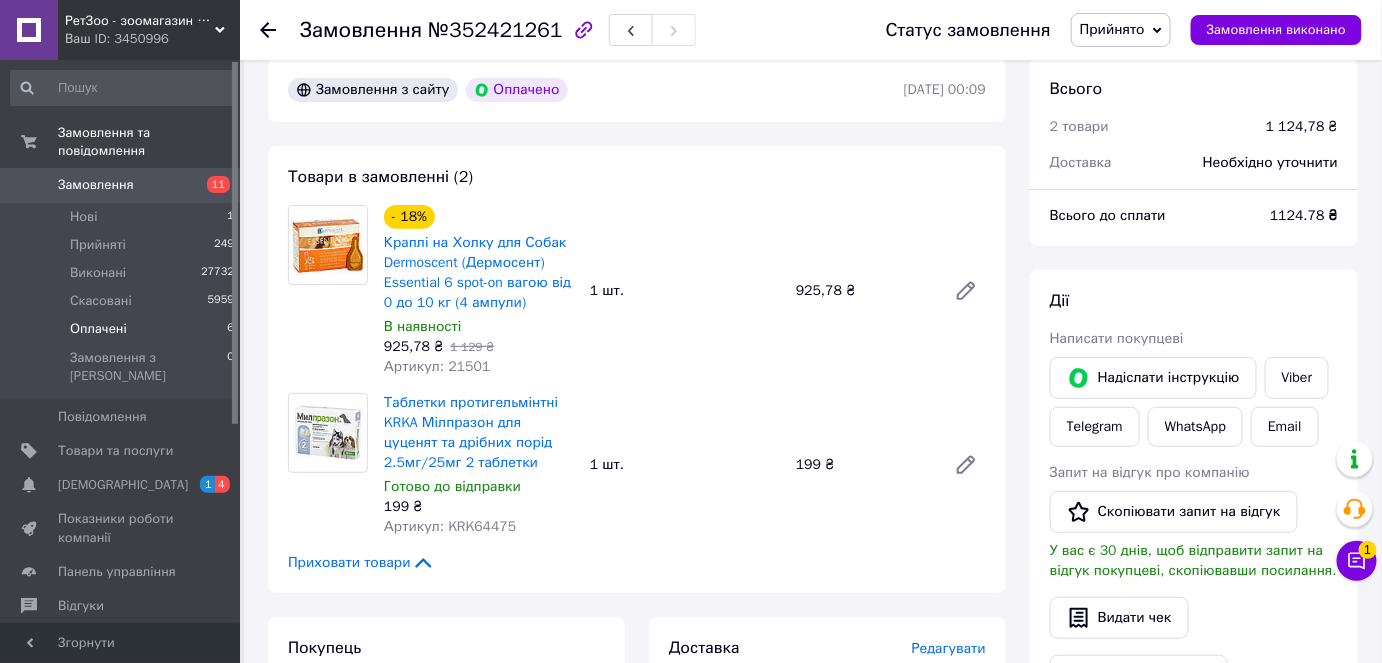 click on "Оплачені 6" at bounding box center (123, 329) 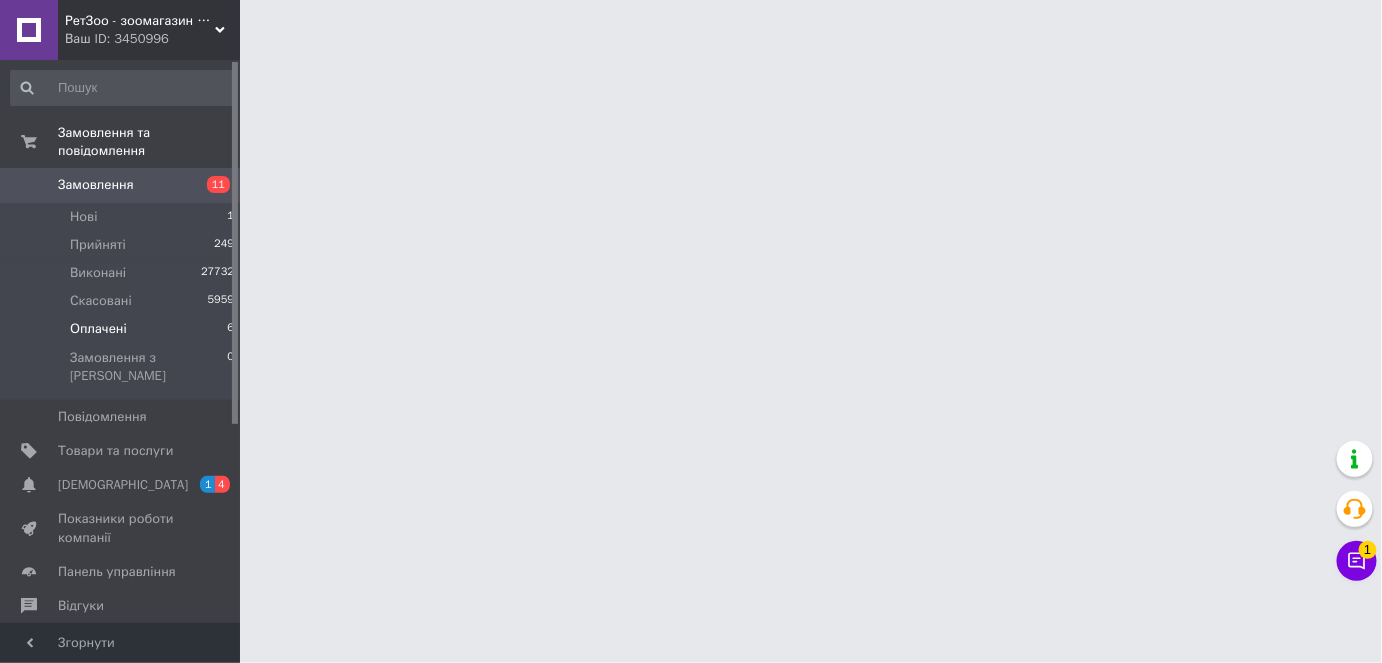 scroll, scrollTop: 0, scrollLeft: 0, axis: both 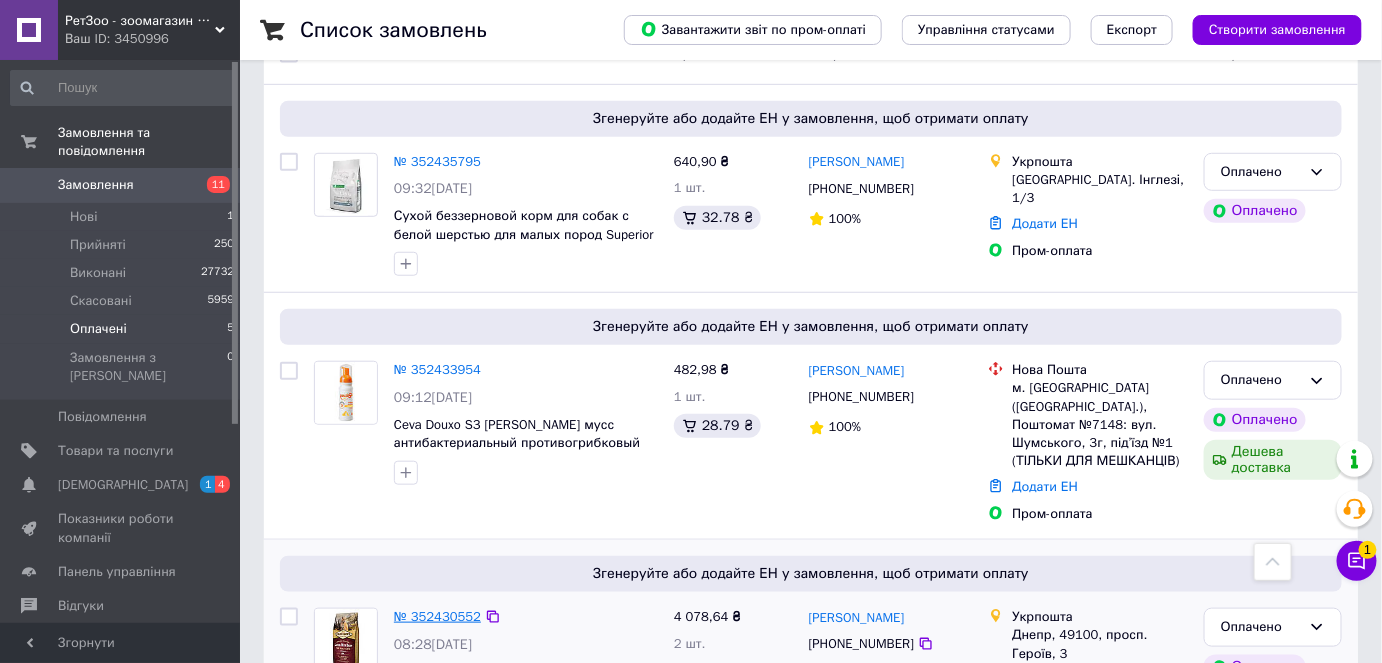 click on "№ 352430552" at bounding box center [437, 616] 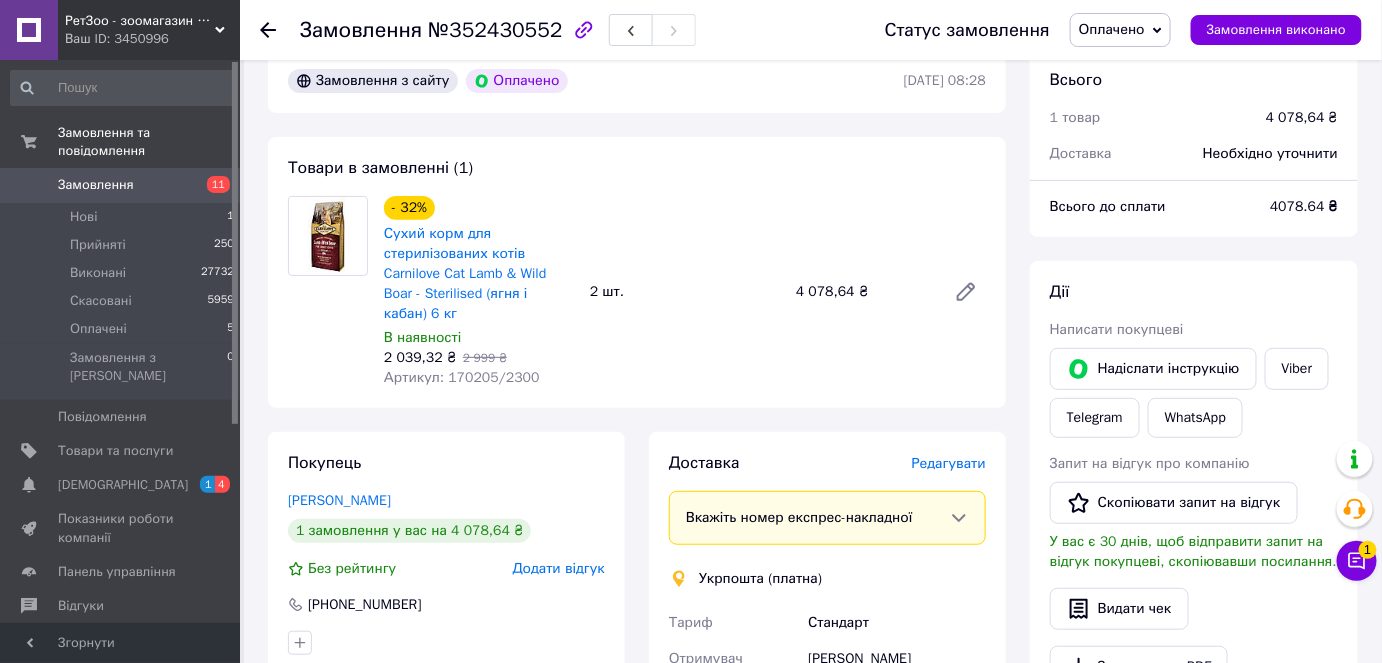 scroll, scrollTop: 90, scrollLeft: 0, axis: vertical 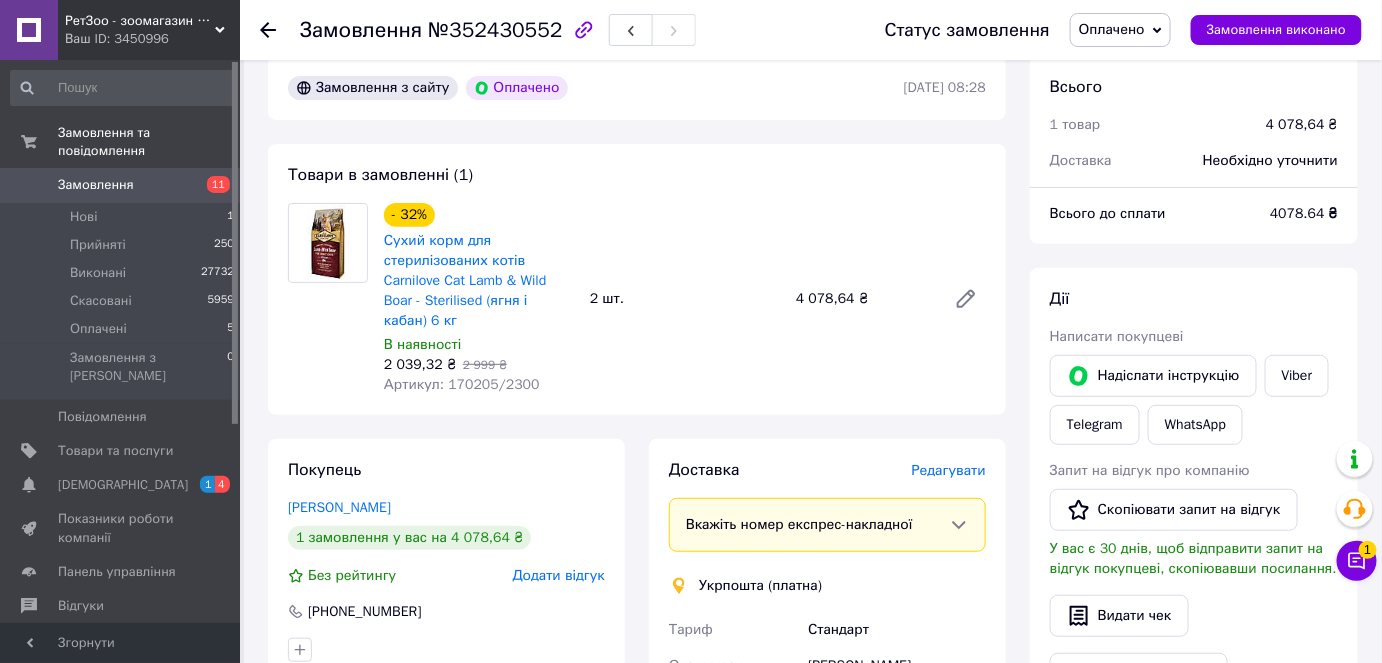 click on "Оплачено" at bounding box center (1112, 29) 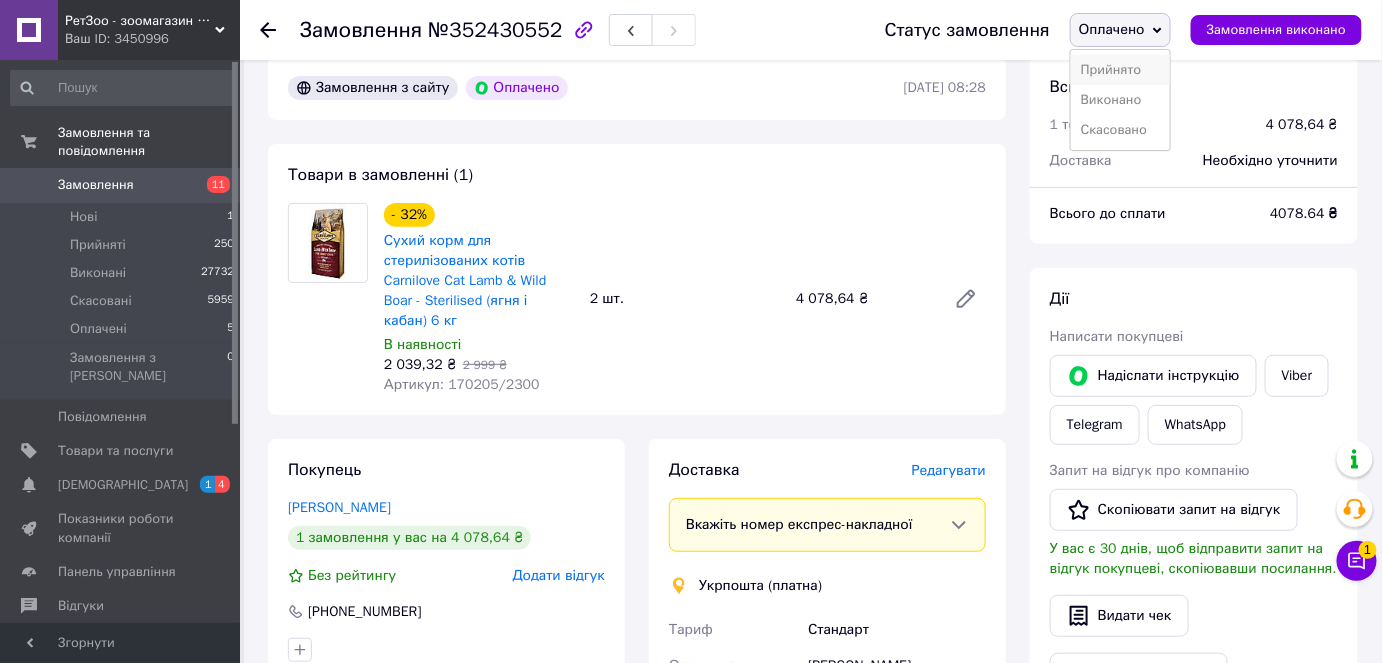 click on "Прийнято" at bounding box center [1120, 70] 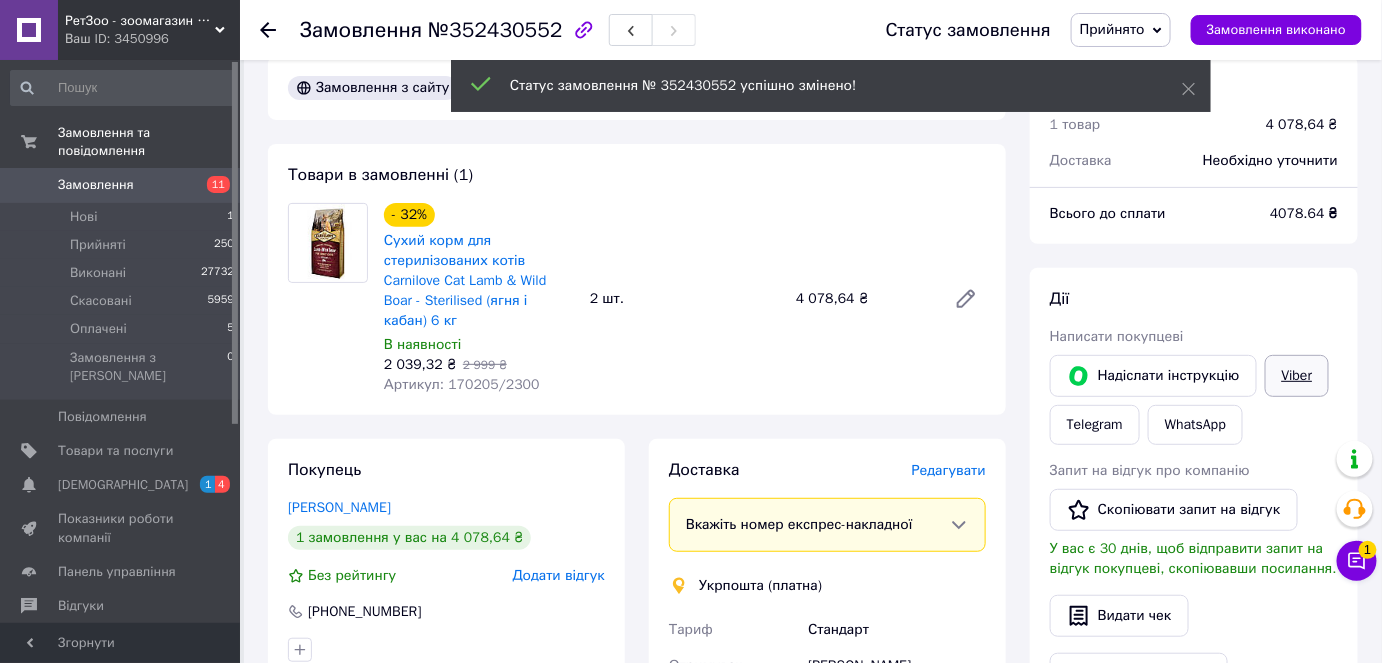 click on "Viber" at bounding box center [1297, 376] 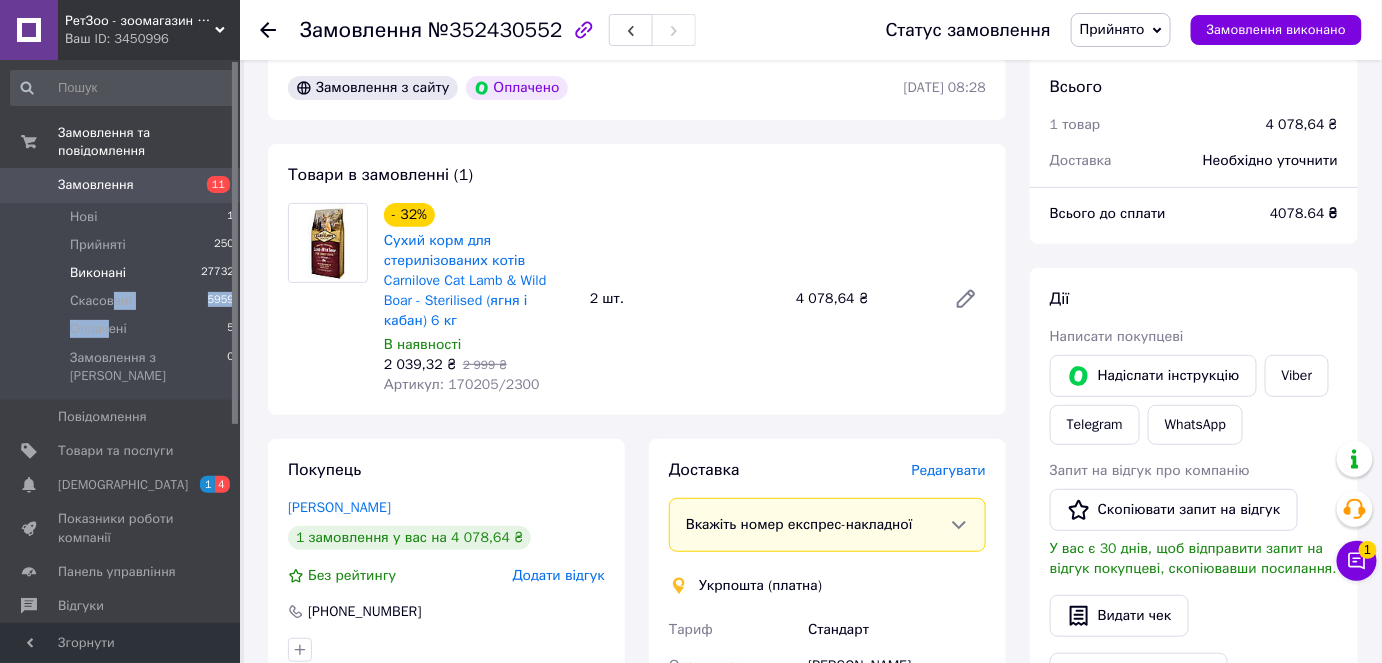 drag, startPoint x: 109, startPoint y: 312, endPoint x: 109, endPoint y: 245, distance: 67 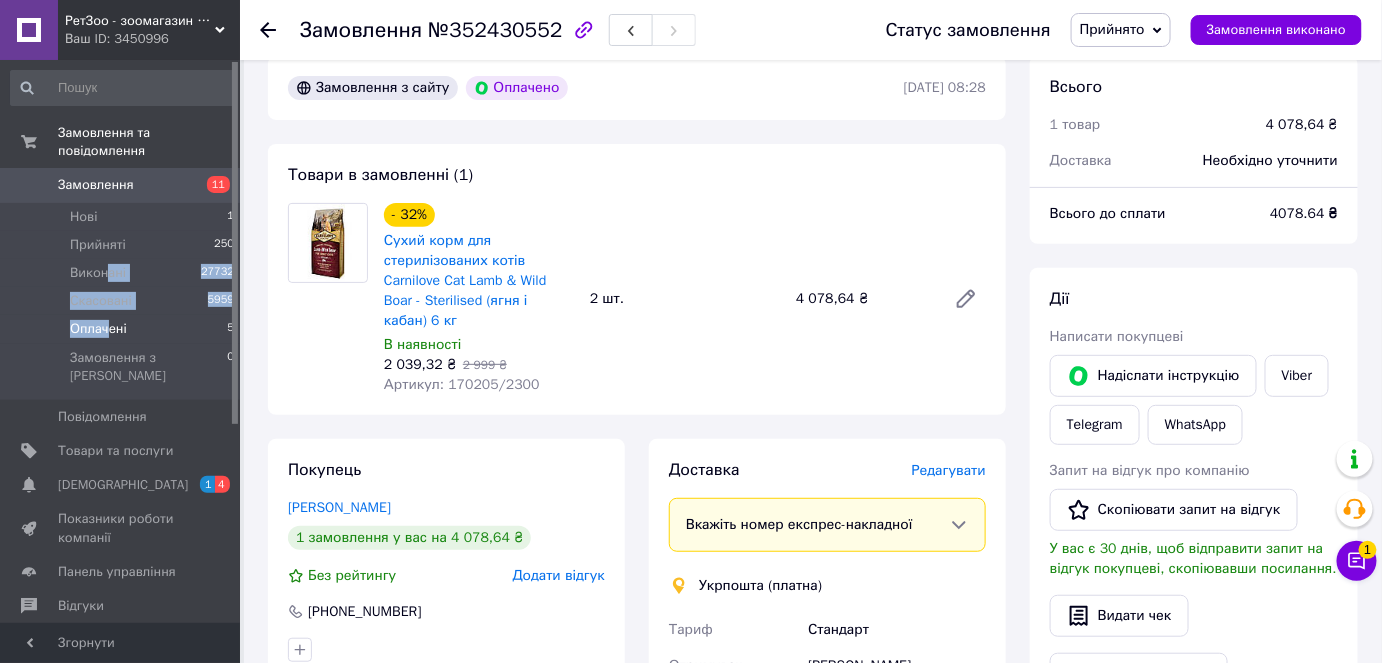 click on "Оплачені" at bounding box center [98, 329] 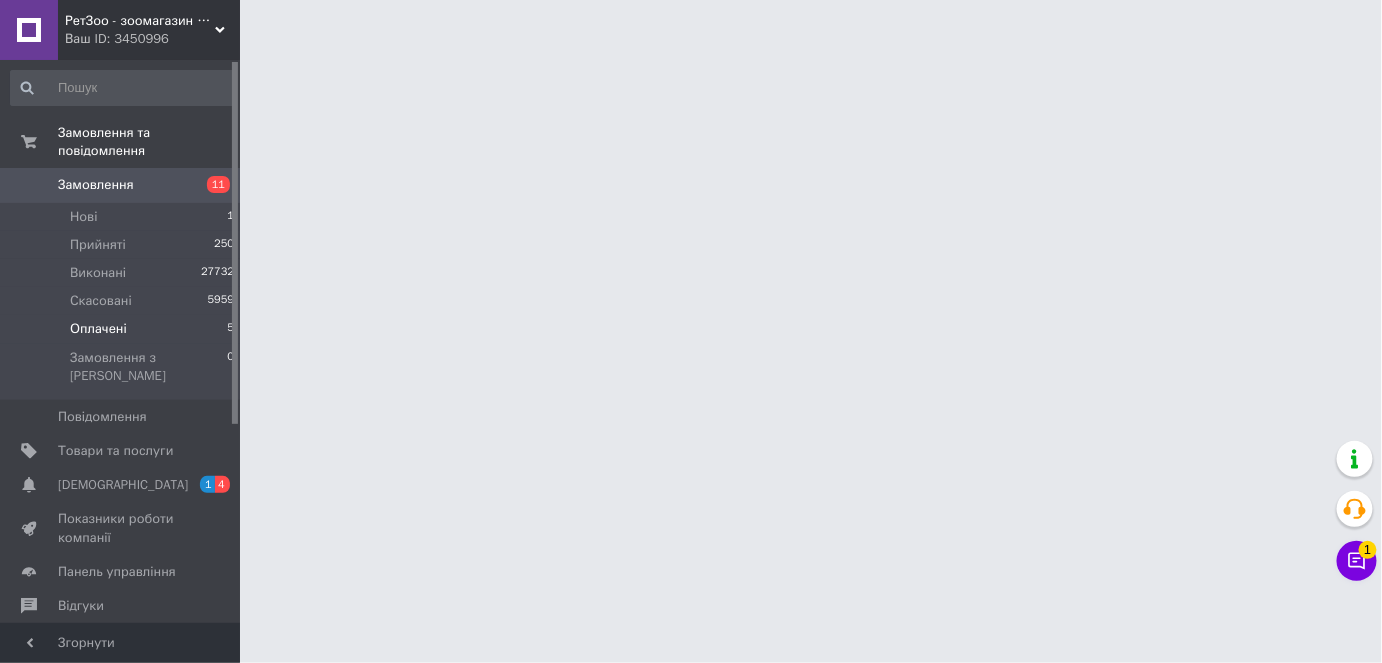 scroll, scrollTop: 0, scrollLeft: 0, axis: both 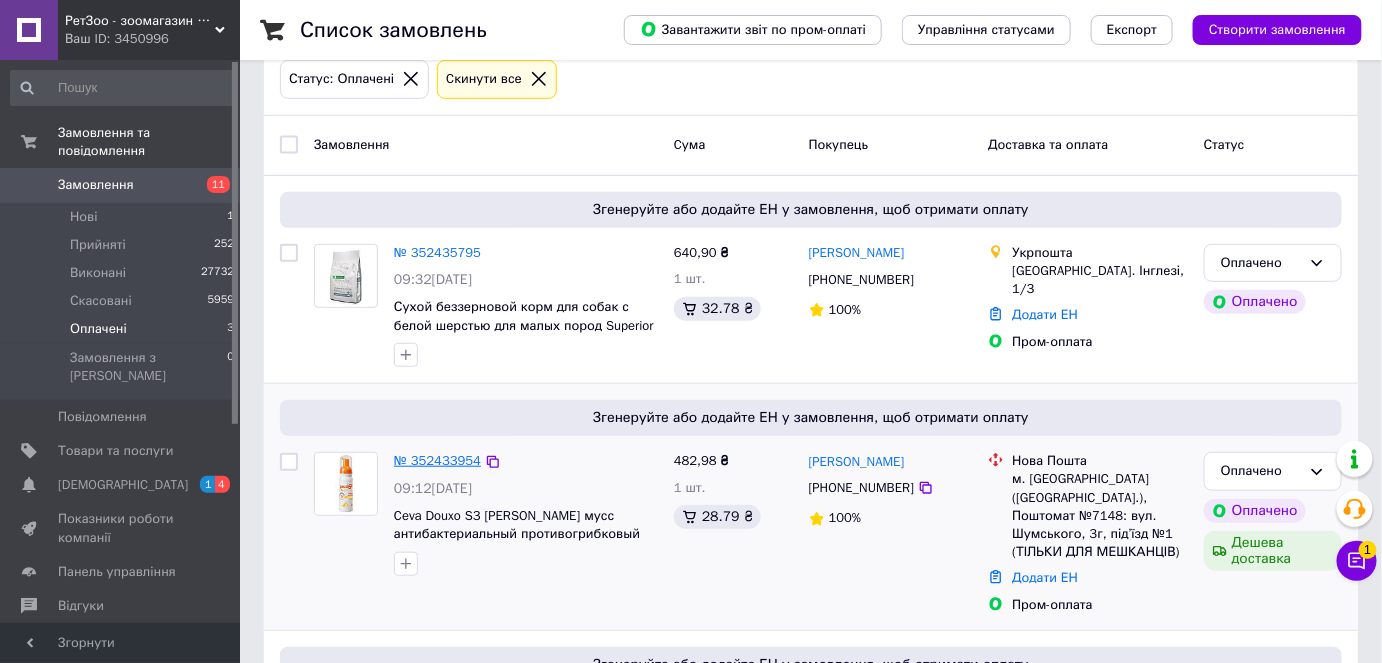 click on "№ 352433954" at bounding box center [437, 460] 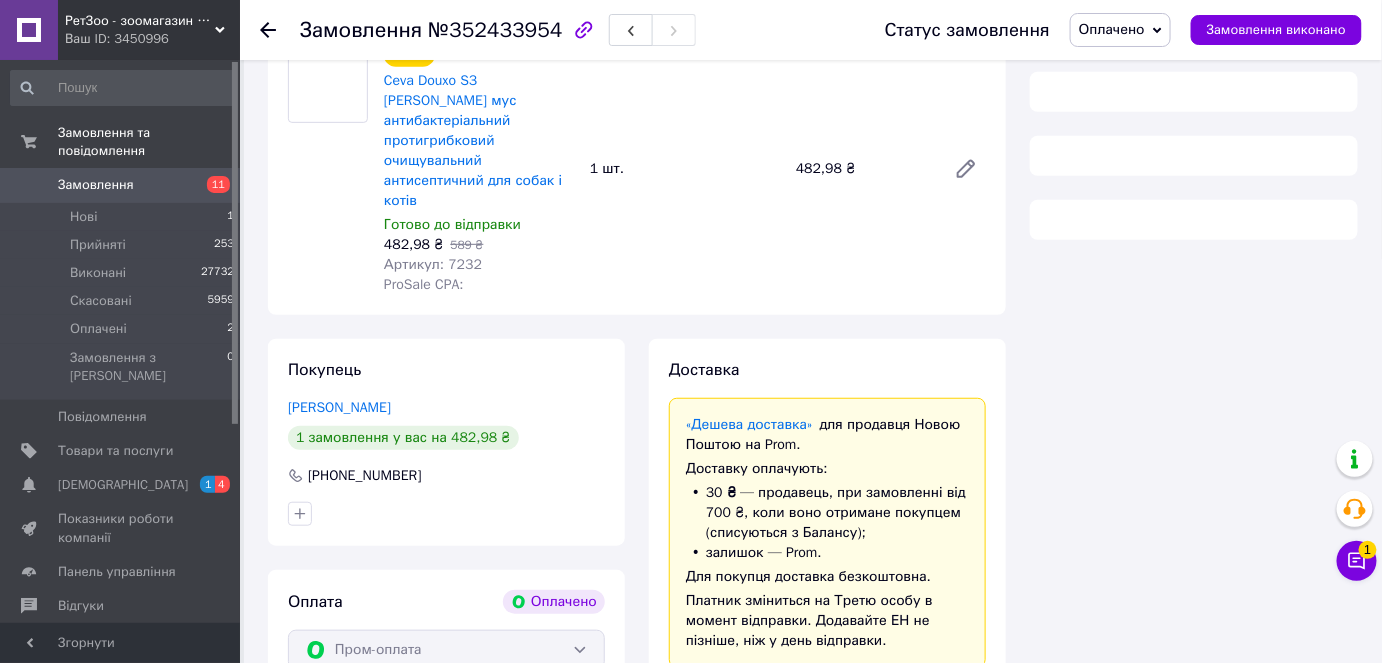 scroll, scrollTop: 272, scrollLeft: 0, axis: vertical 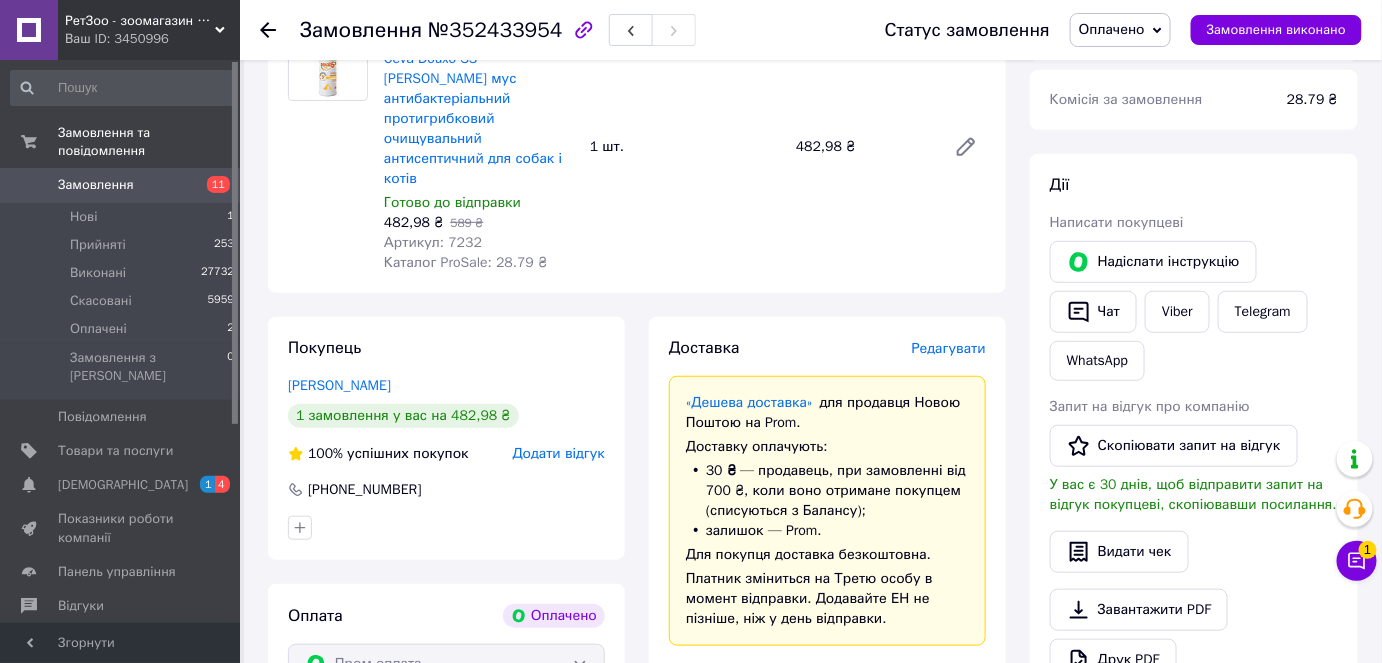 click on "Оплачено" at bounding box center (1120, 30) 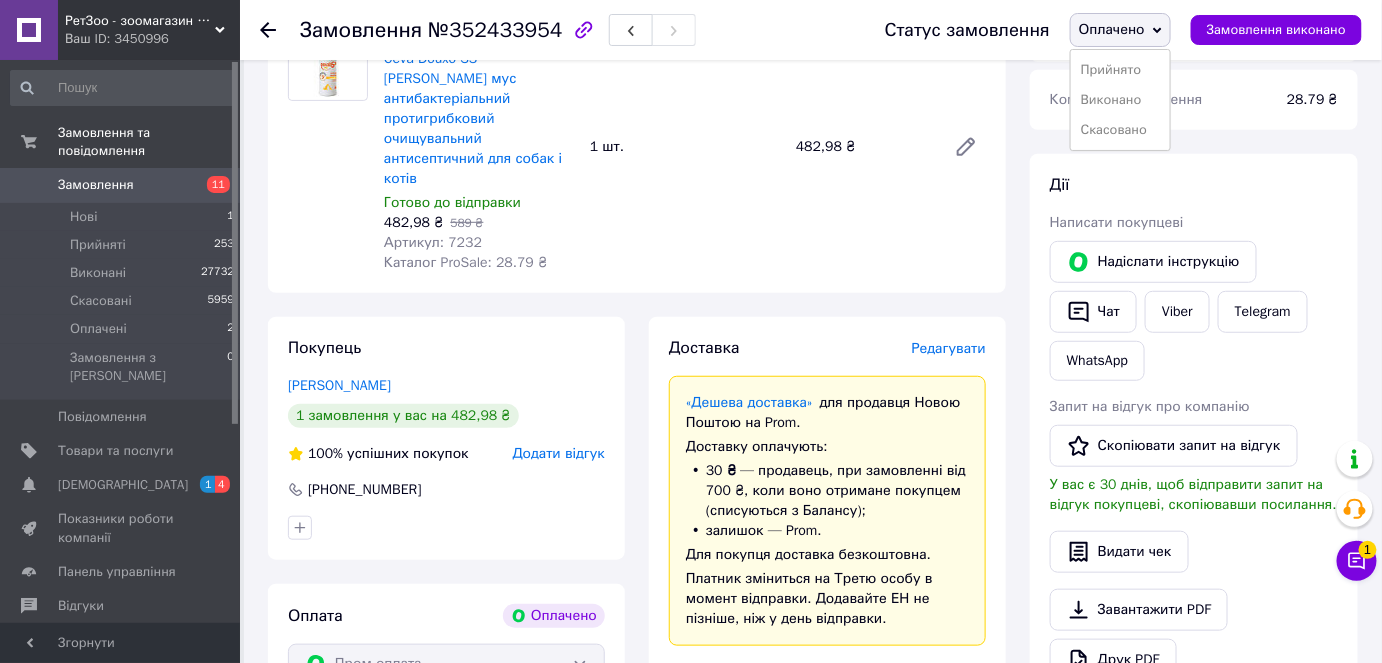 click on "Прийнято" at bounding box center (1120, 70) 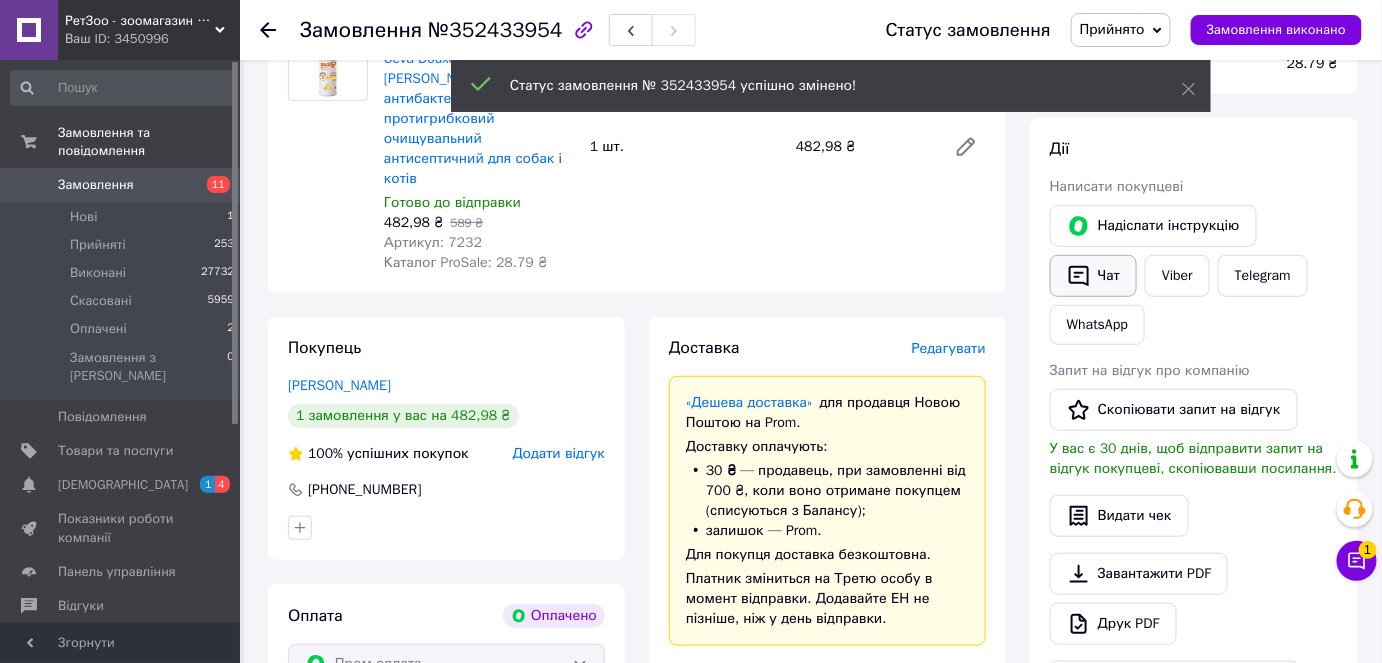 click on "Надіслати інструкцію   Чат Viber Telegram WhatsApp" at bounding box center [1194, 275] 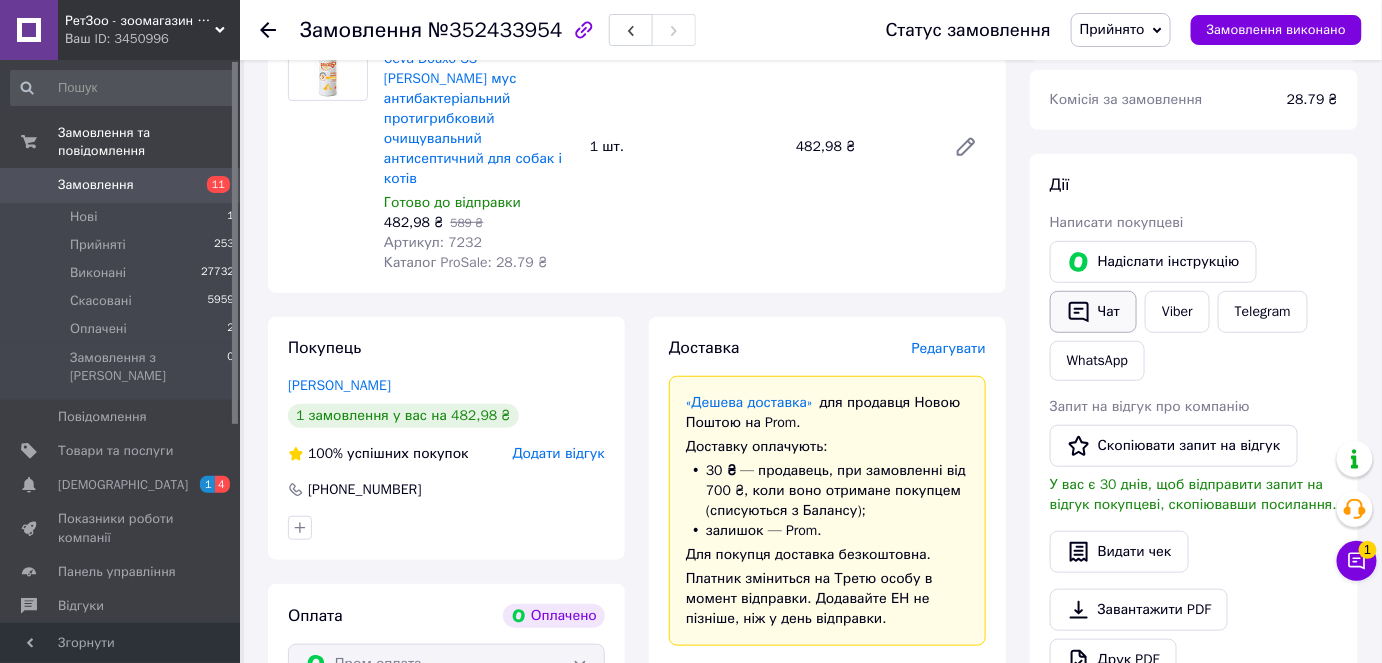 click on "Чат" at bounding box center [1093, 312] 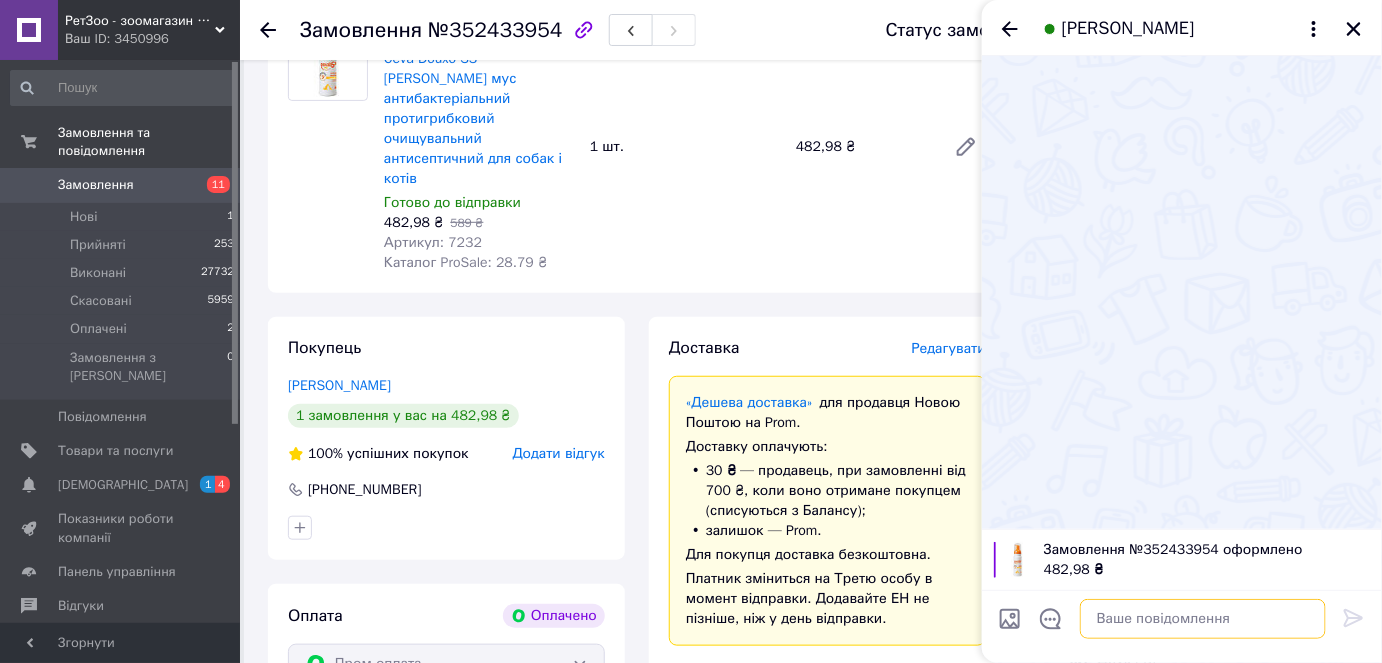 click at bounding box center [1203, 619] 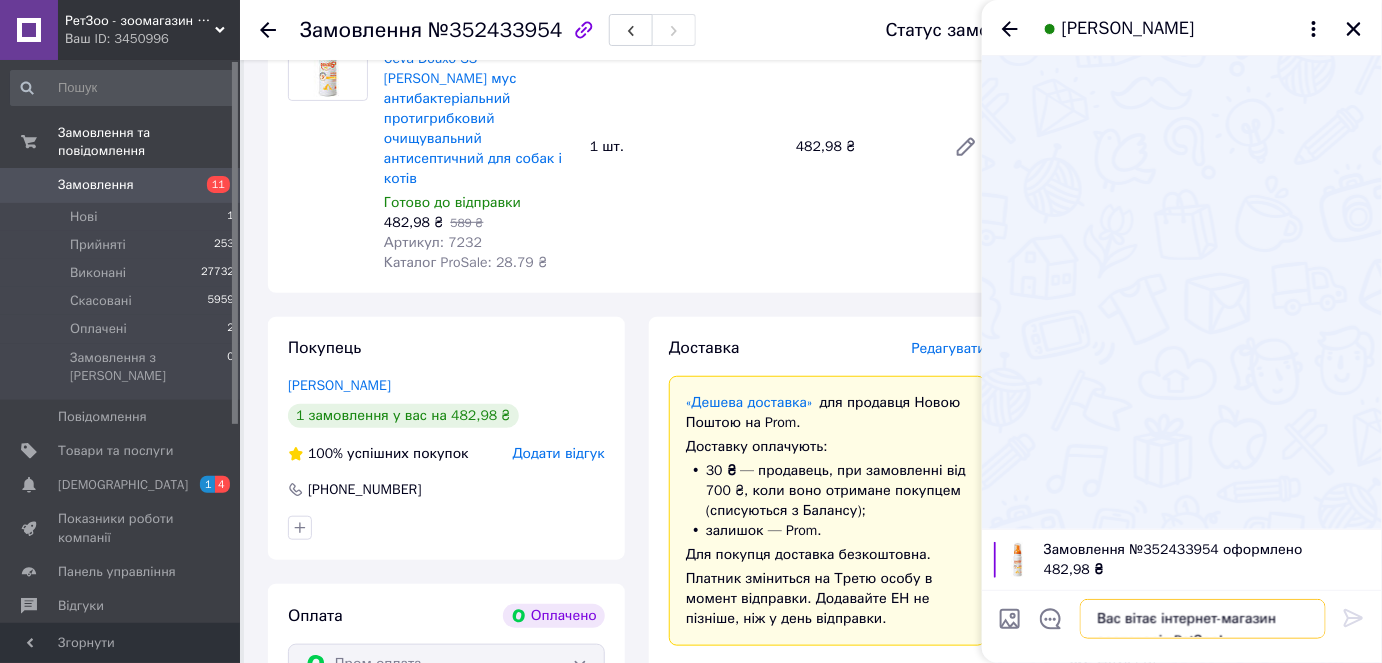 scroll, scrollTop: 14, scrollLeft: 0, axis: vertical 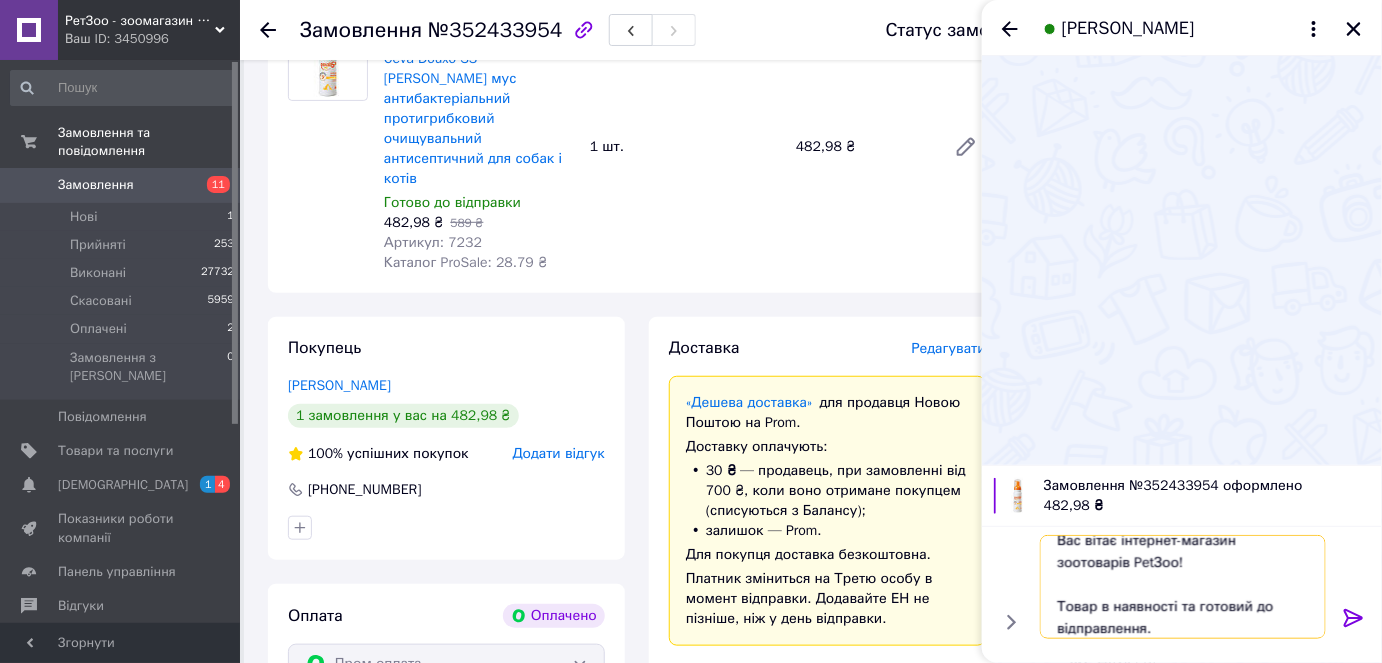 type on "Вас вітає інтернет-магазин зоотоварів PetЗоо!
Товар в наявності та готовий до відправлення." 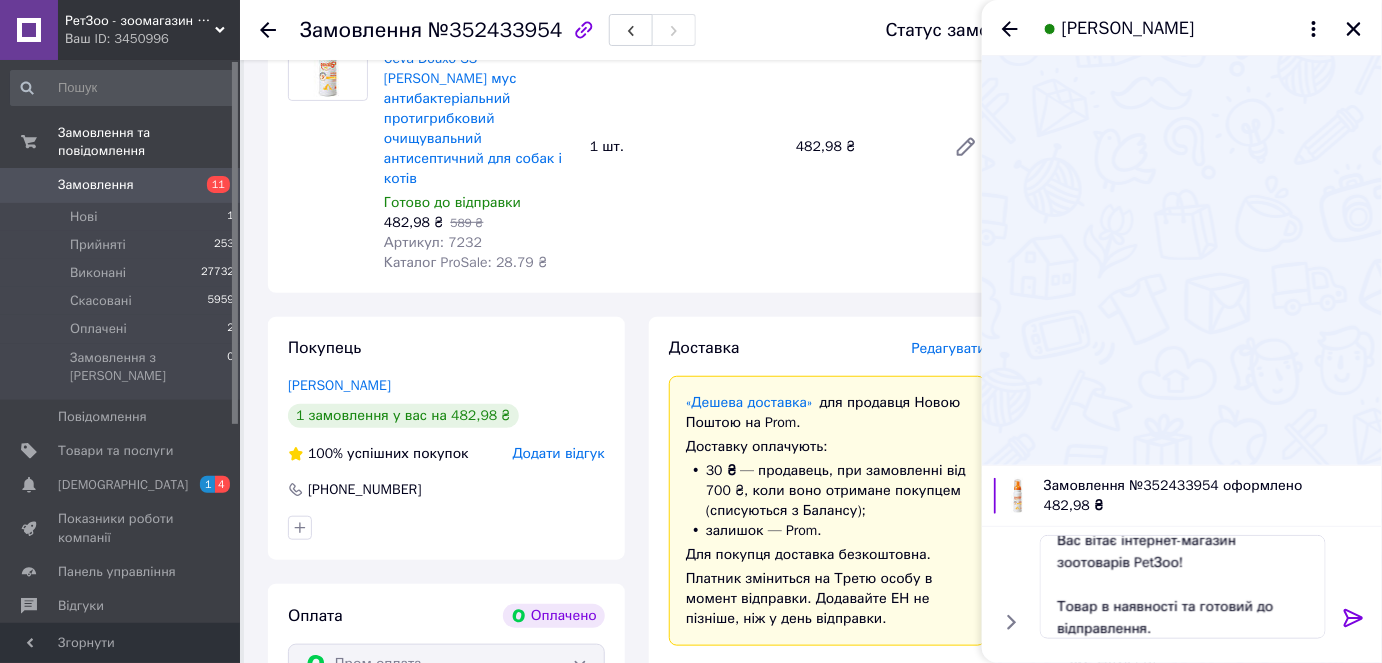 click 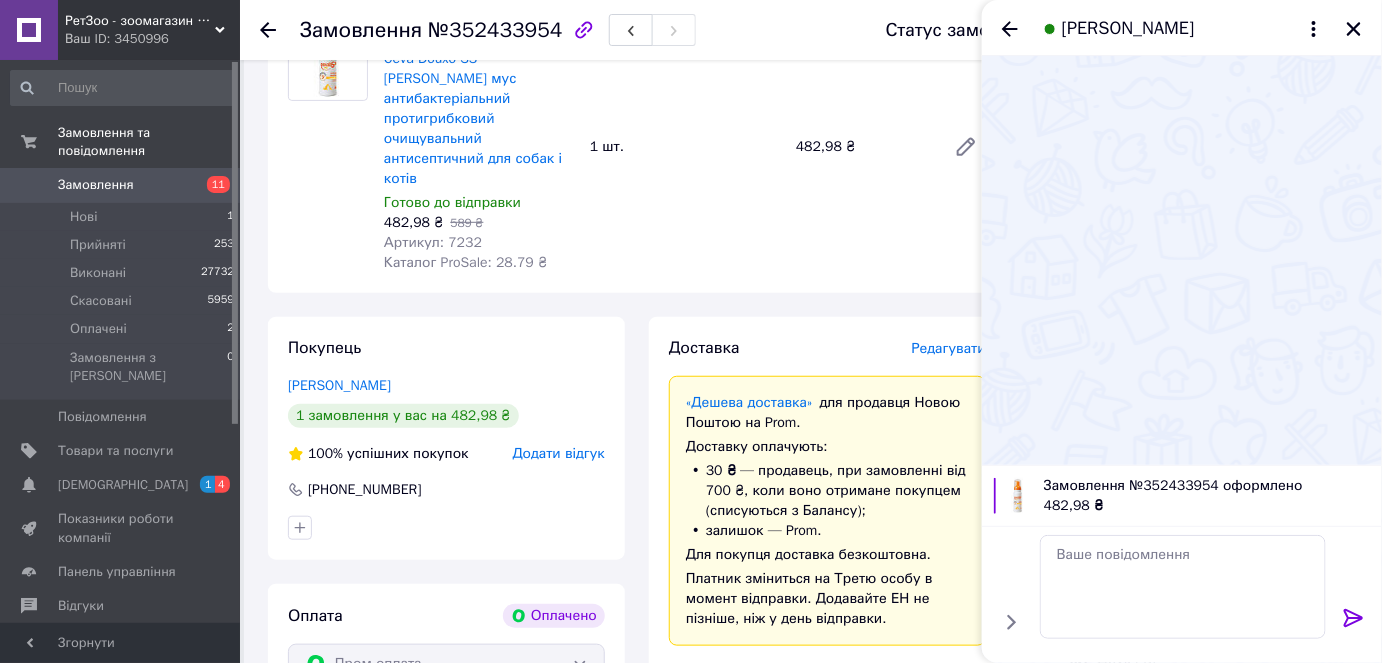 scroll, scrollTop: 0, scrollLeft: 0, axis: both 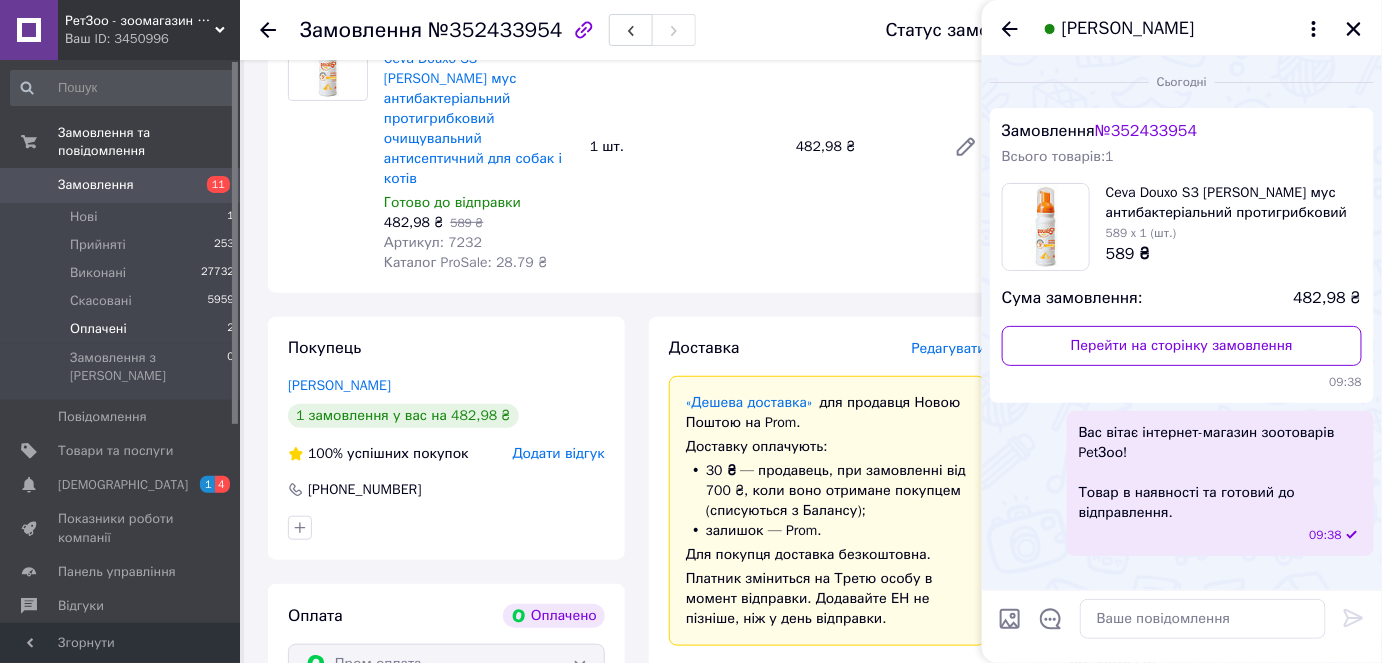 click on "Оплачені" at bounding box center (98, 329) 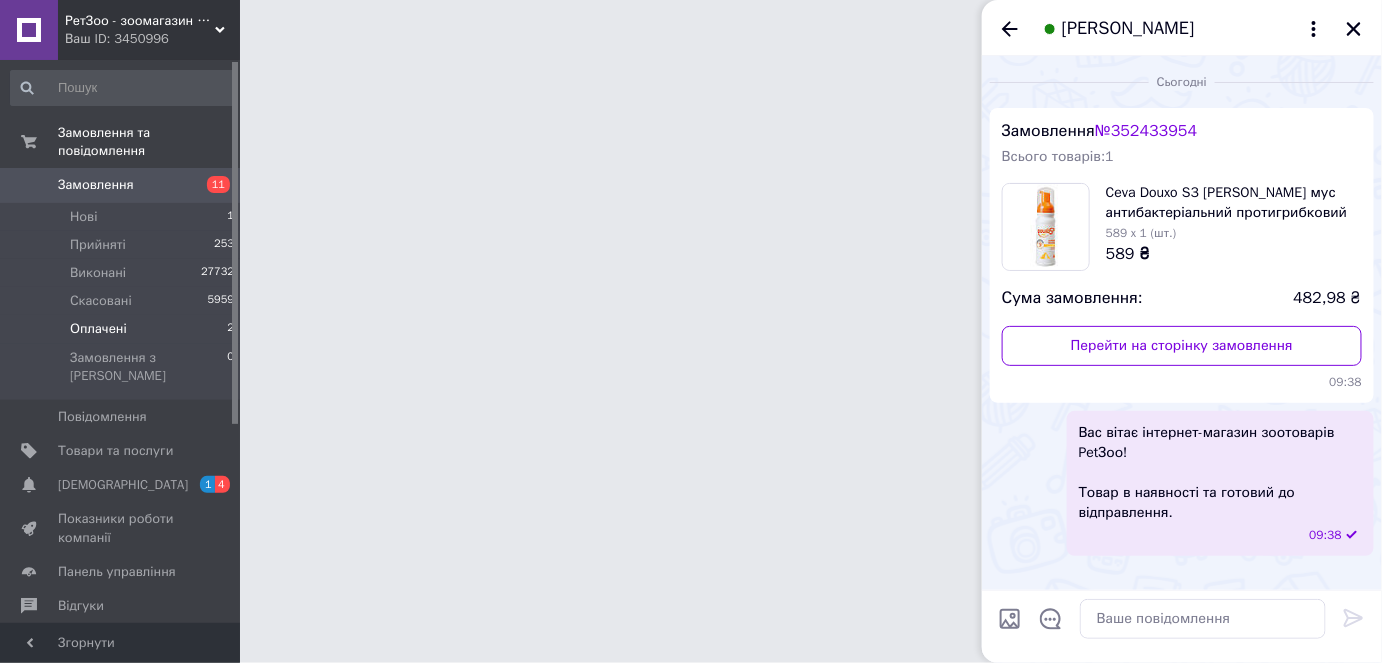 scroll, scrollTop: 0, scrollLeft: 0, axis: both 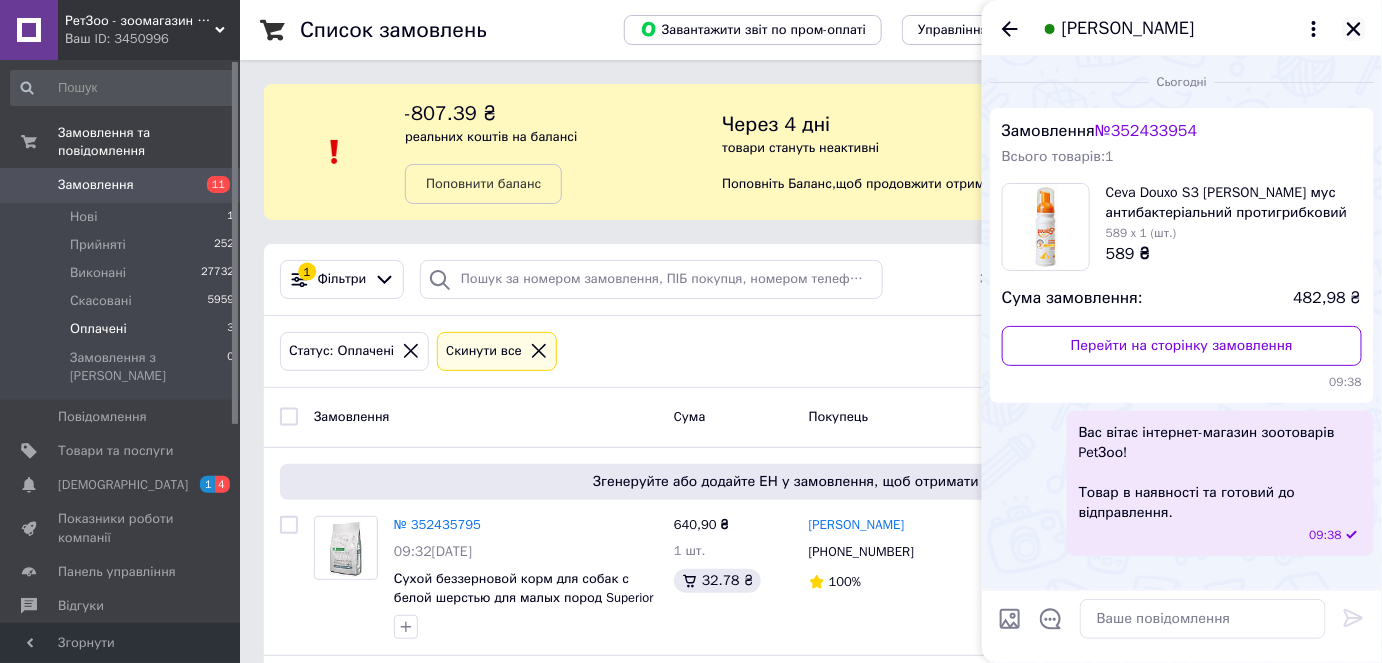 click 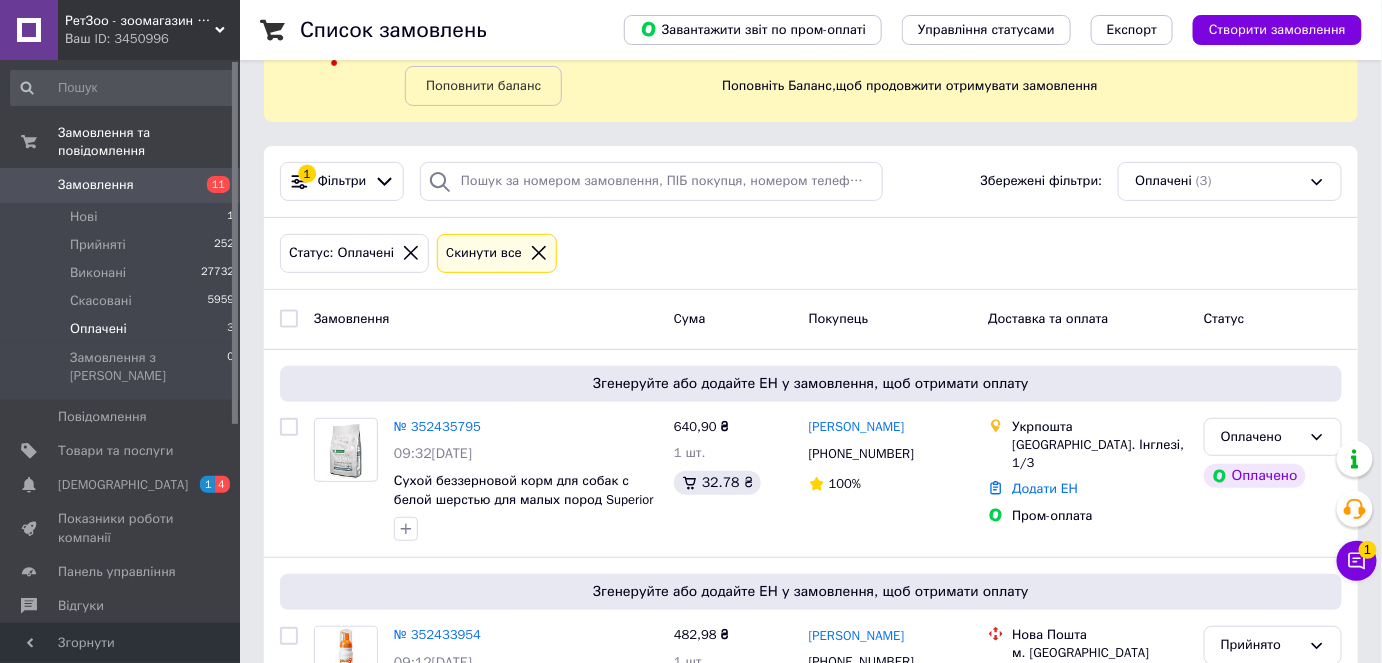 scroll, scrollTop: 242, scrollLeft: 0, axis: vertical 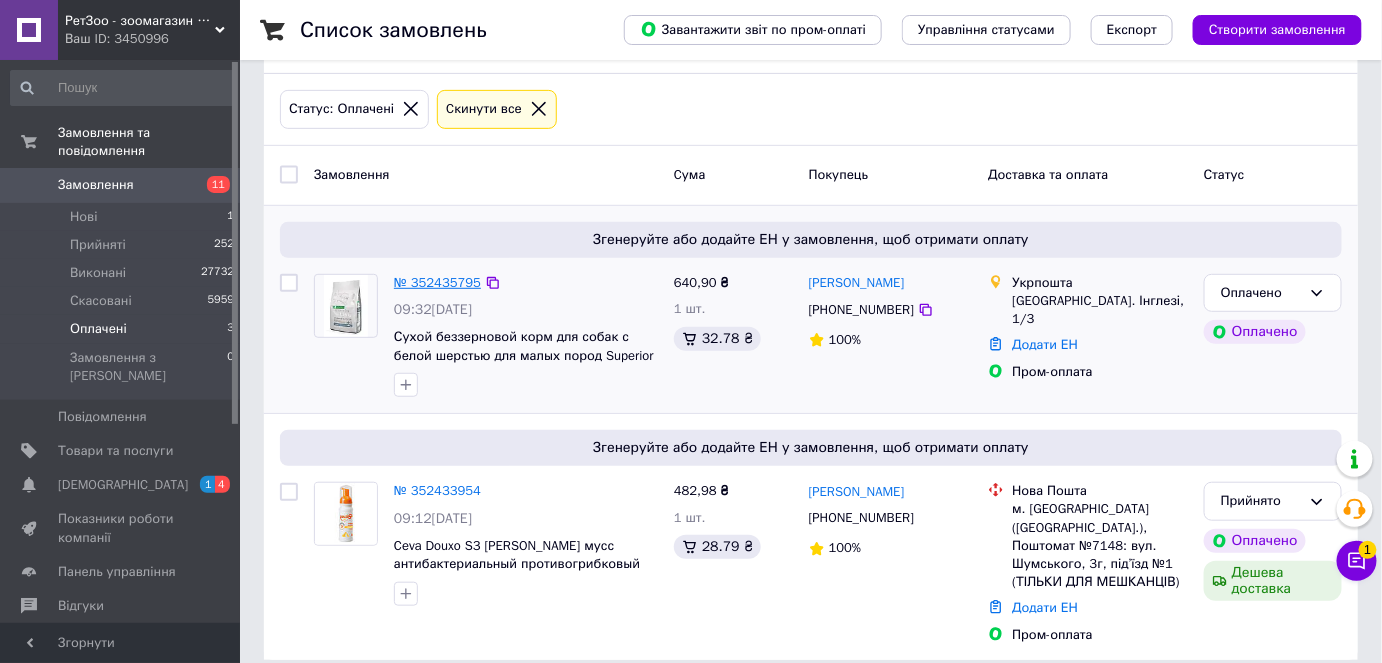 click on "№ 352435795" at bounding box center (437, 282) 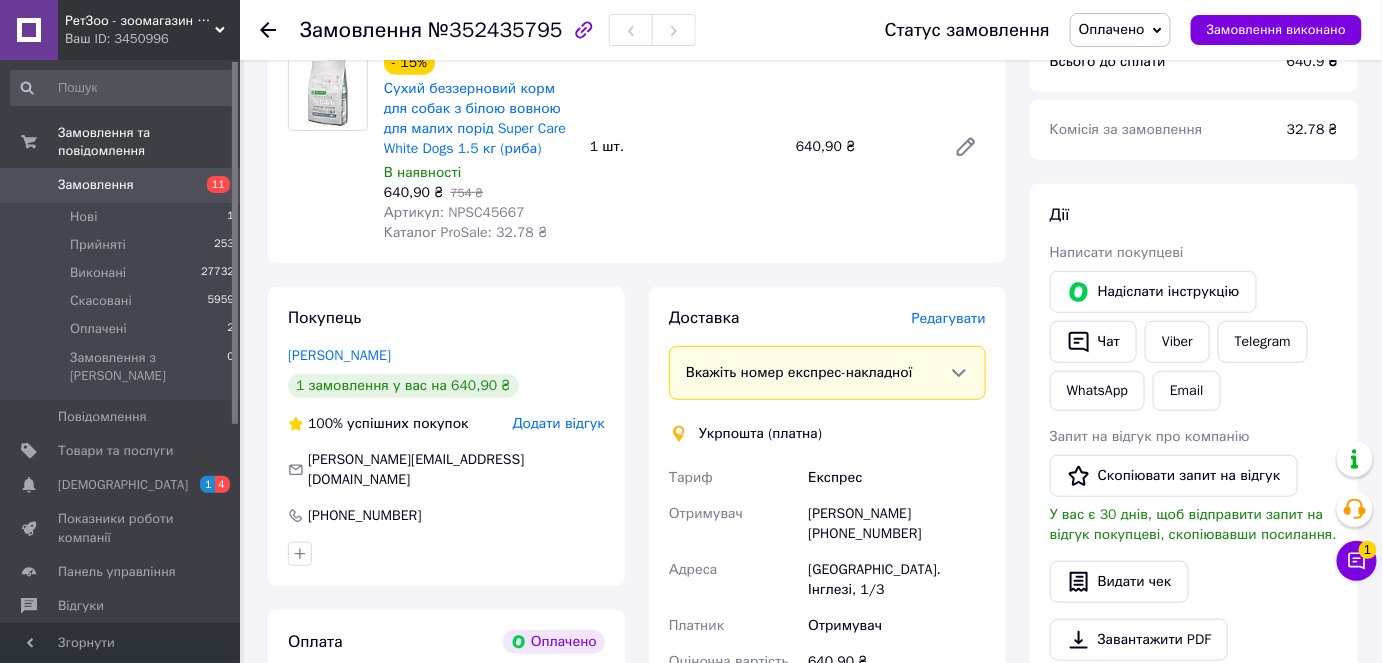 click on "Оплачено" at bounding box center [1112, 29] 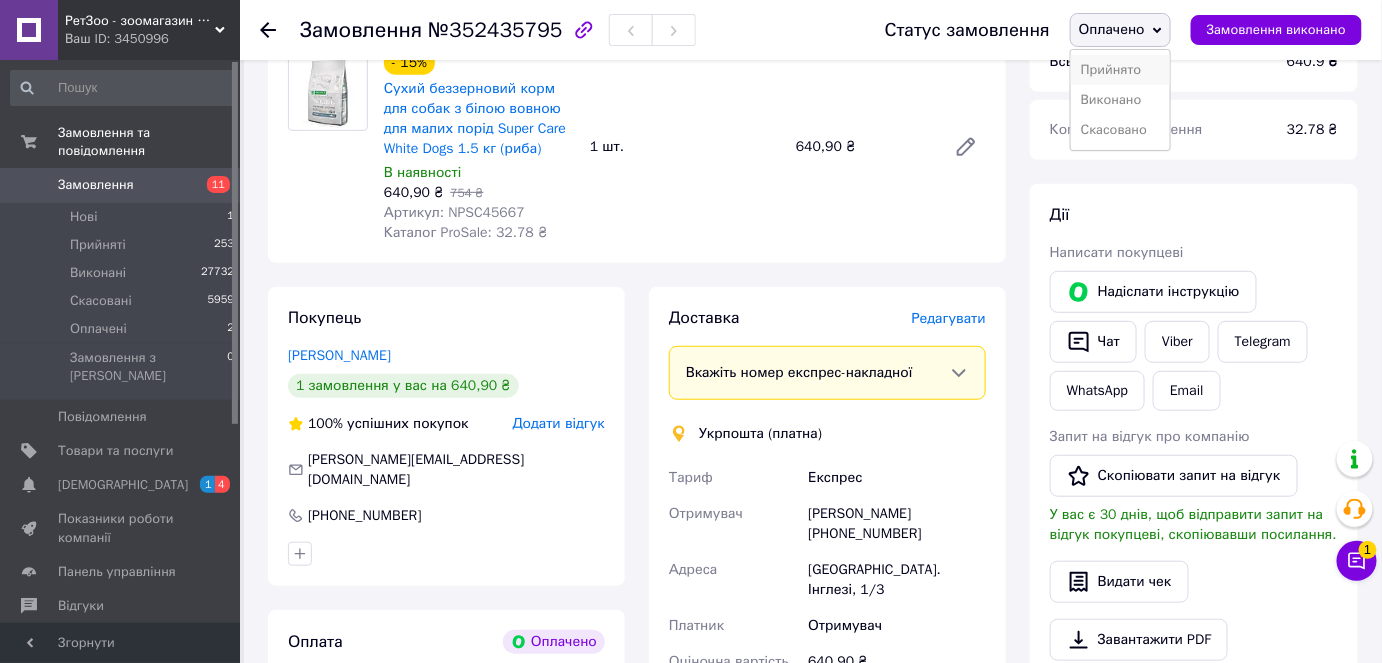 click on "Прийнято" at bounding box center (1120, 70) 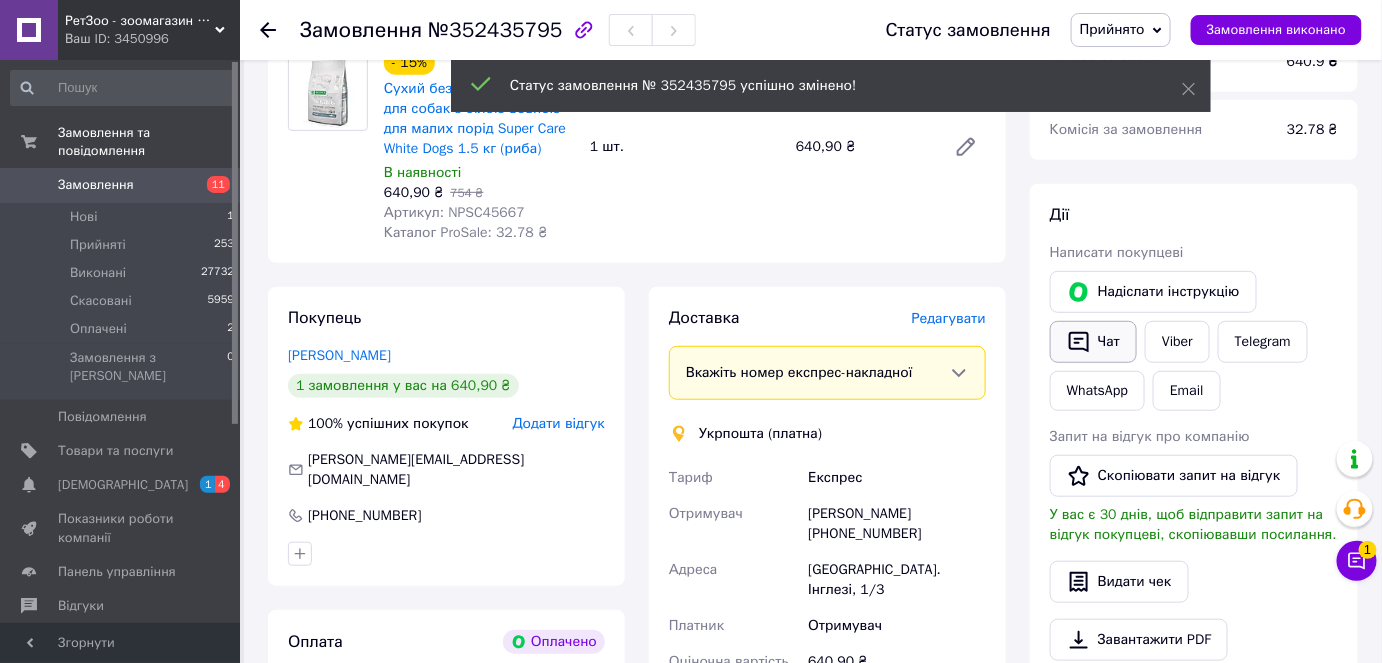 click on "Чат" at bounding box center (1093, 342) 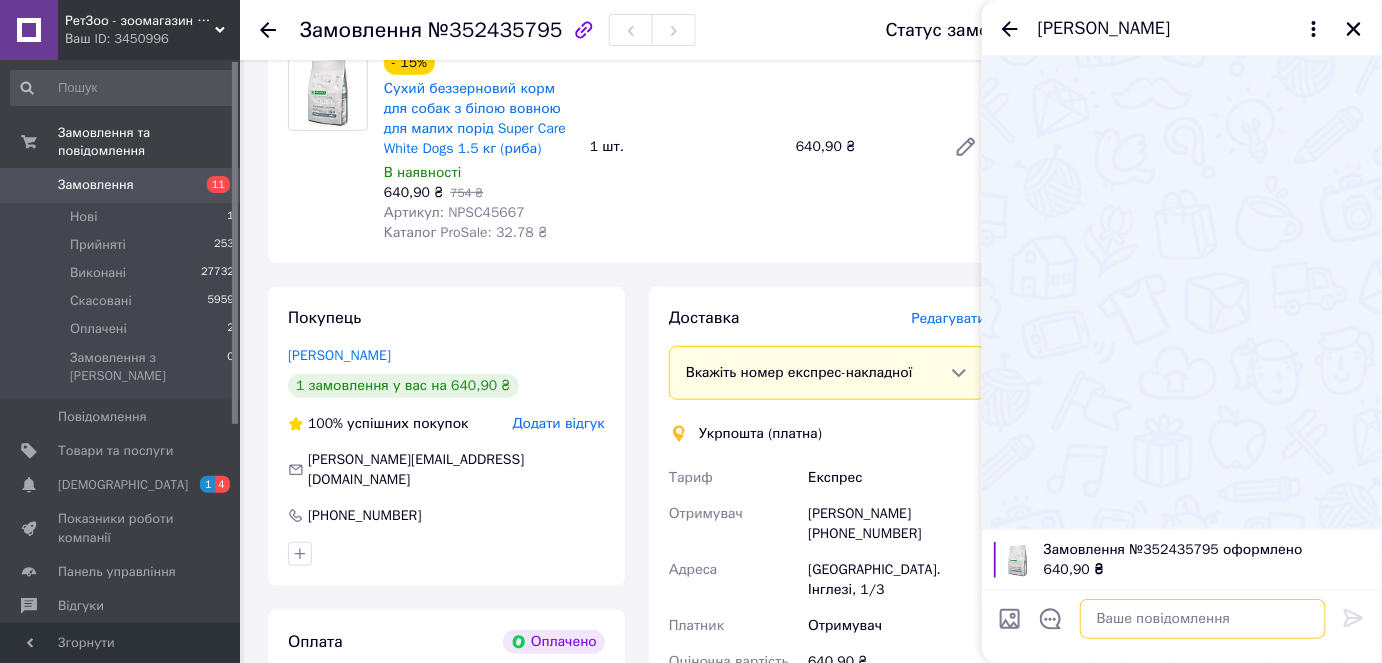 click at bounding box center (1203, 619) 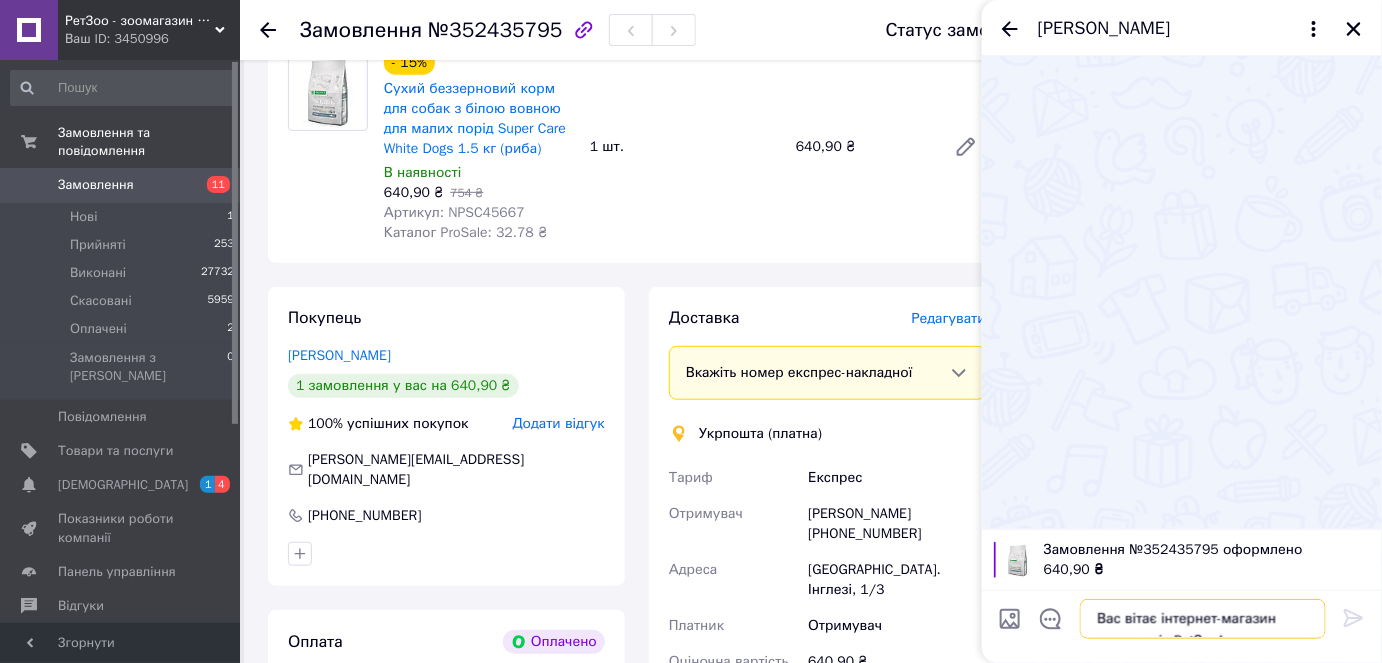 scroll, scrollTop: 14, scrollLeft: 0, axis: vertical 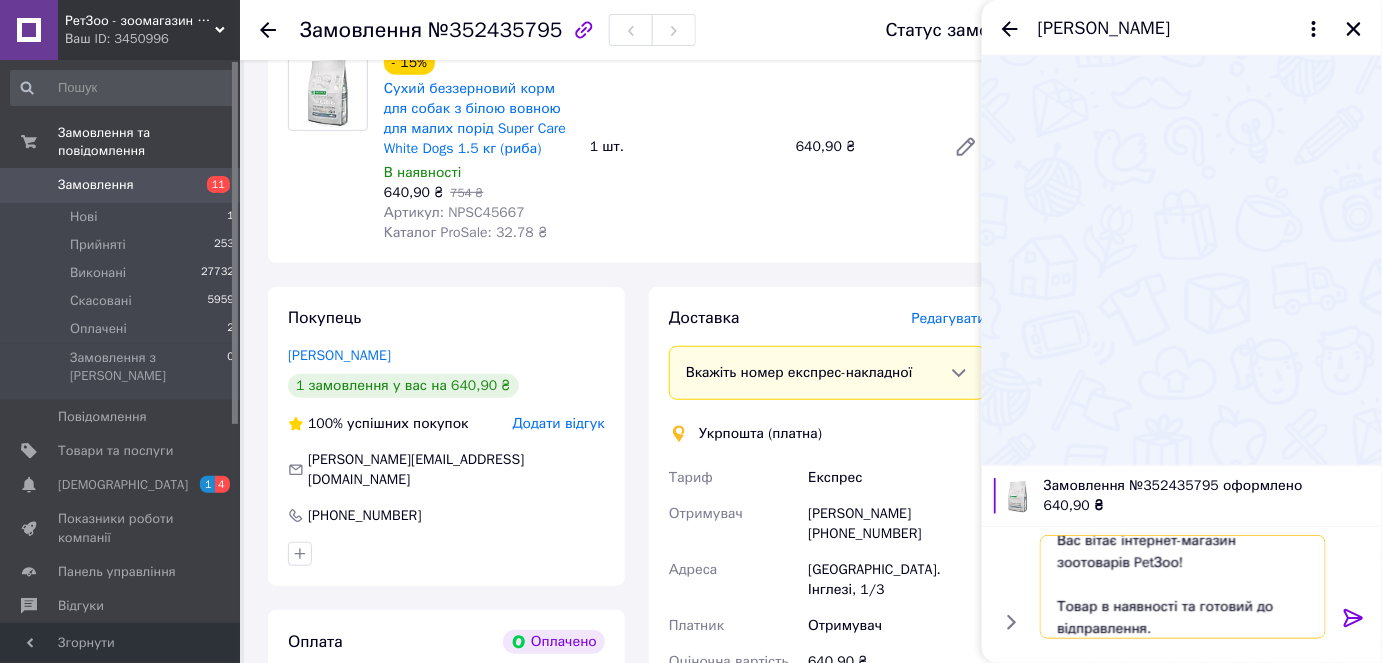 type on "Вас вітає інтернет-магазин зоотоварів PetЗоо!
Товар в наявності та готовий до відправлення." 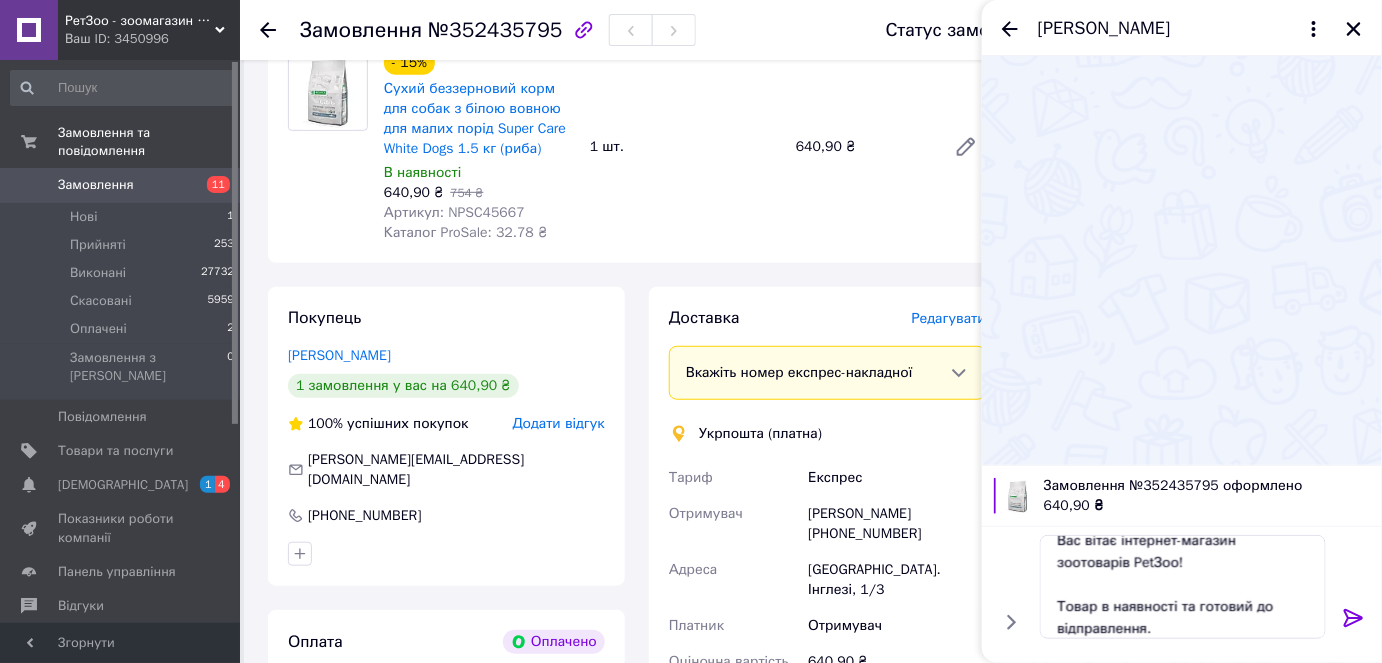 click 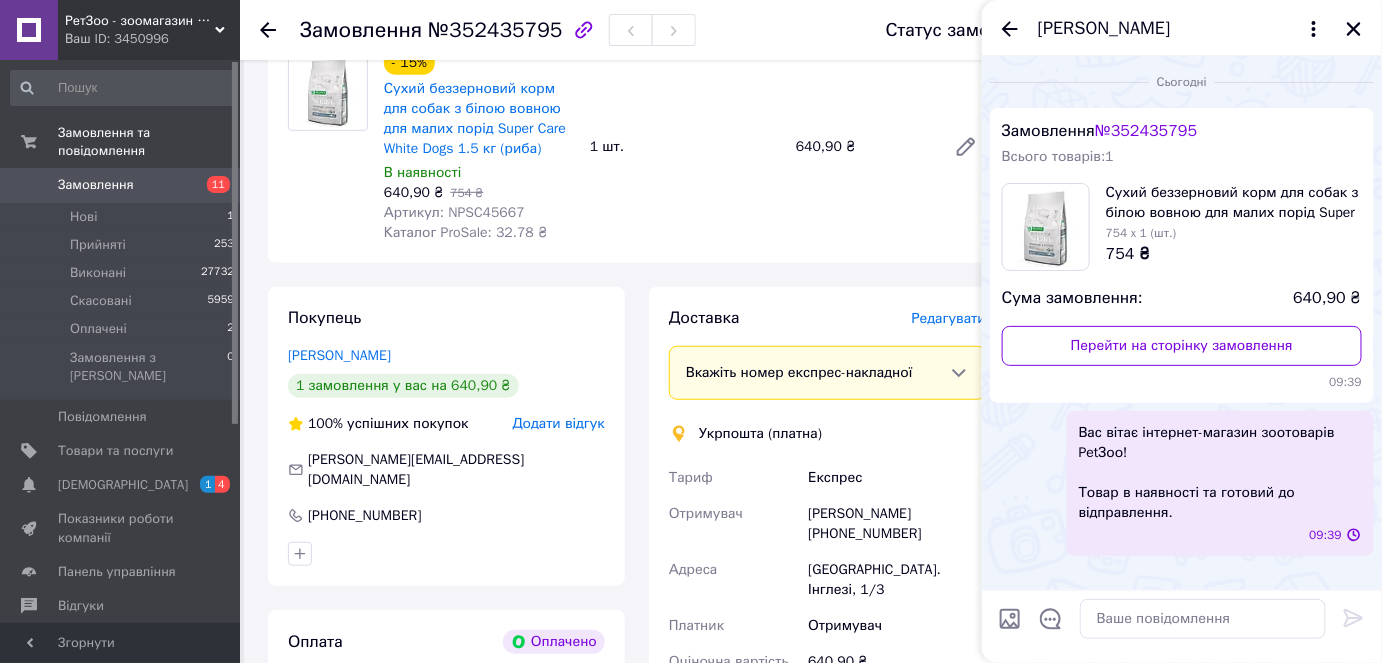 scroll, scrollTop: 0, scrollLeft: 0, axis: both 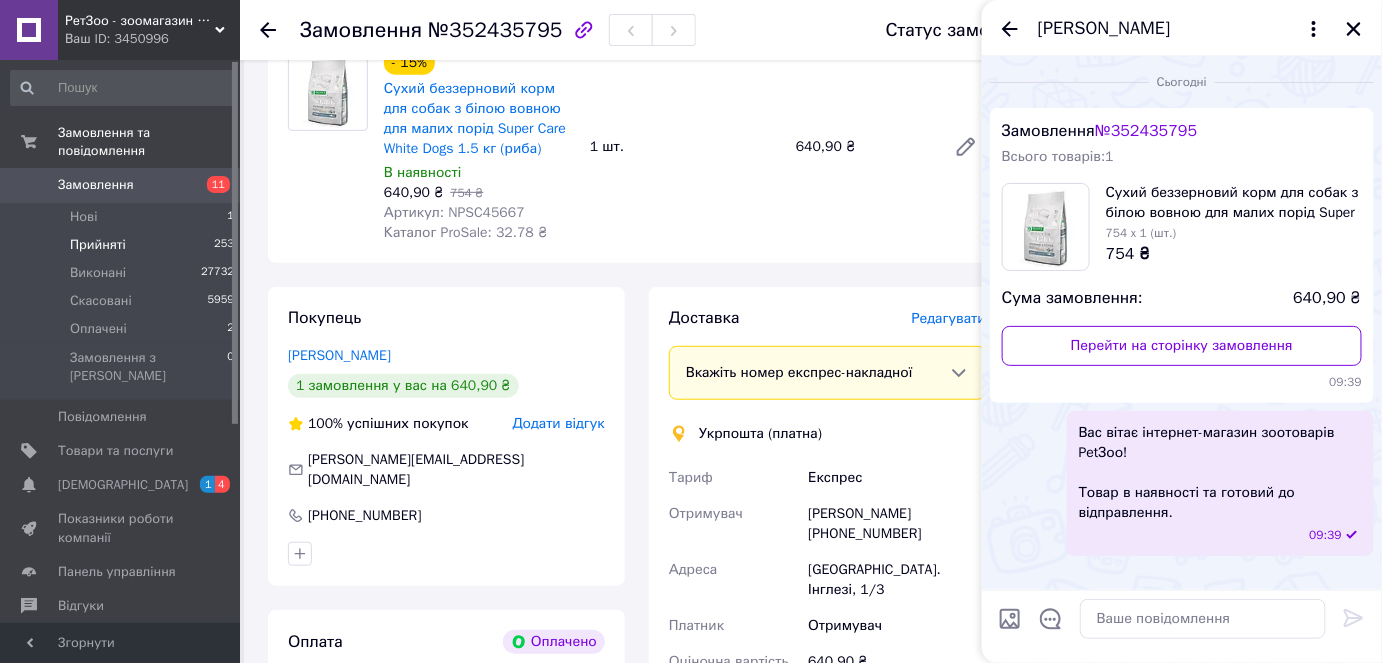 click on "Прийняті 253" at bounding box center [123, 245] 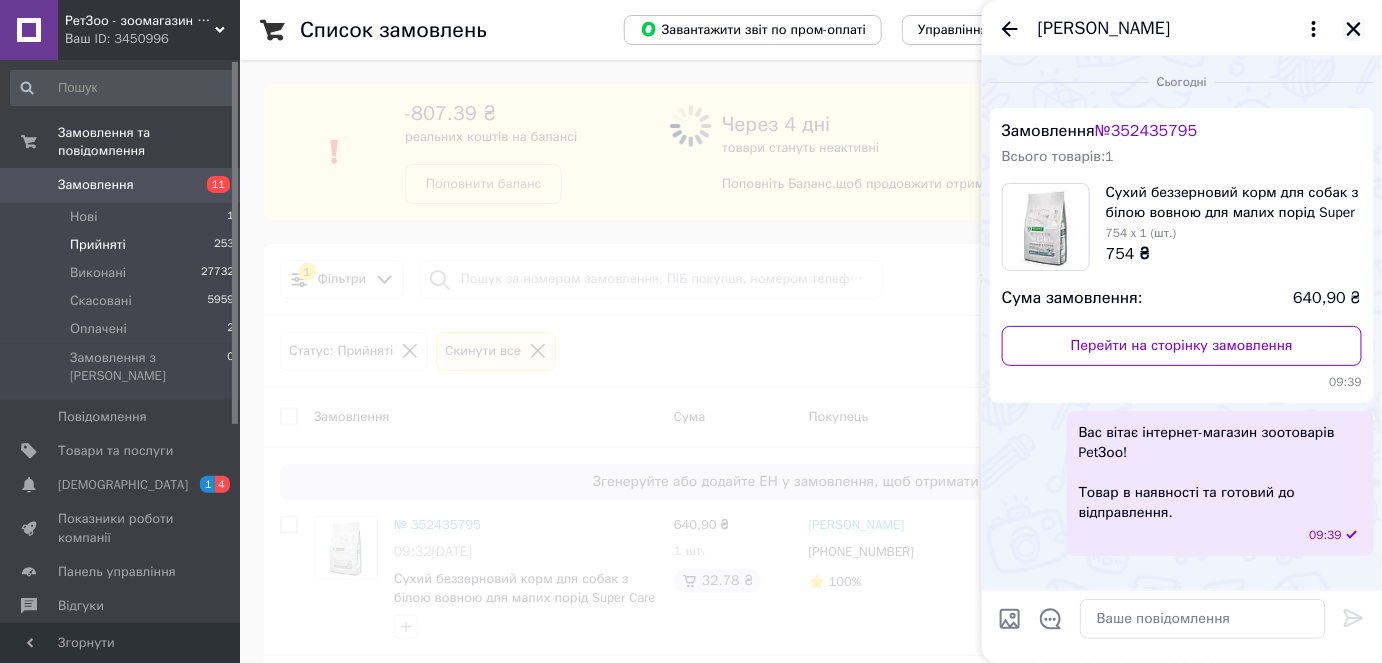 click at bounding box center [1354, 29] 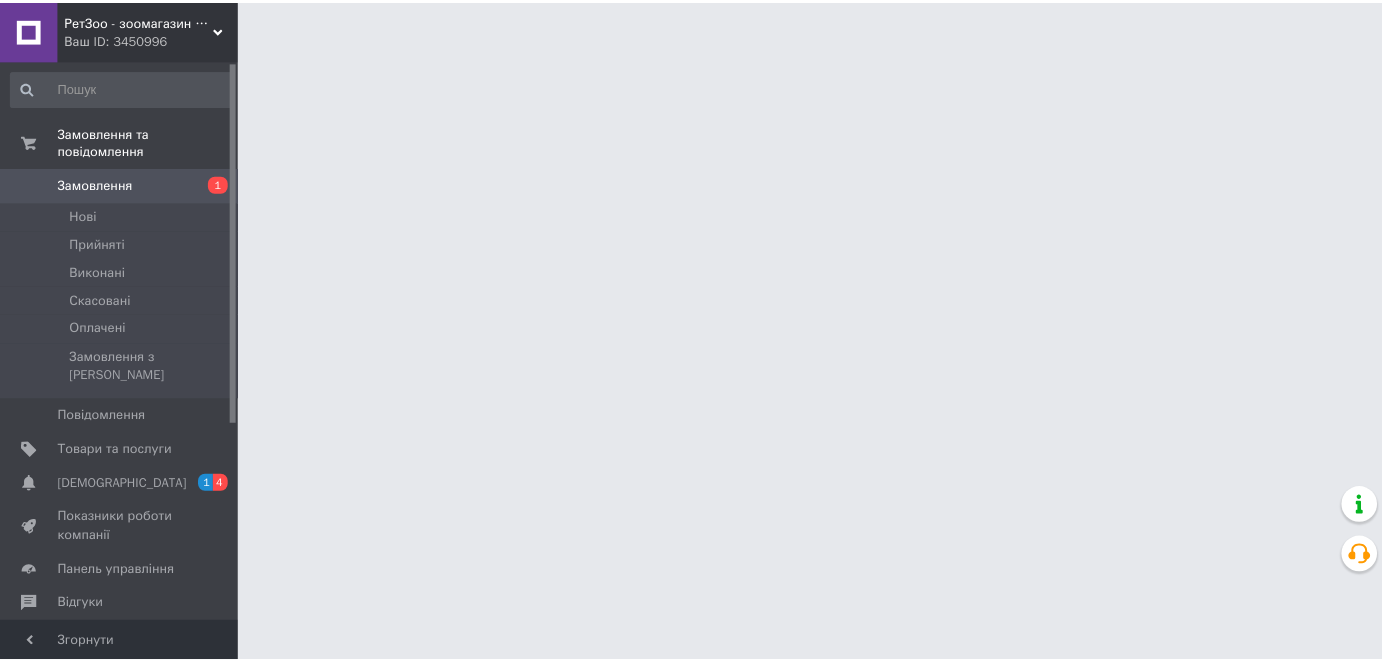 scroll, scrollTop: 0, scrollLeft: 0, axis: both 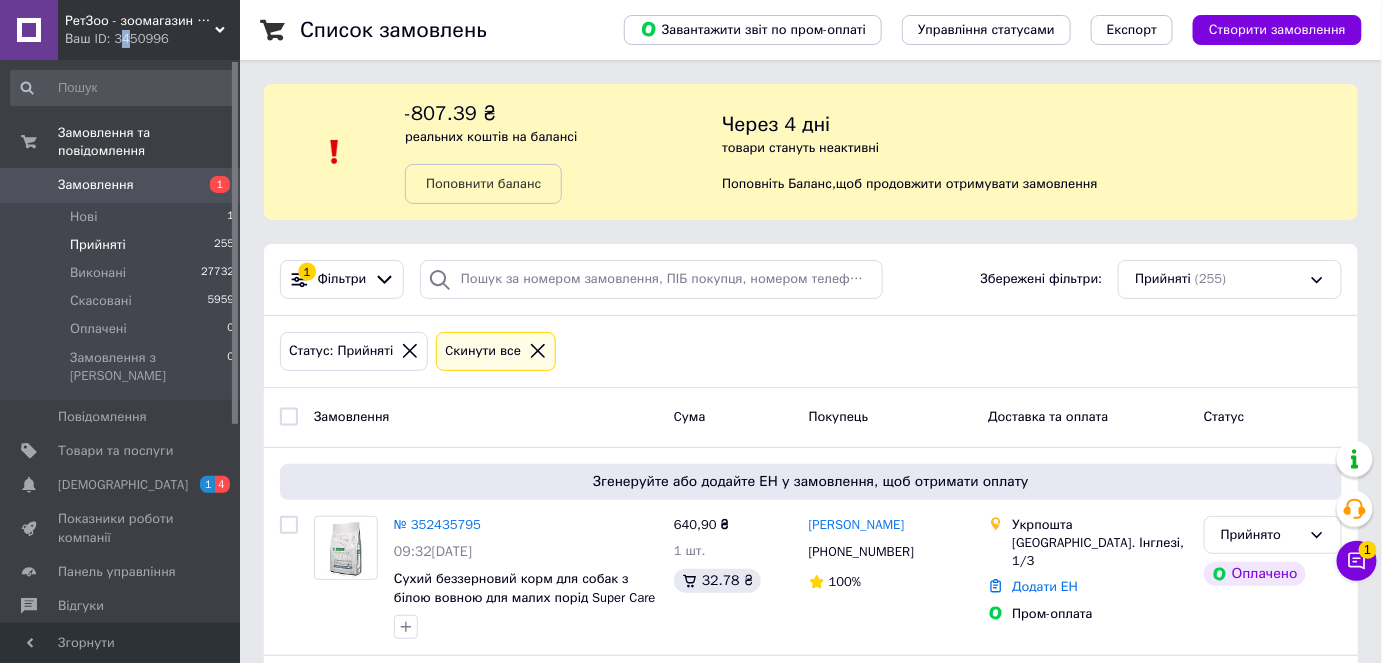 click on "Ваш ID: 3450996" at bounding box center [152, 39] 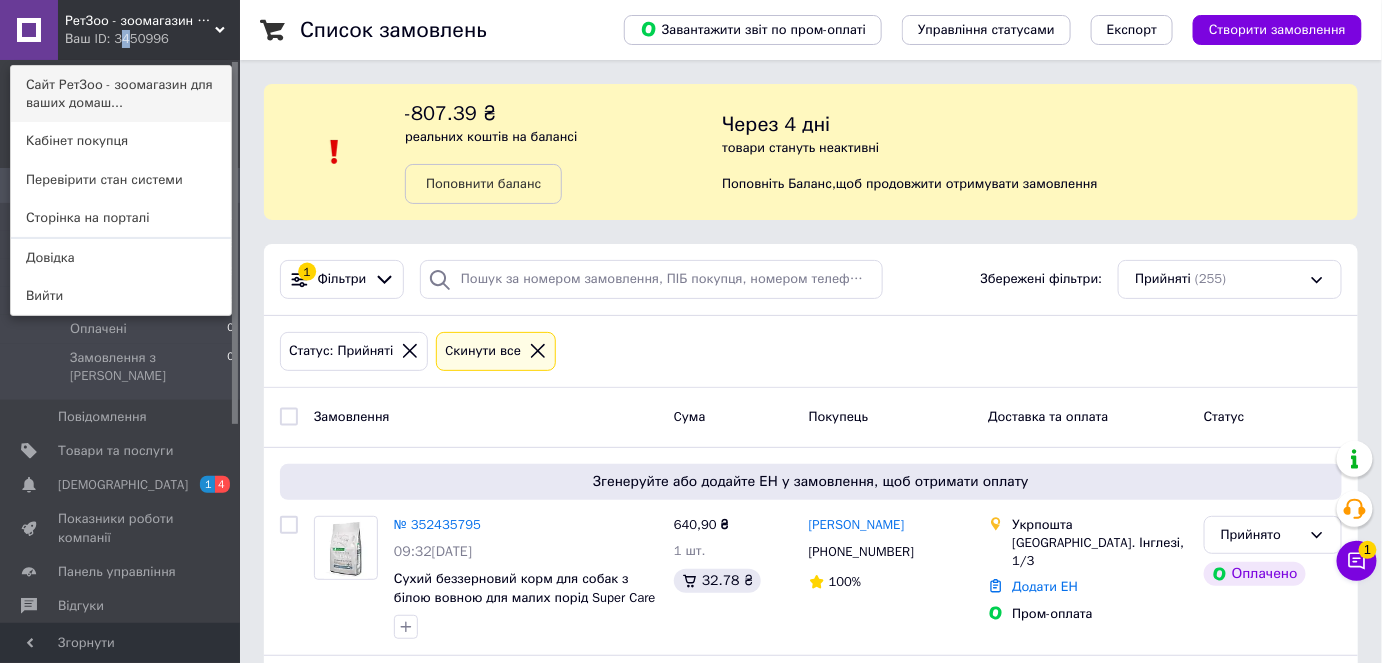 click on "Сайт РетЗоо - зоомагазин для ваших домаш..." at bounding box center (121, 94) 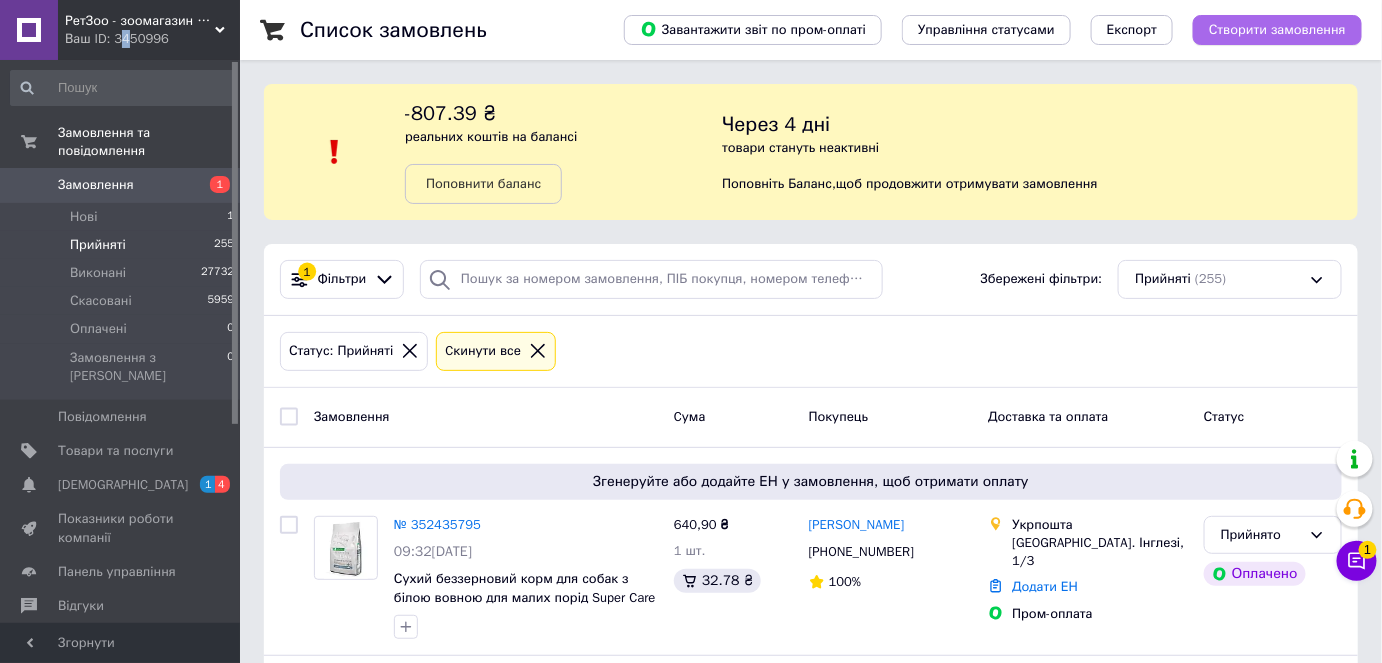 click on "Створити замовлення" at bounding box center [1277, 30] 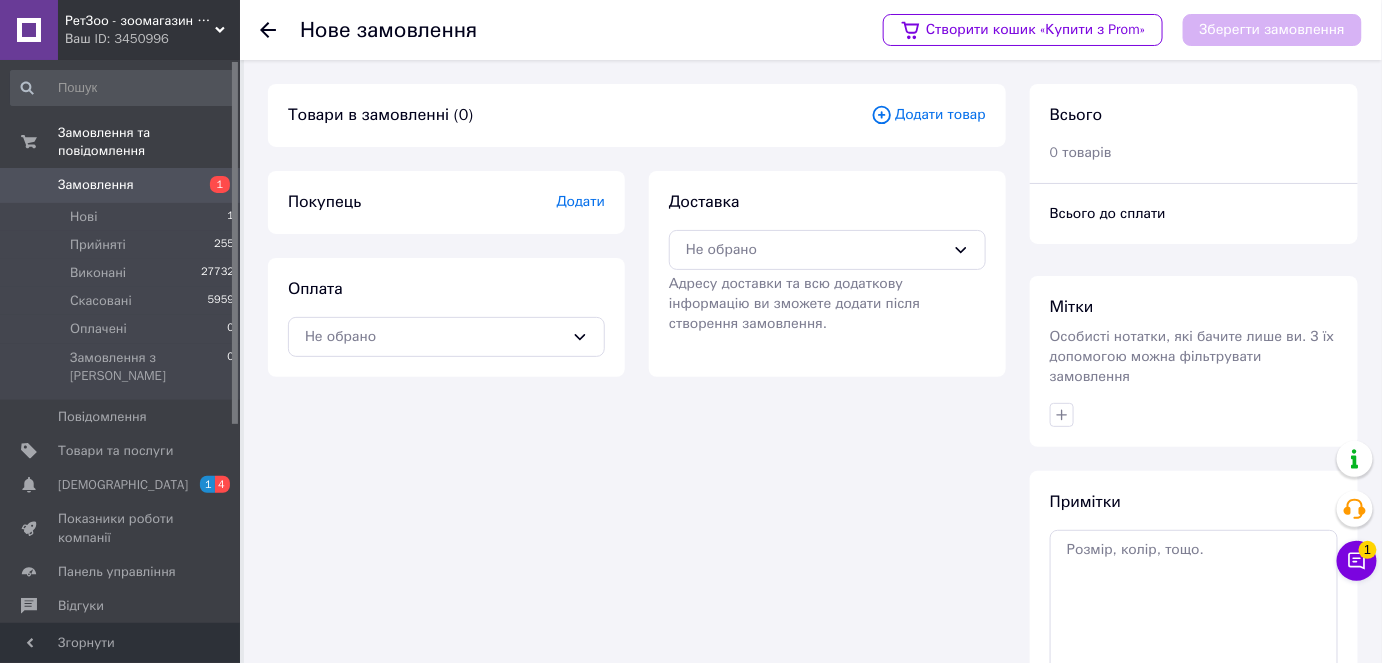 click on "Додати товар" at bounding box center (928, 115) 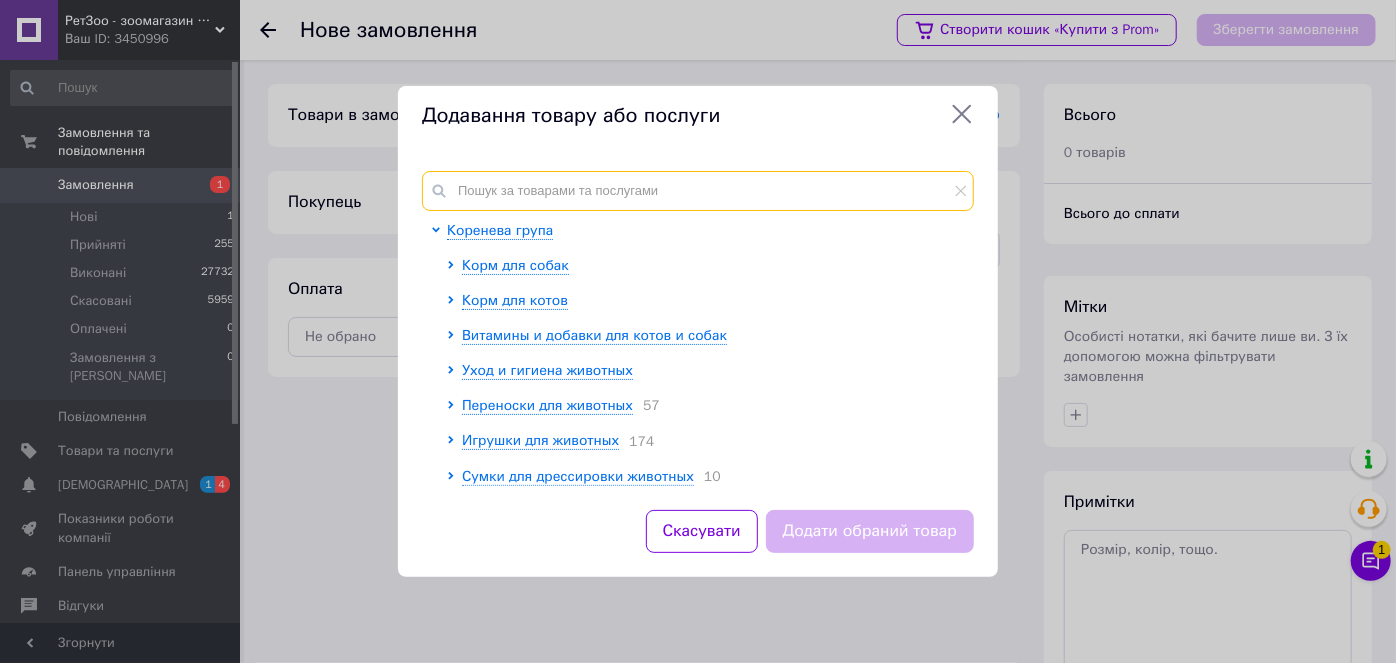 click at bounding box center [698, 191] 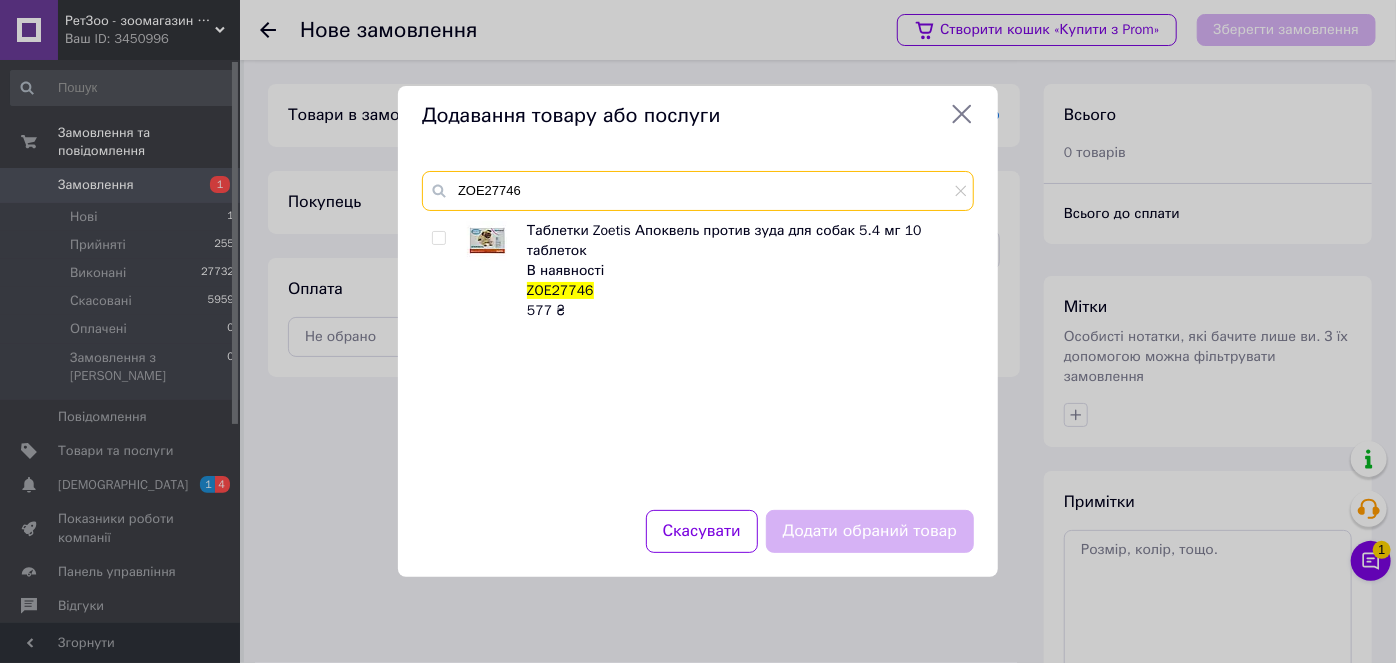 type on "ZOE27746" 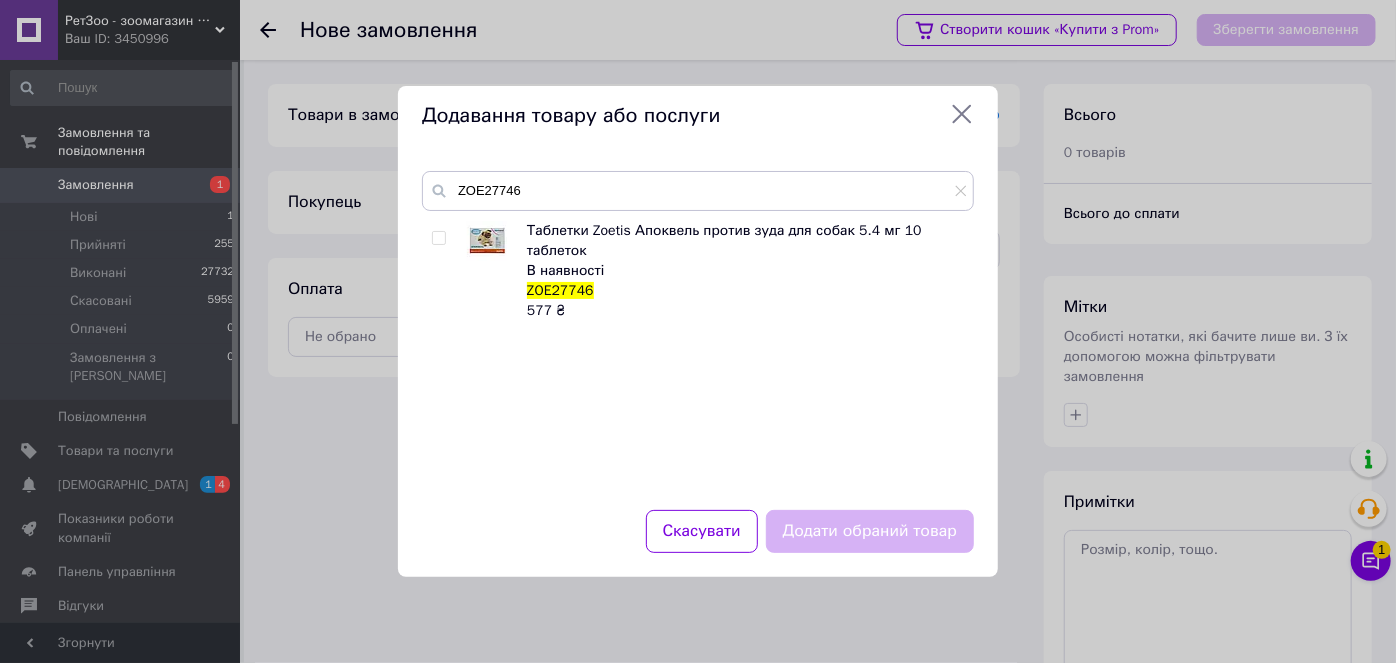 click at bounding box center [439, 238] 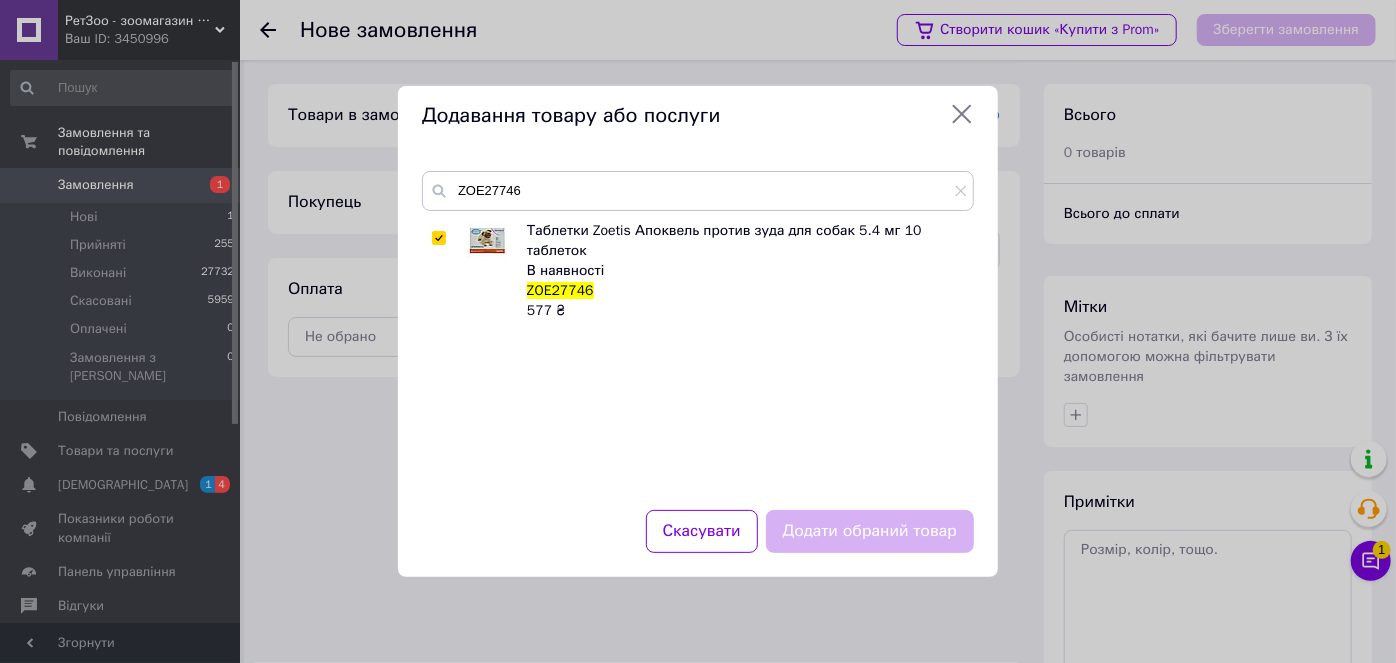 checkbox on "true" 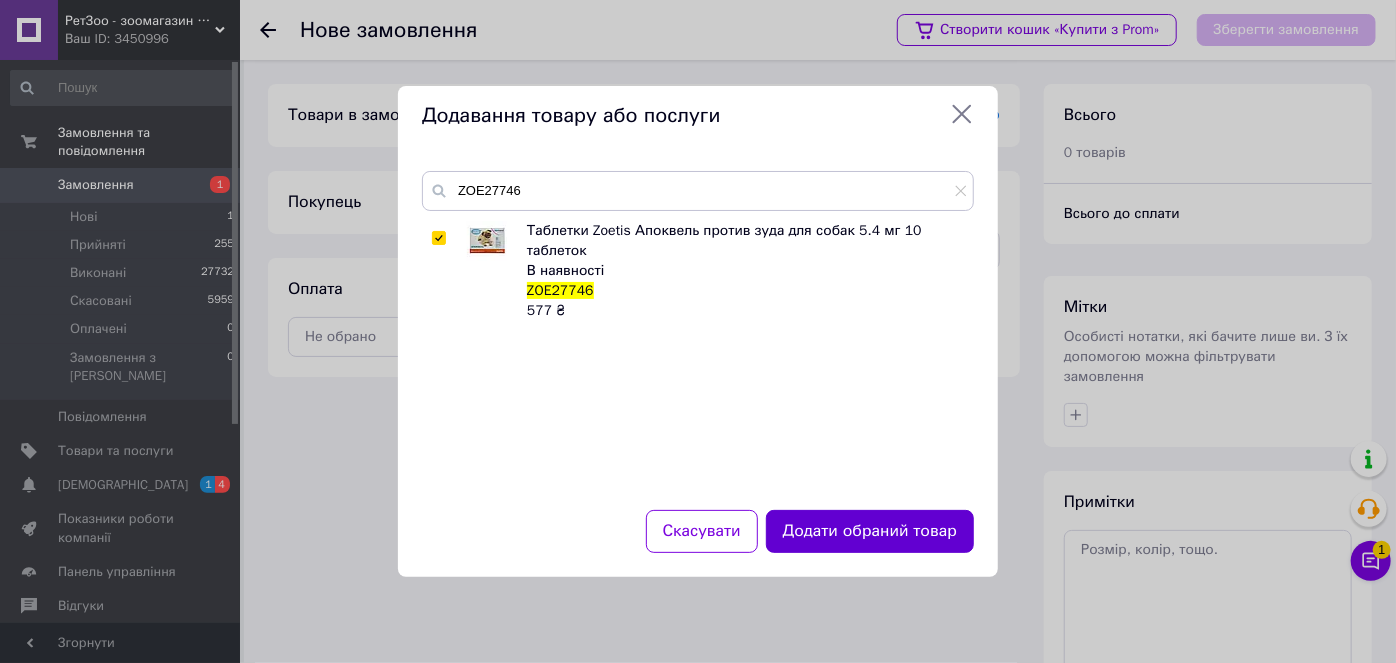 click on "Додати обраний товар" at bounding box center (870, 531) 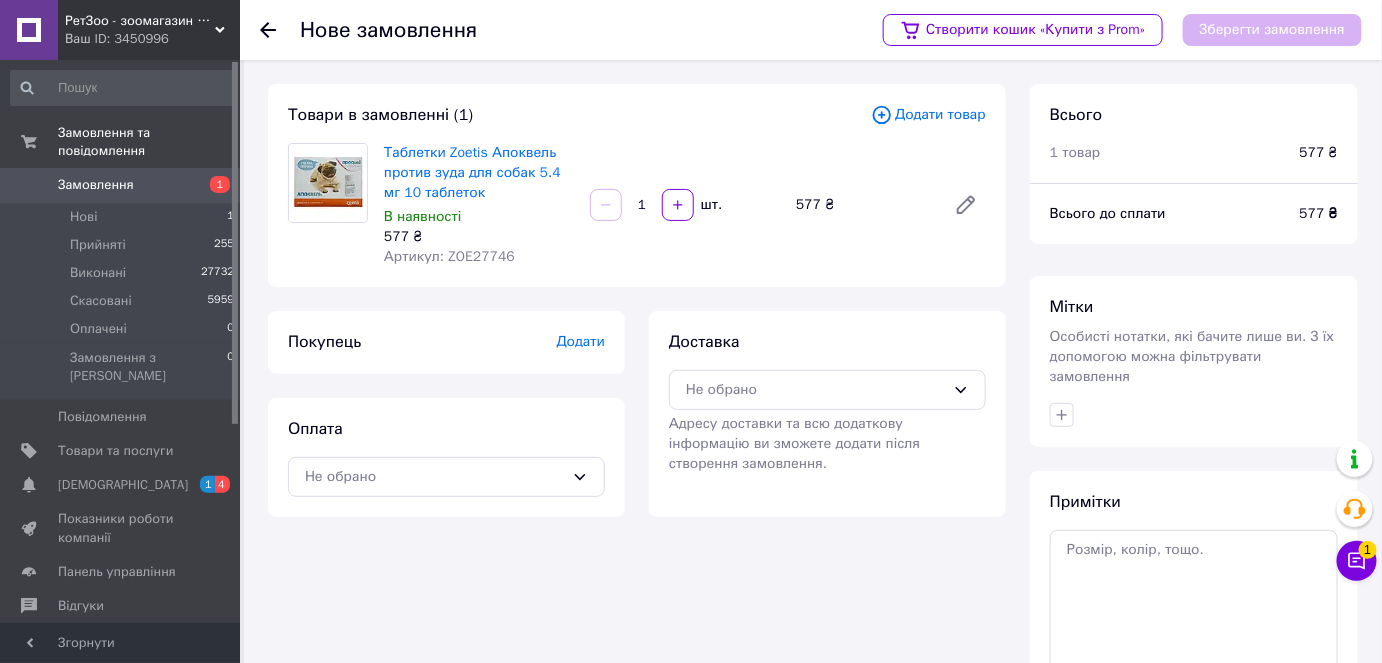 click on "Доставка Не обрано Адресу доставки та всю додаткову інформацію
ви зможете додати після створення замовлення." at bounding box center (827, 402) 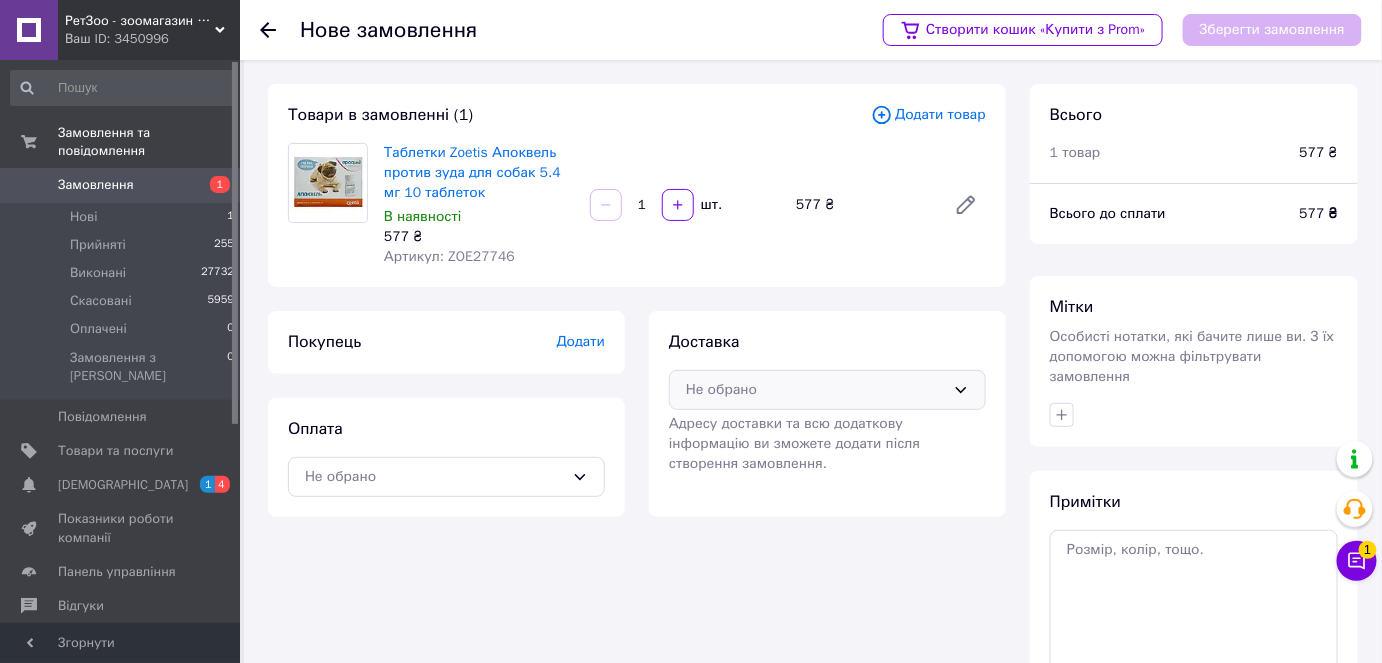 click on "Не обрано" at bounding box center (827, 390) 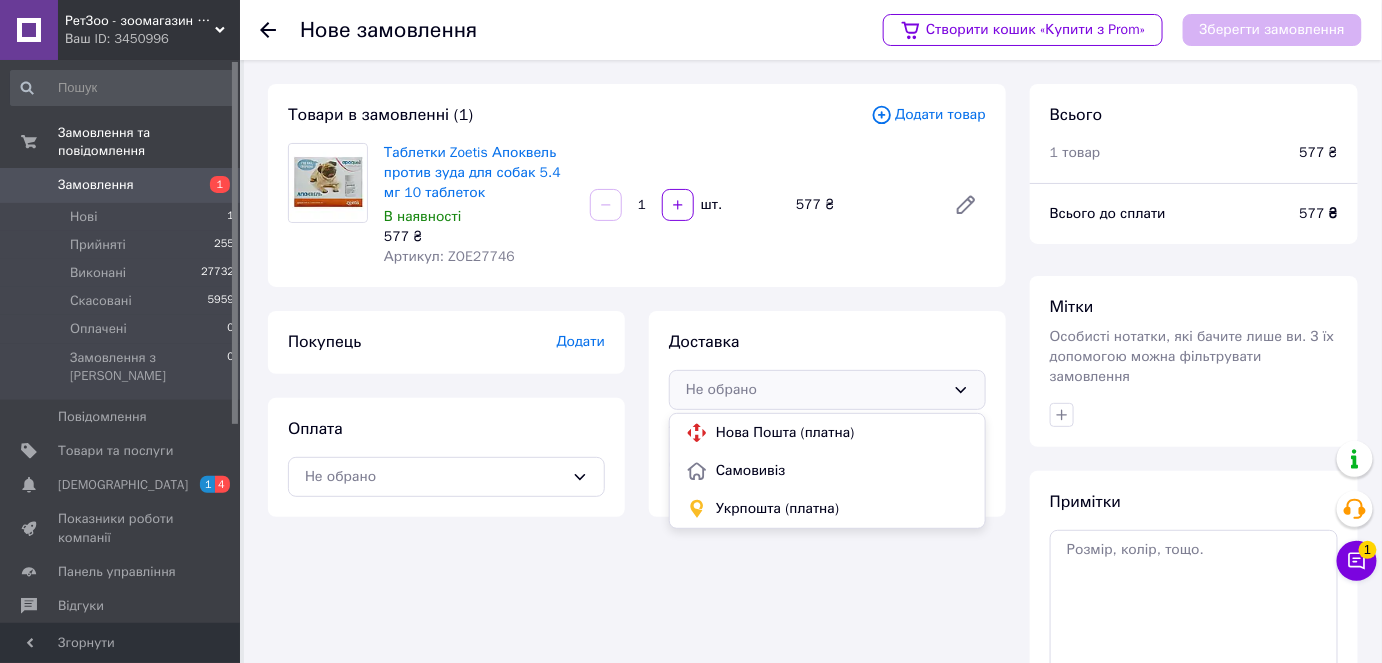 click on "Самовивіз" at bounding box center [842, 471] 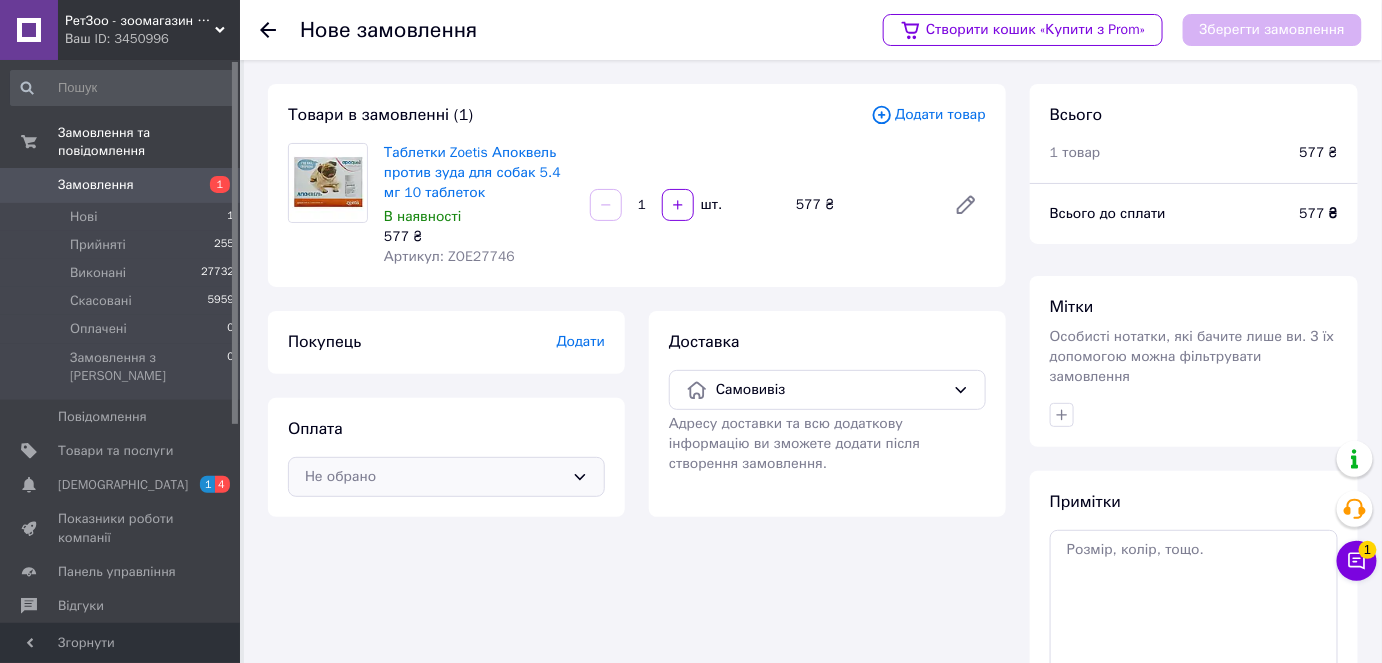 click on "Не обрано" at bounding box center [434, 477] 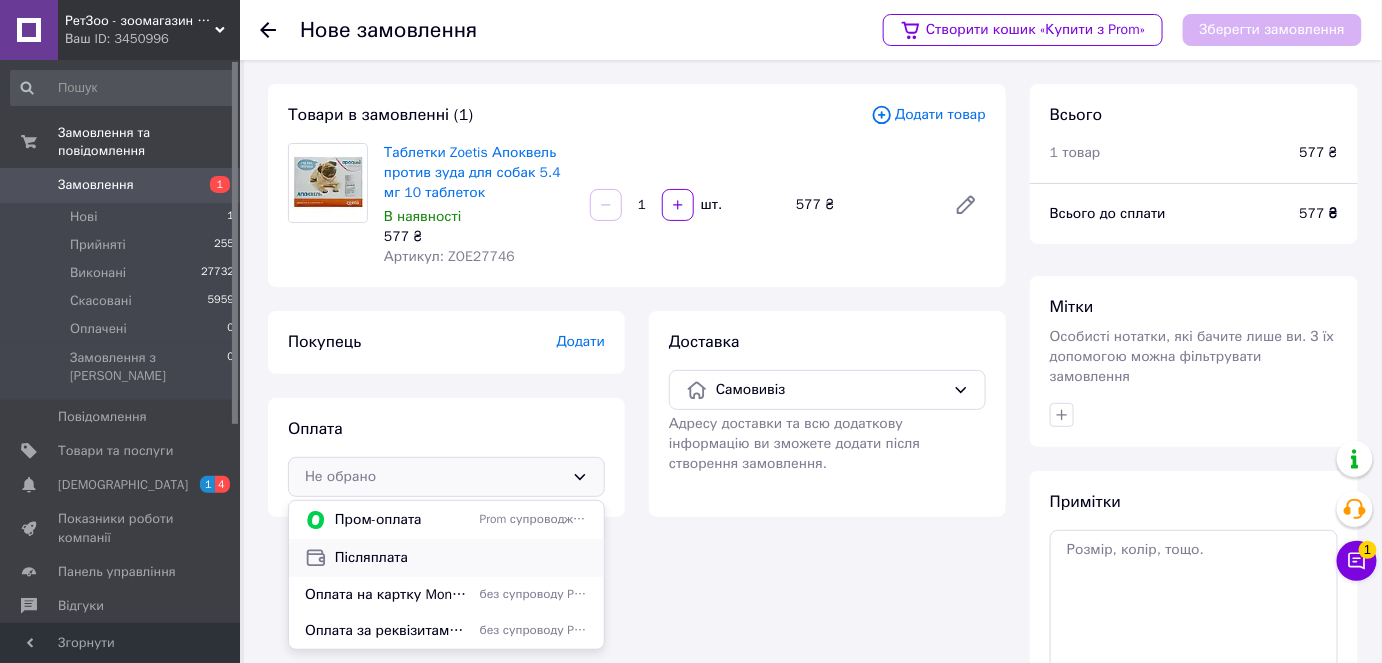 click on "Післяплата" at bounding box center [461, 558] 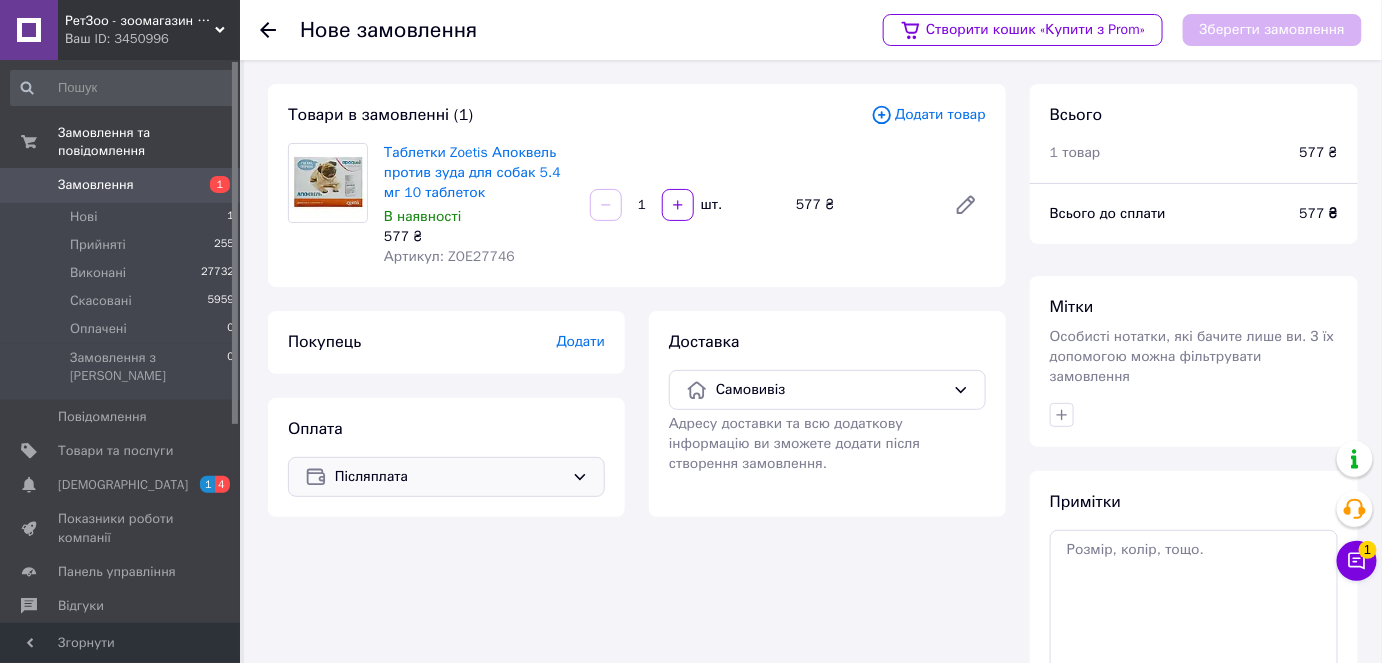 click on "Додати" at bounding box center [581, 341] 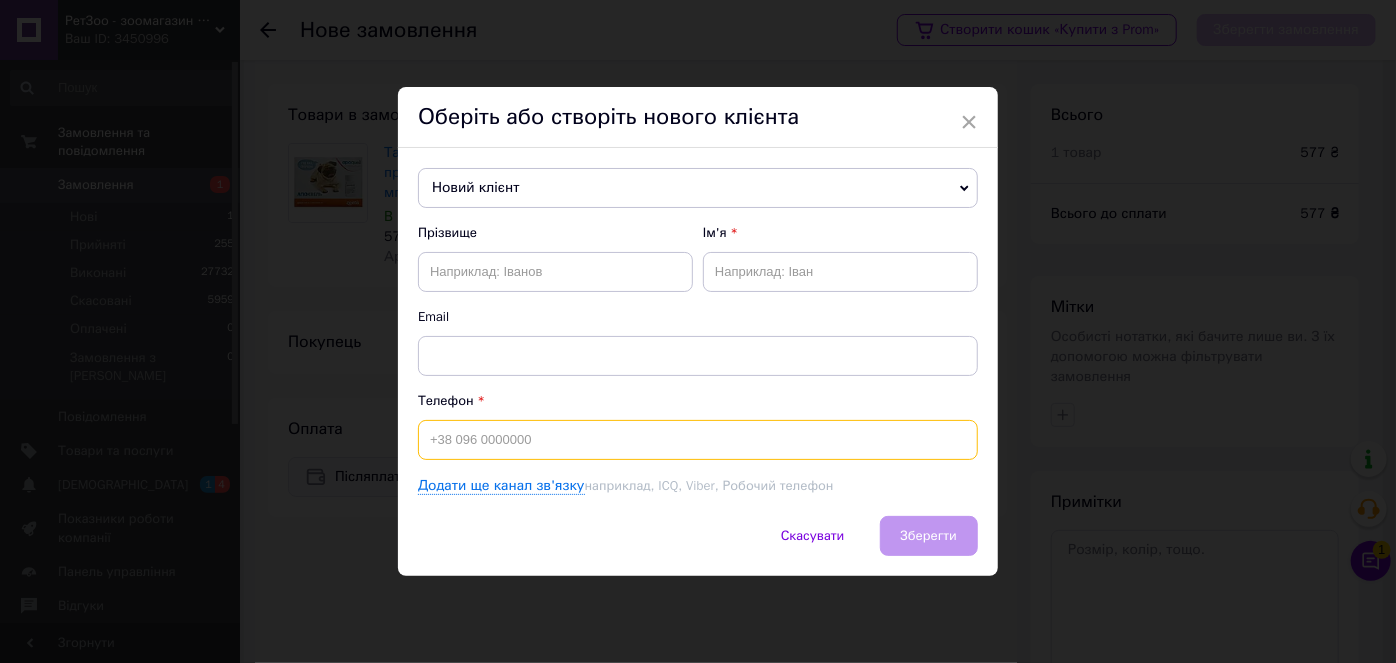 click at bounding box center (698, 440) 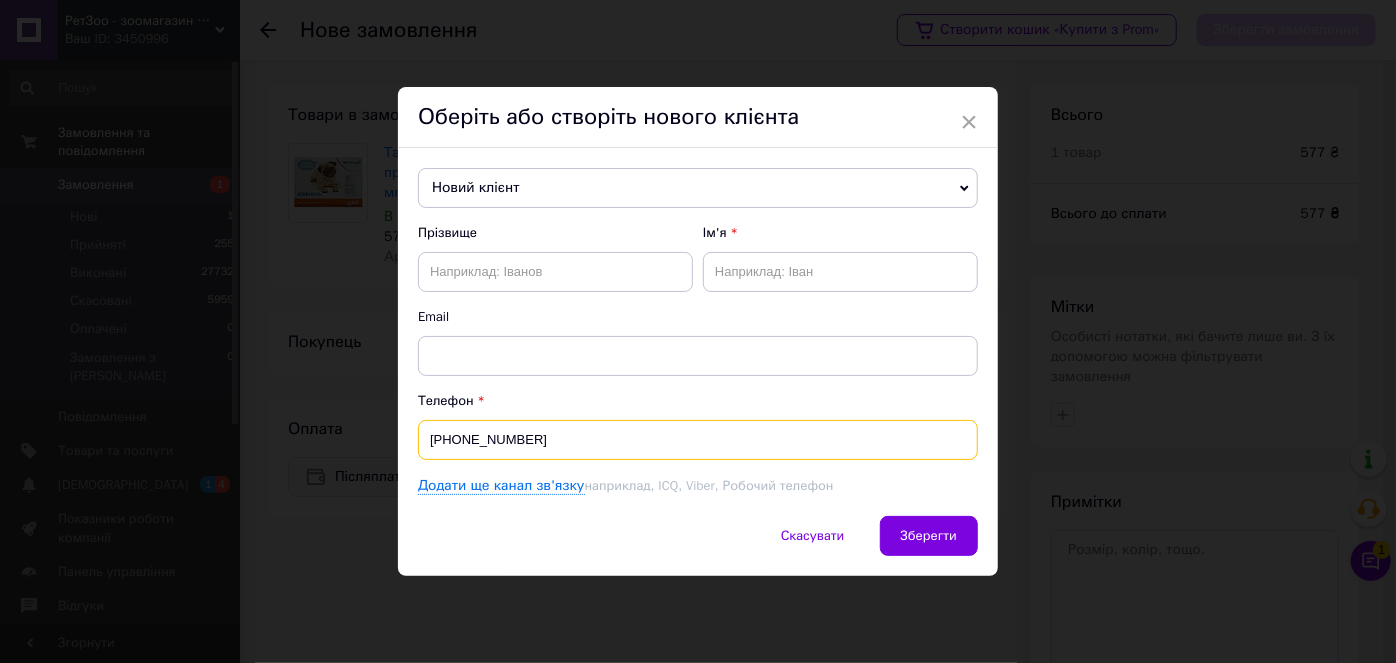 type on "[PHONE_NUMBER]" 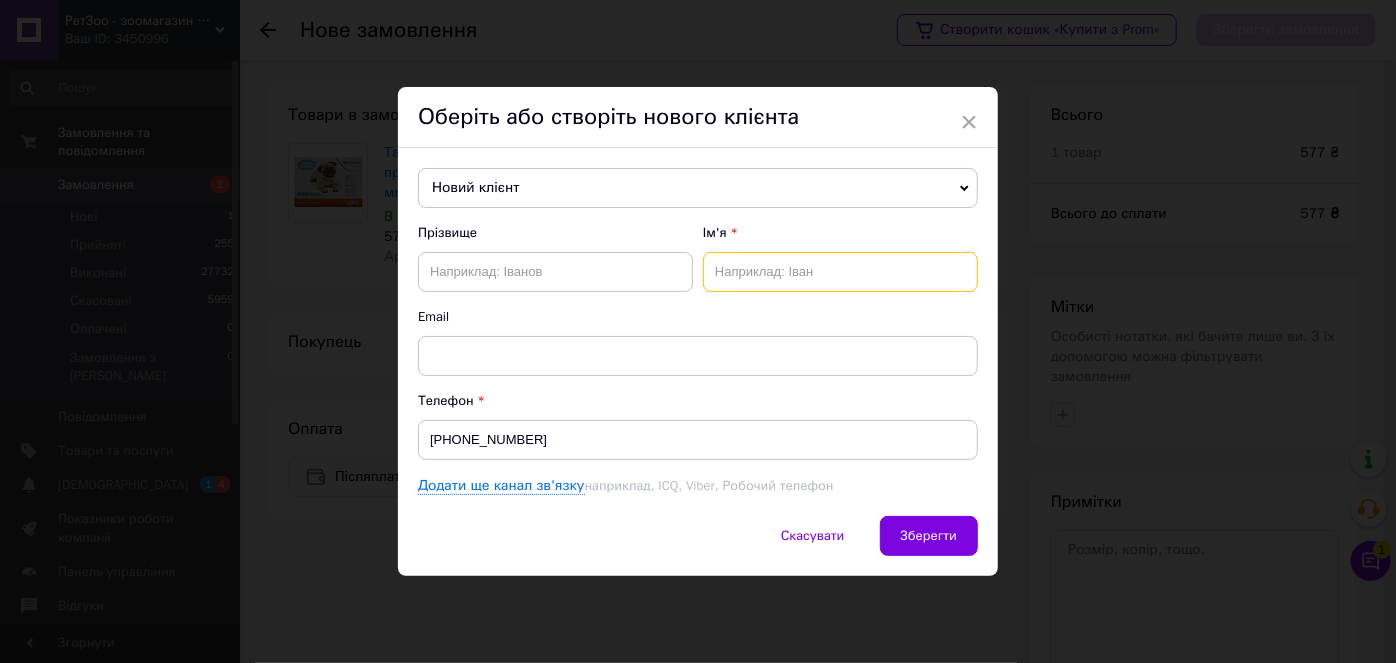 click at bounding box center (840, 272) 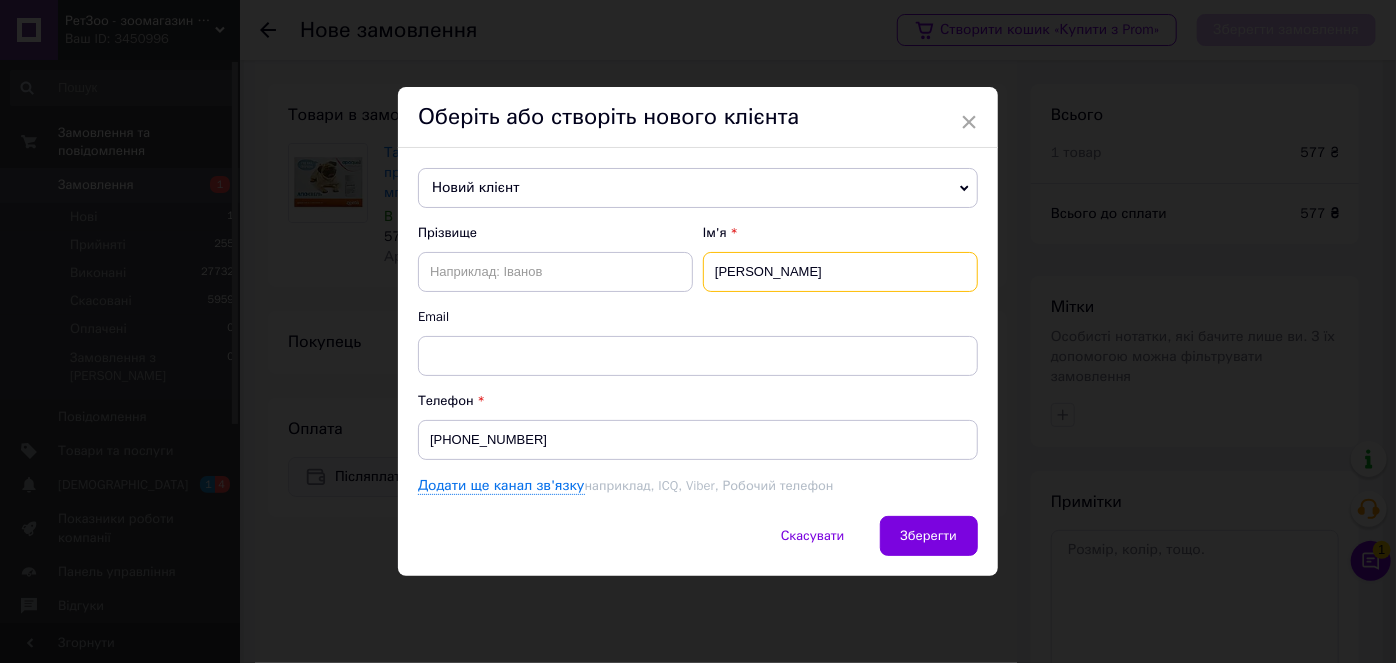 type on "[PERSON_NAME]" 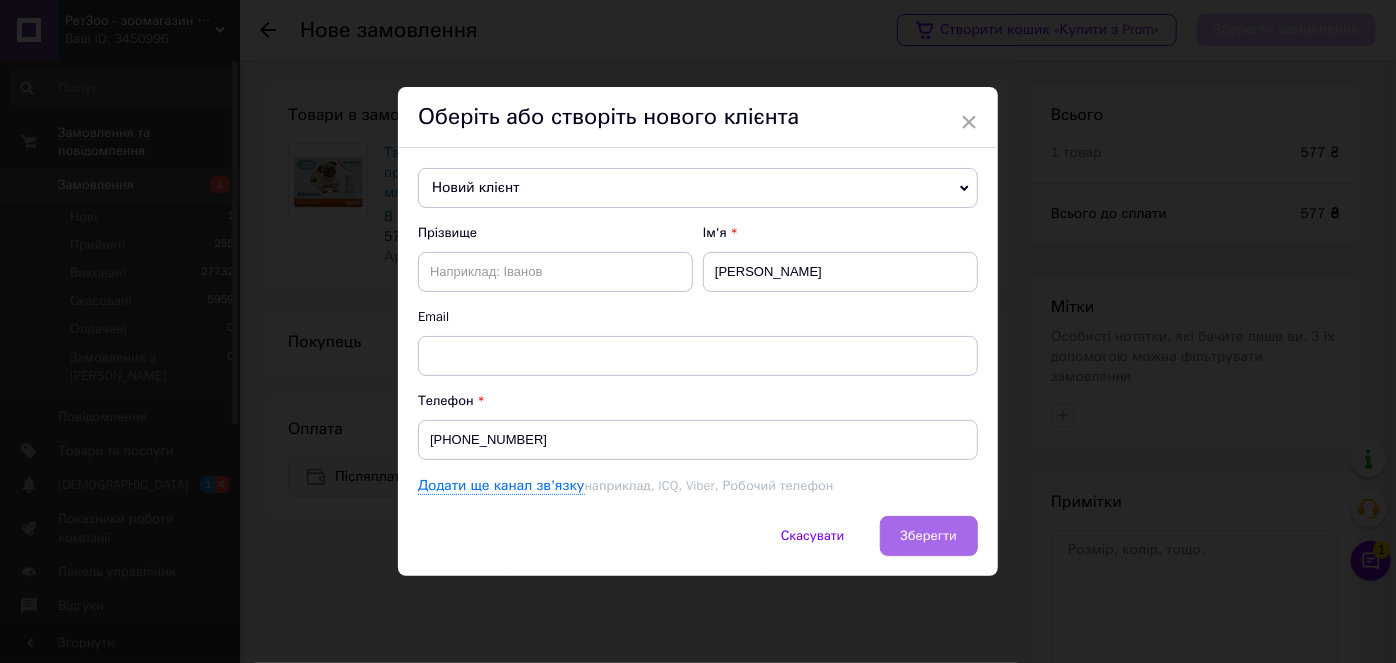 drag, startPoint x: 980, startPoint y: 536, endPoint x: 969, endPoint y: 536, distance: 11 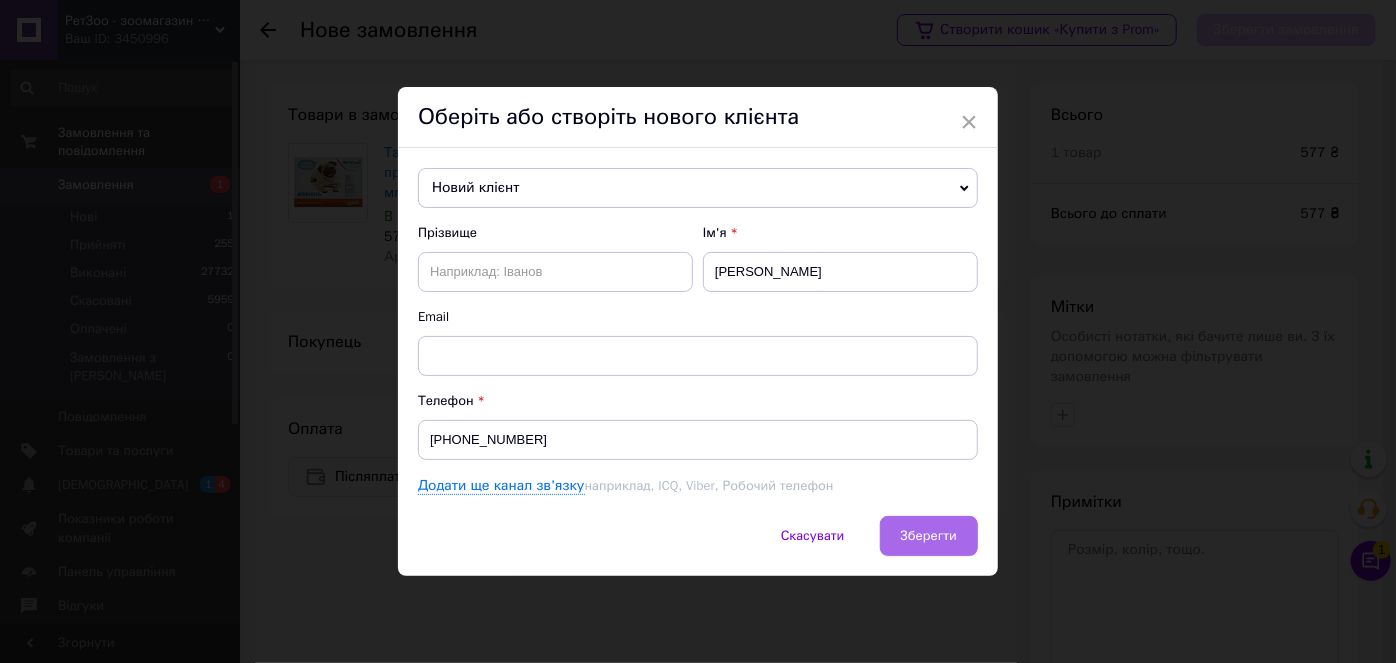 click on "Скасувати   Зберегти" at bounding box center [698, 546] 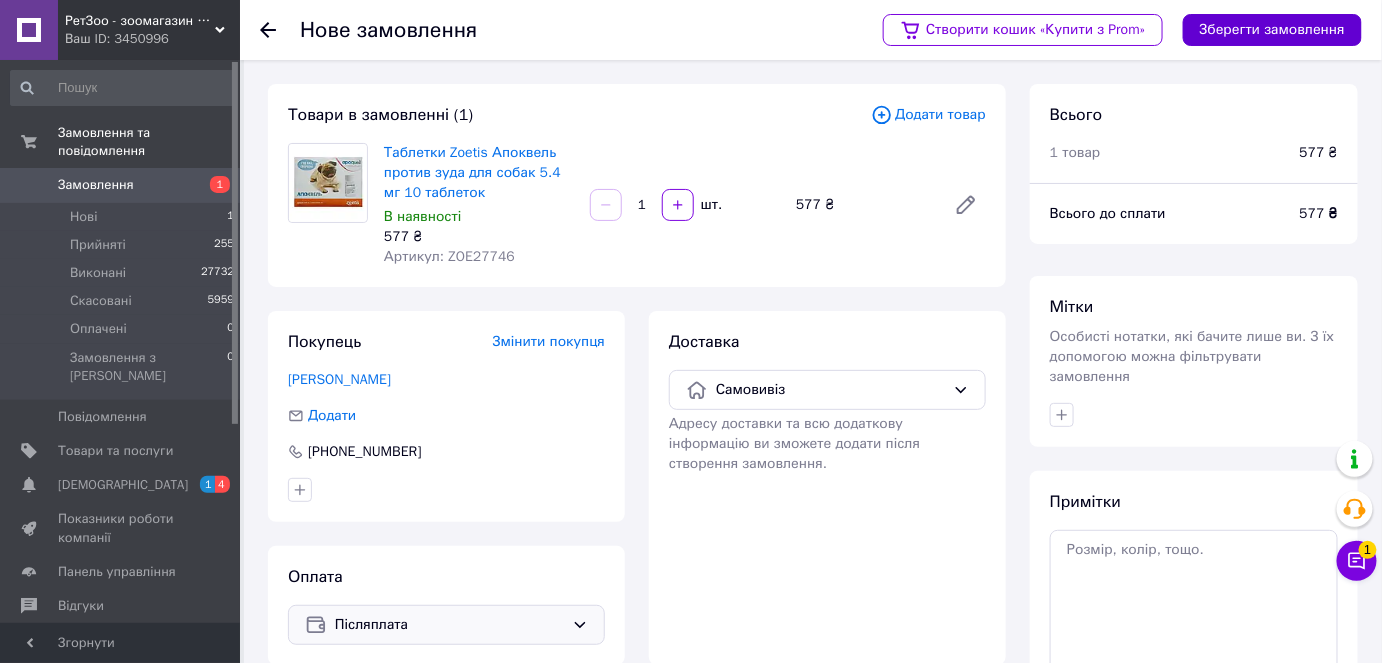 click on "Зберегти замовлення" at bounding box center [1272, 30] 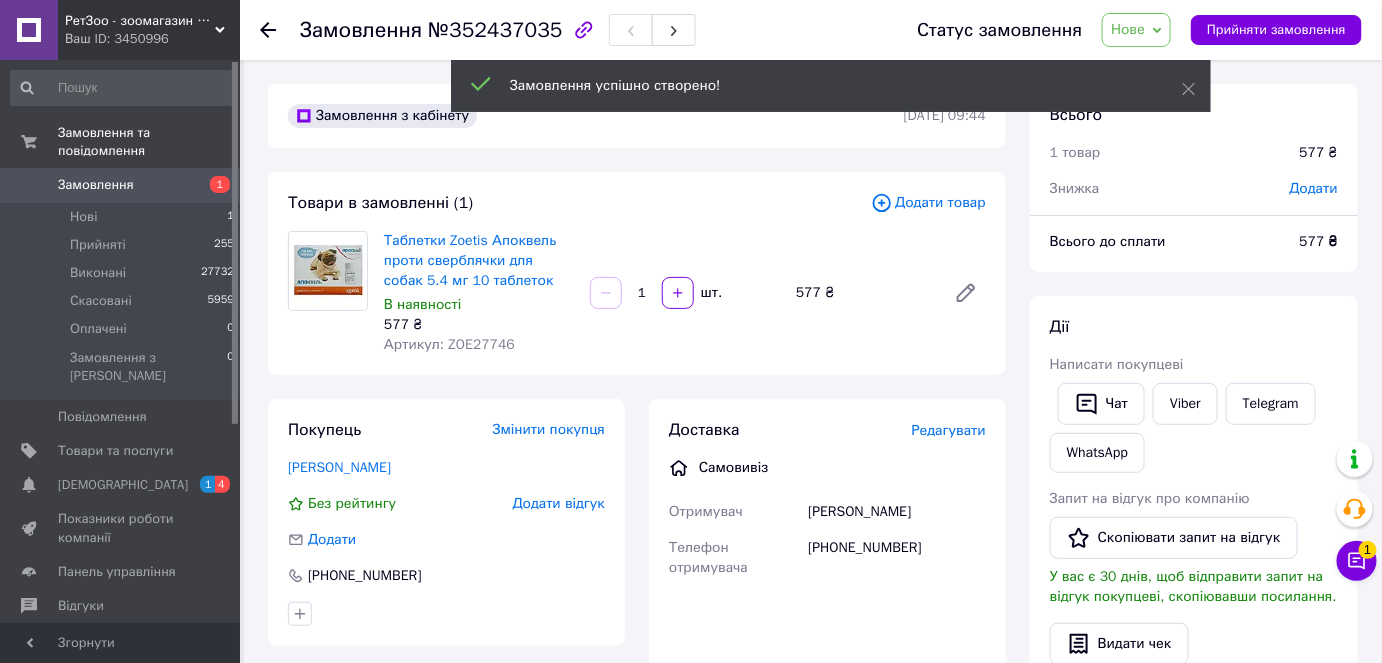 click on "Нове" at bounding box center [1128, 29] 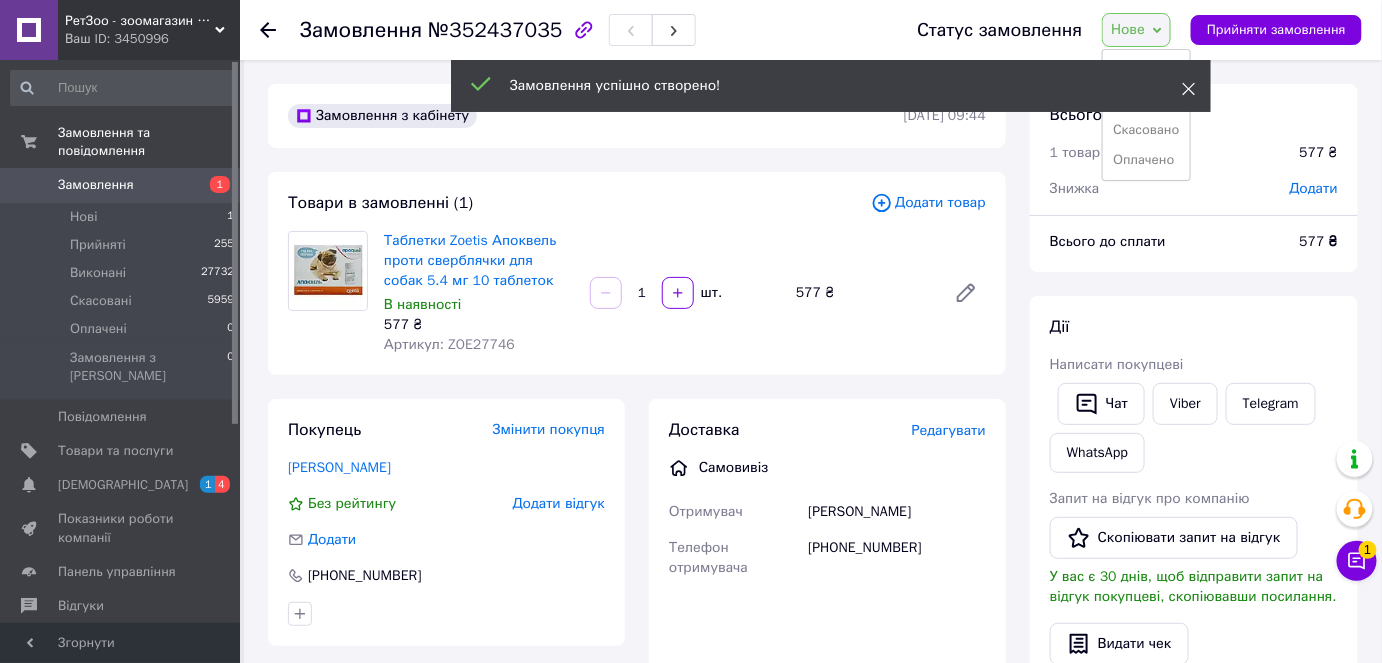 click 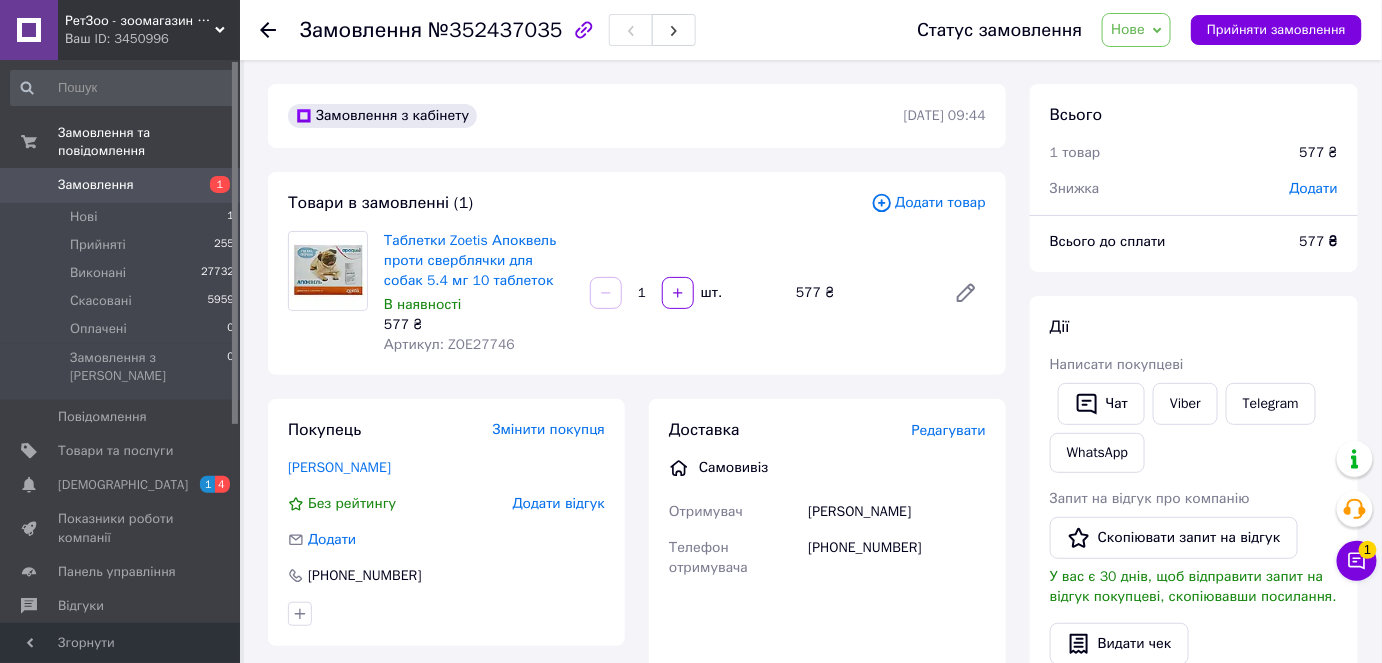 click on "Нове" at bounding box center (1136, 30) 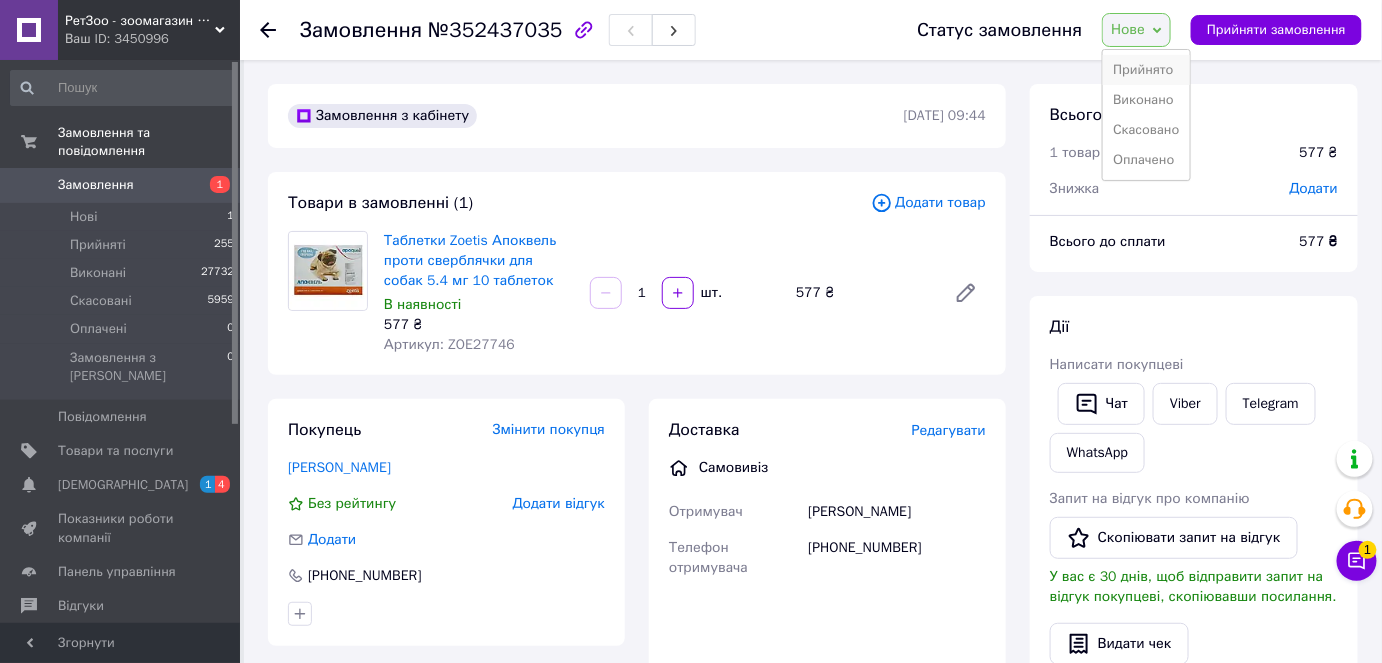 click on "Прийнято" at bounding box center [1146, 70] 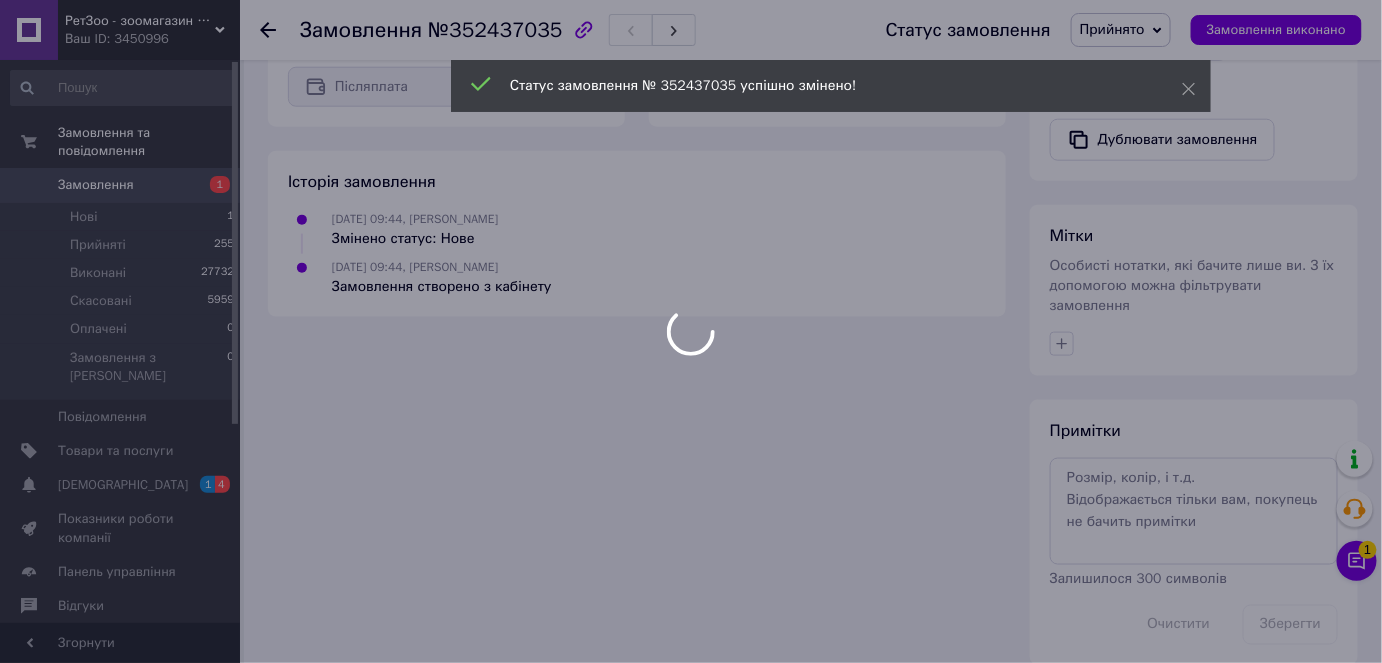 scroll, scrollTop: 663, scrollLeft: 0, axis: vertical 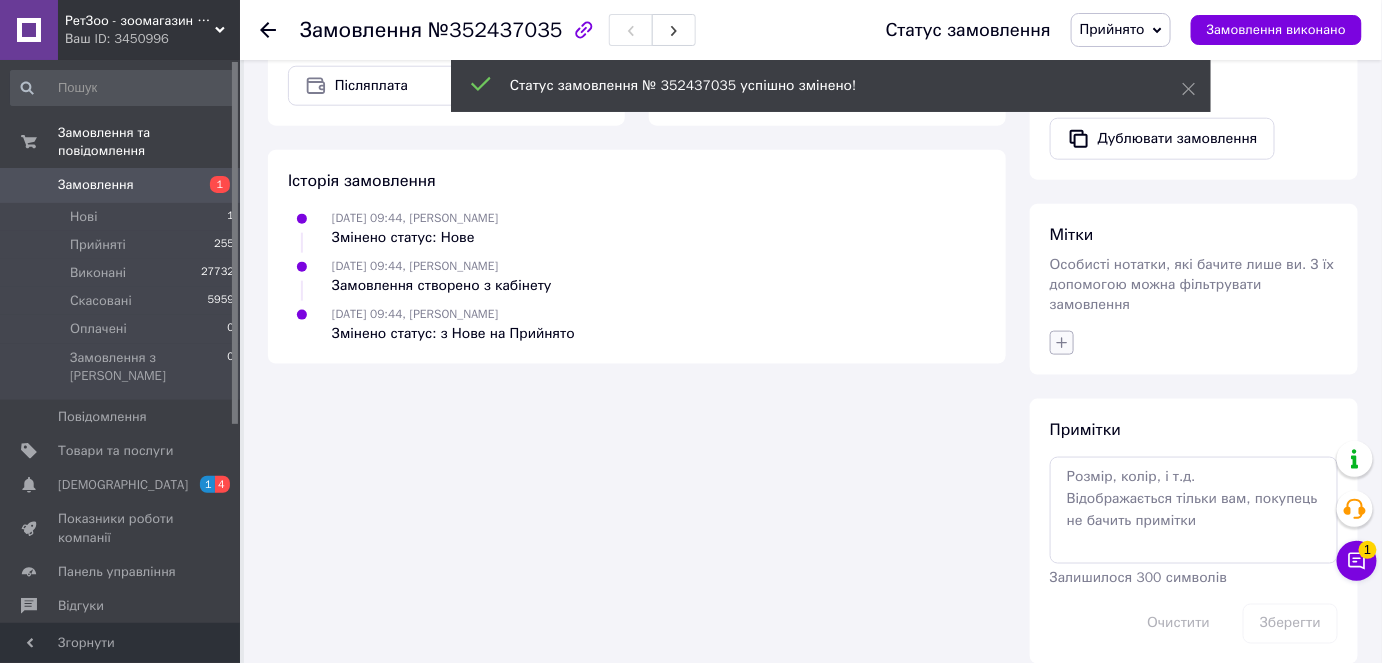 click 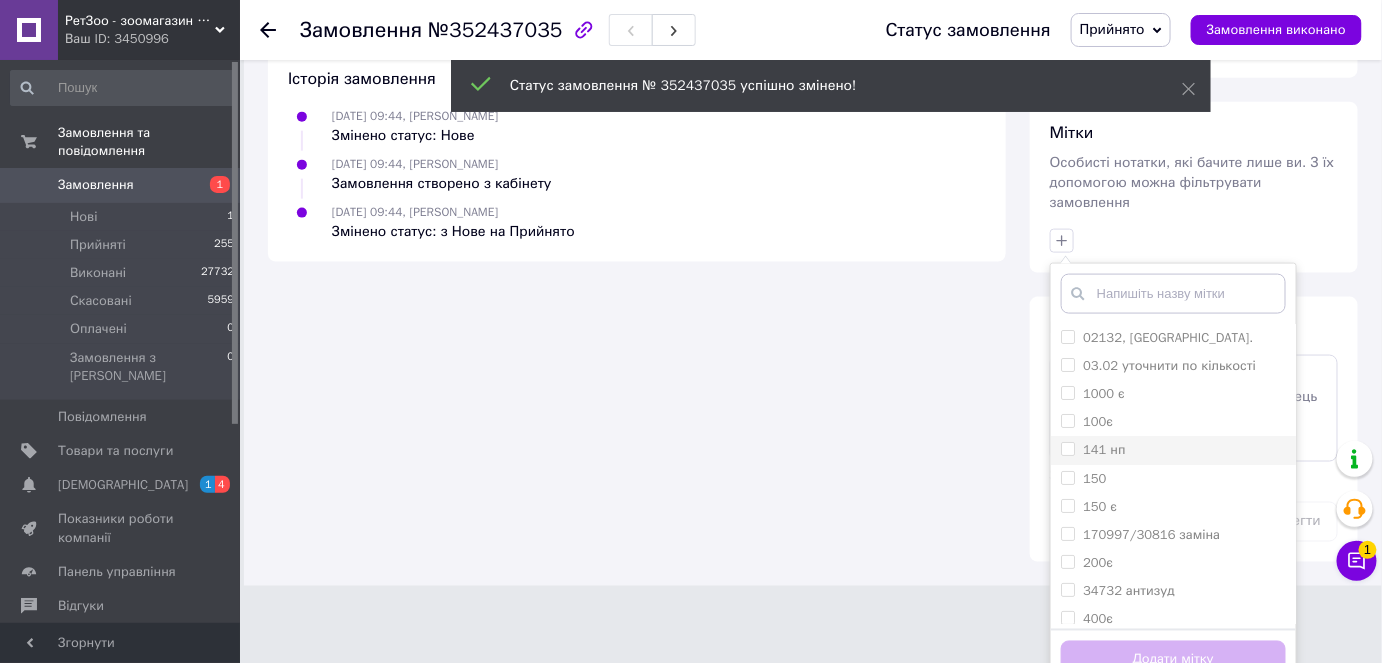 scroll, scrollTop: 766, scrollLeft: 0, axis: vertical 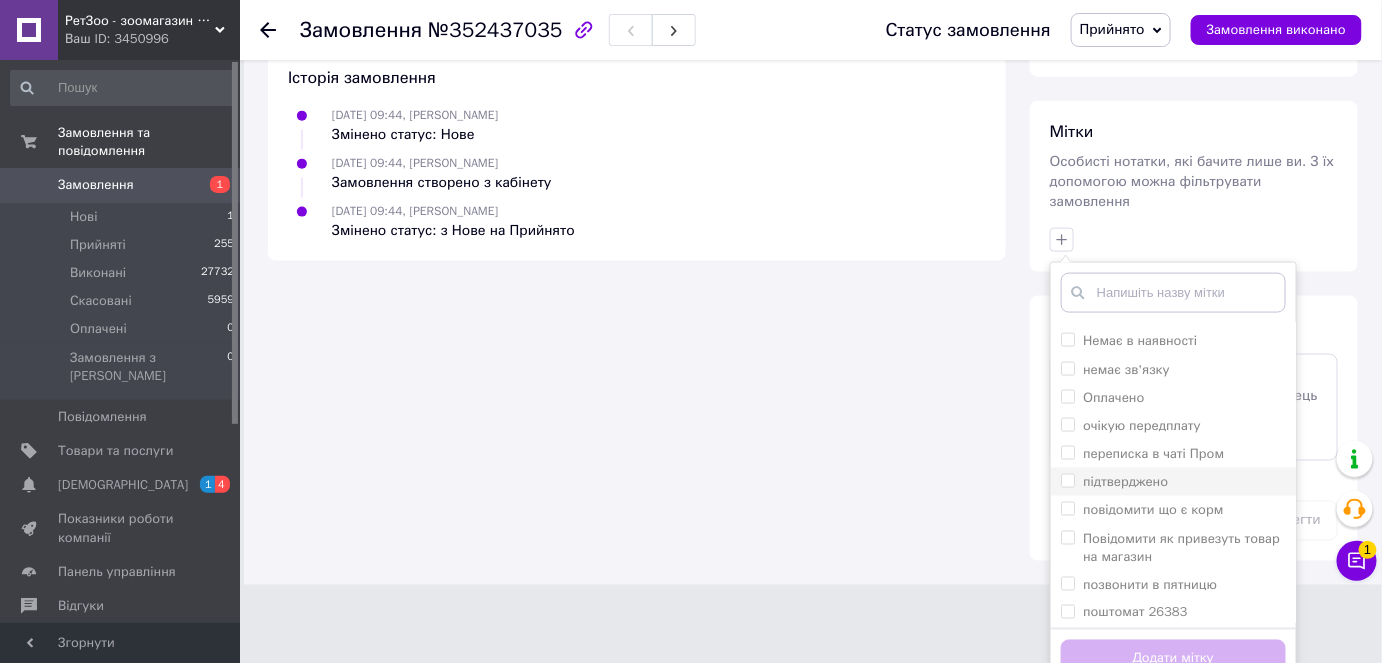 click on "підтверджено" at bounding box center (1067, 480) 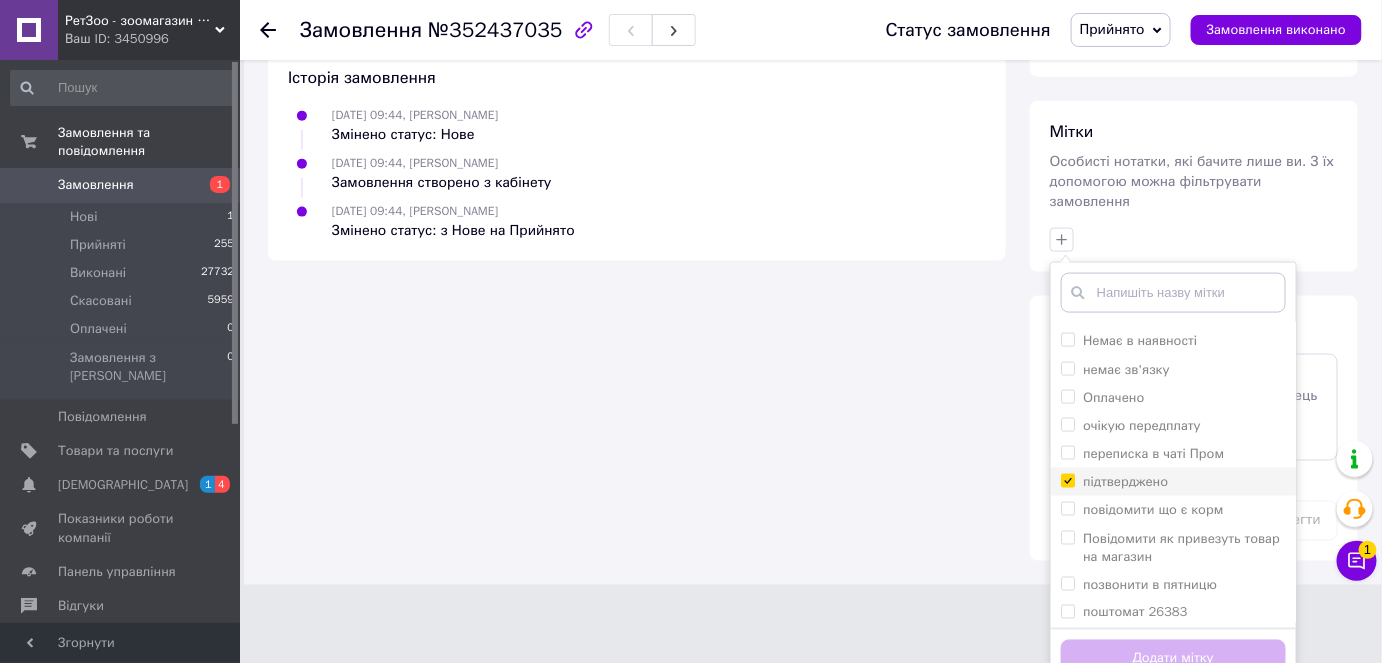 checkbox on "true" 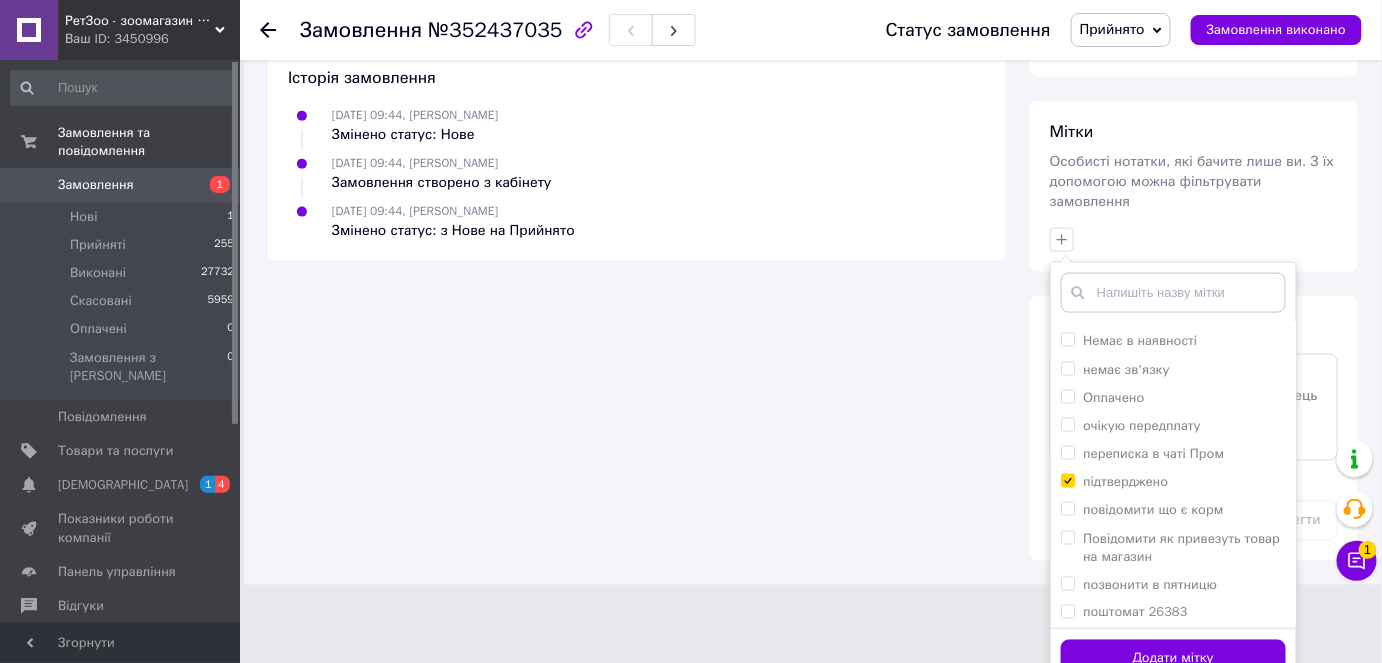 drag, startPoint x: 1117, startPoint y: 640, endPoint x: 1141, endPoint y: 629, distance: 26.400757 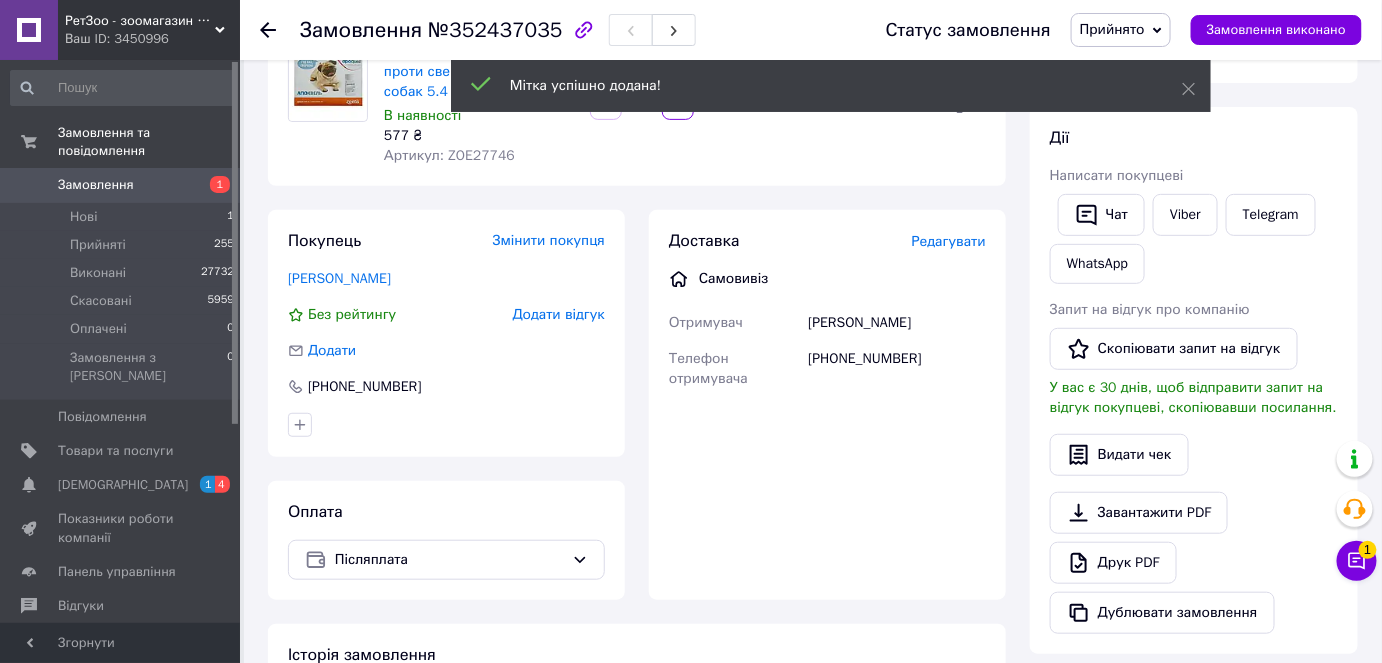 scroll, scrollTop: 0, scrollLeft: 0, axis: both 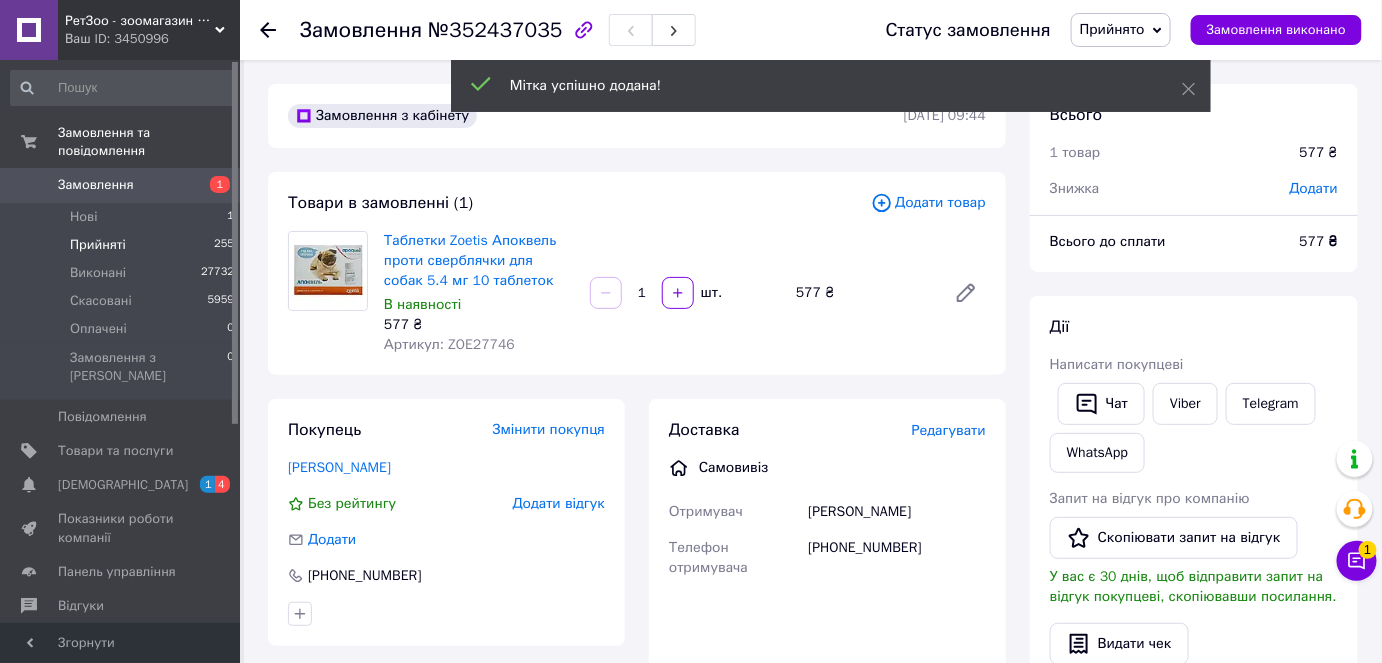 click on "Прийняті" at bounding box center [98, 245] 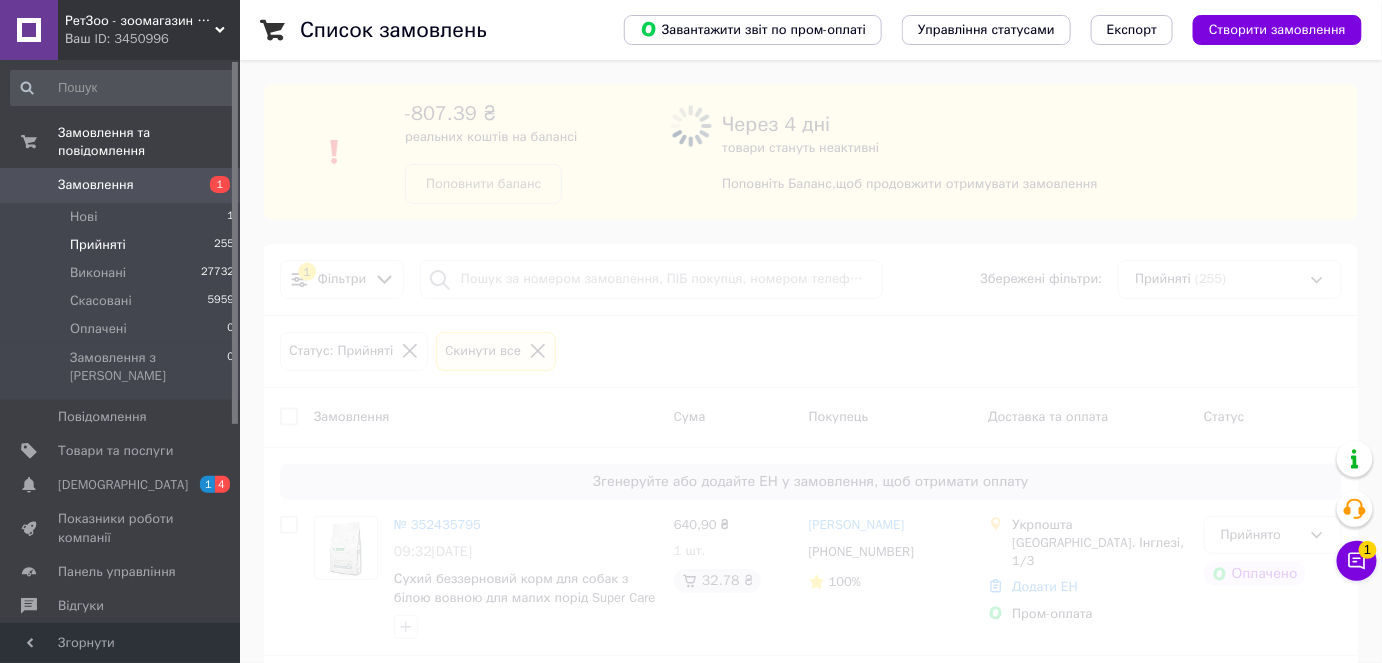 click at bounding box center [691, 331] 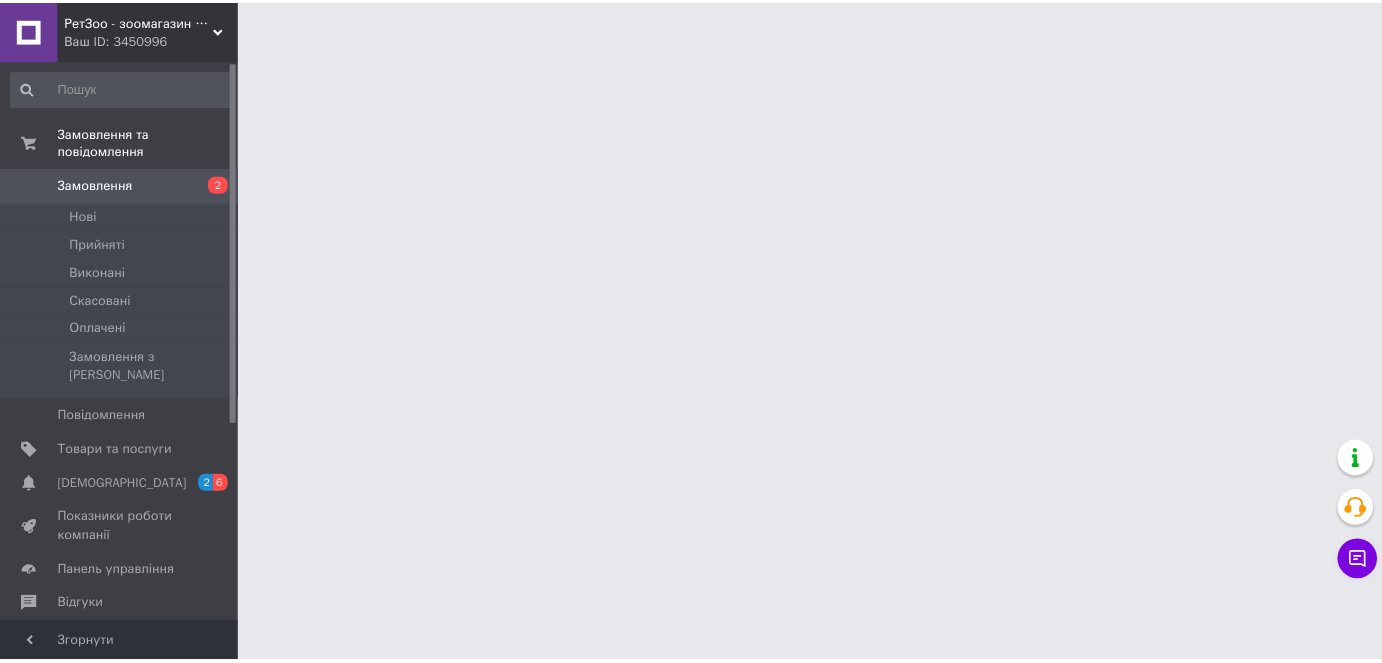 scroll, scrollTop: 0, scrollLeft: 0, axis: both 